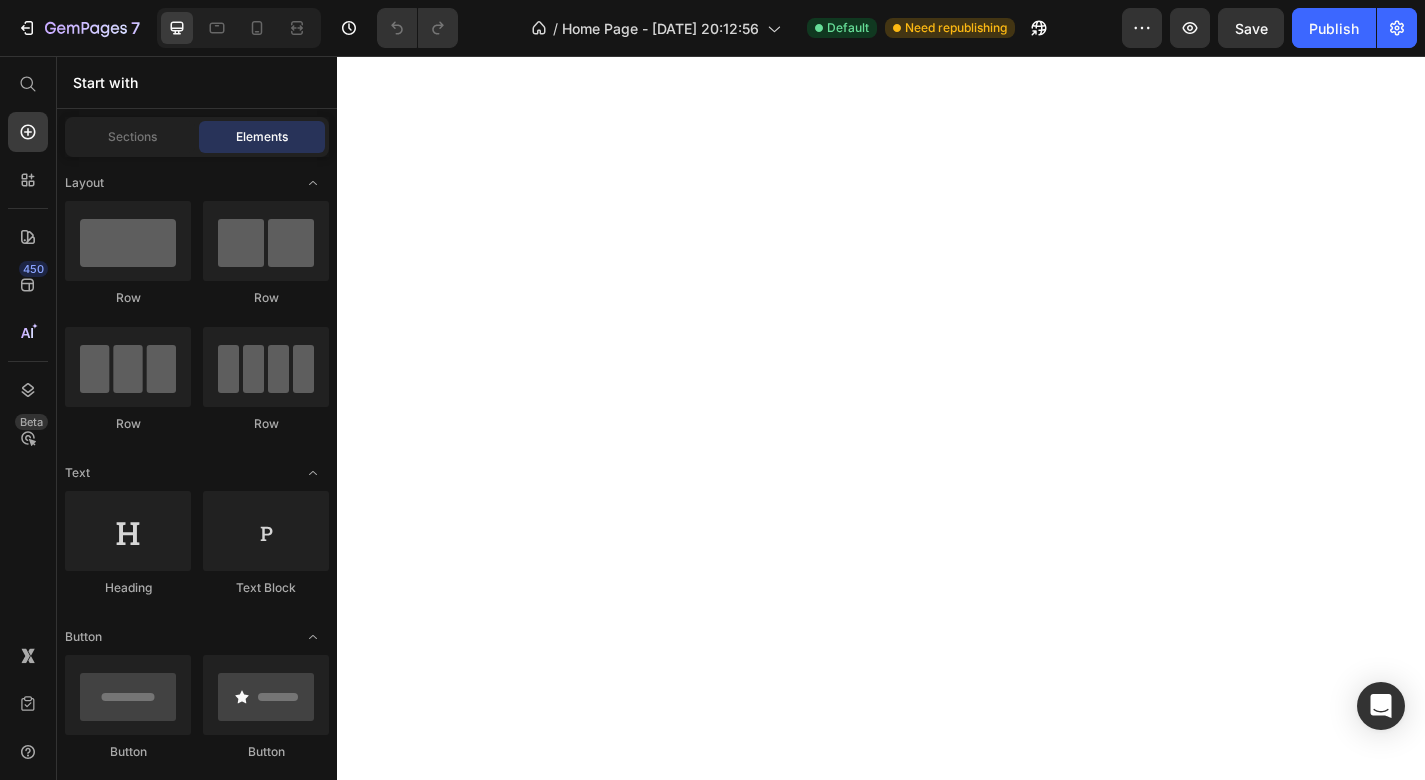 scroll, scrollTop: 0, scrollLeft: 0, axis: both 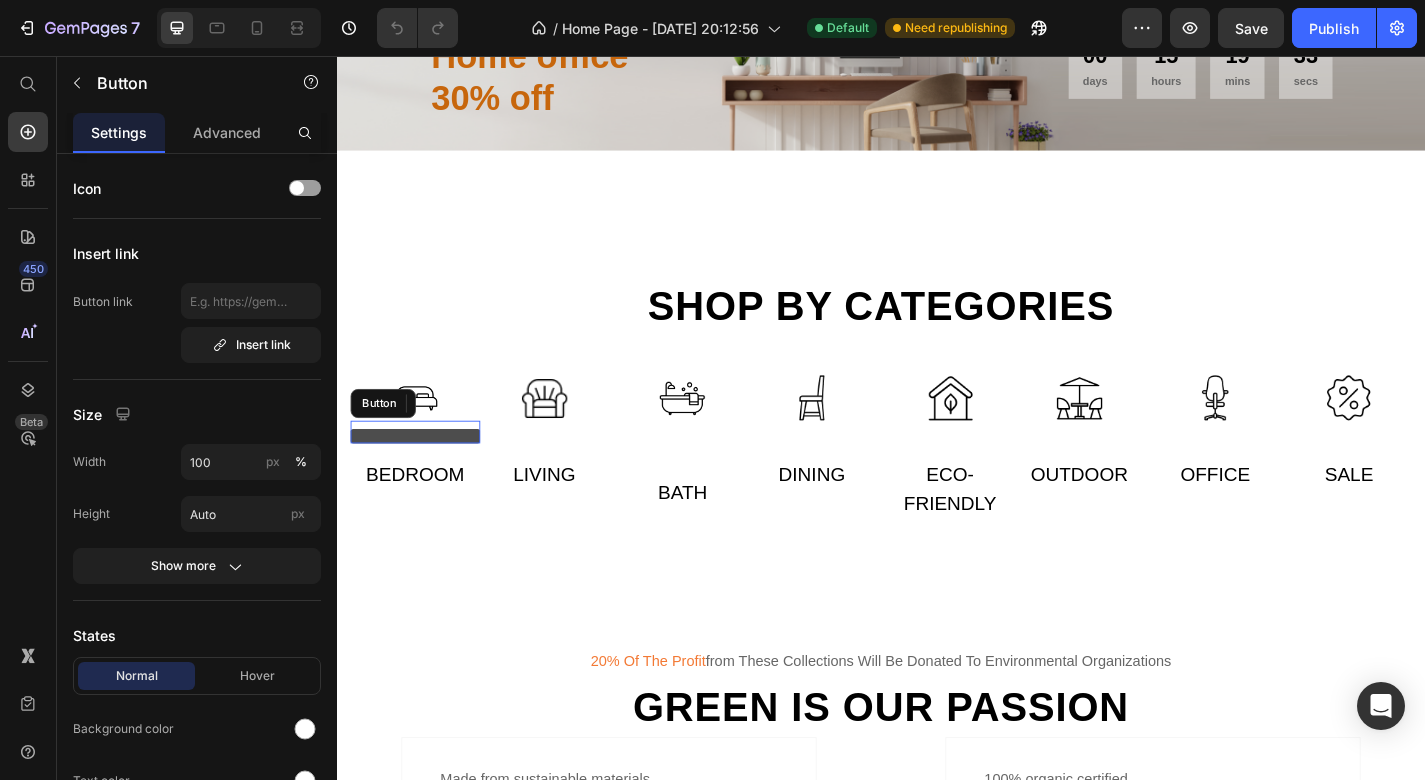 click at bounding box center (423, 475) 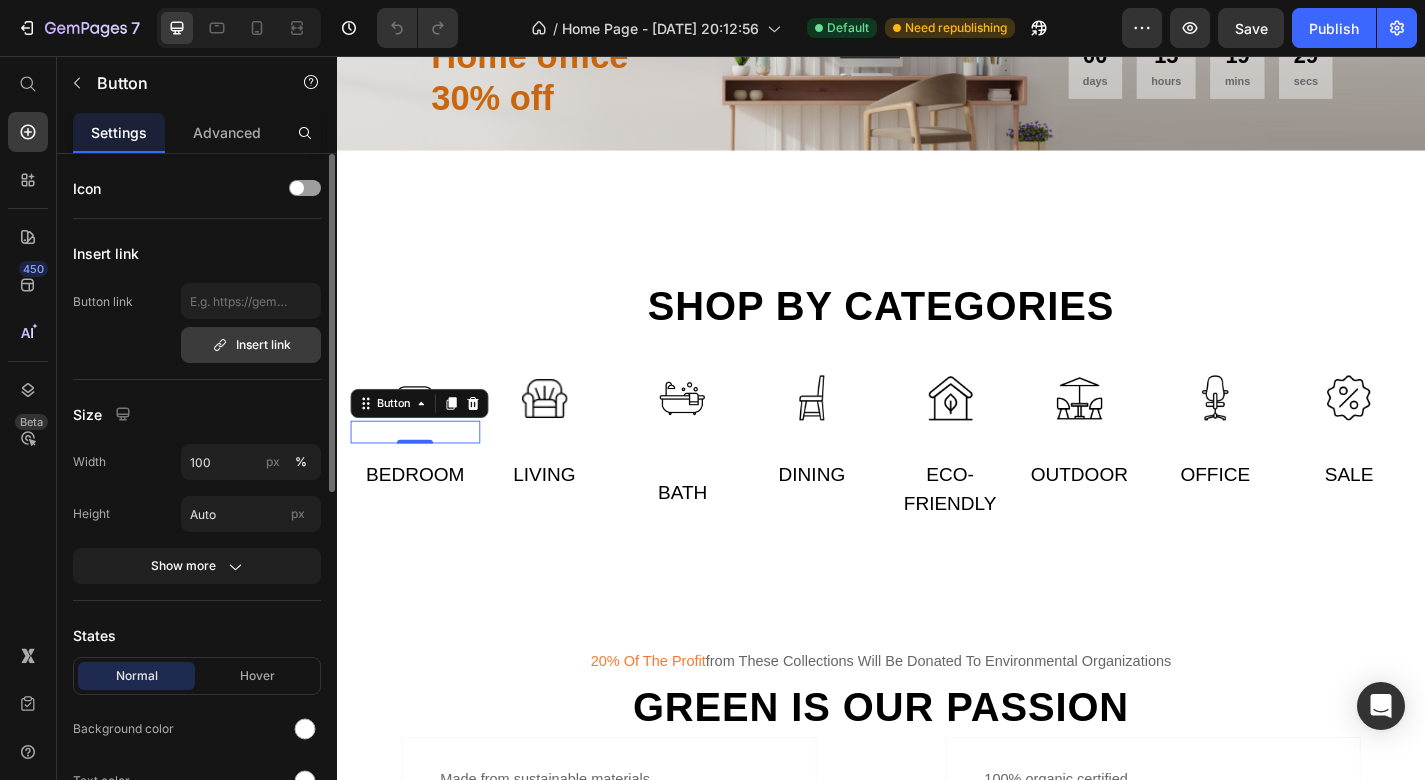 click on "Insert link" at bounding box center (251, 345) 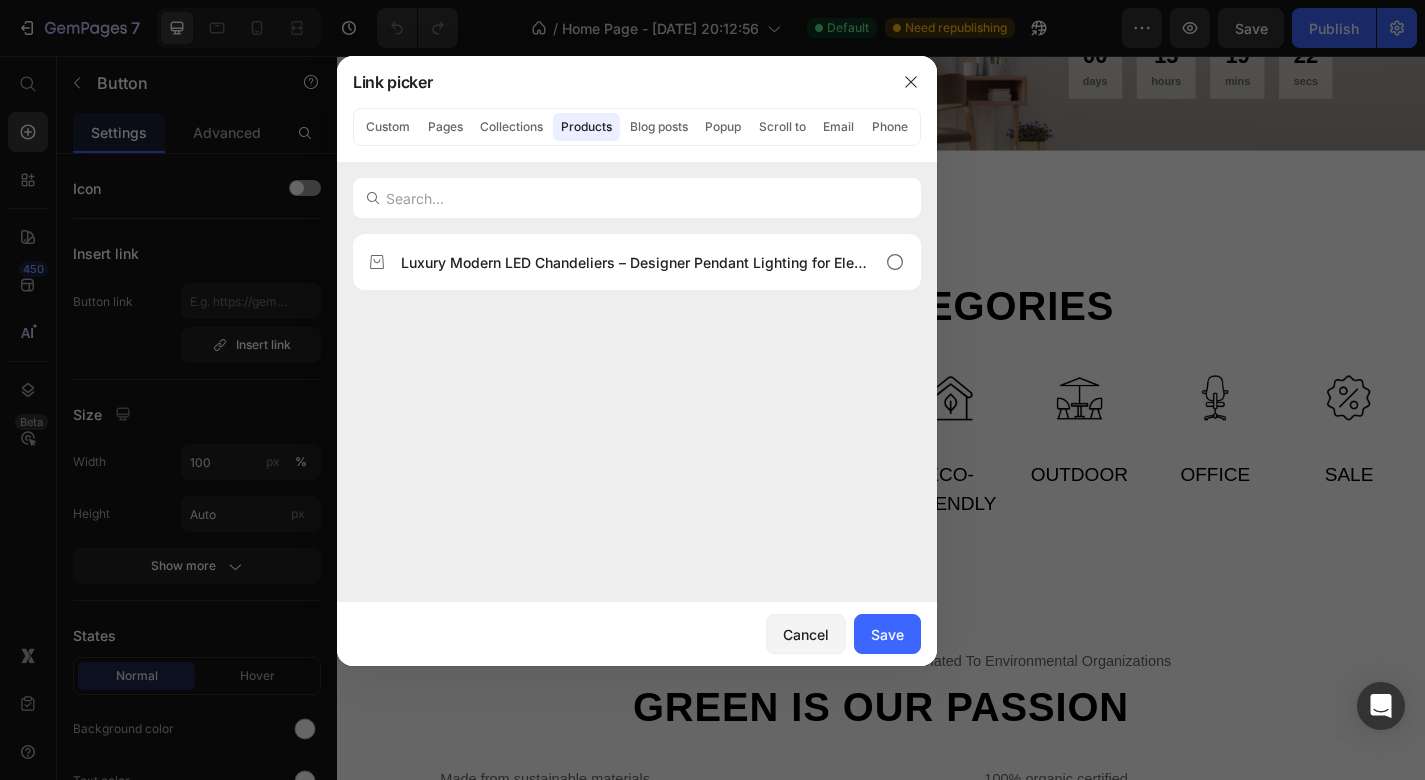 click on "Custom Pages Collections Products Blog posts Popup Scroll to Email Phone" 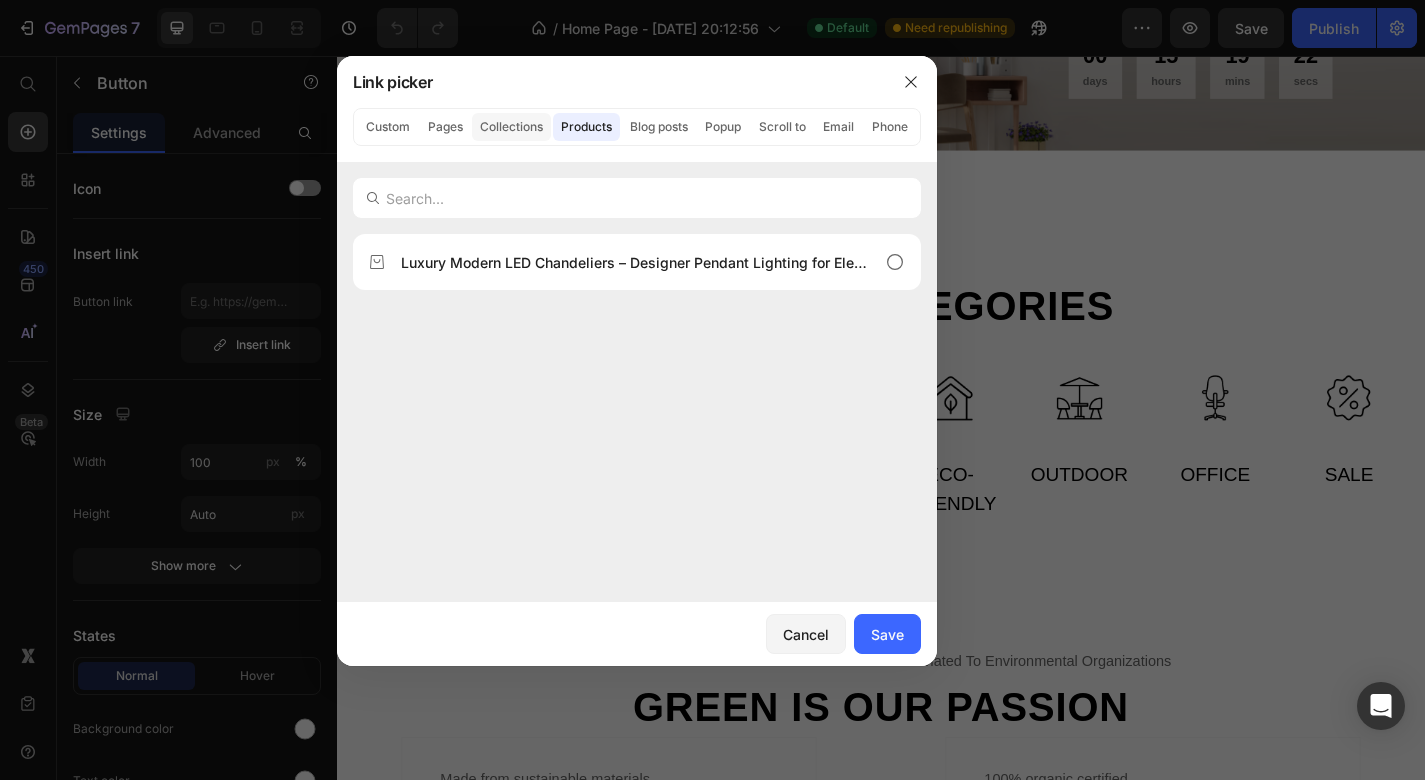 click on "Collections" 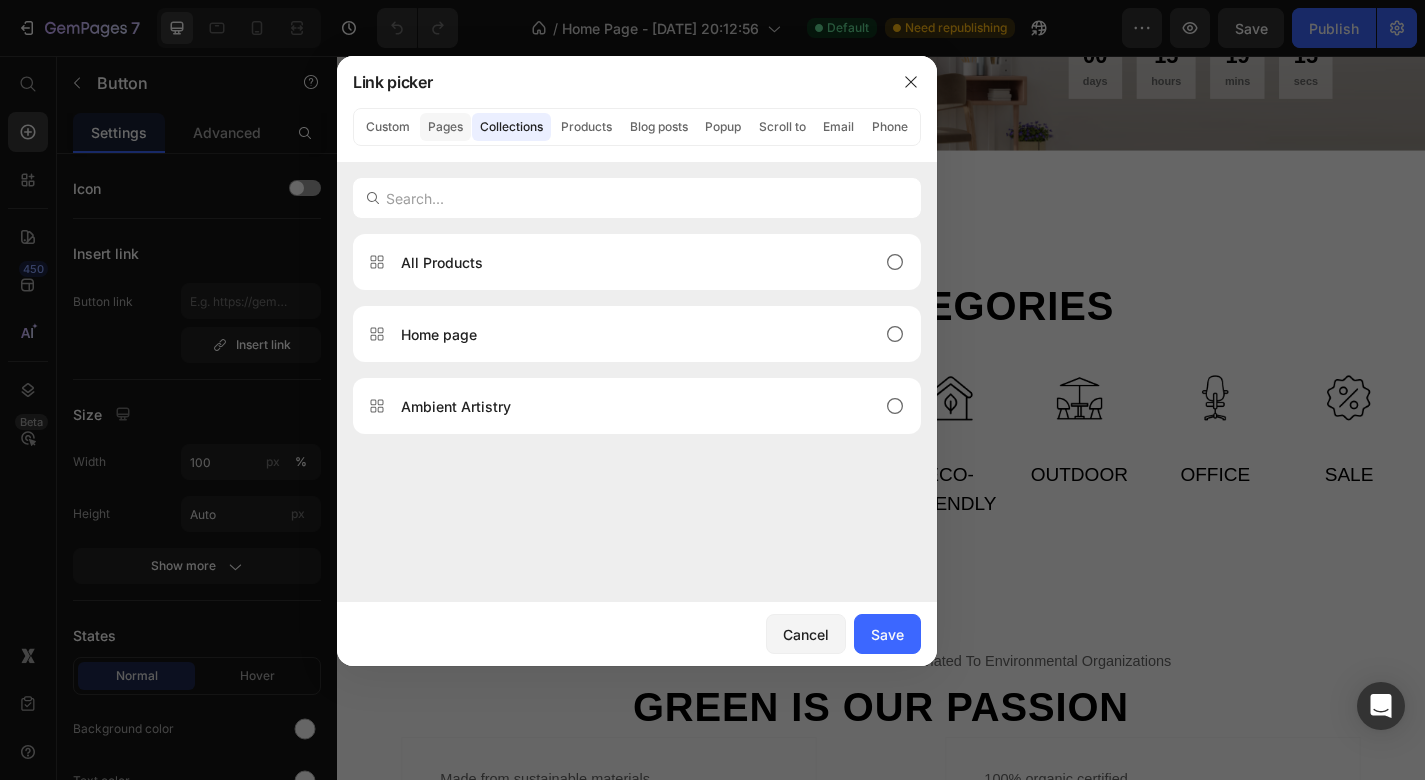 click on "Pages" 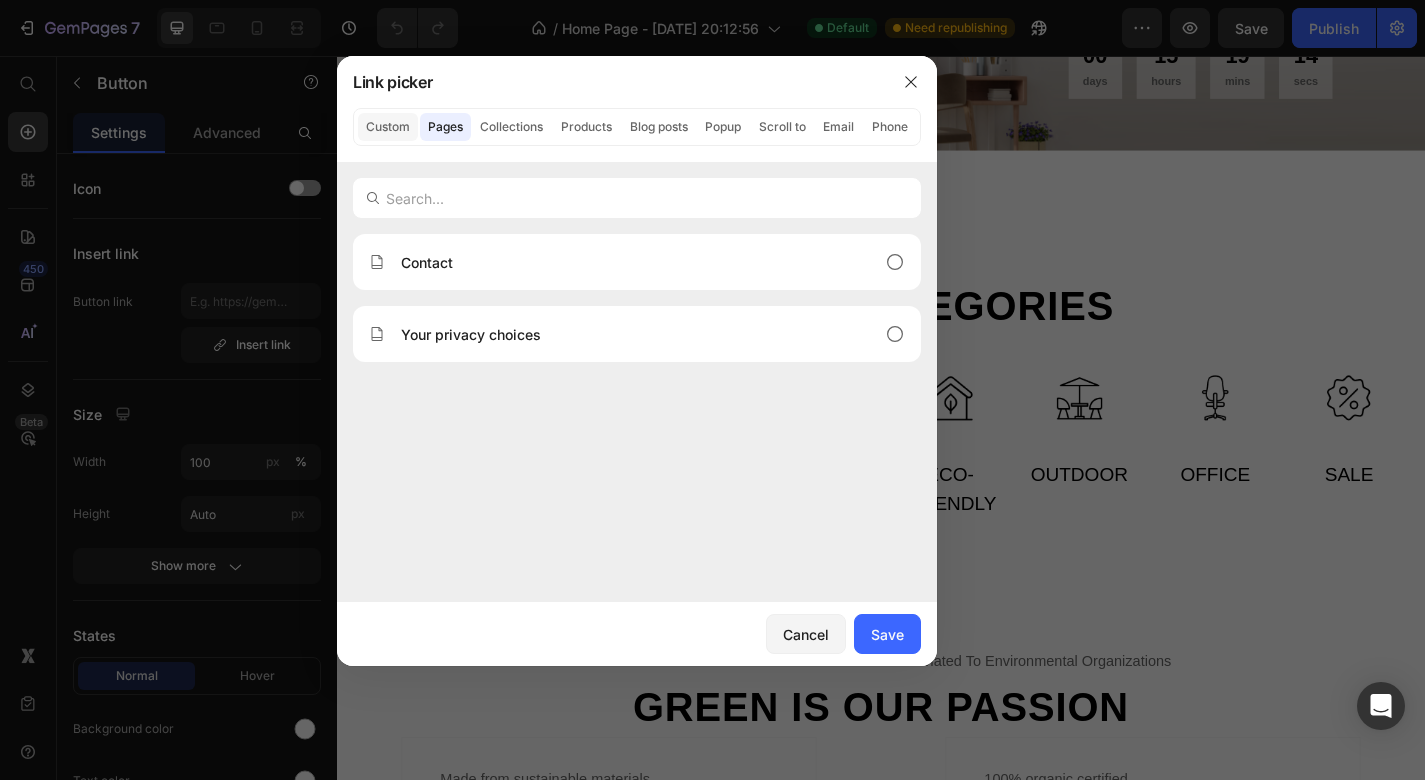 click on "Custom" 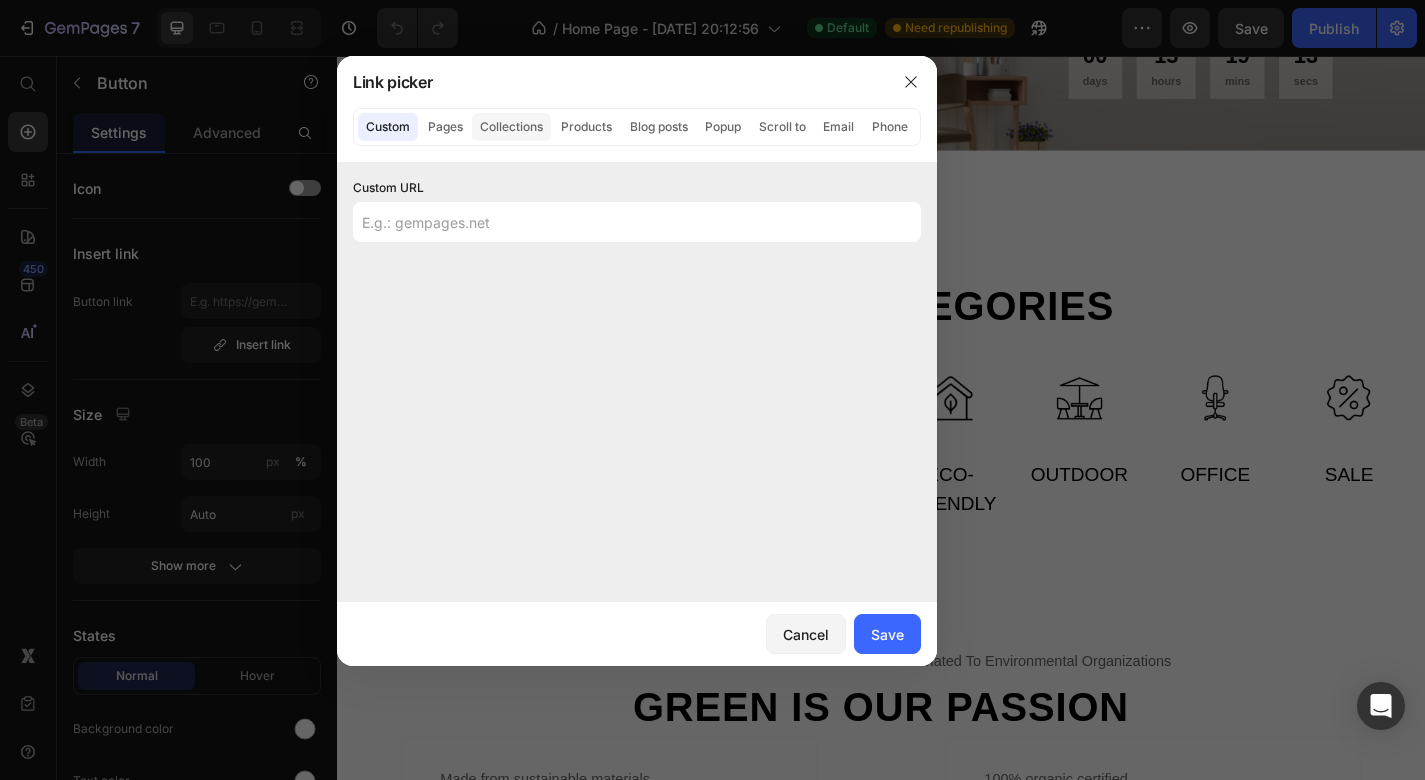 click on "Collections" 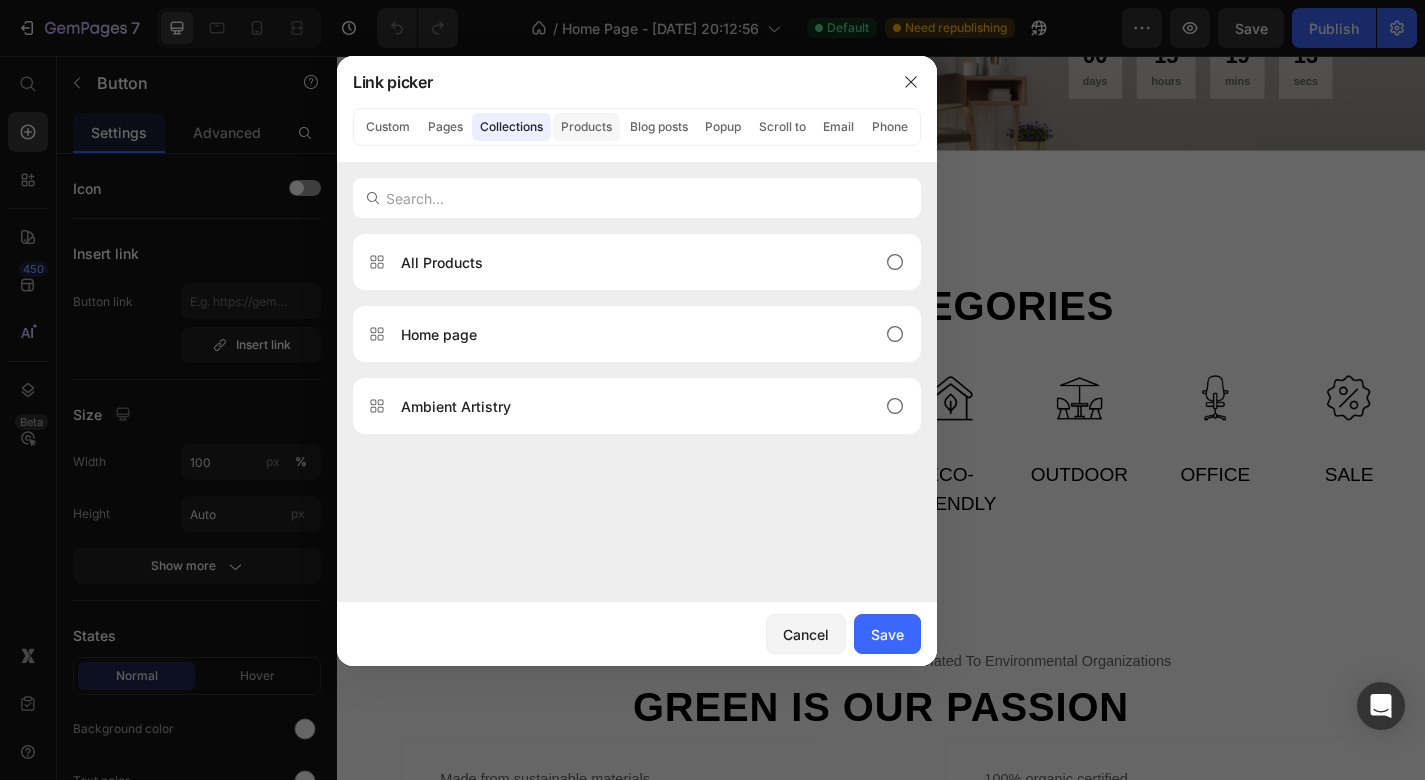 click on "Products" 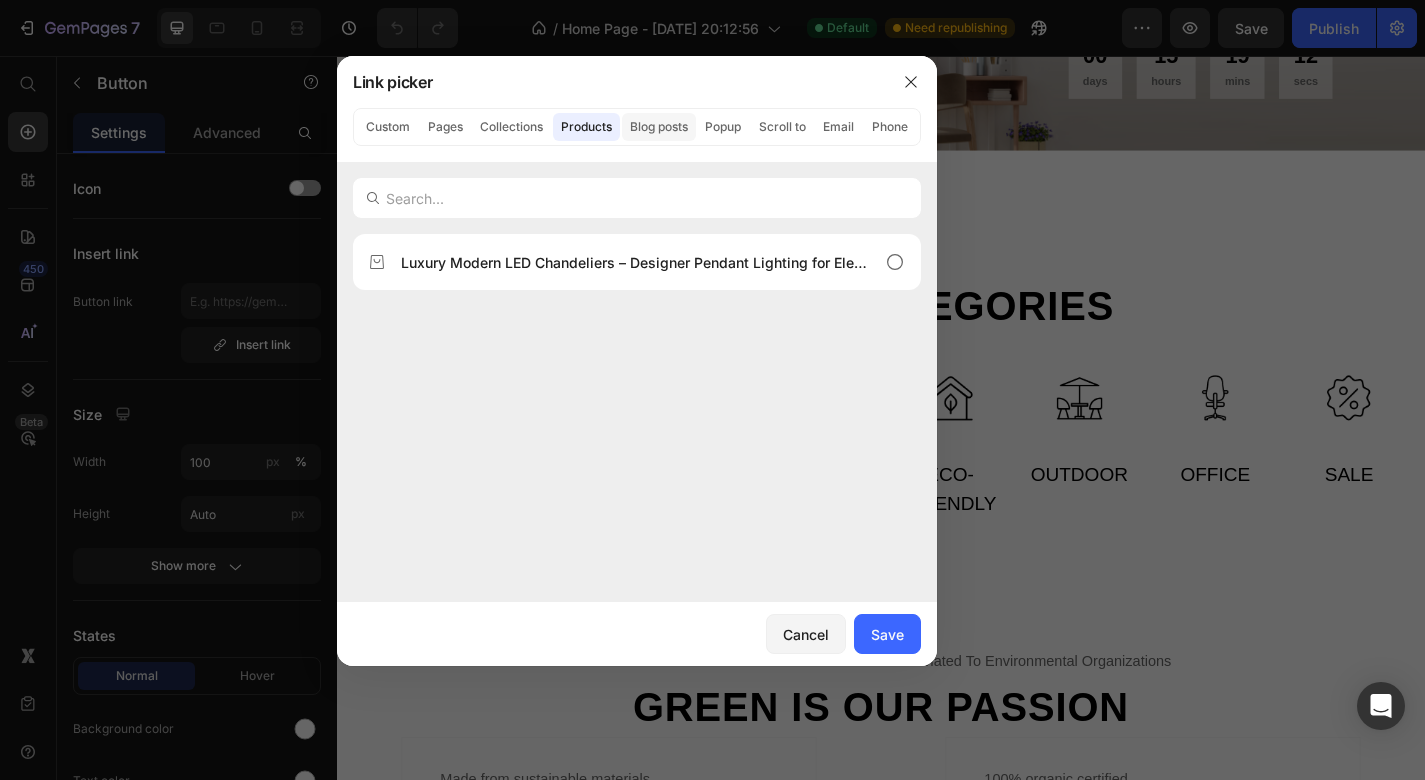 click on "Blog posts" 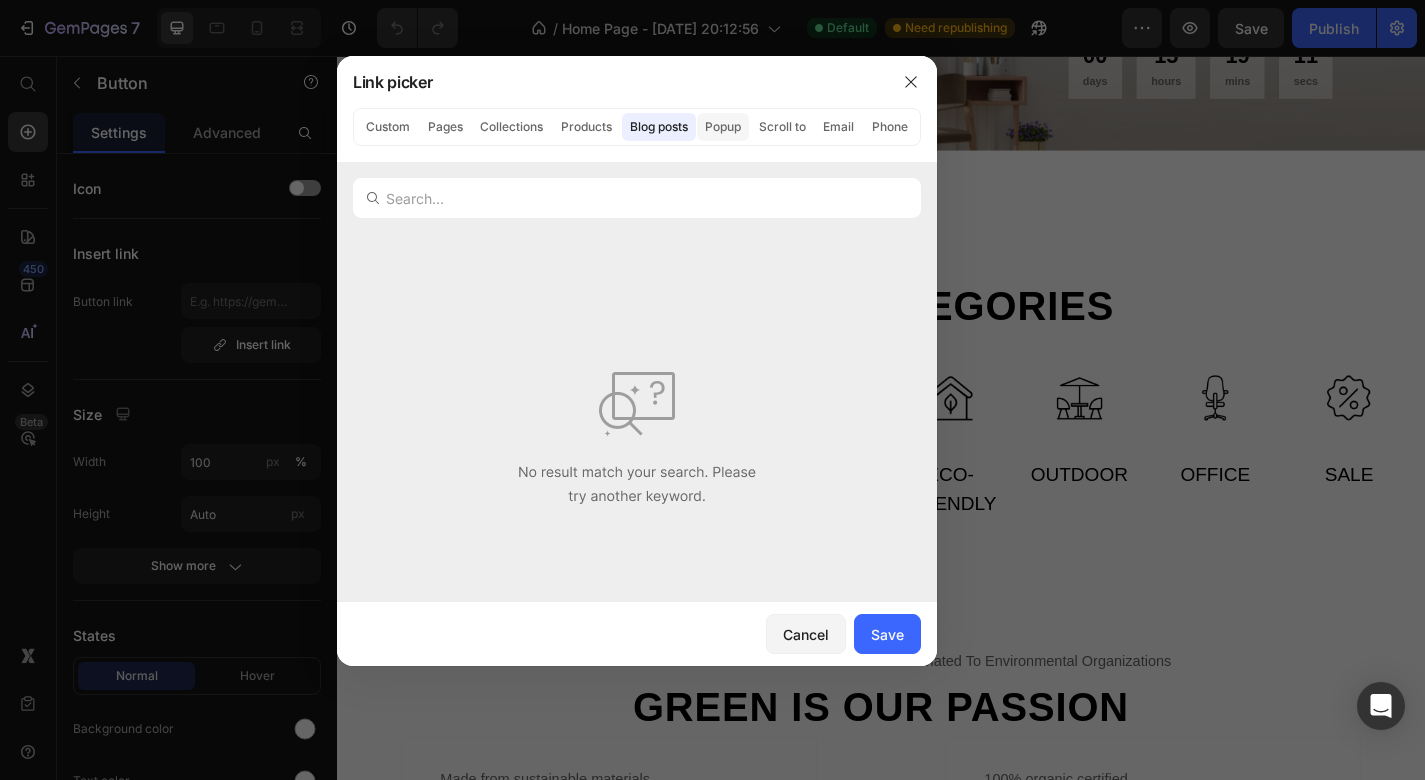 click on "Popup" 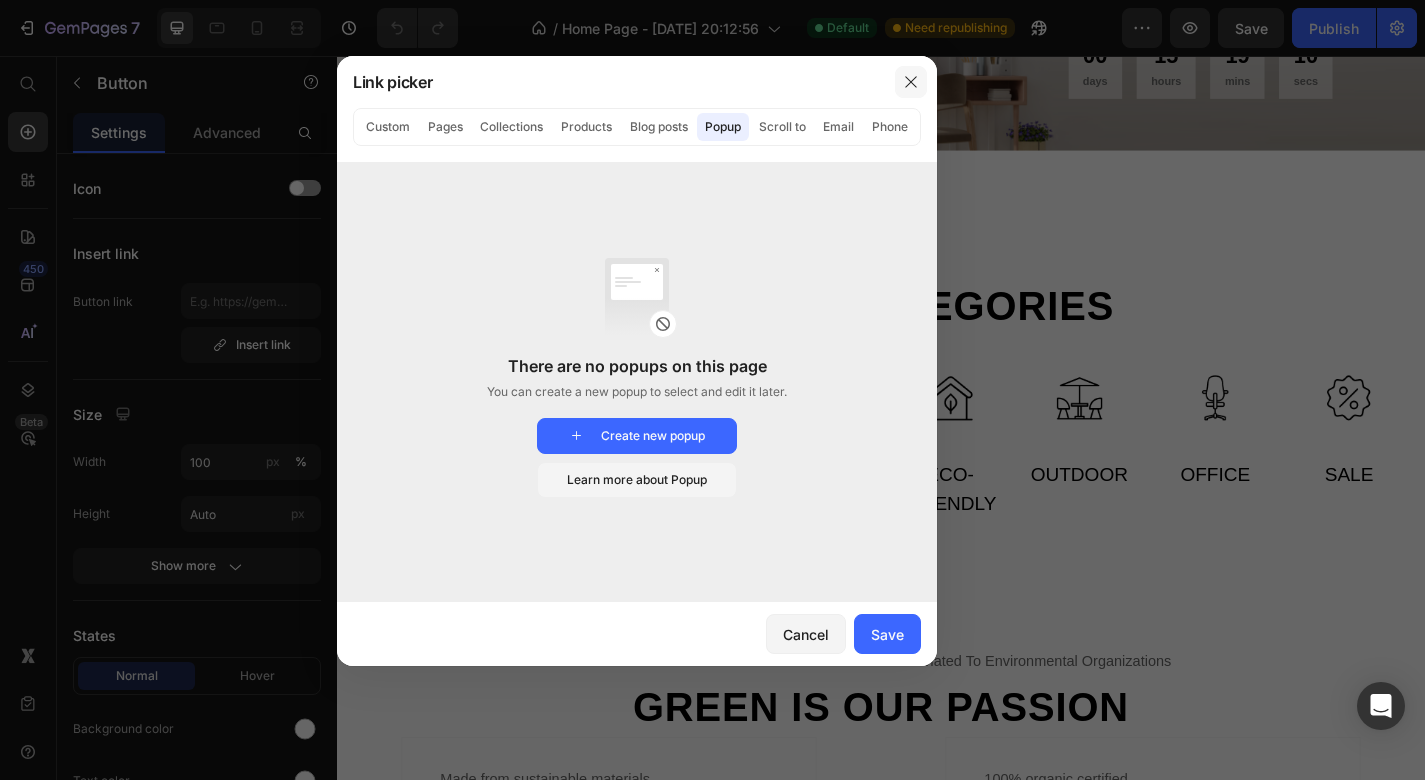 click 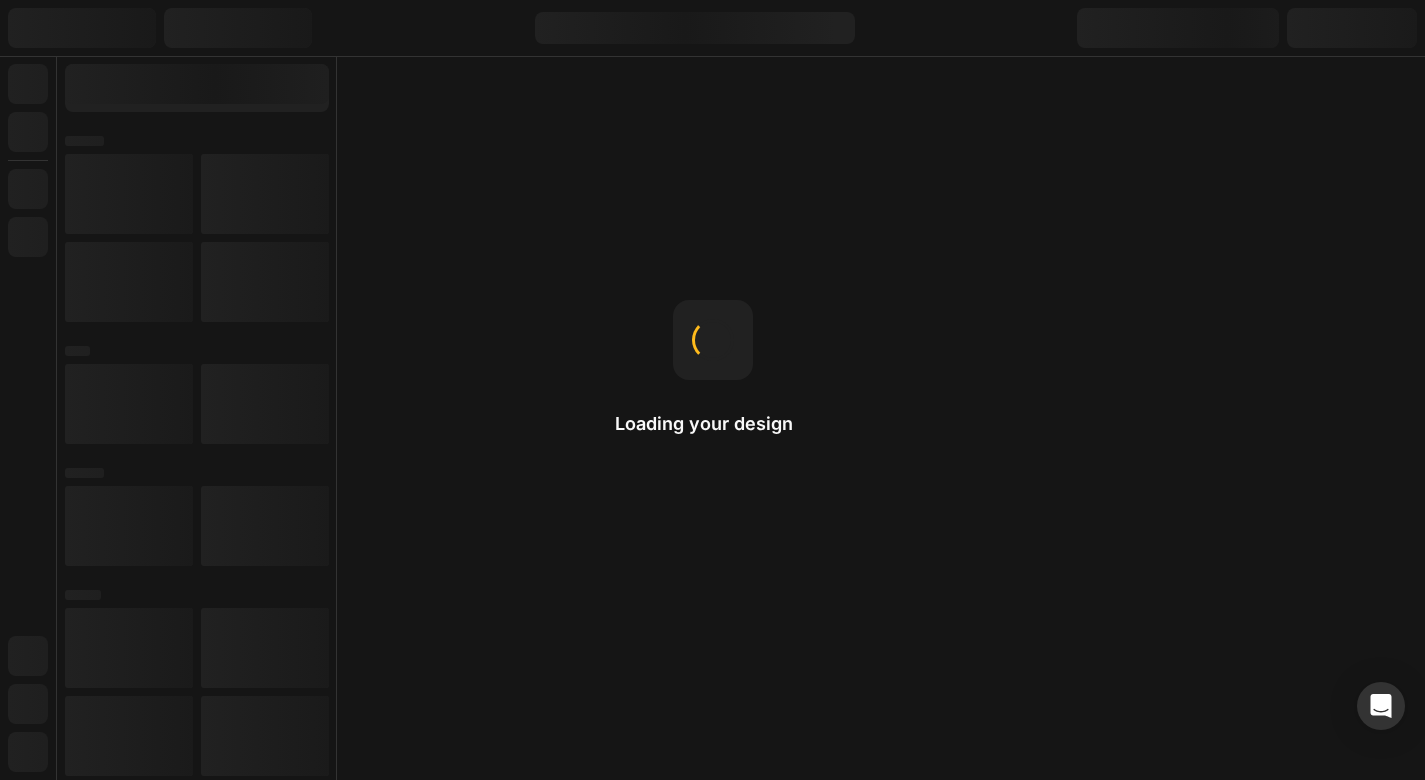 scroll, scrollTop: 0, scrollLeft: 0, axis: both 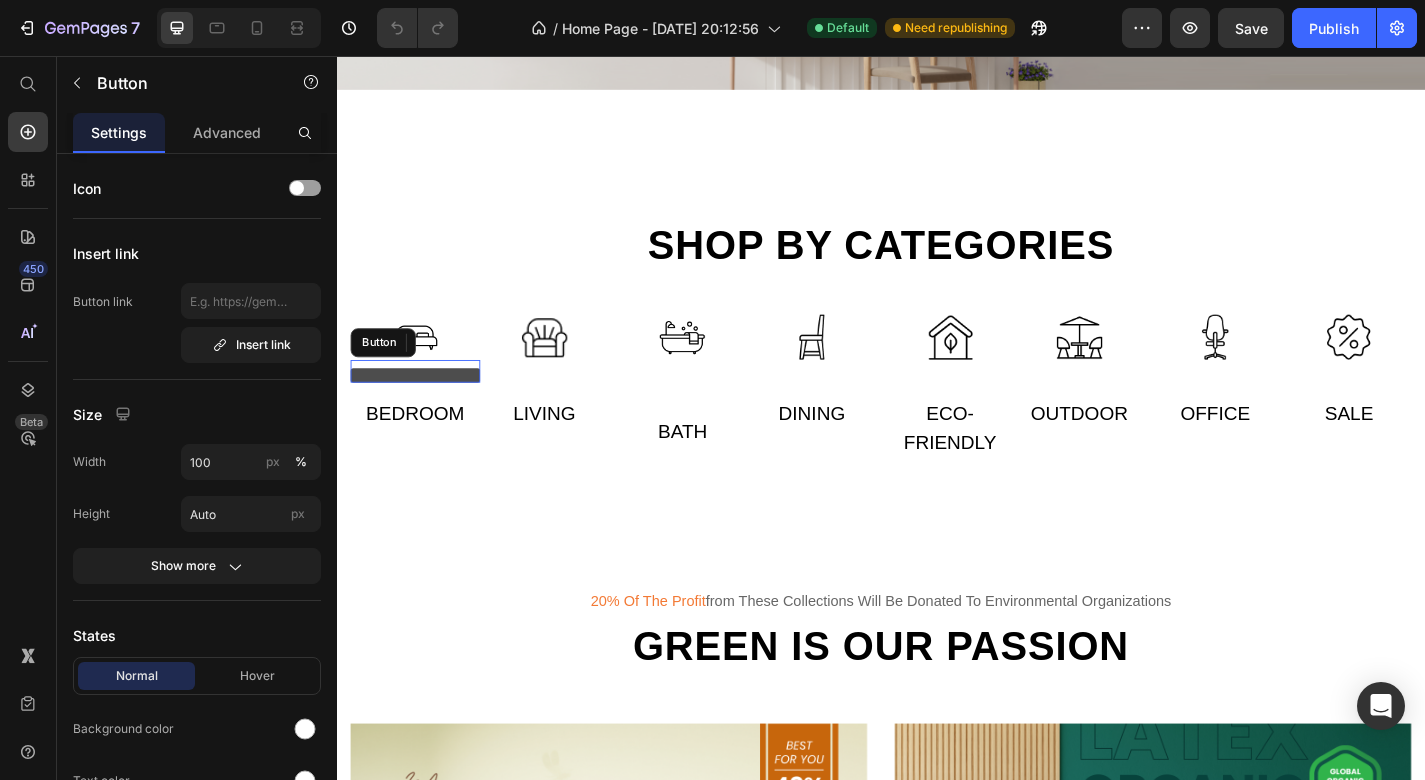 click at bounding box center (423, 408) 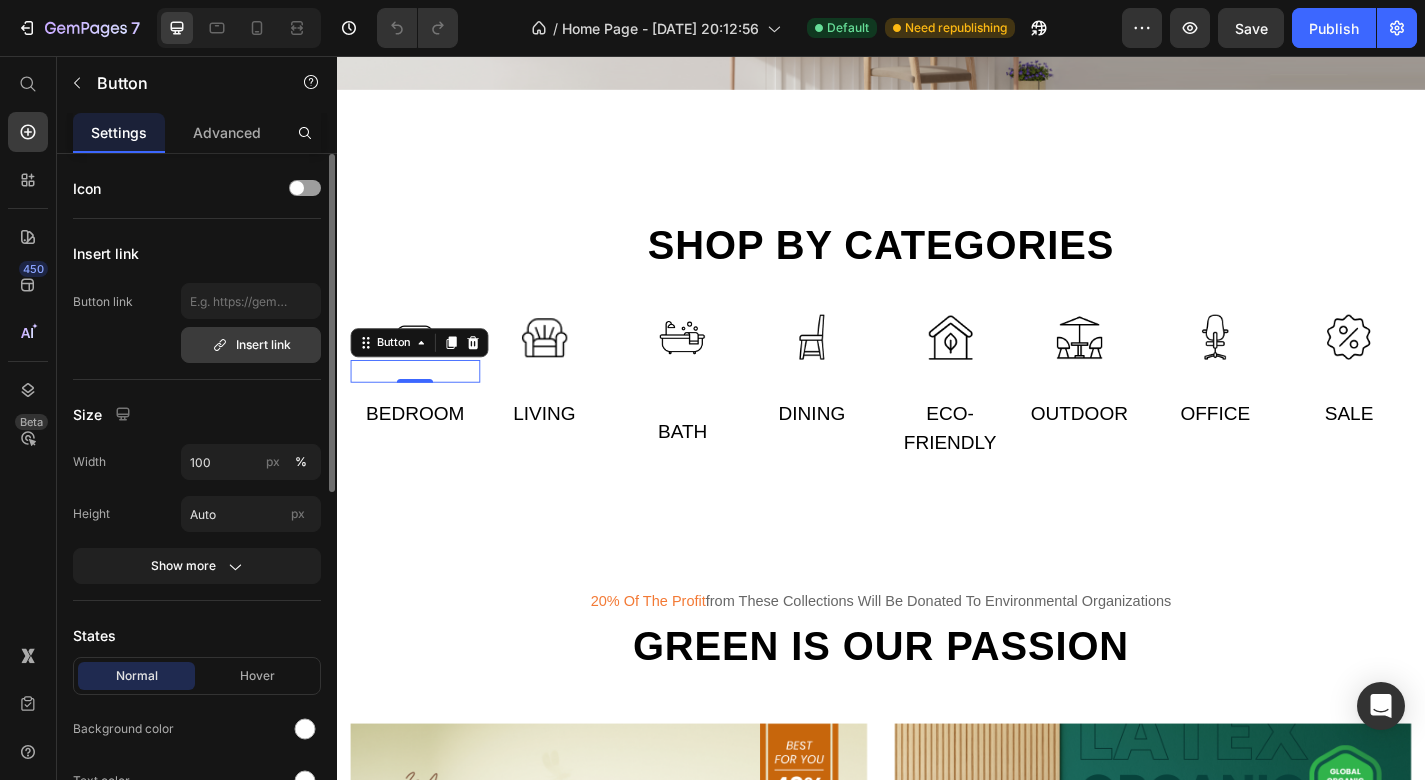 click on "Insert link" at bounding box center (251, 345) 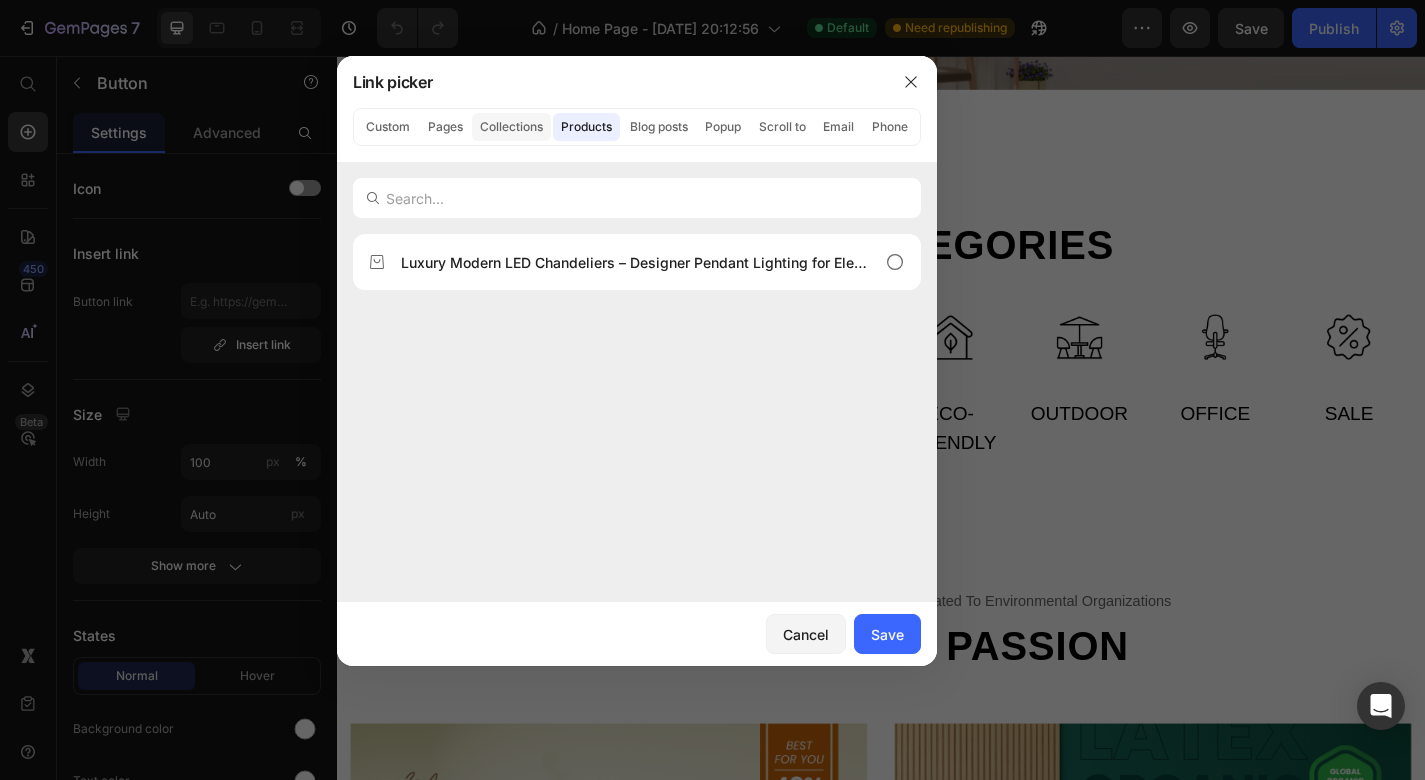 click on "Collections" 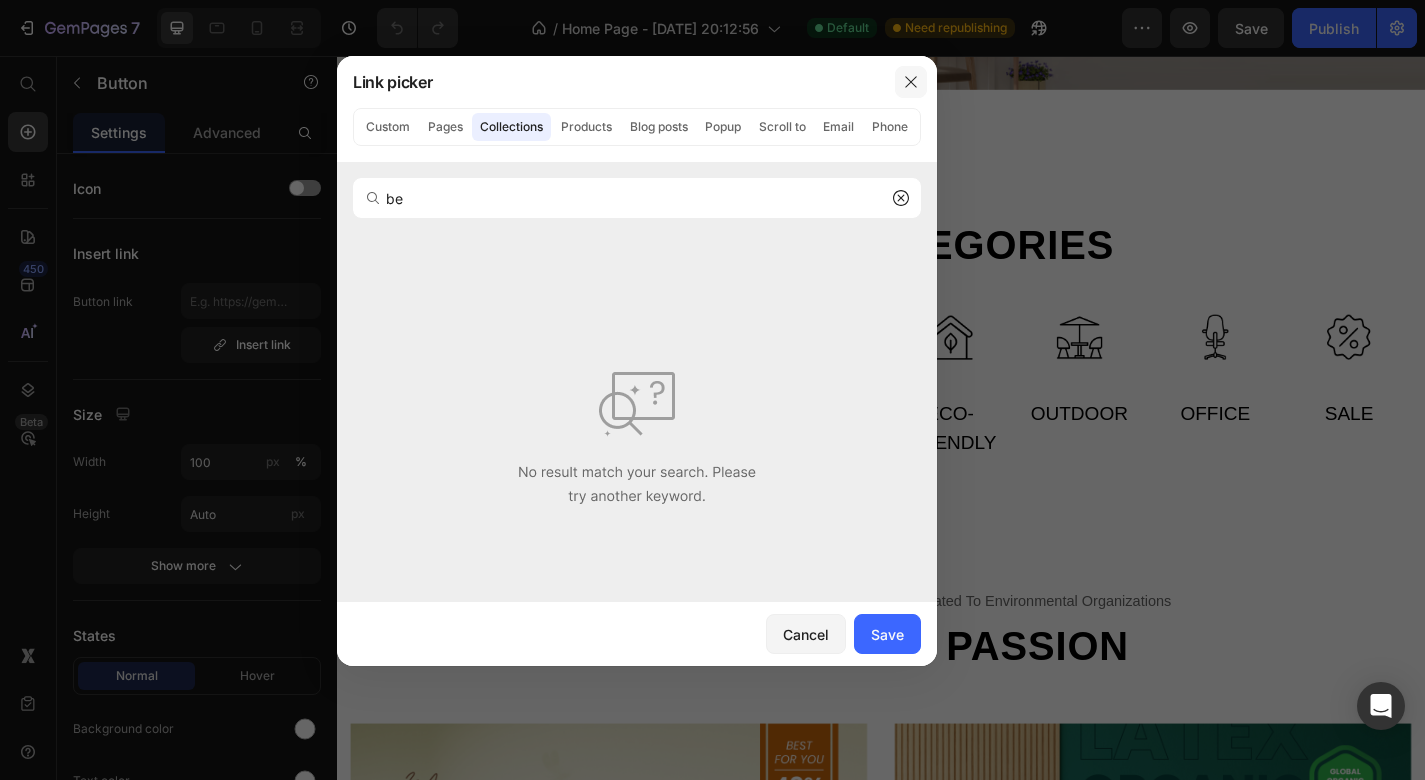type on "be" 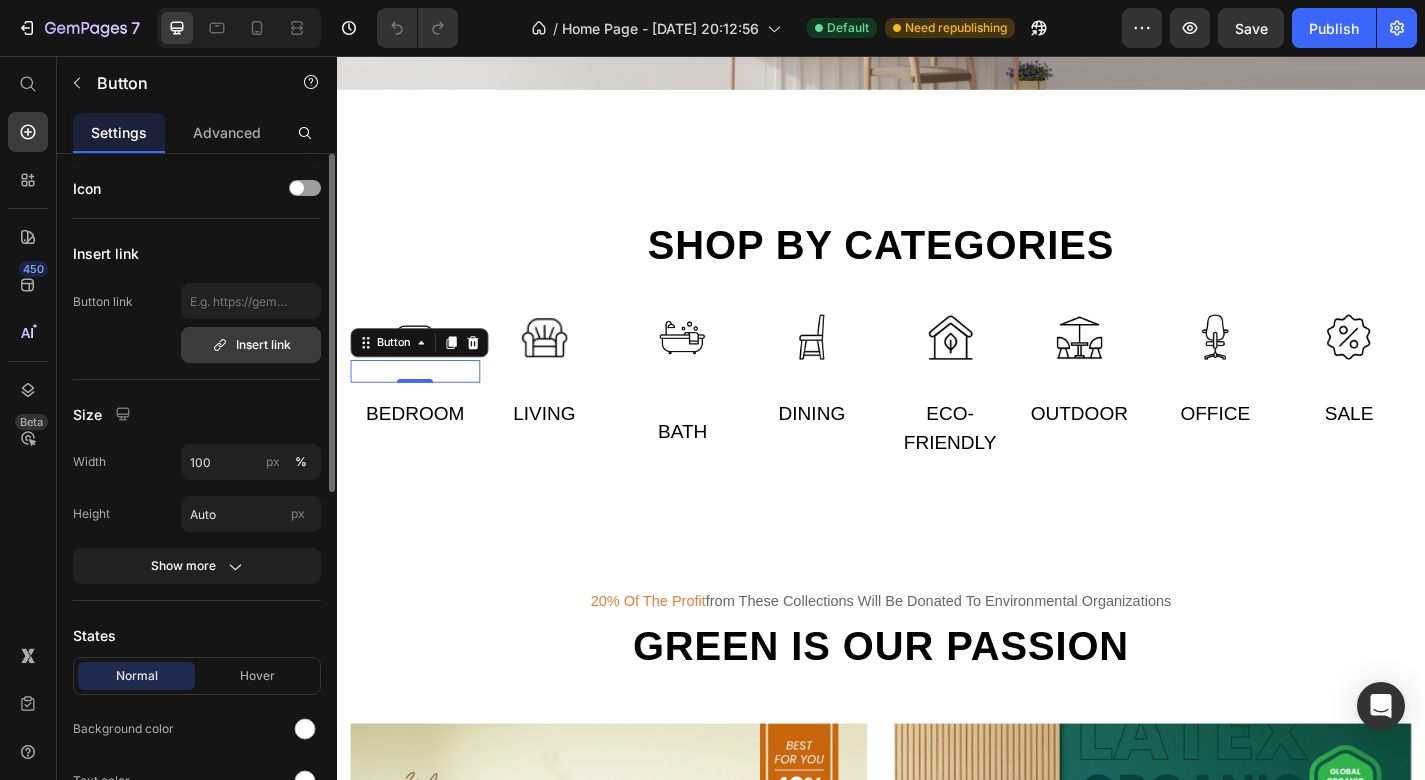 click on "Insert link" at bounding box center [251, 345] 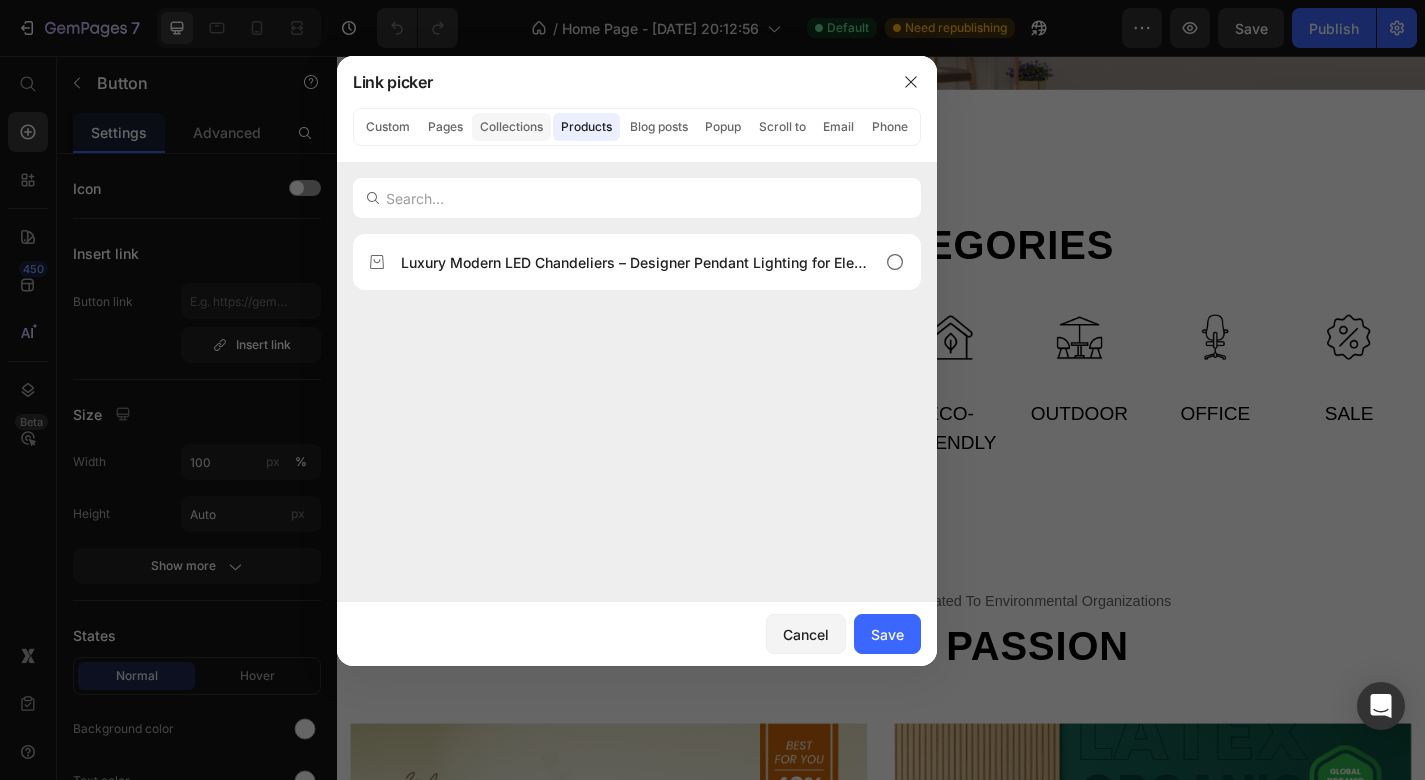 click on "Collections" 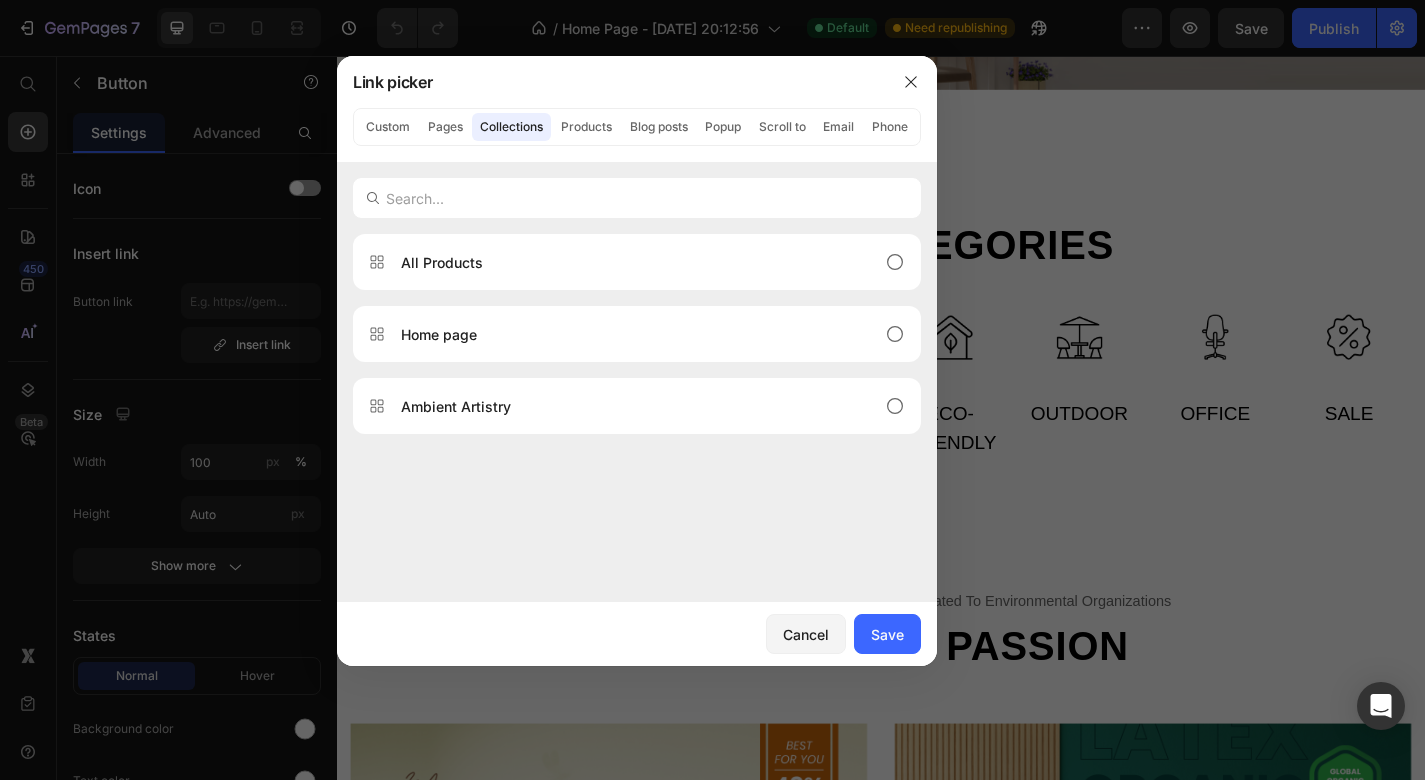 click on "Collections" 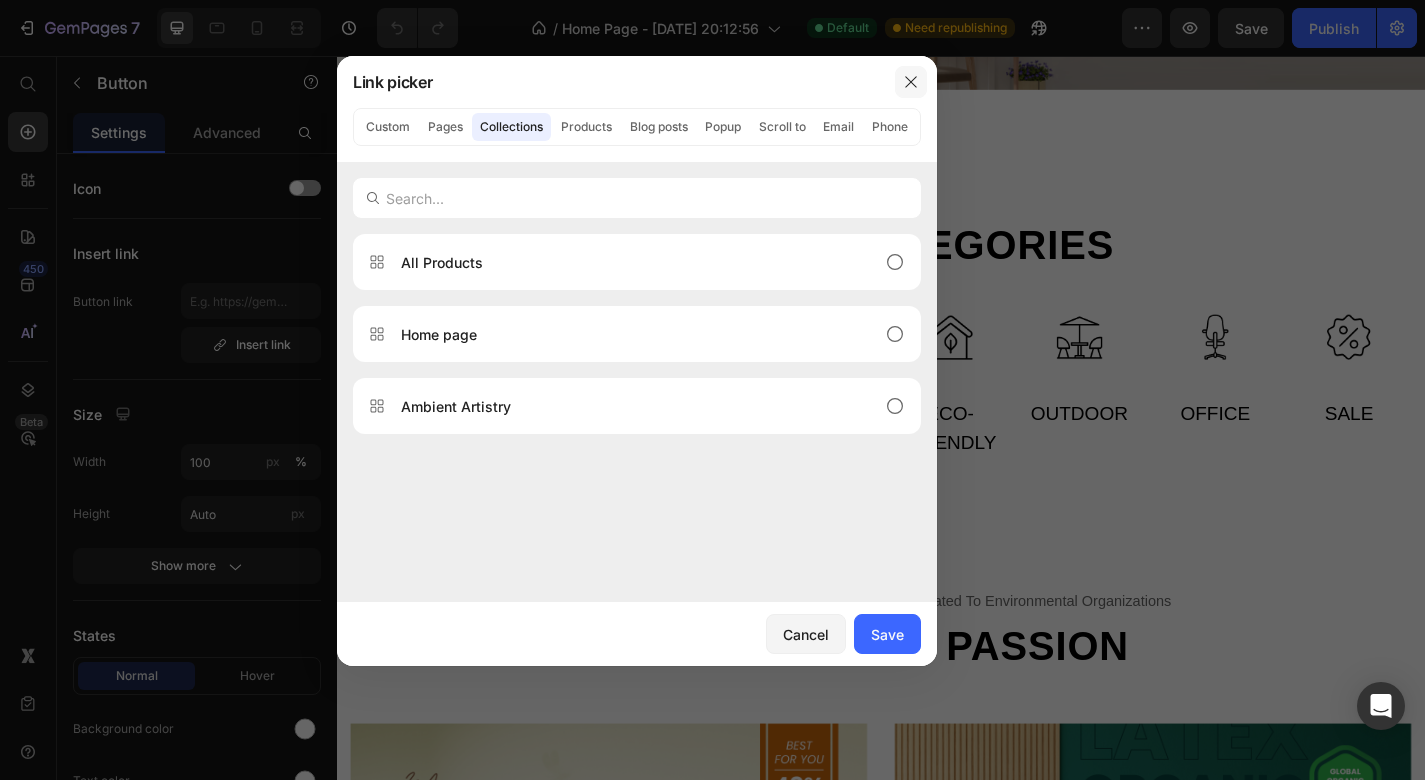 click 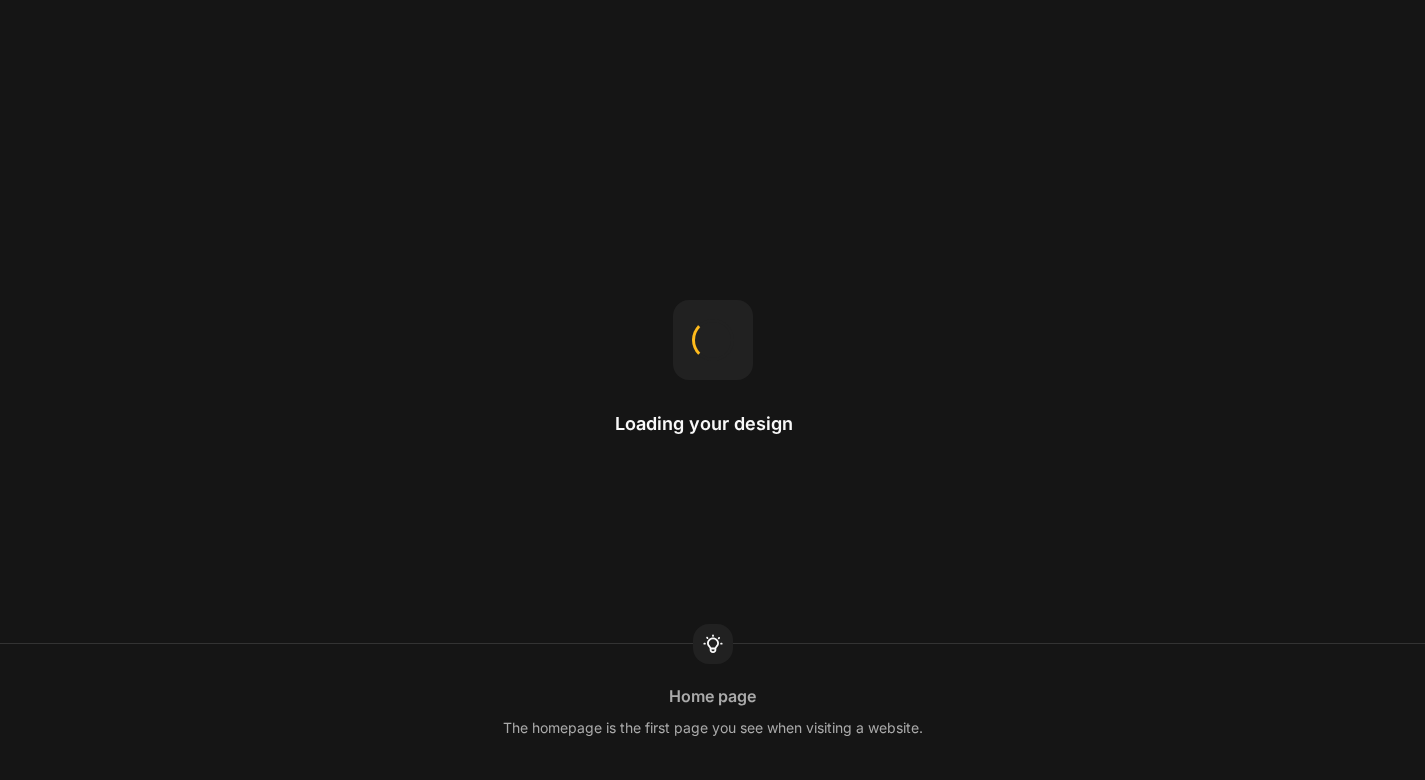 scroll, scrollTop: 0, scrollLeft: 0, axis: both 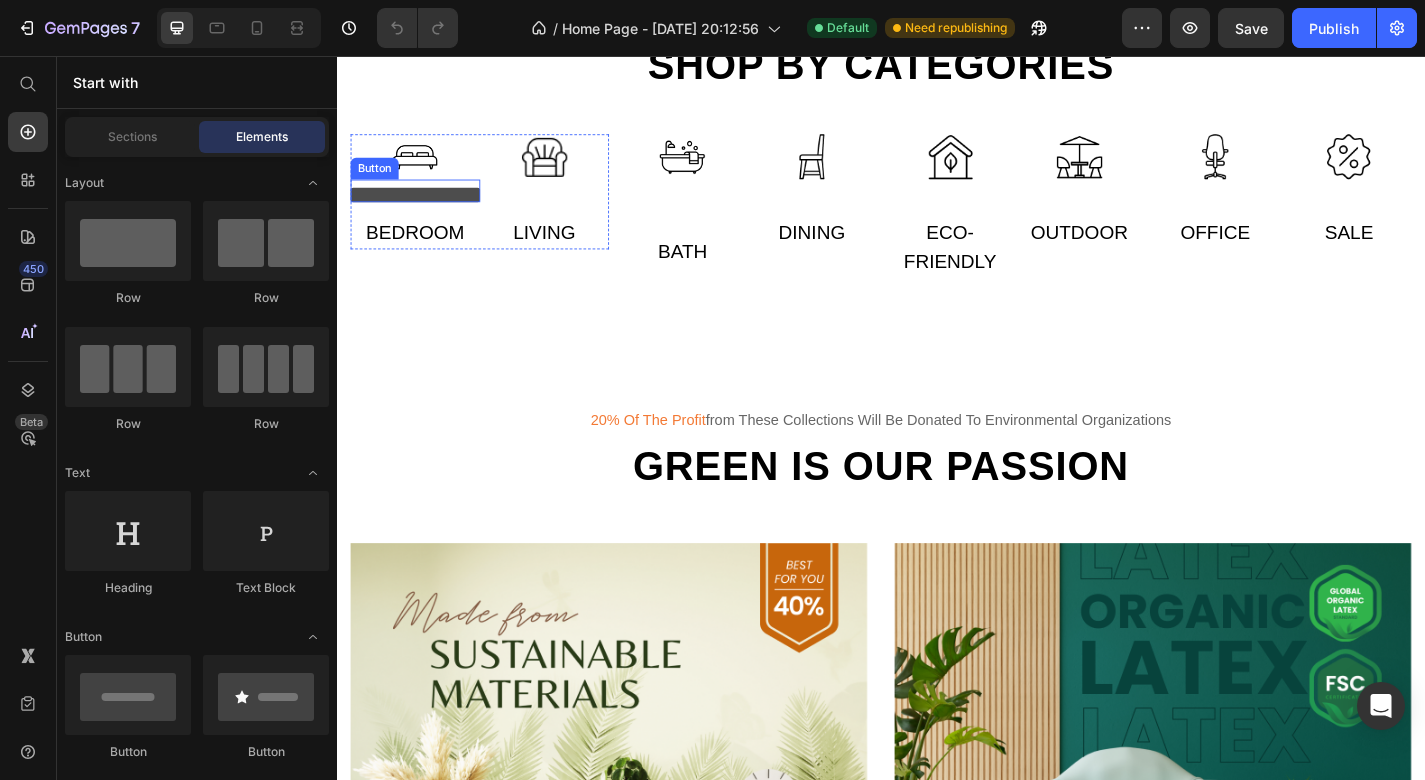 click at bounding box center (423, 209) 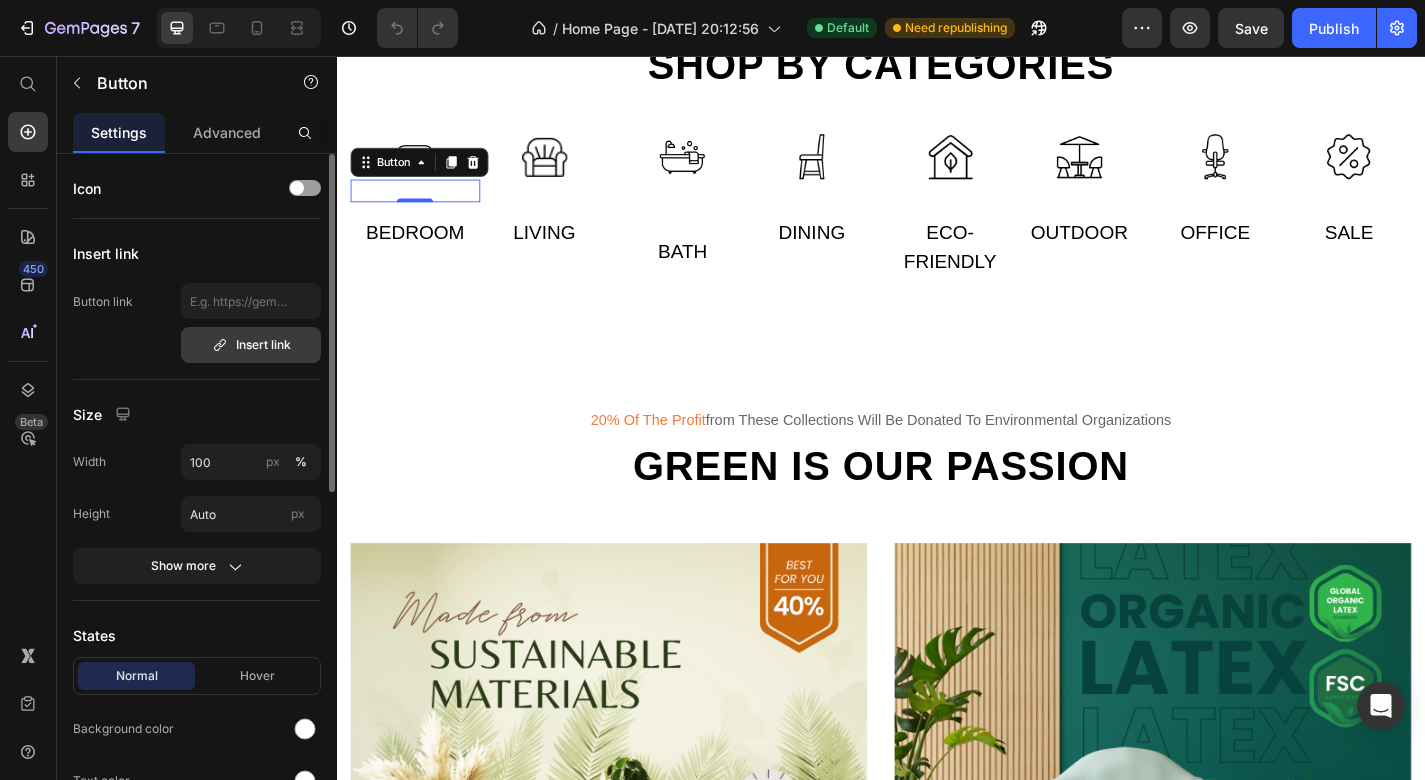 click on "Insert link" at bounding box center [251, 345] 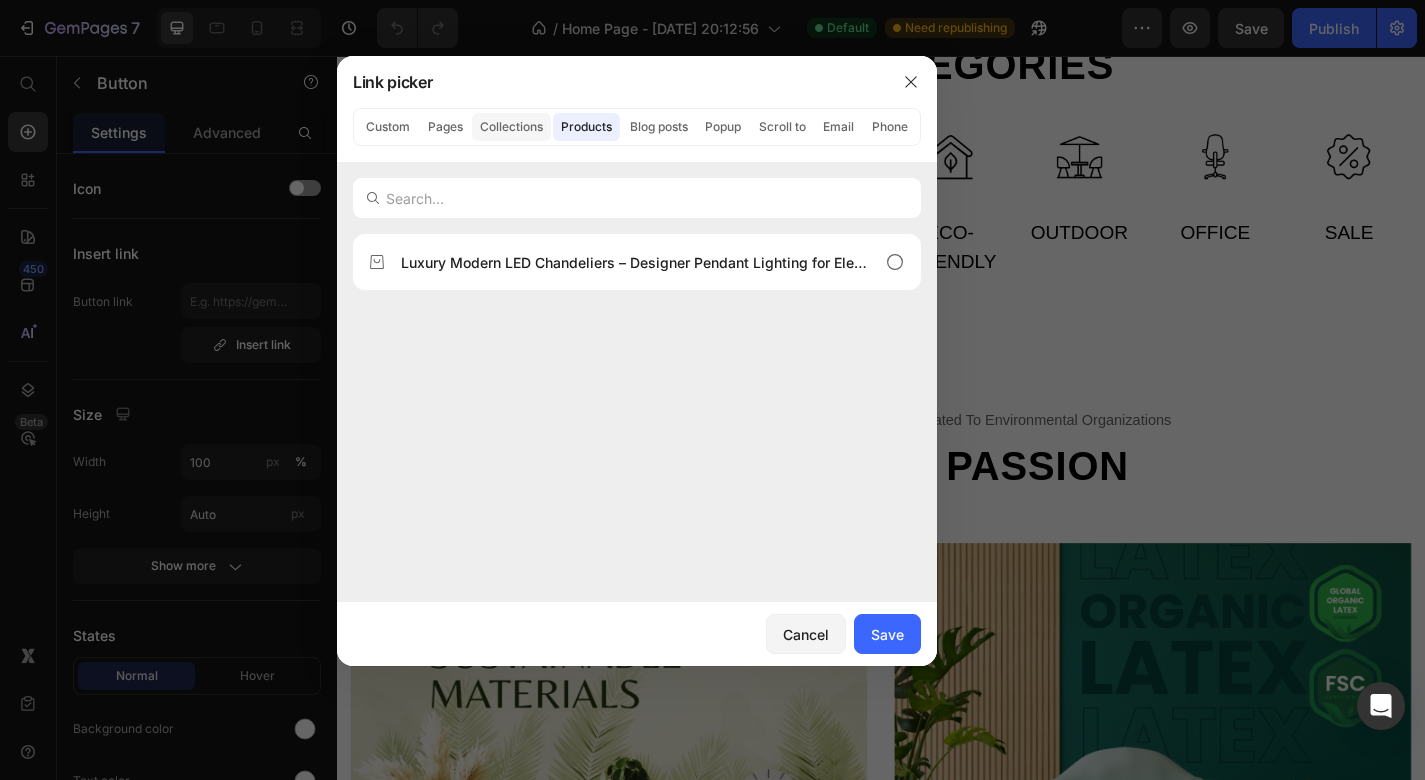 click on "Collections" 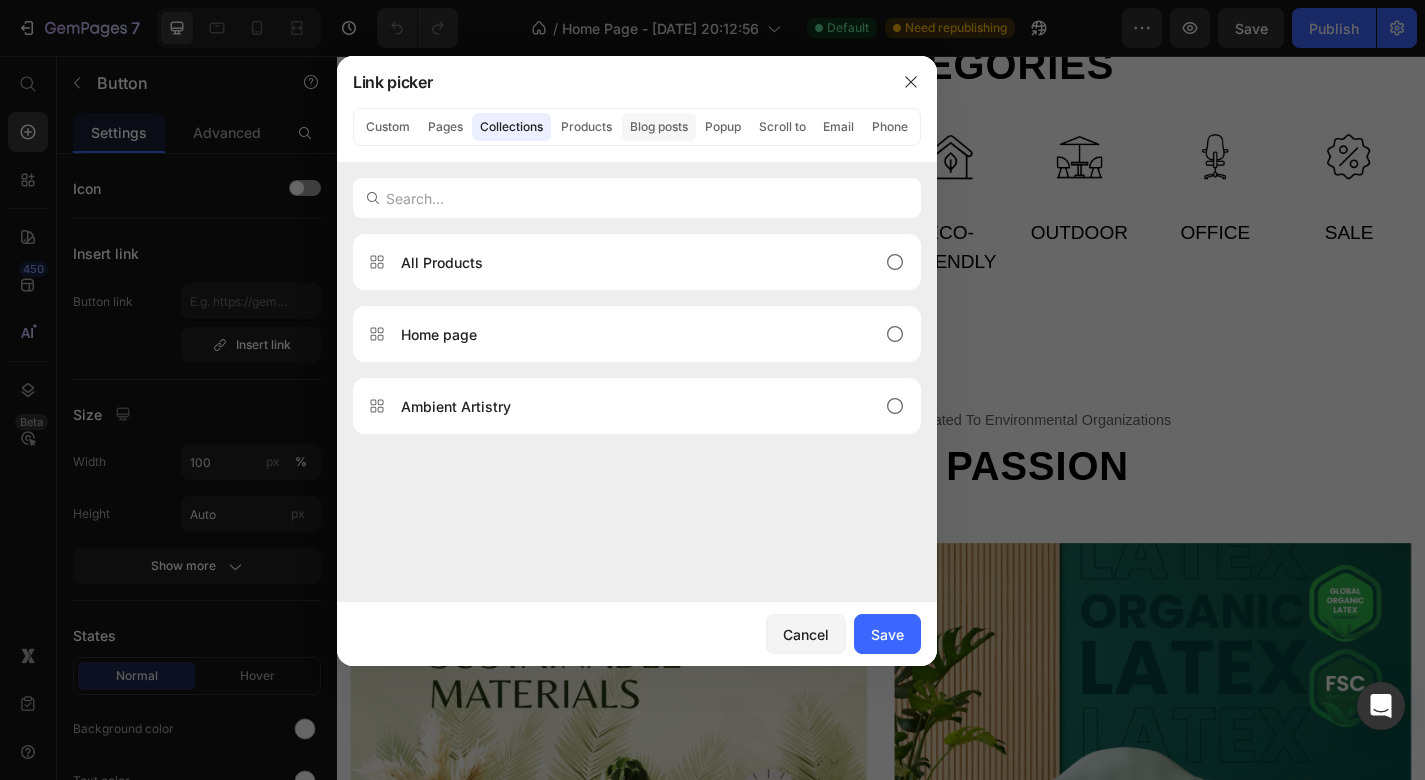 click on "Blog posts" 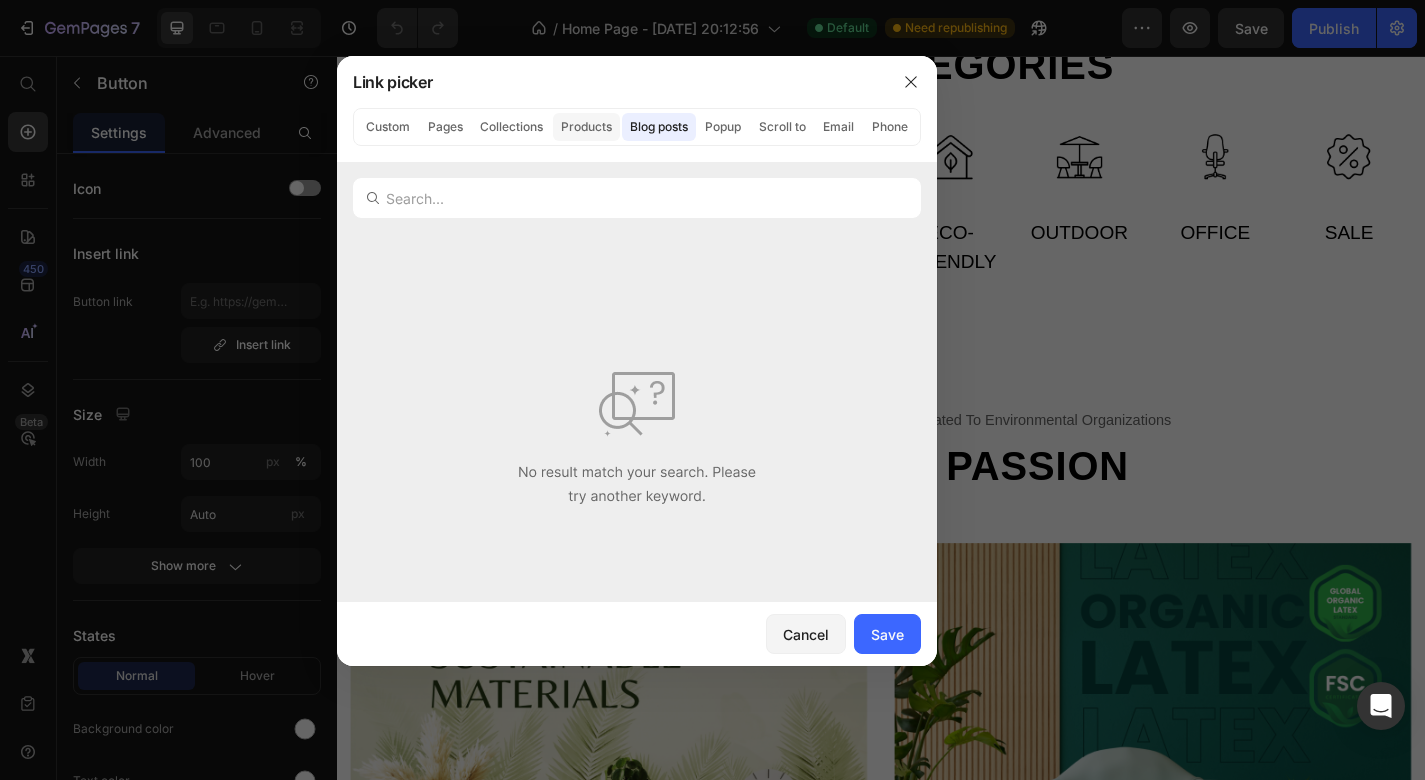 click on "Products" 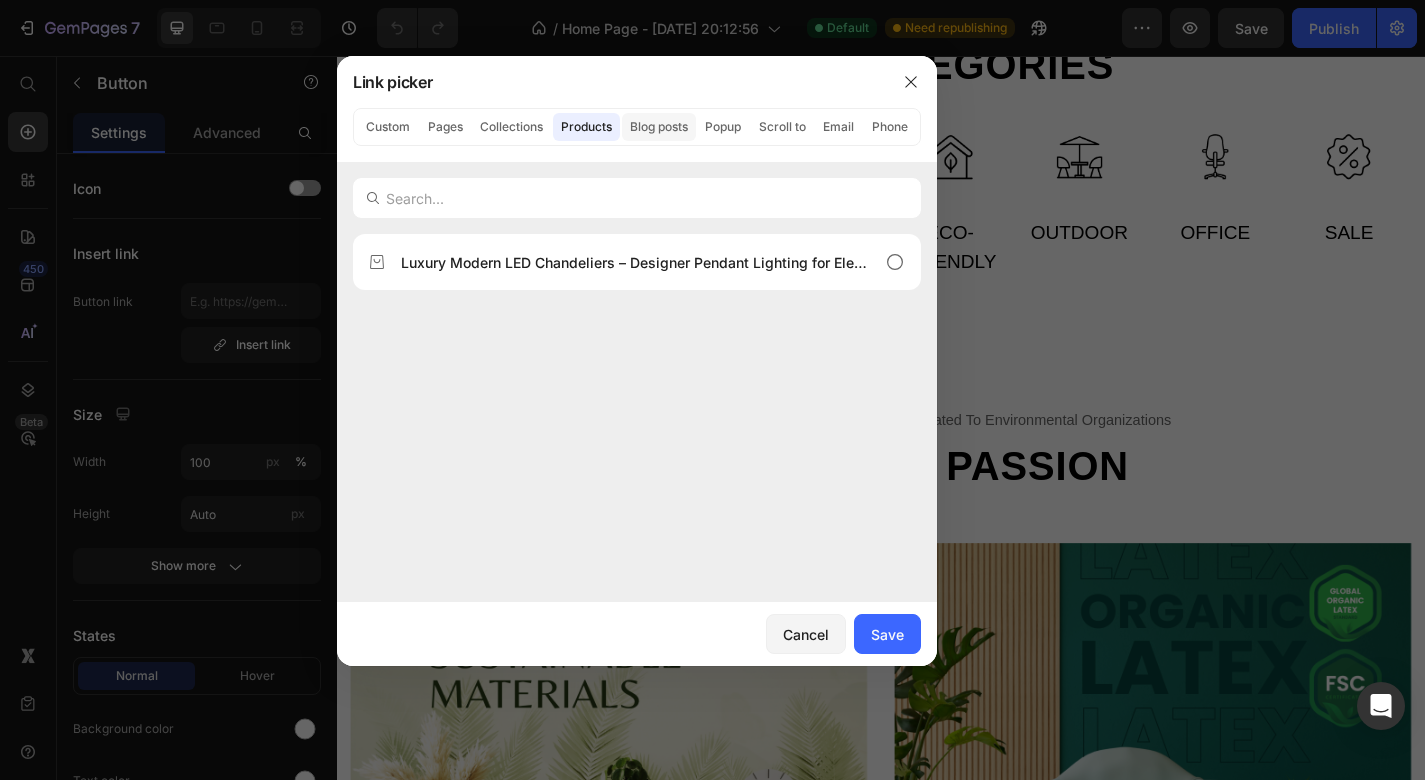 click on "Blog posts" 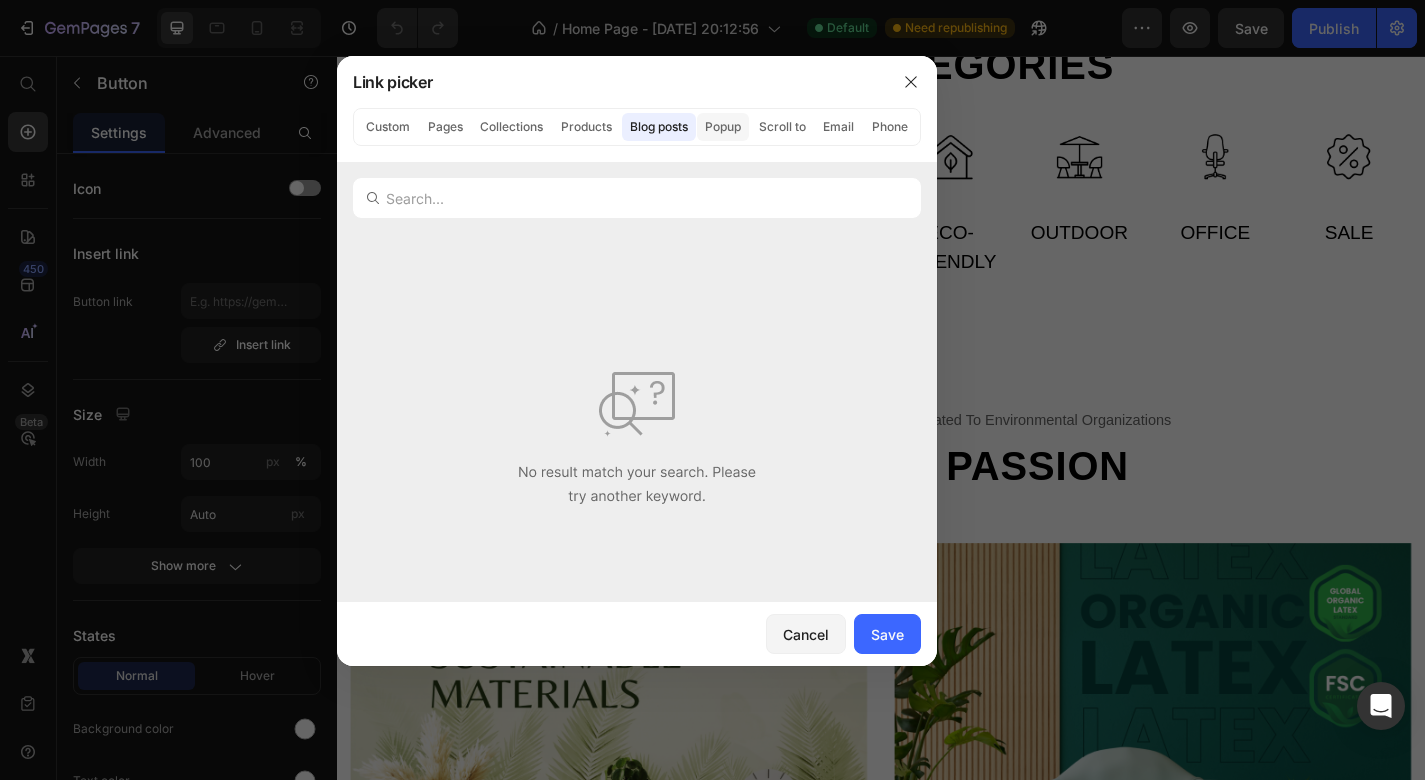 click on "Popup" 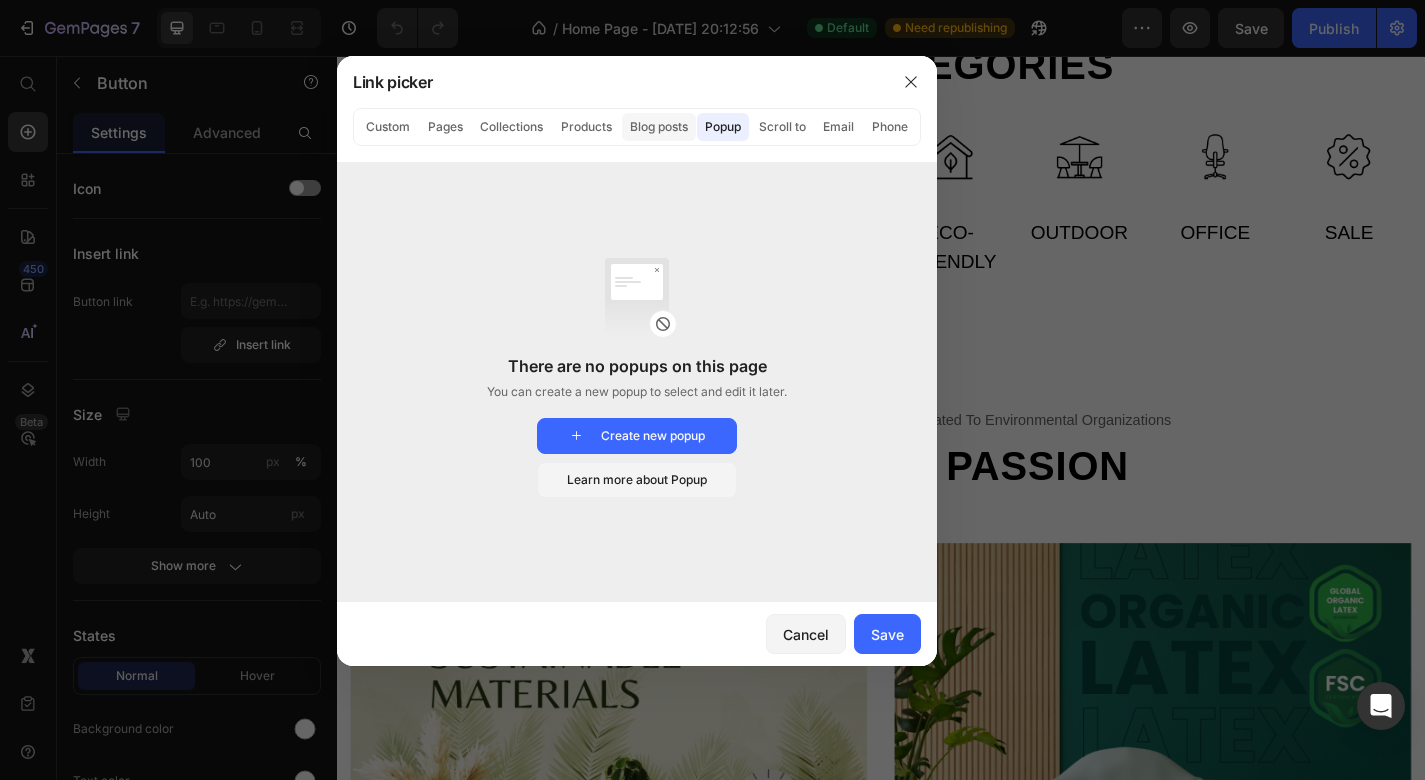 click on "Blog posts" 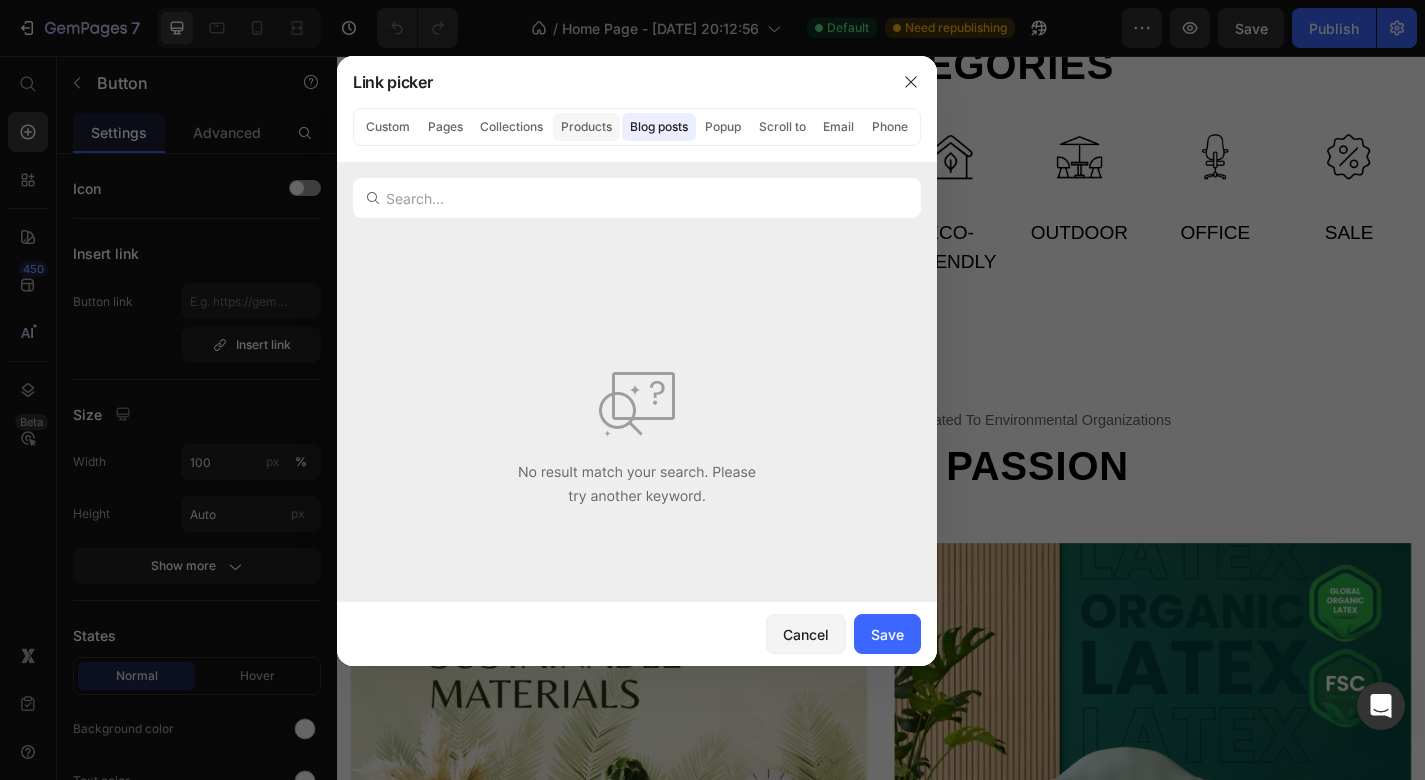 click on "Products" 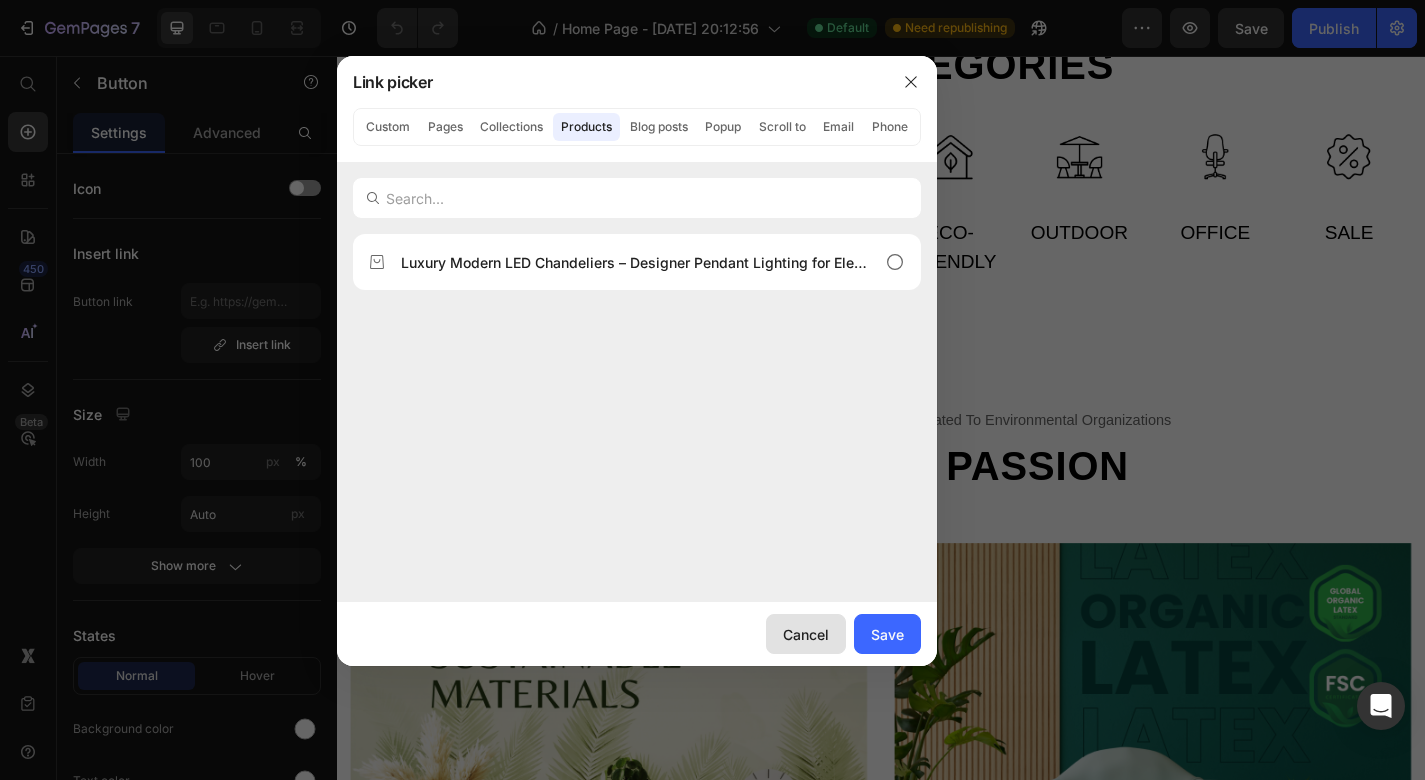 click on "Cancel" at bounding box center [806, 634] 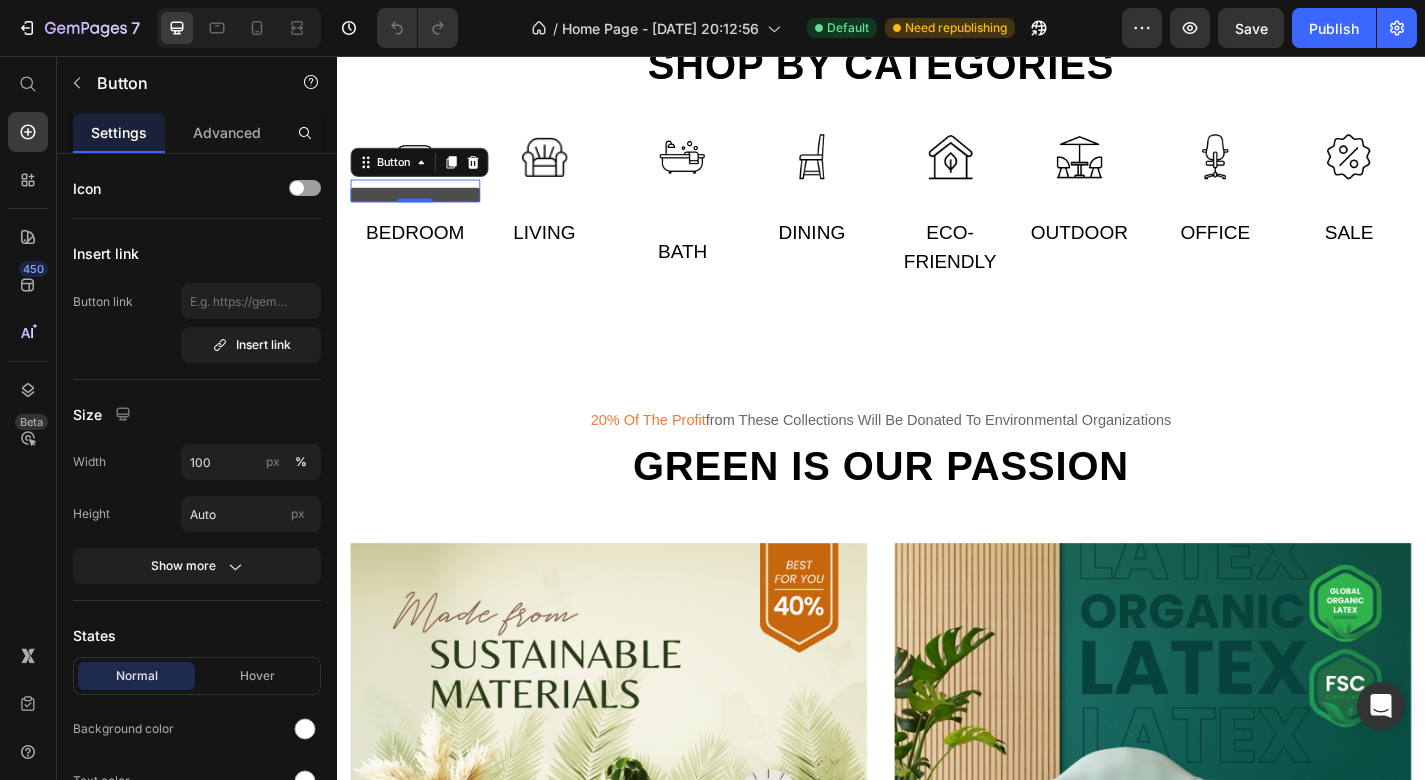click at bounding box center [423, 209] 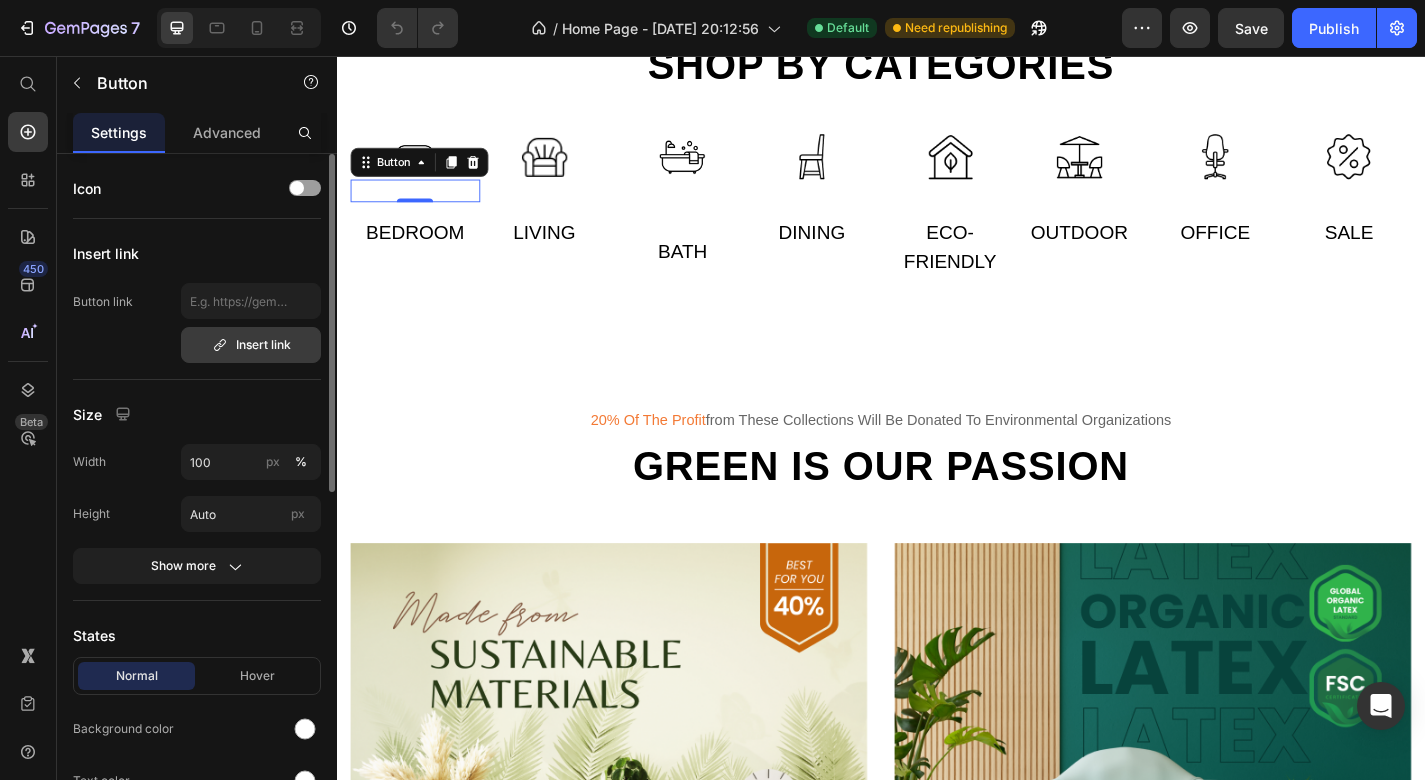 click on "Insert link" at bounding box center [251, 345] 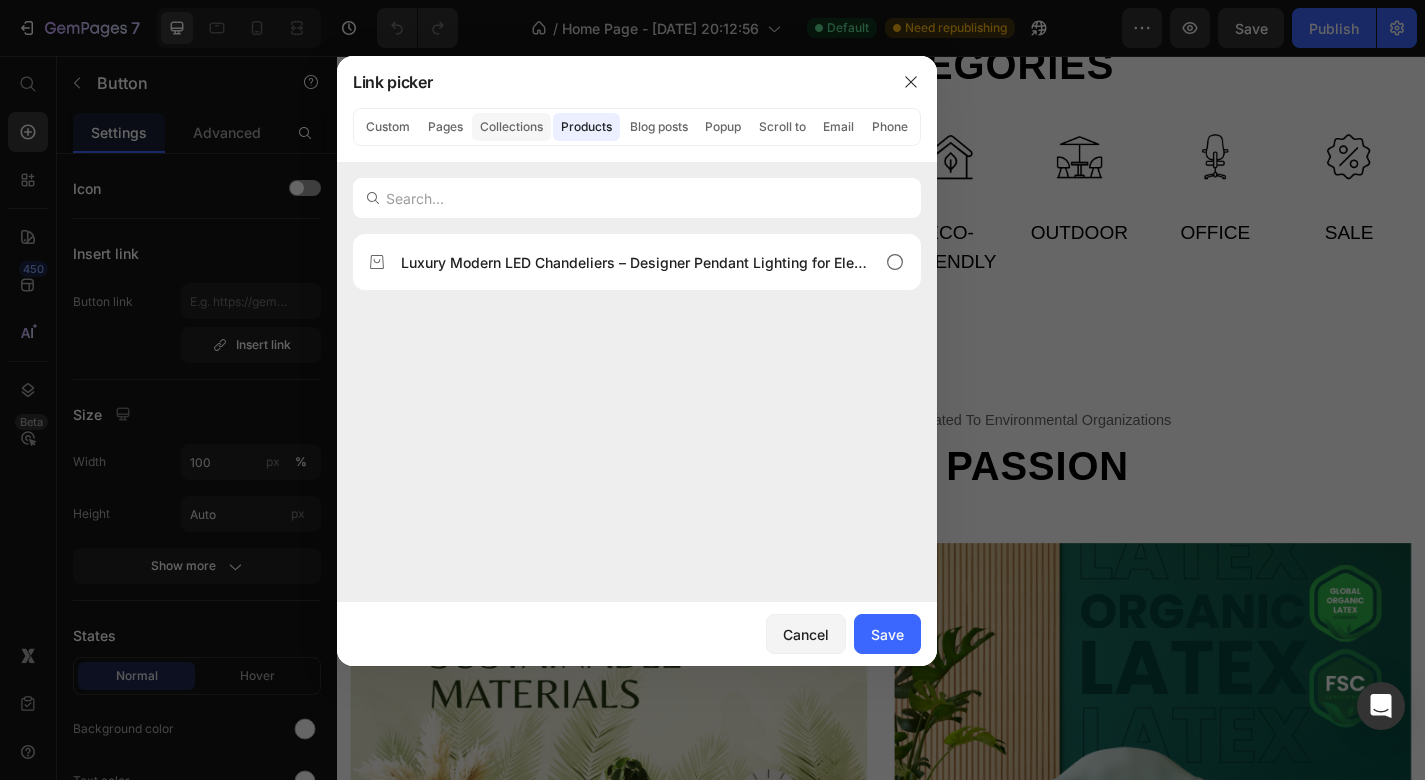 click on "Collections" 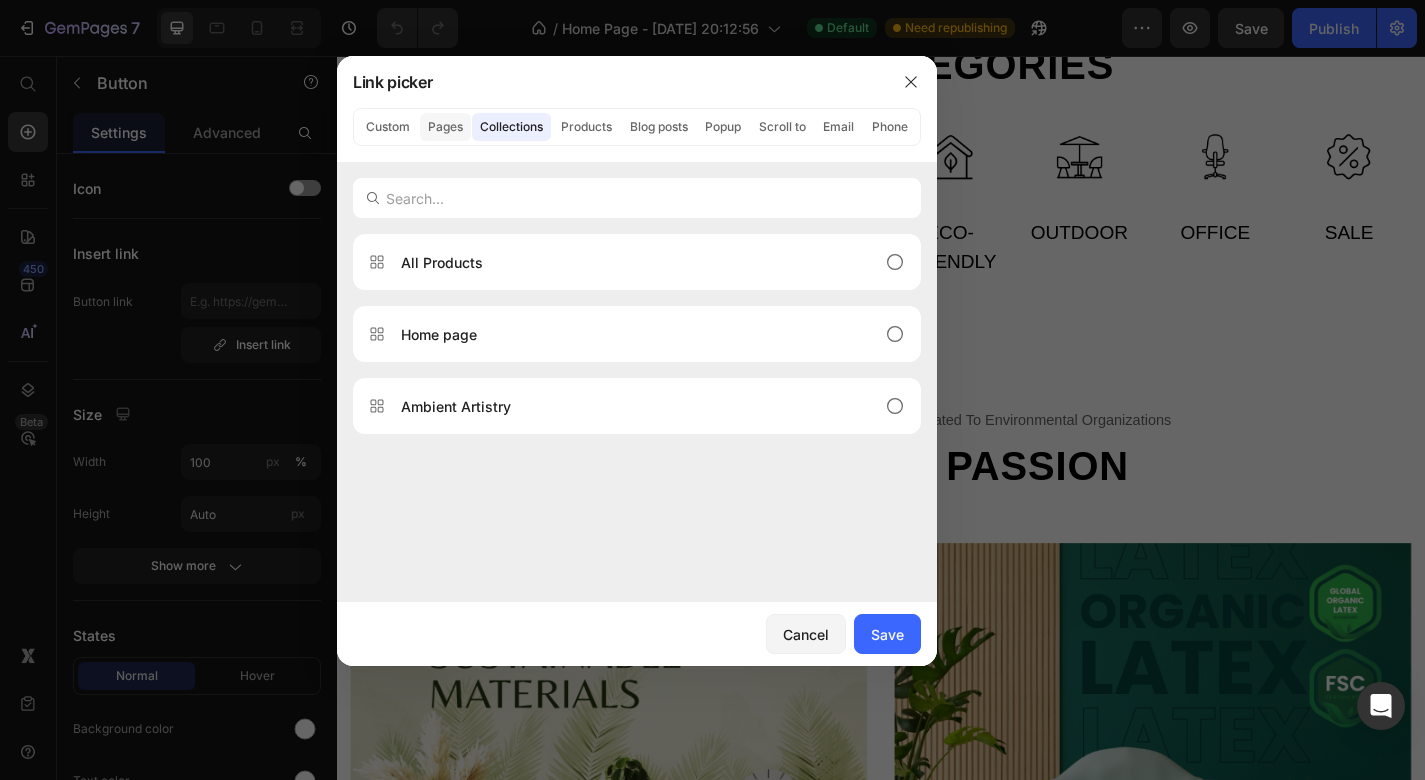 click on "Pages" 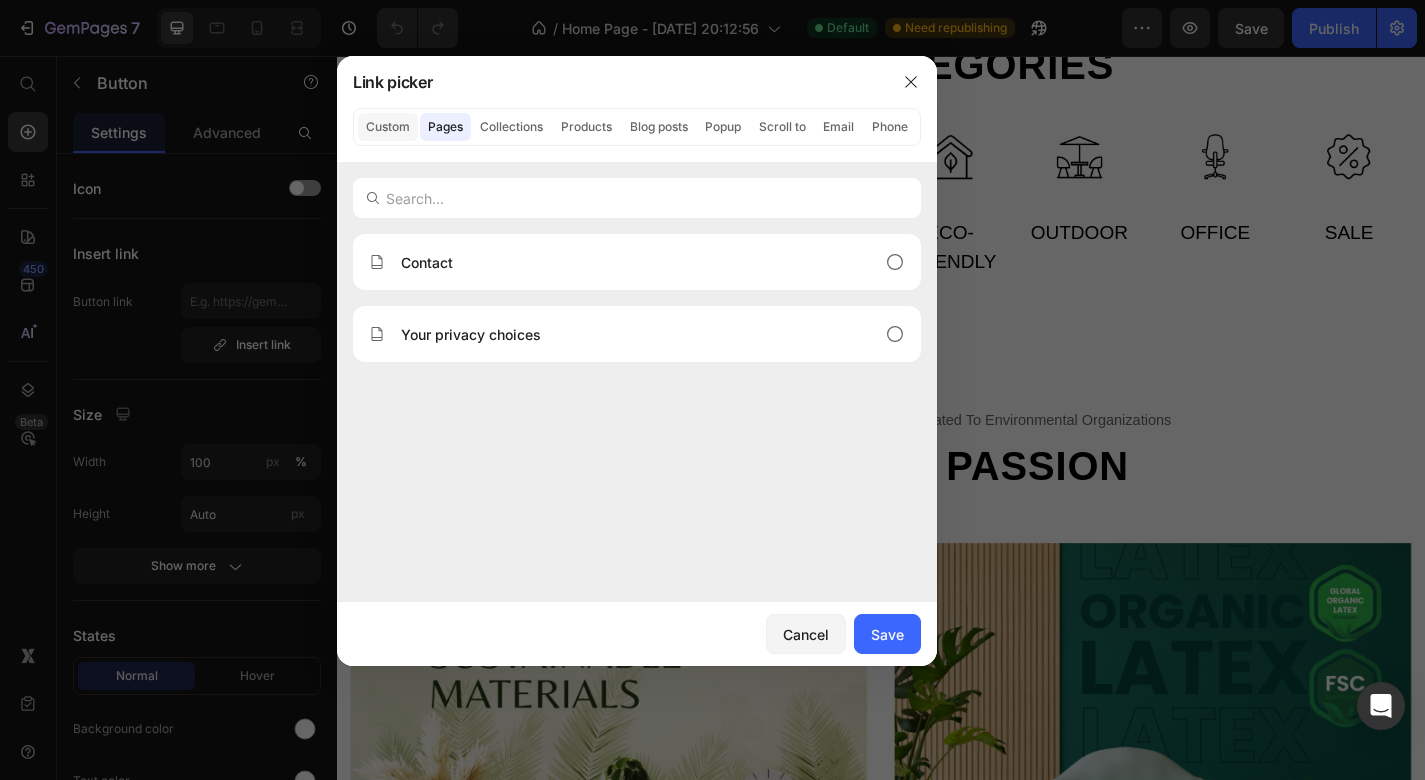 click on "Custom" 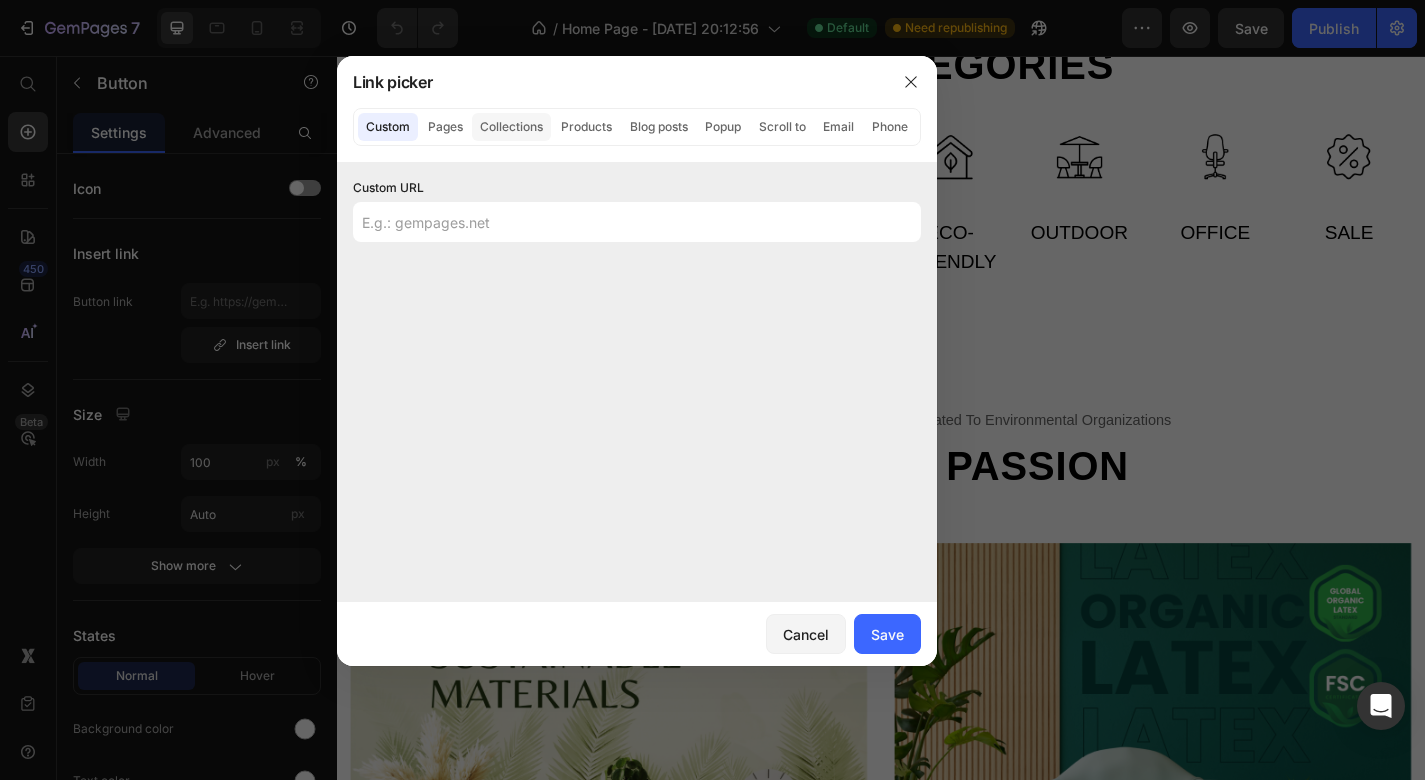 click on "Collections" 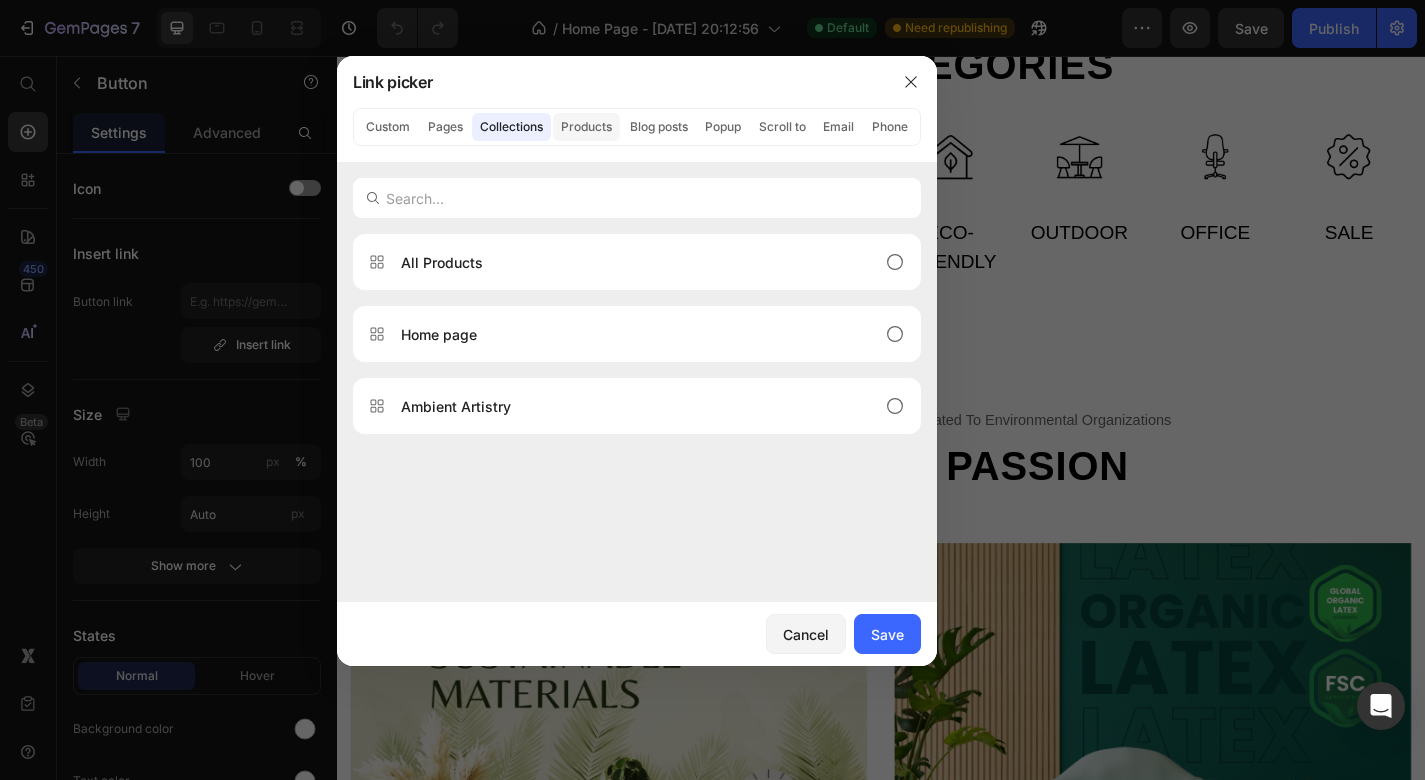 click on "Products" 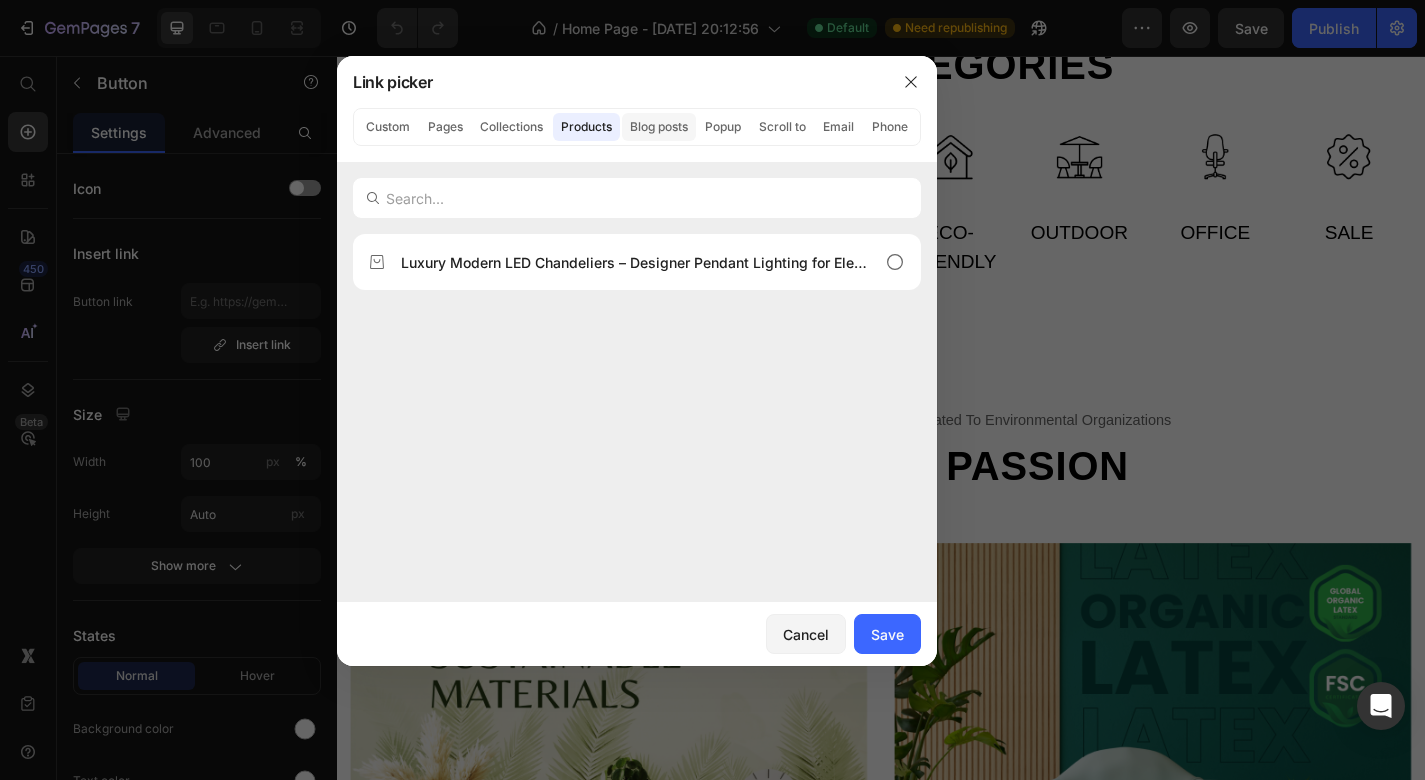 click on "Blog posts" 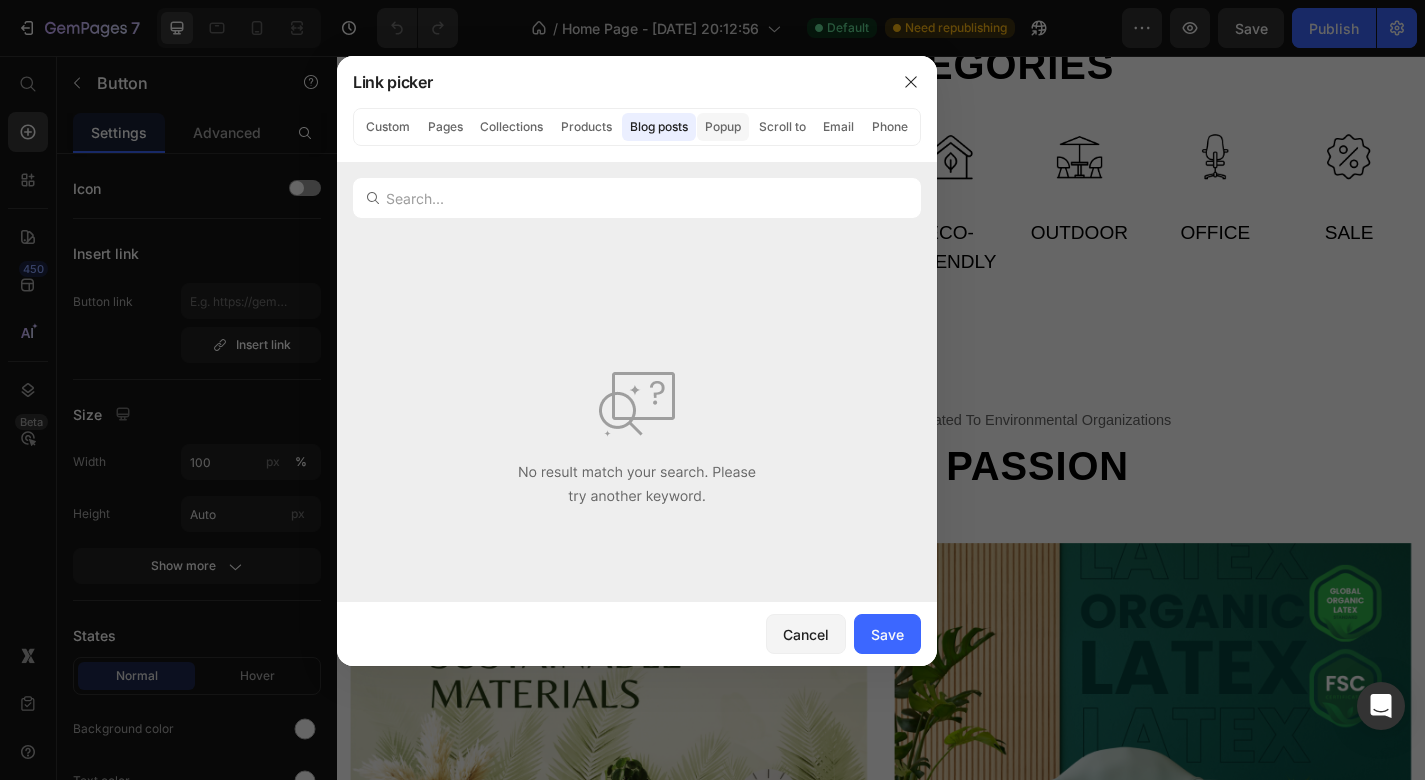 click on "Popup" 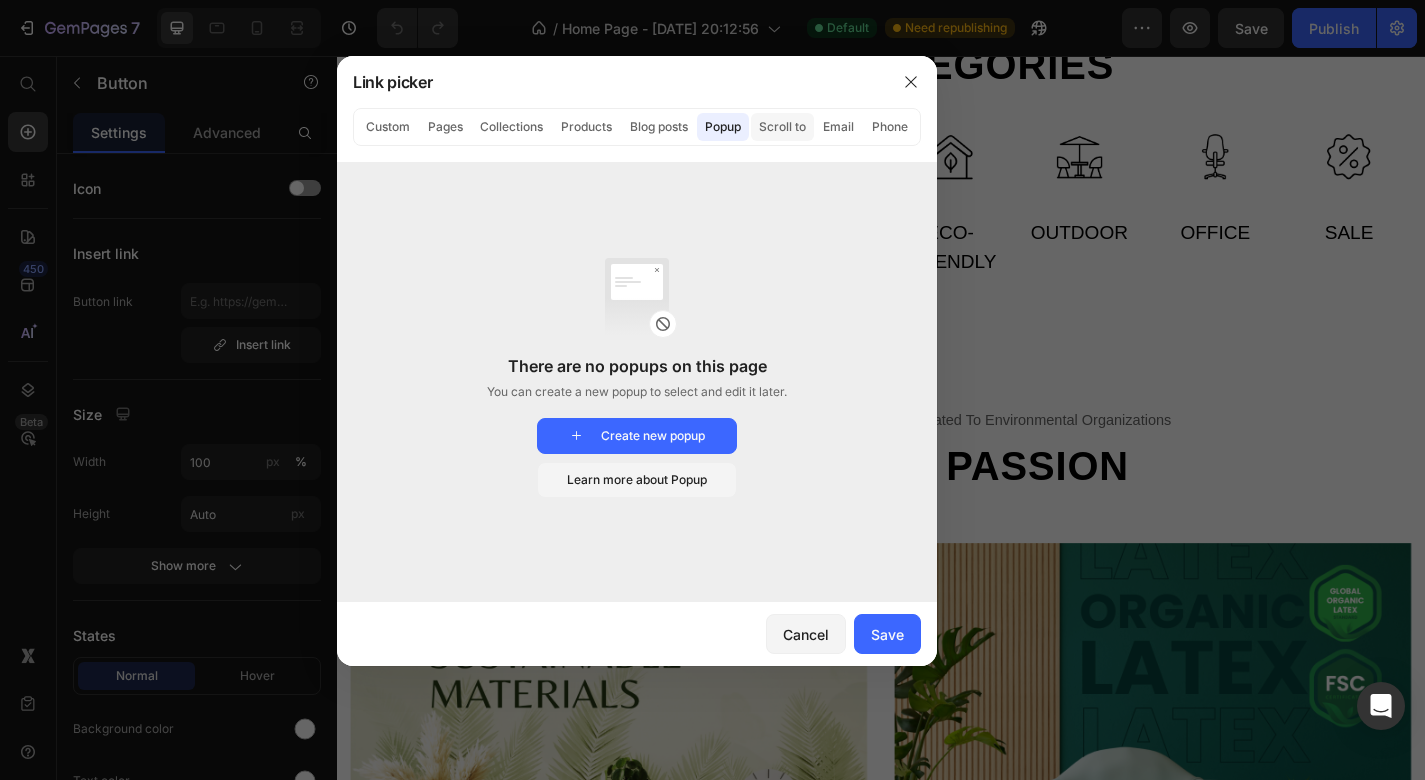 click on "Scroll to" 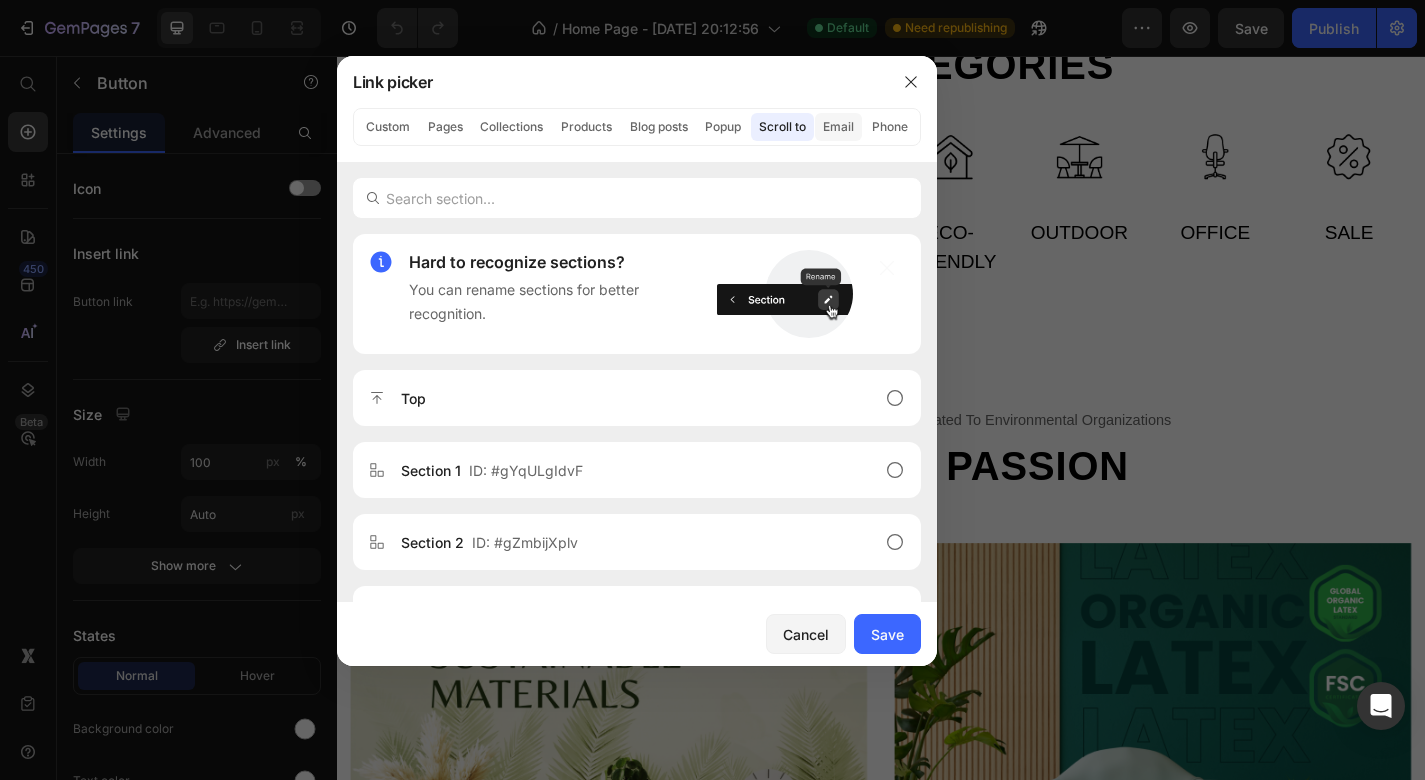 click on "Email" 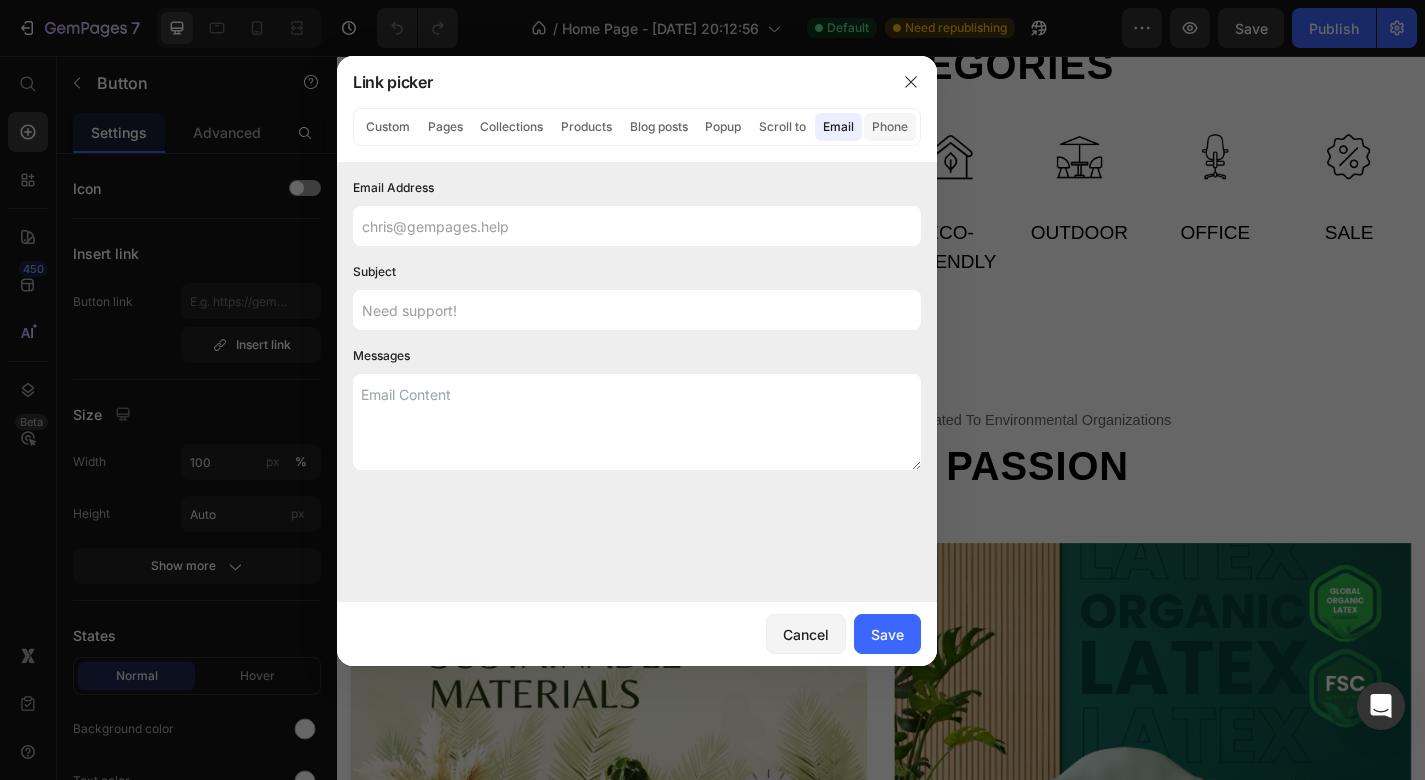 click on "Phone" 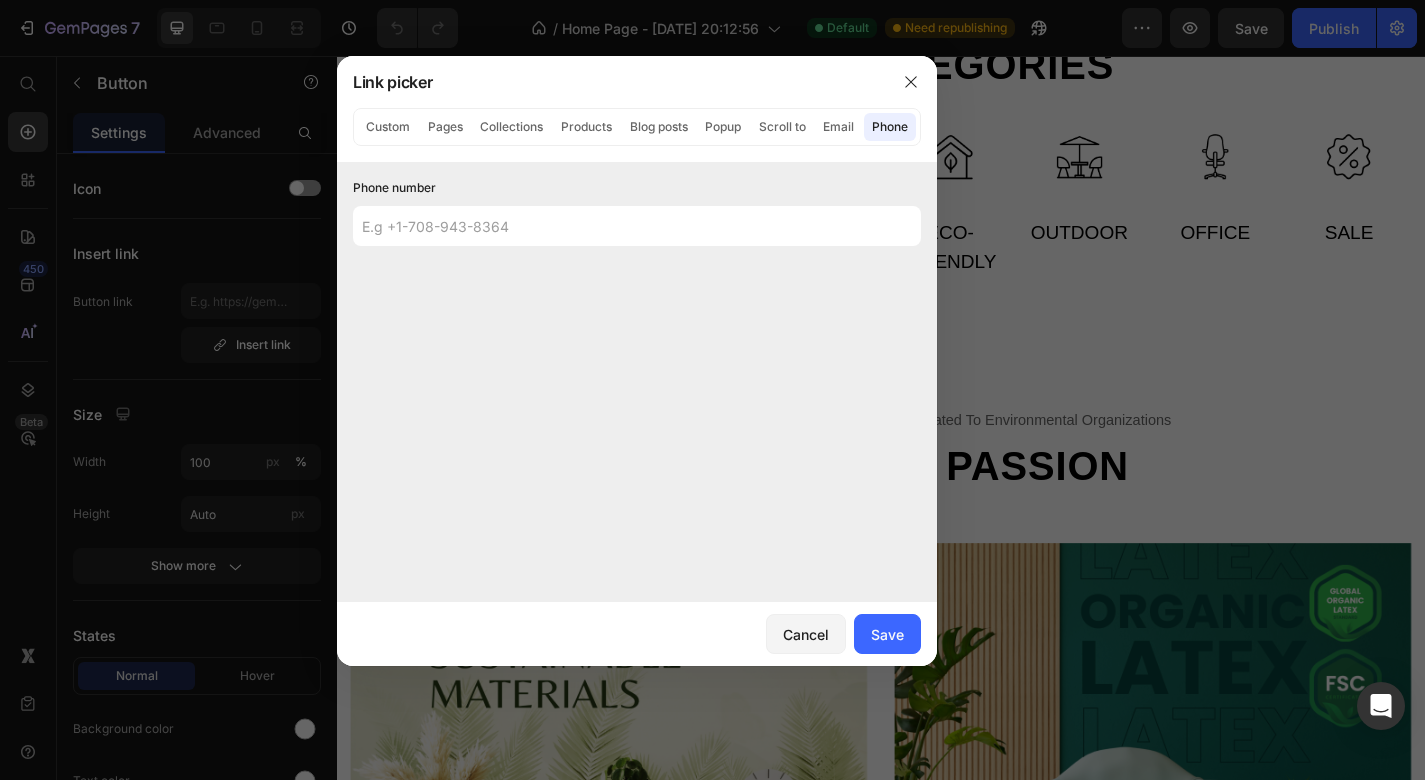 click on "Custom Pages Collections Products Blog posts Popup Scroll to Email Phone" 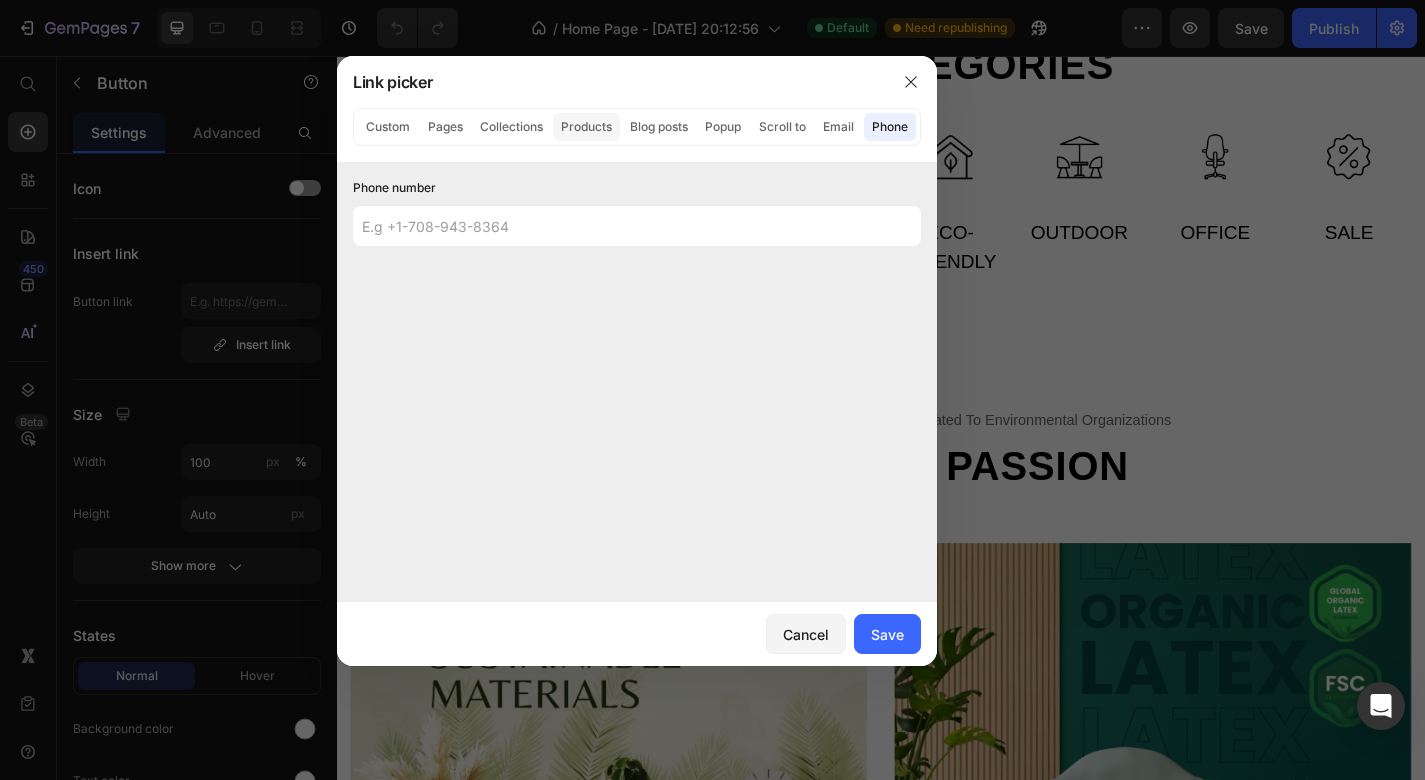 click on "Products" 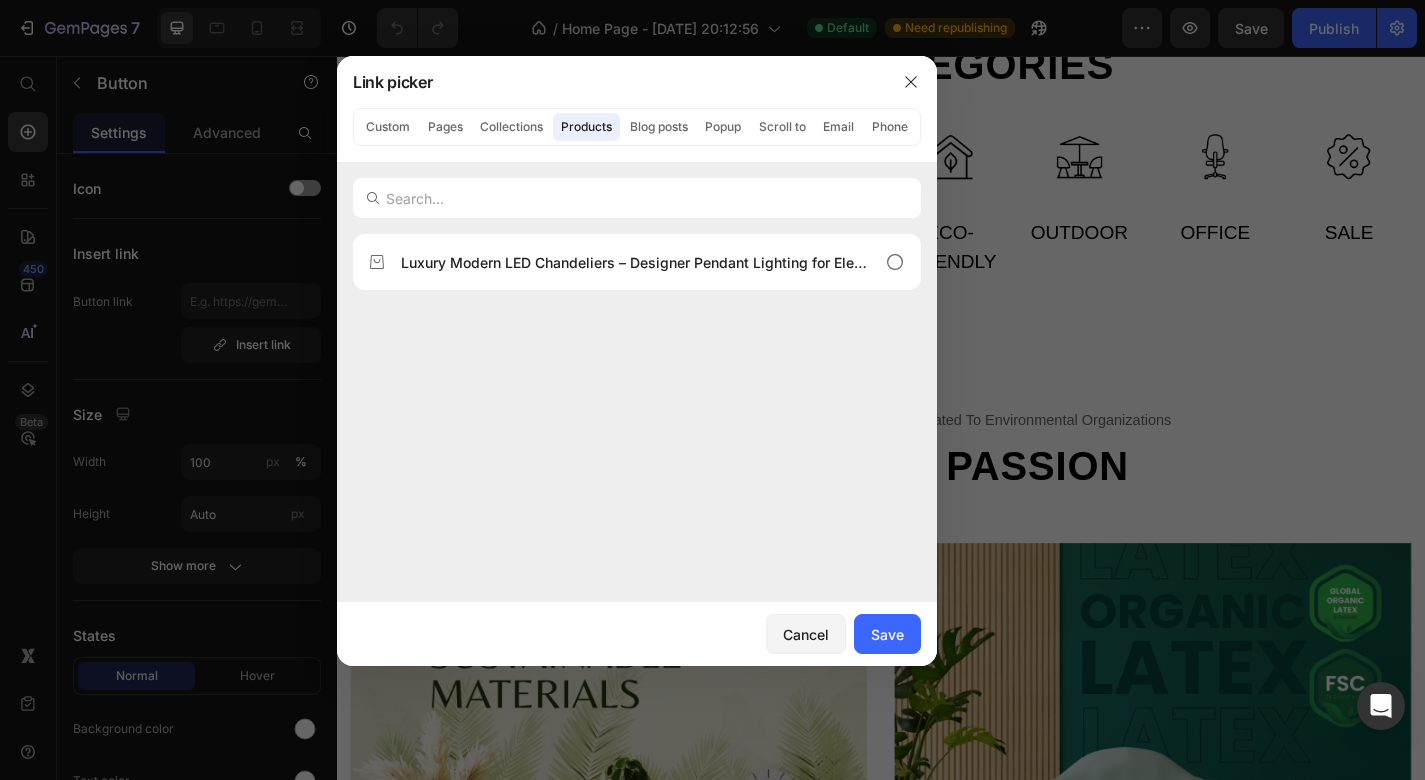 type on "b" 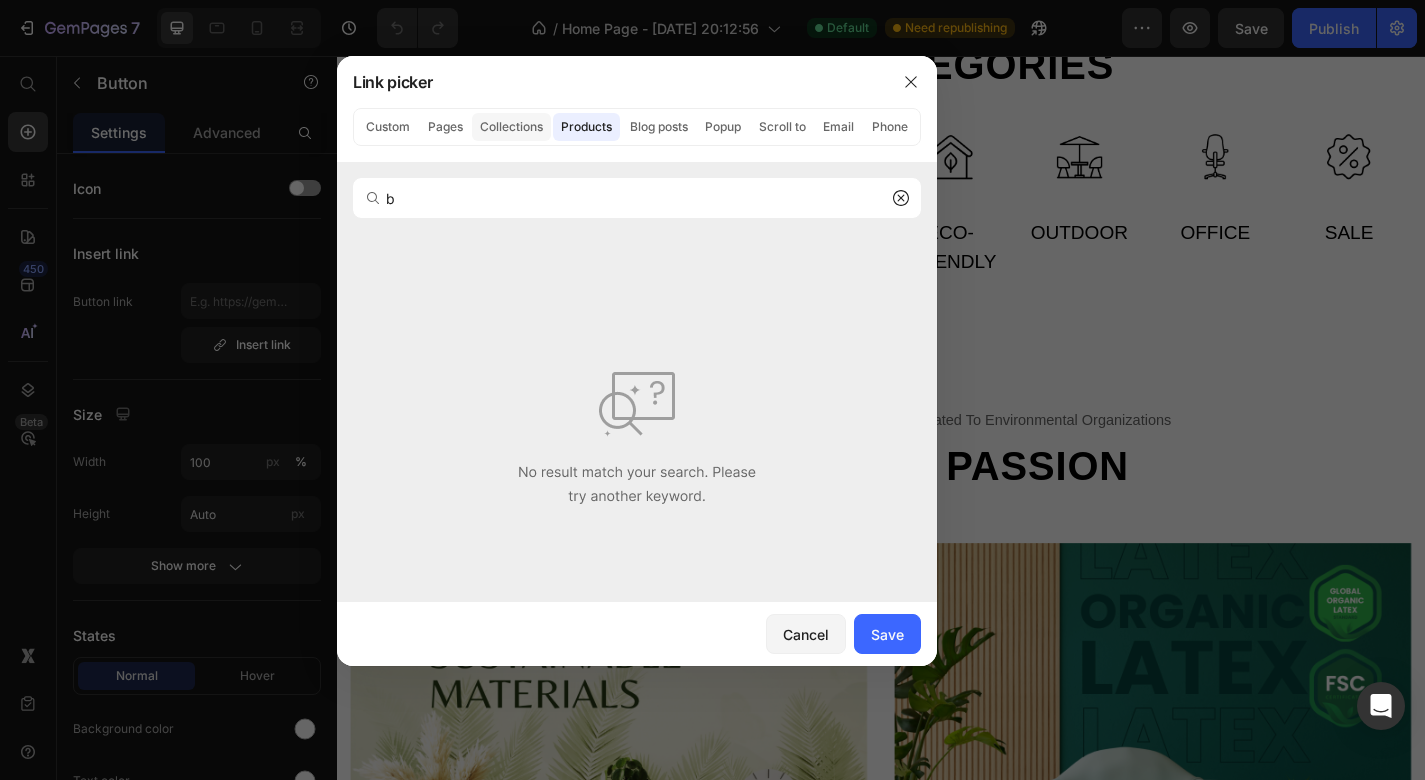 click on "Collections" 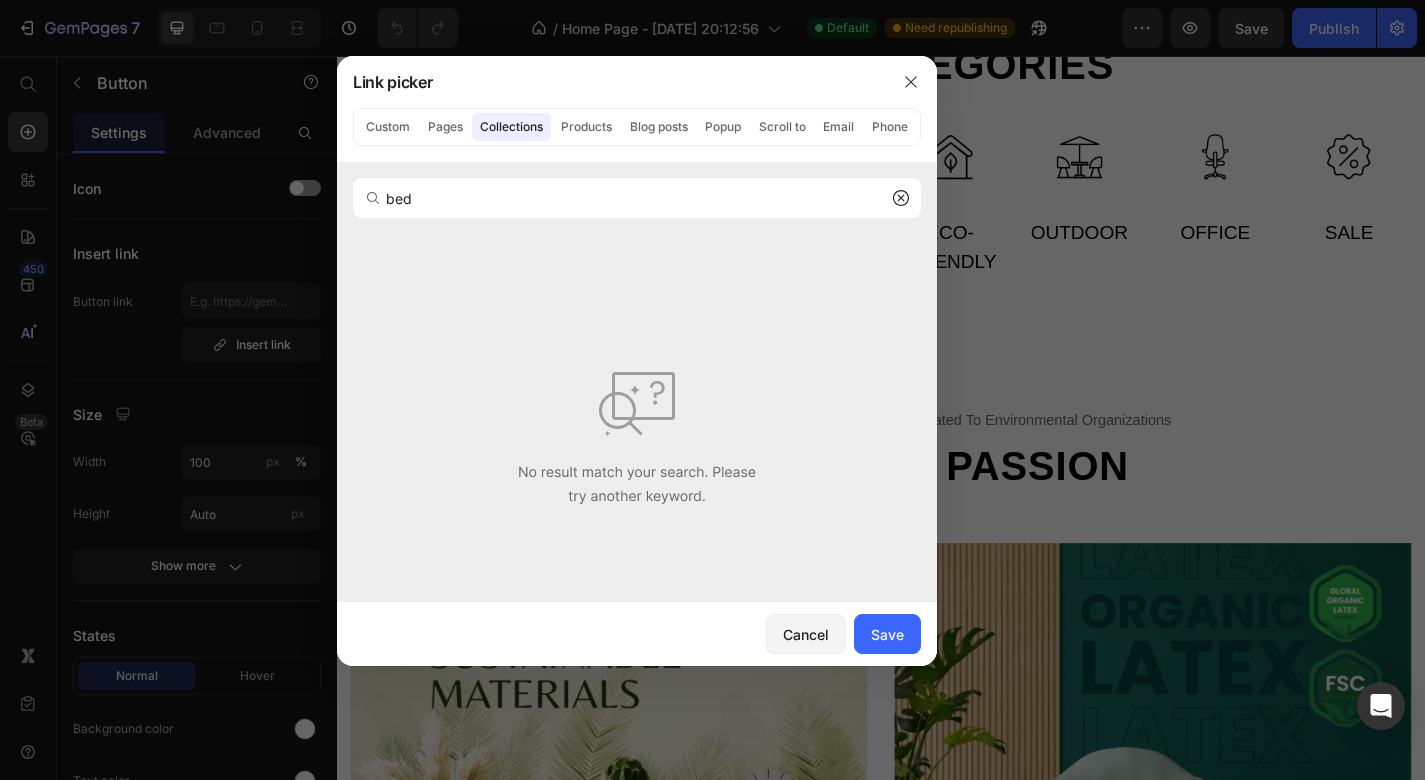 type on "bed" 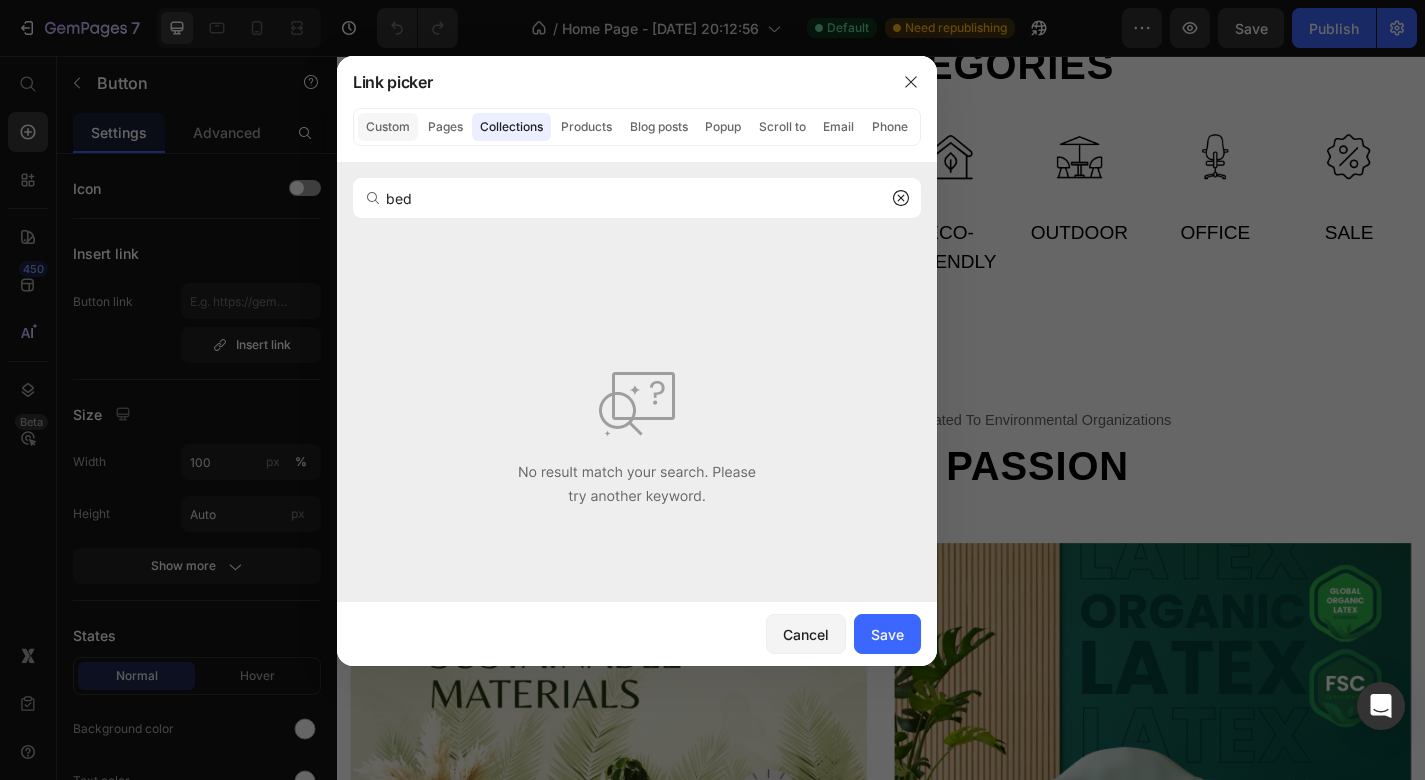 click on "Custom" 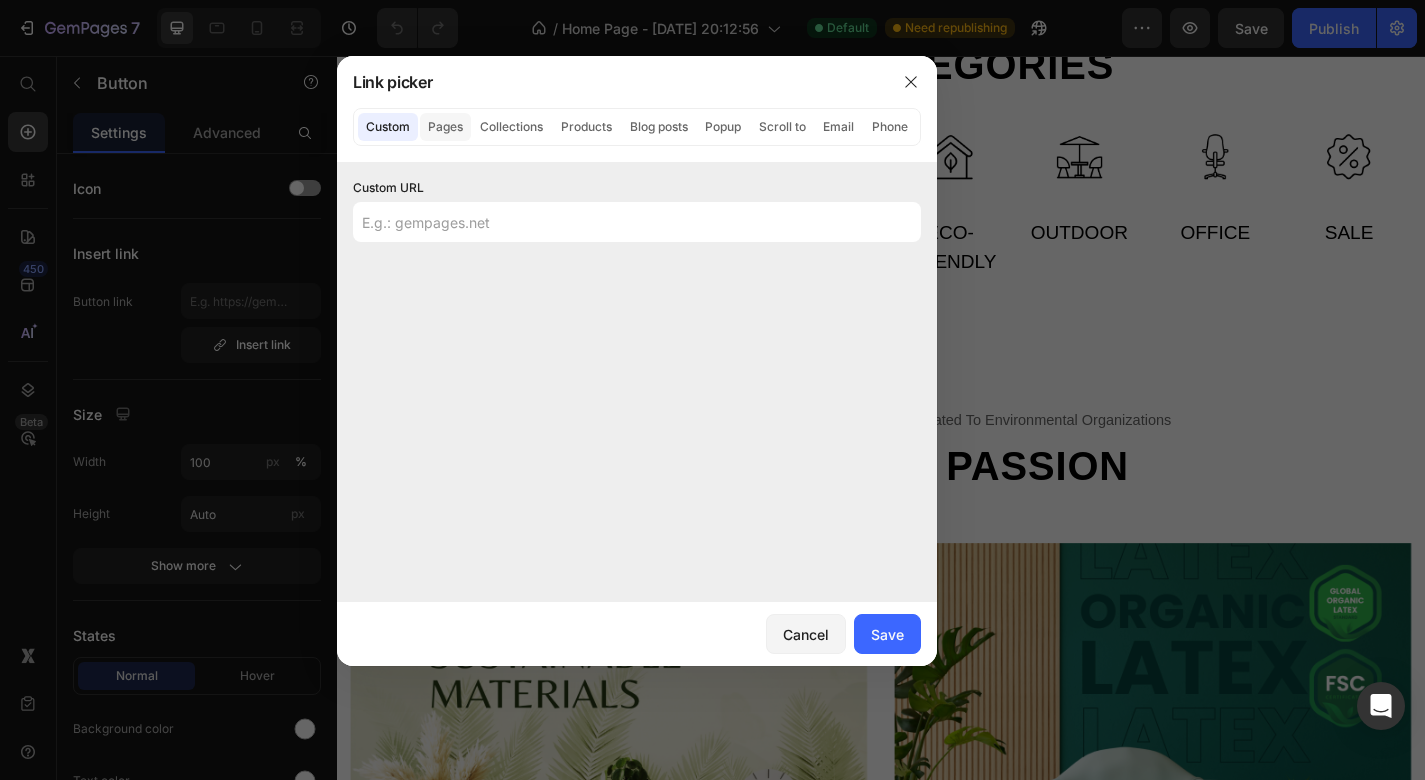 click on "Pages" 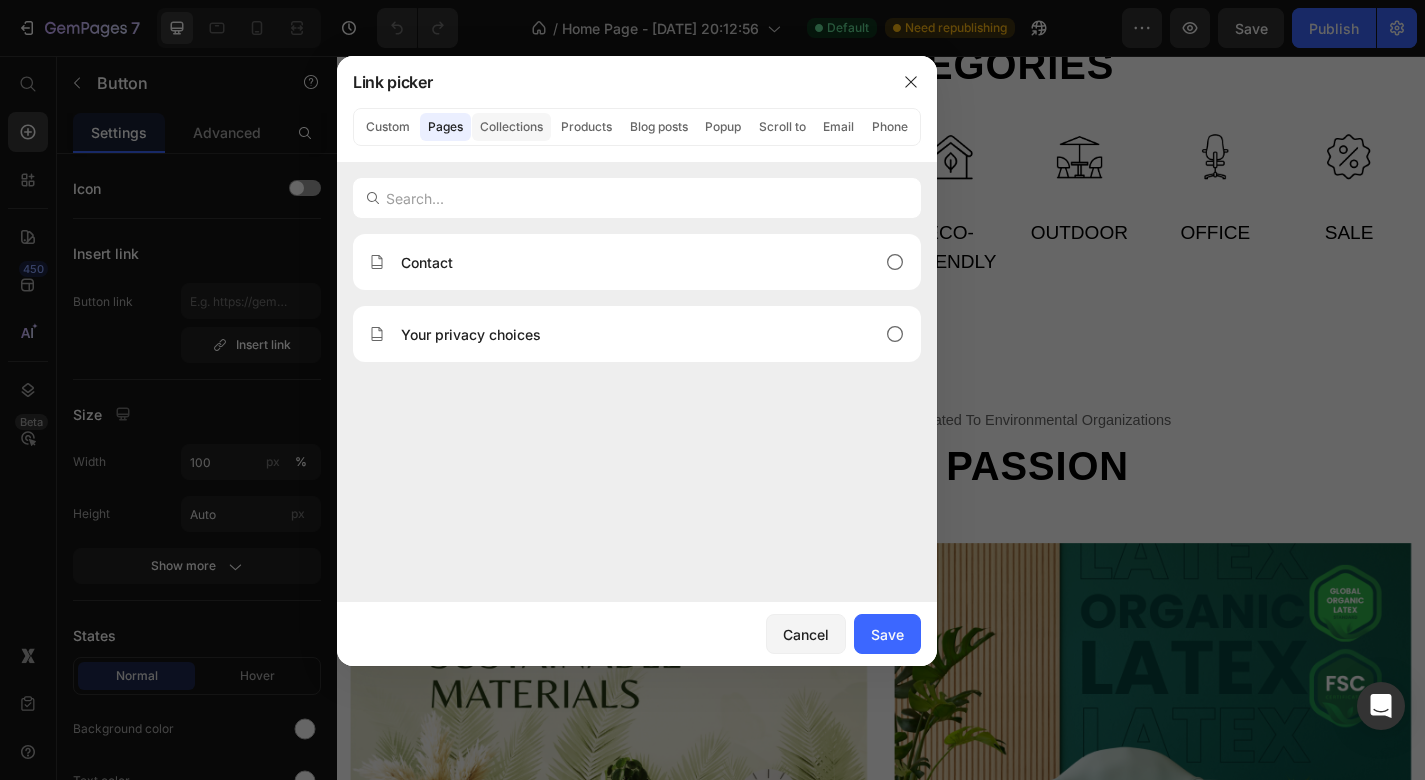 click on "Collections" 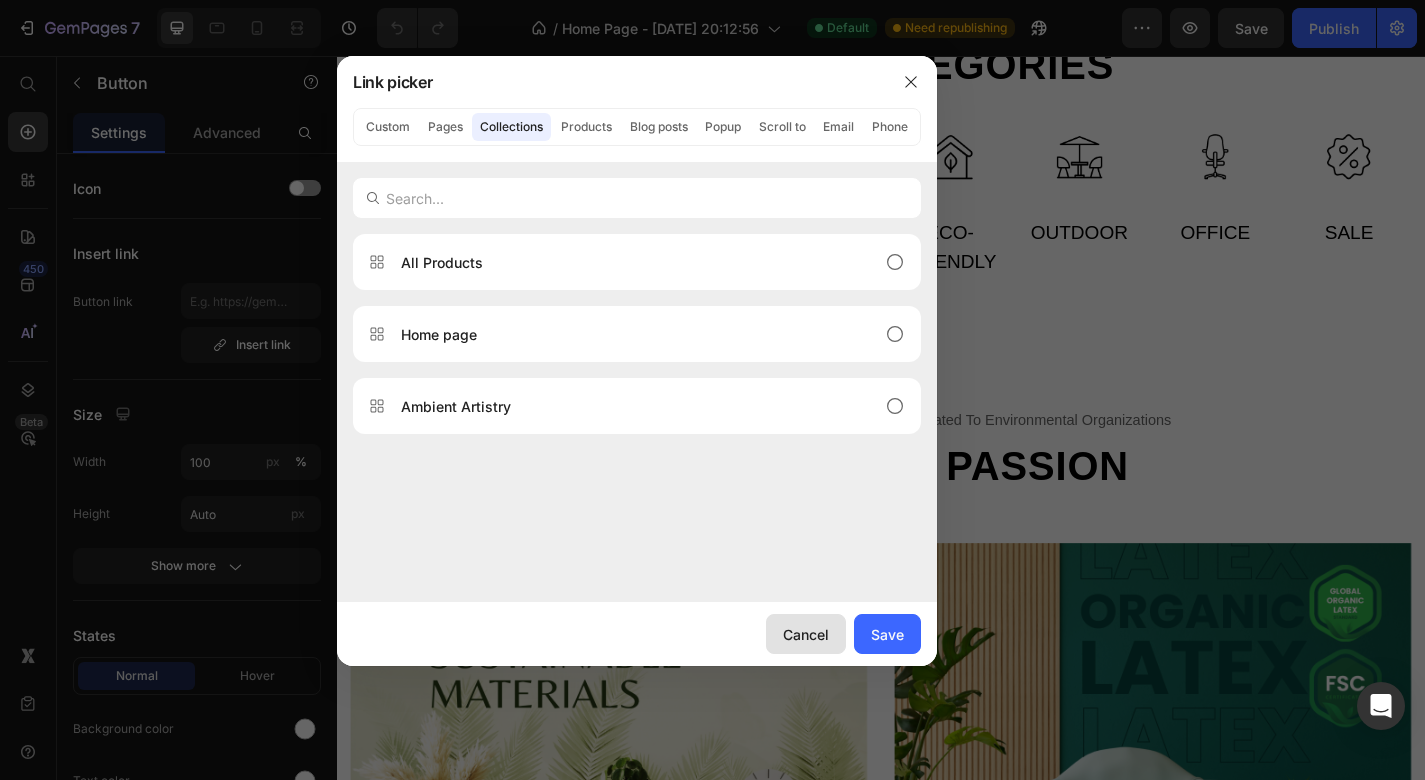 click on "Cancel" 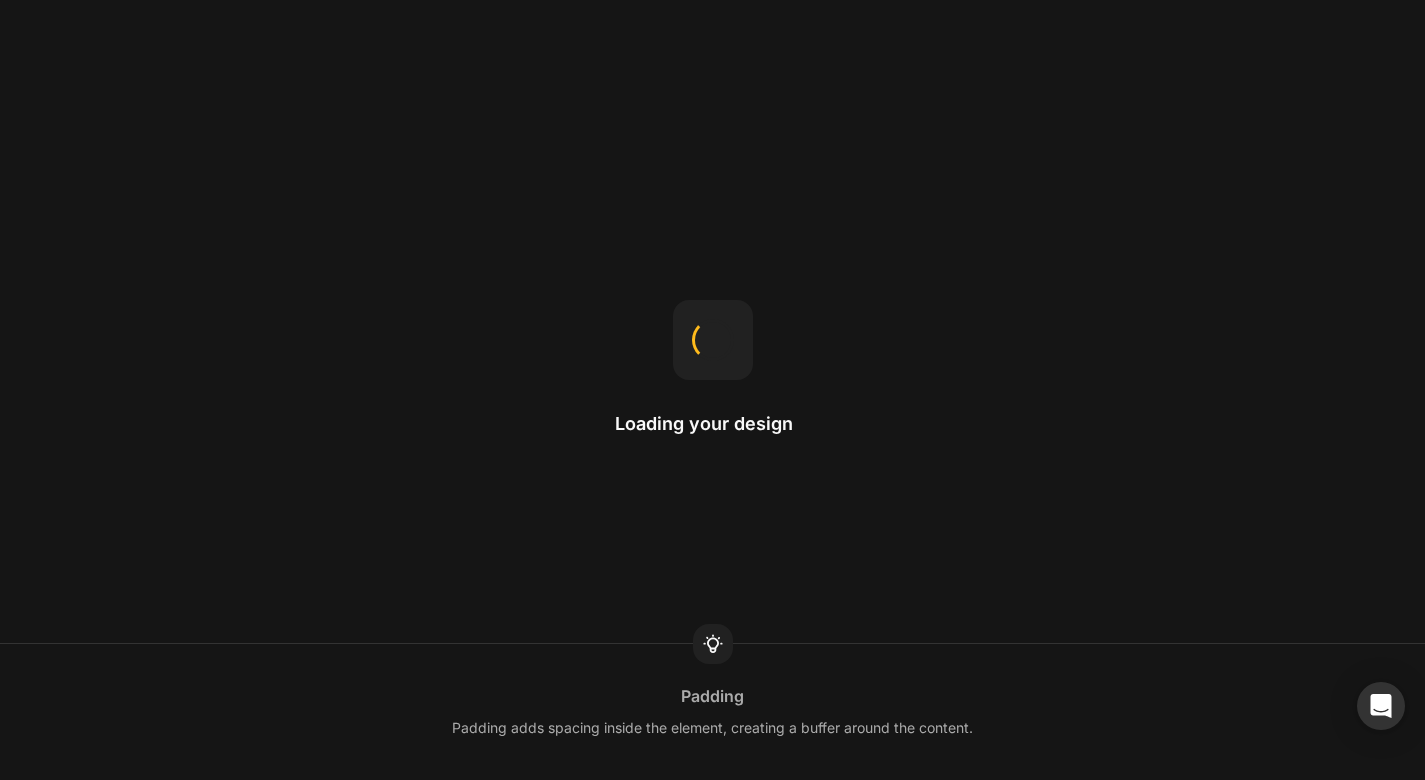scroll, scrollTop: 0, scrollLeft: 0, axis: both 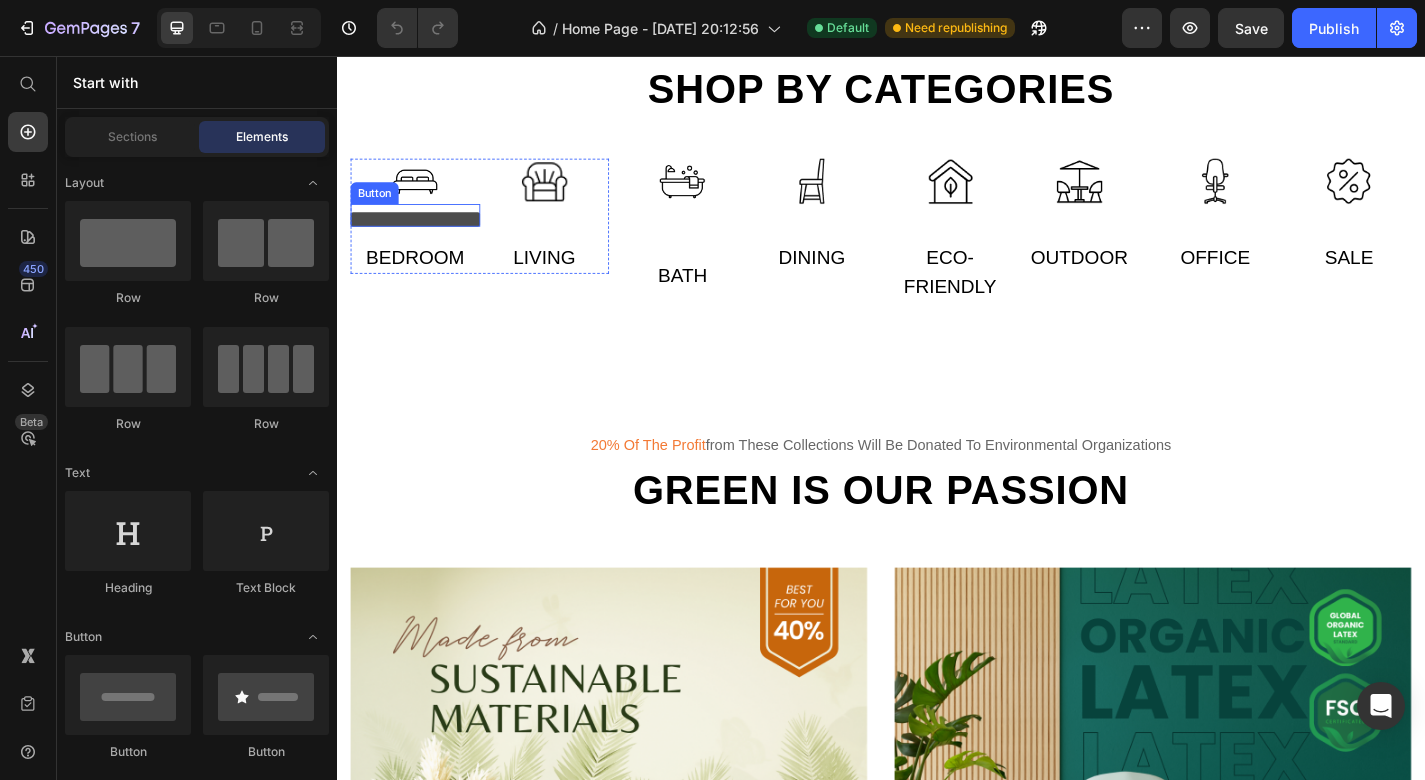 click at bounding box center [423, 236] 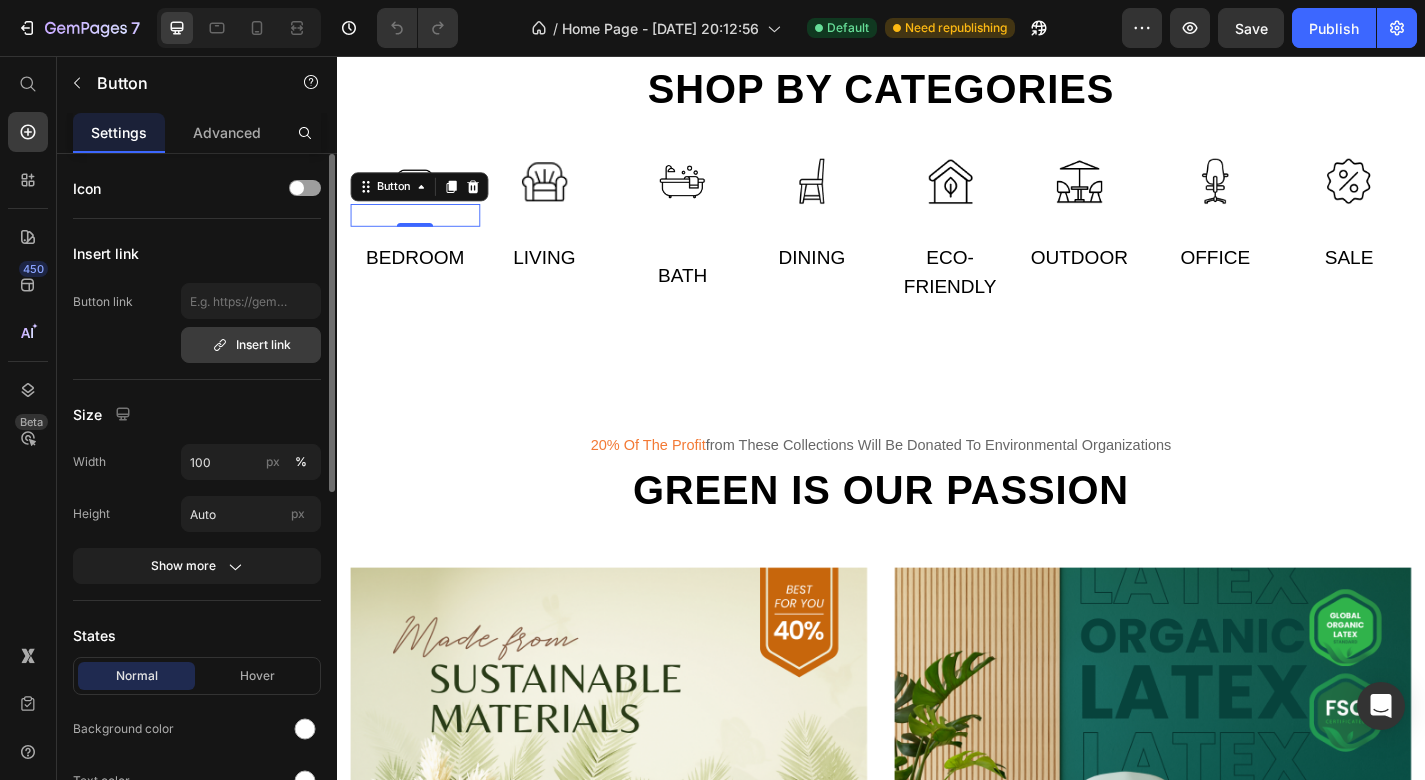 click on "Insert link" at bounding box center [251, 345] 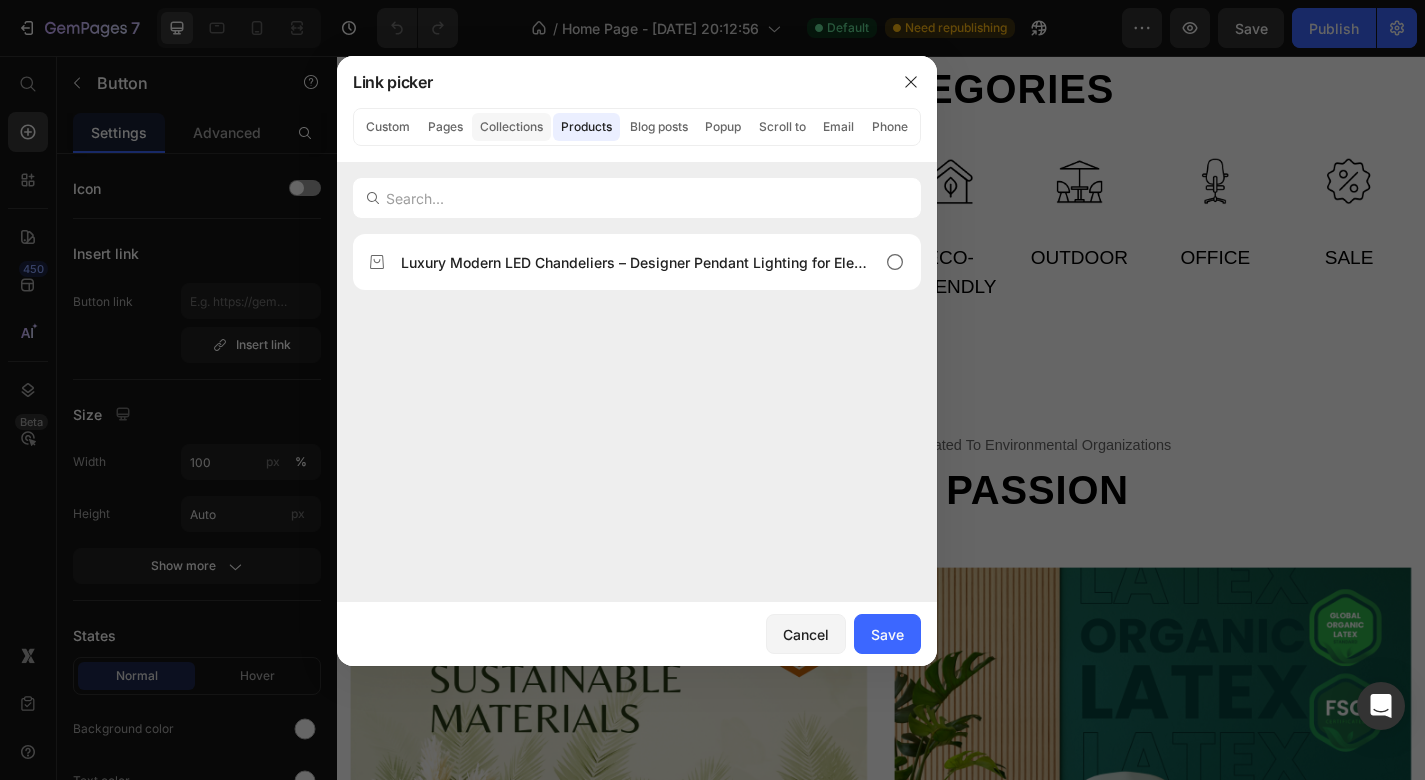 click on "Collections" 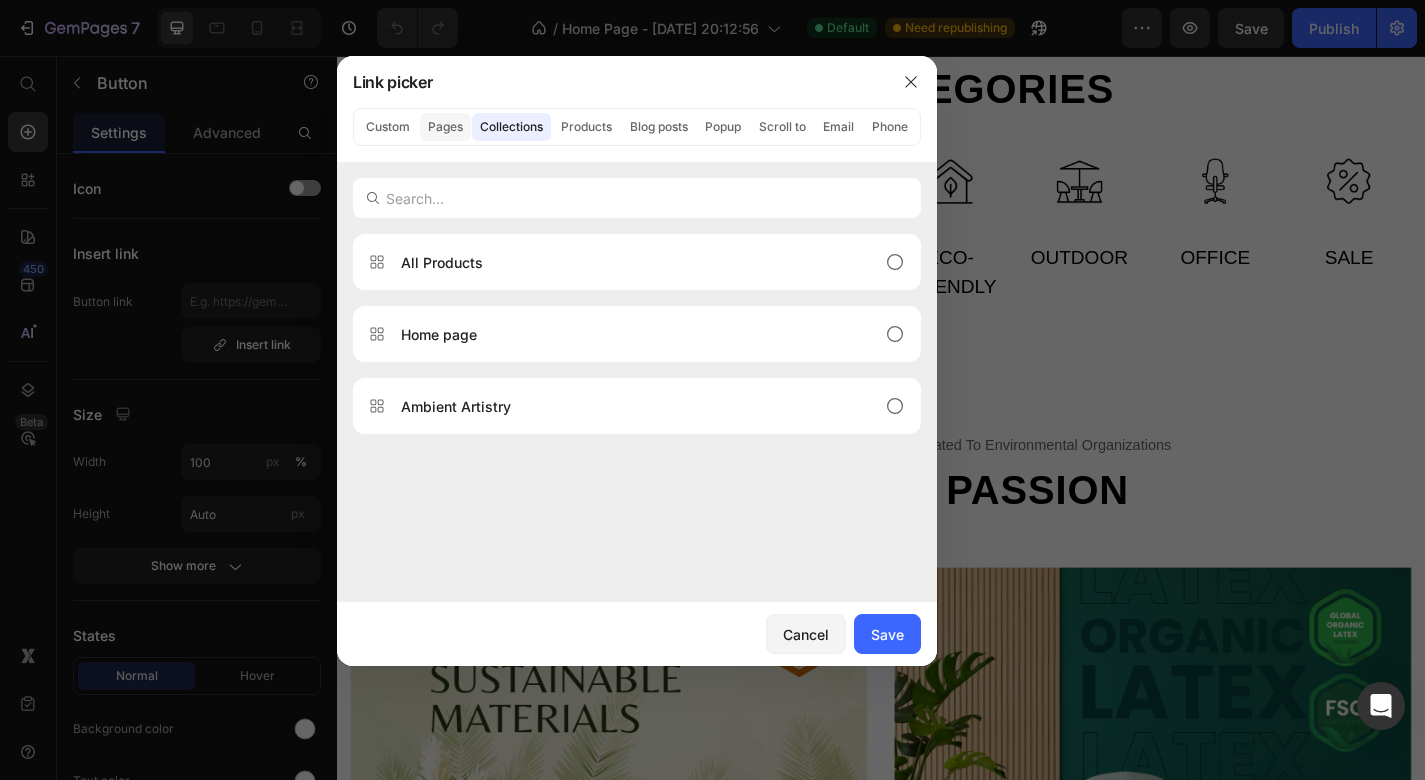click on "Pages" 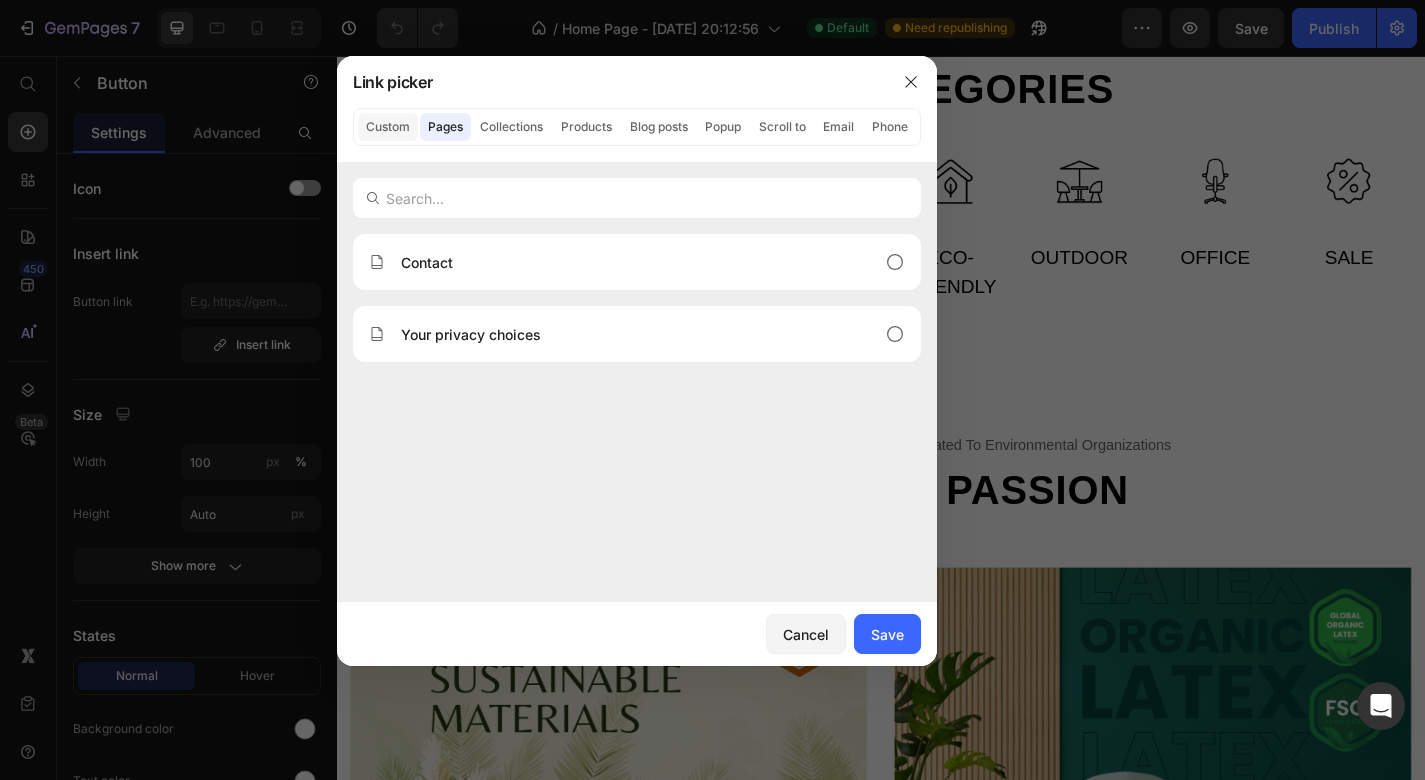 click on "Custom" 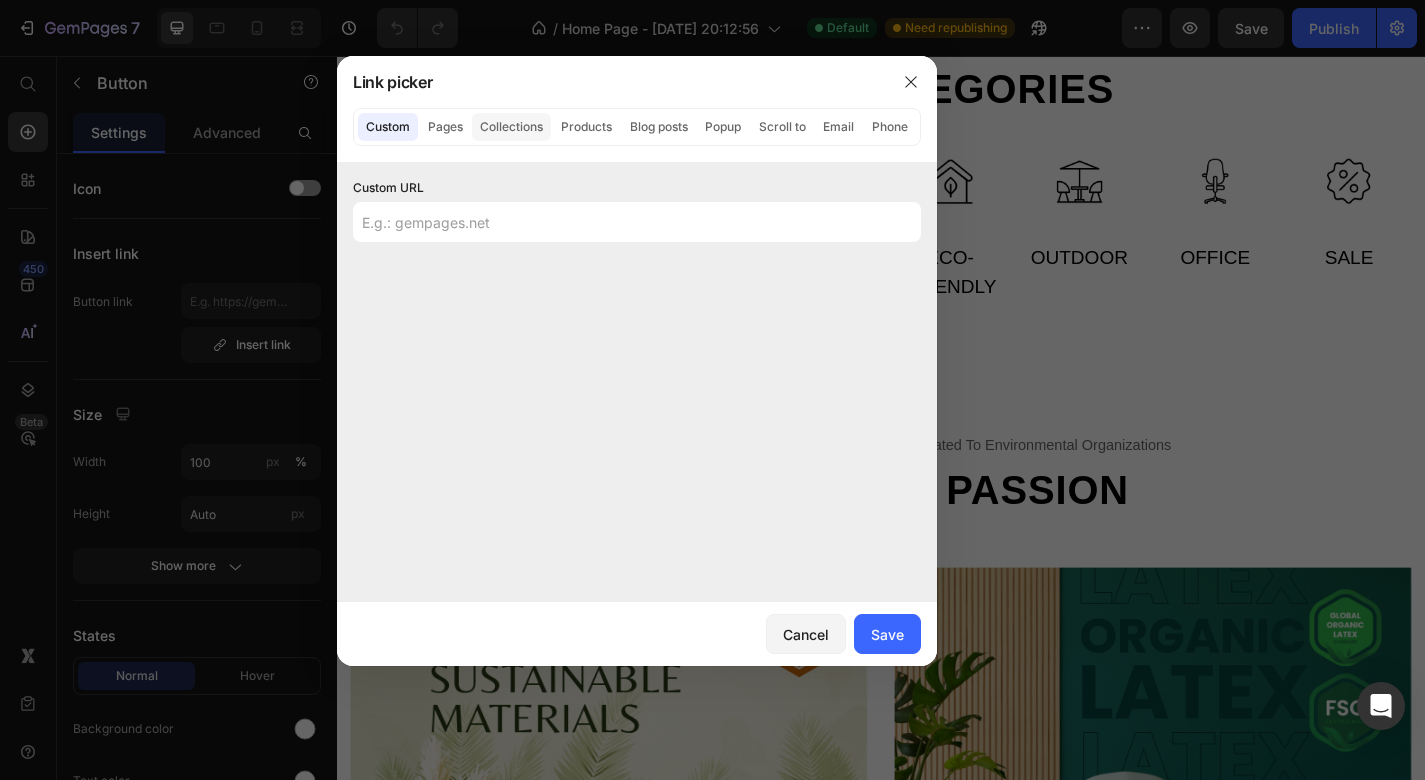 click on "Collections" 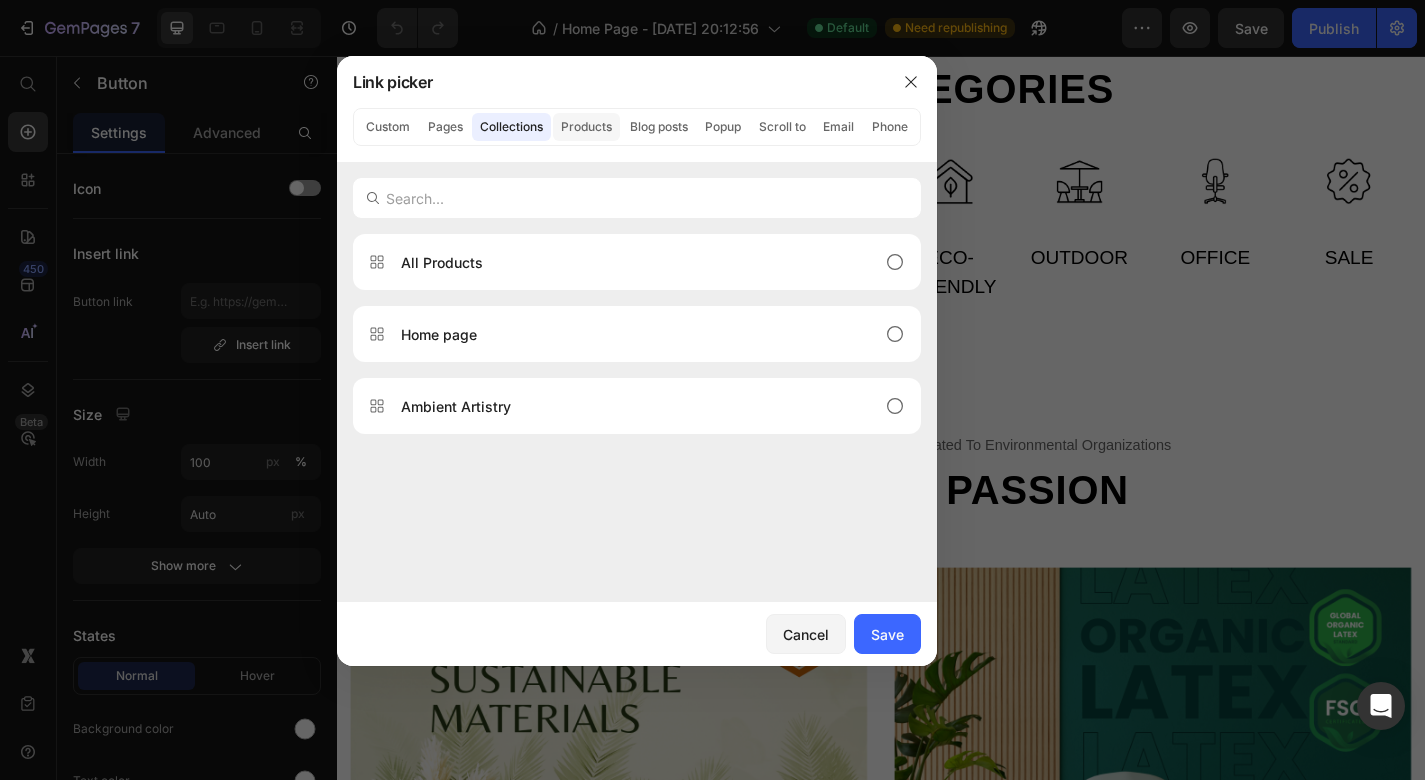 click on "Products" 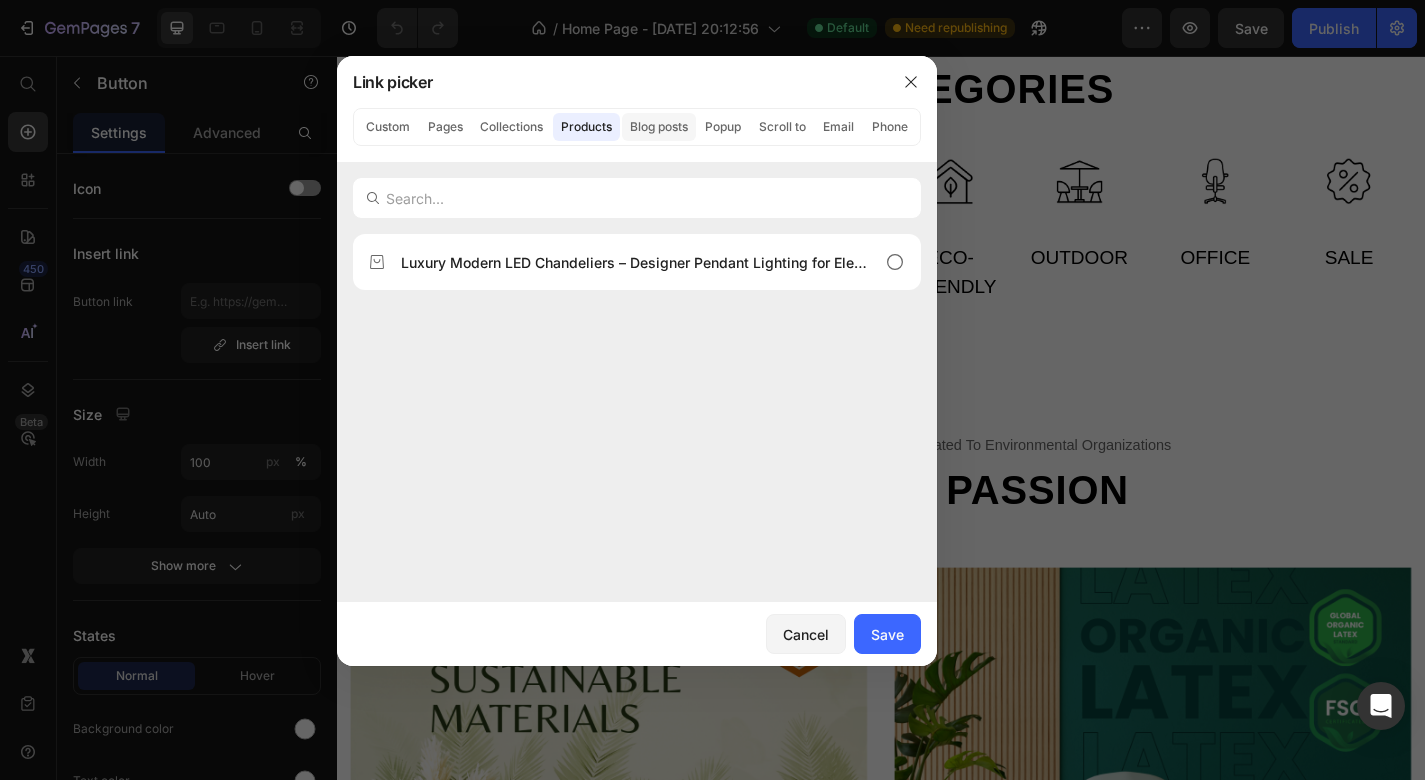 click on "Blog posts" 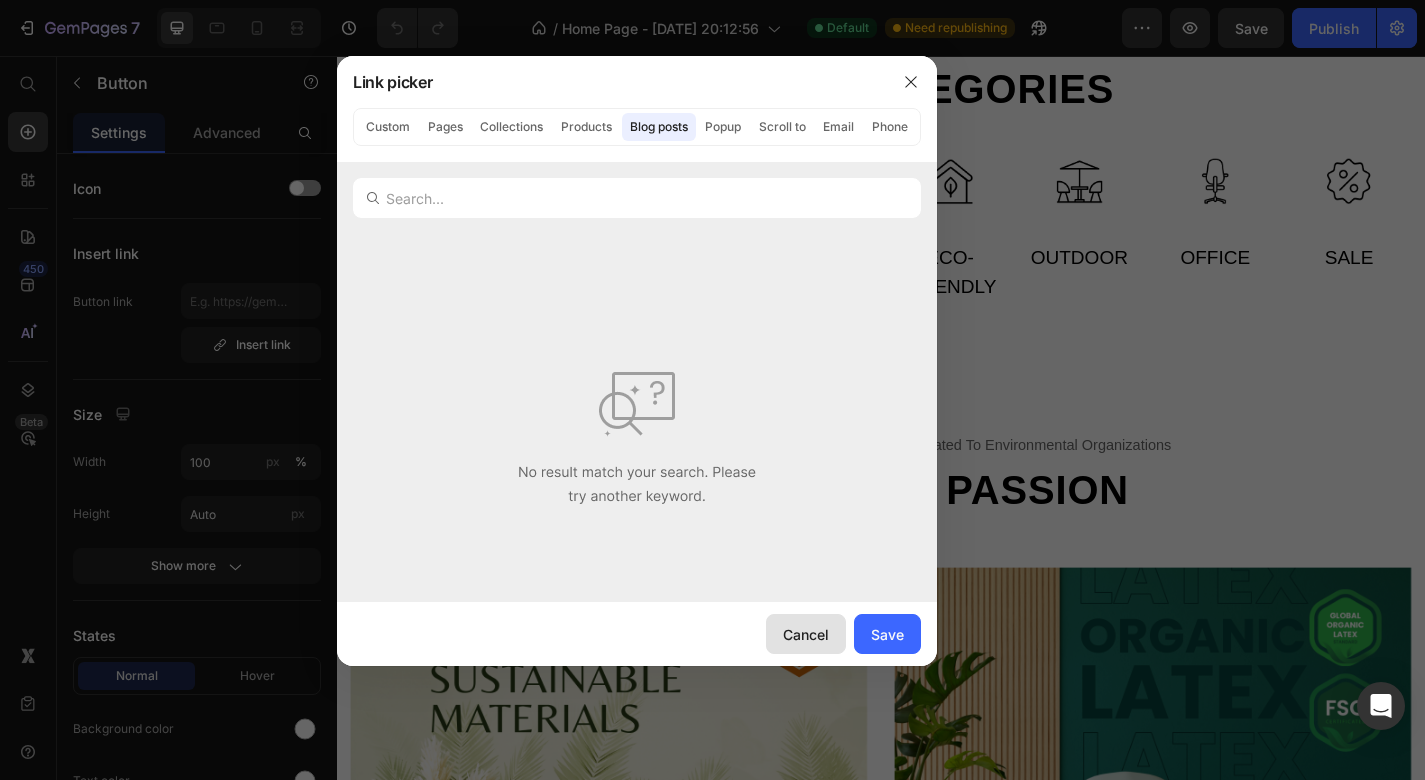 click on "Cancel" 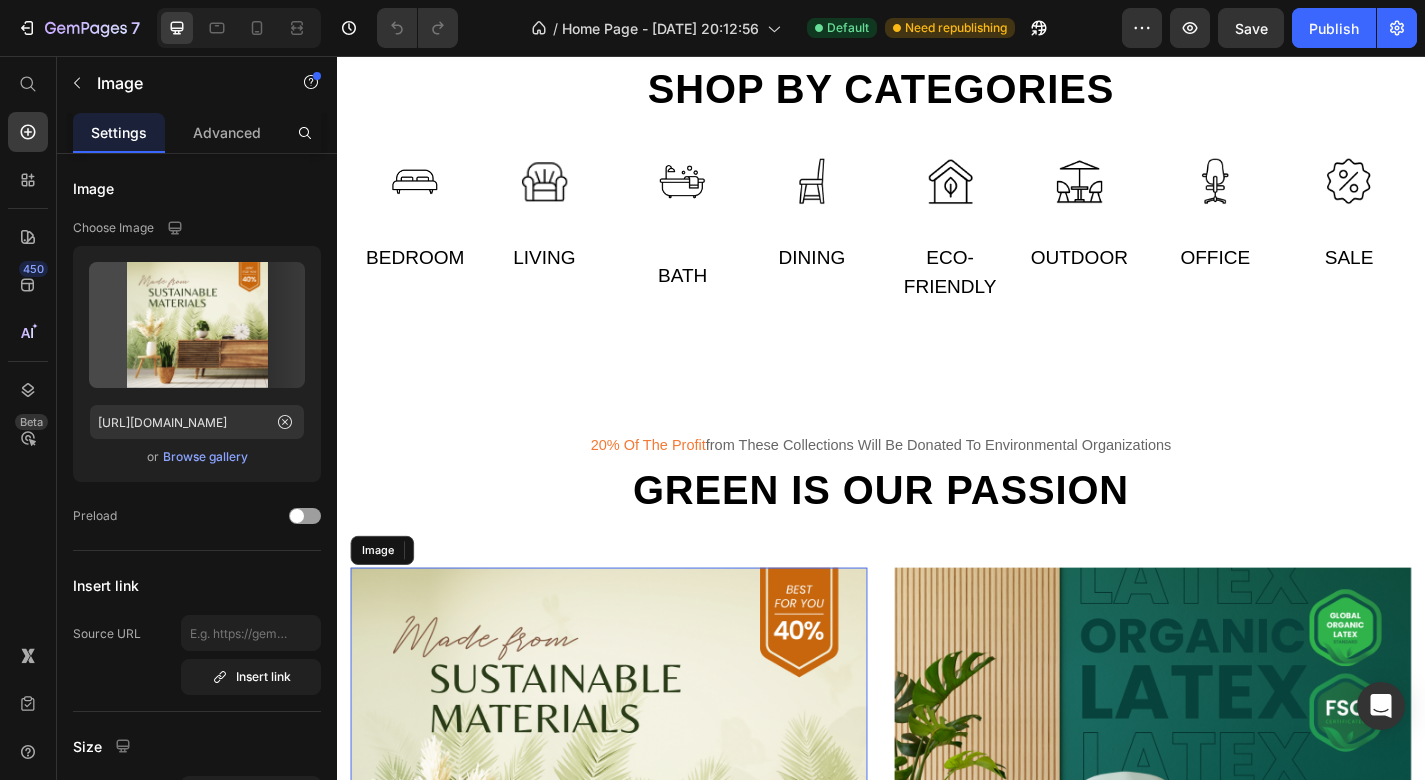 drag, startPoint x: 895, startPoint y: 693, endPoint x: 1119, endPoint y: 416, distance: 356.23727 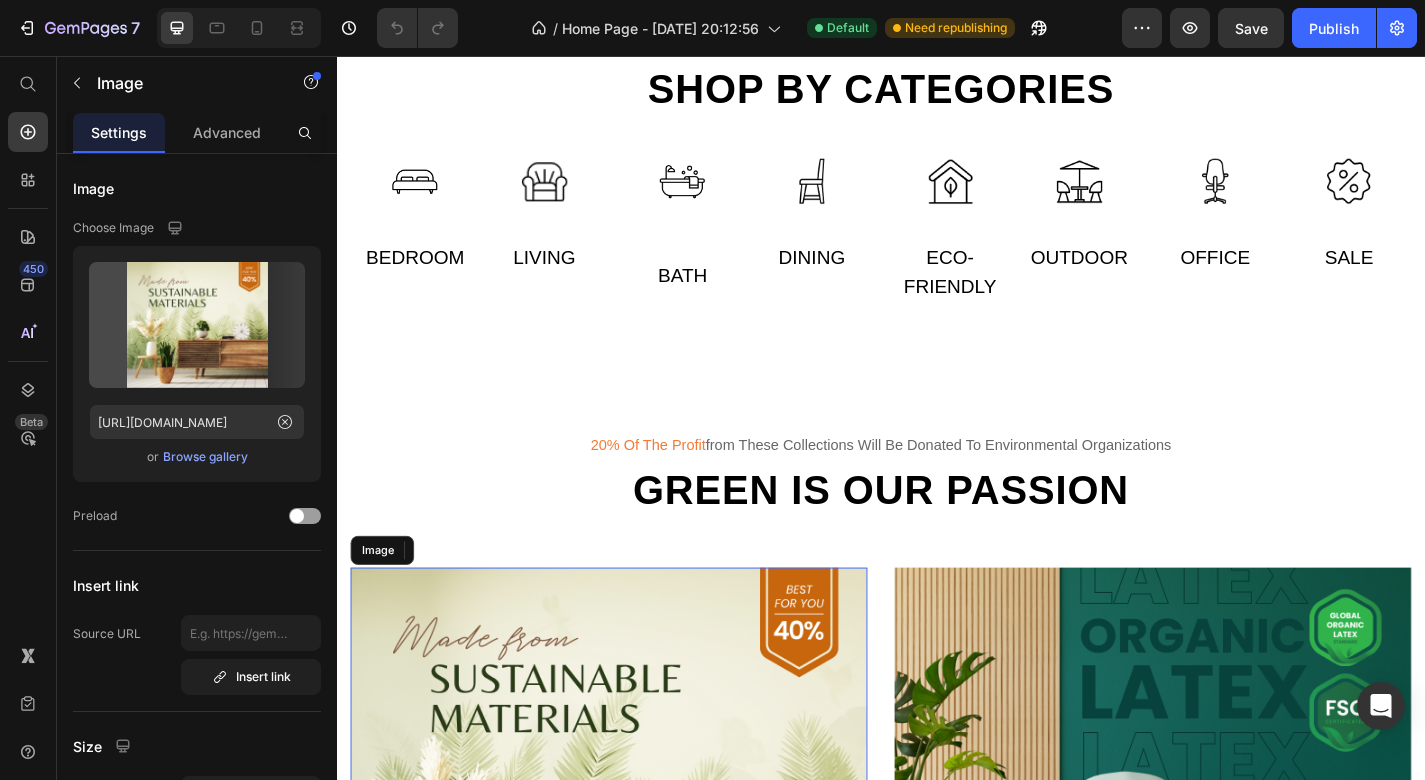 click on "Delicately designed & ethically crafted Text Everything  your home deserves Heading Your imagination, our creation. Find a look that truly defines you with GemHome - your interior design experts.
Text Shop all looks Button Row
Drop element here Row Row Deal of the day Text Home office 30% off Heading 00 days 14 hours 54 mins 41 secs CountDown Timer Row Row Section 1 Shop by categories Heading Row Image Button   0 Bedroom Text Image Button Living Text Row Image Button Button Bath Text Image Button Dining Text Row Image Button Eco-friendly Text Image Button Outdoor Text Row Image Button Office Text Image Button Sale Text Row Row Section 2 20% of the profit  from these collections will be donated to environmental organizations Text Green is our passion Heading Row Image Made from sustainable materials Text Creative decor Text Row Row Image 100% organic certified Text Living room essentials Text Row Row Row Section 3 People are buying Text Featured products Heading BESTSELLING TOP-RATED SALE" at bounding box center [937, 2079] 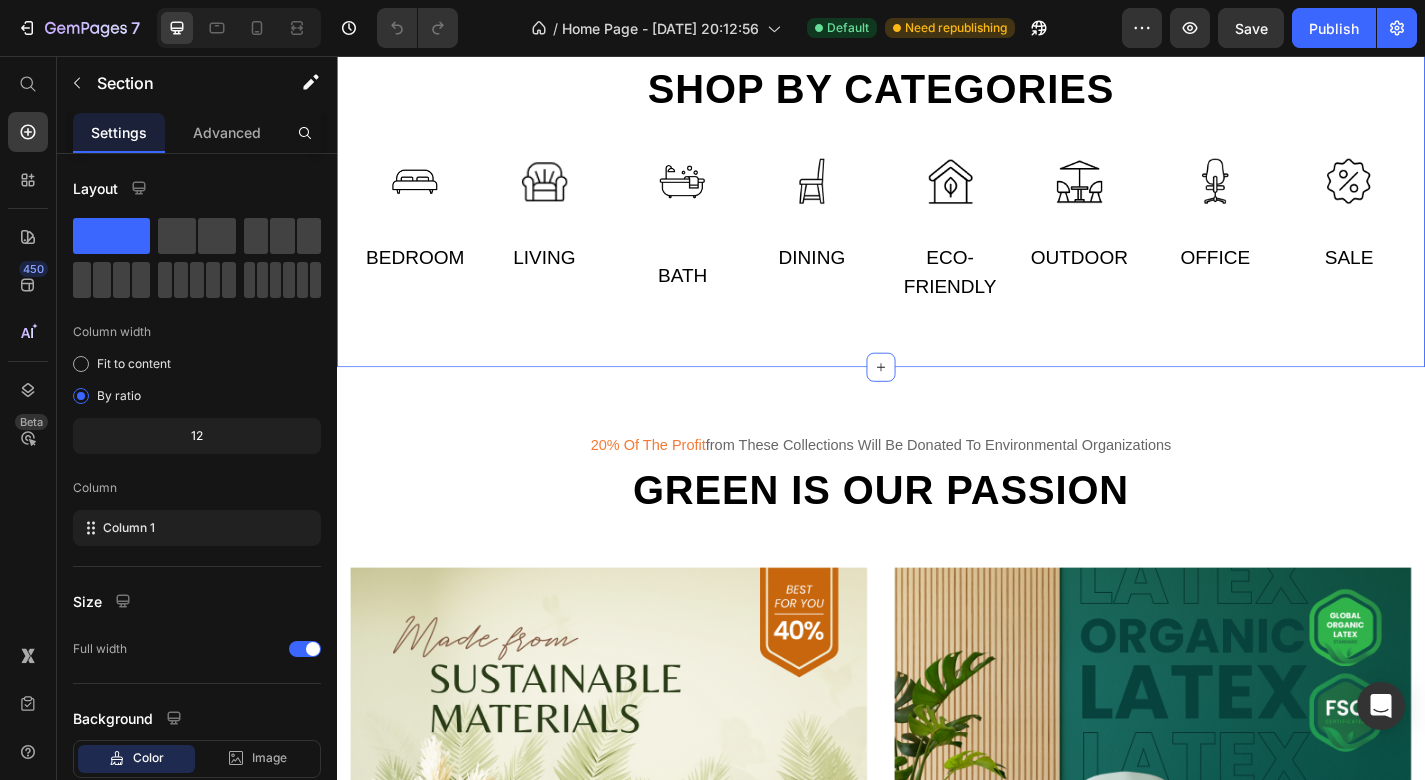 click on "Shop by categories Heading Row Image Button Bedroom Text Image Button Living Text Row Image Button Button Bath Text Image Button Dining Text Row Image Button Eco-friendly Text Image Button Outdoor Text Row Image Button Office Text Image Button Sale Text Row Row Section 2" at bounding box center [937, 196] 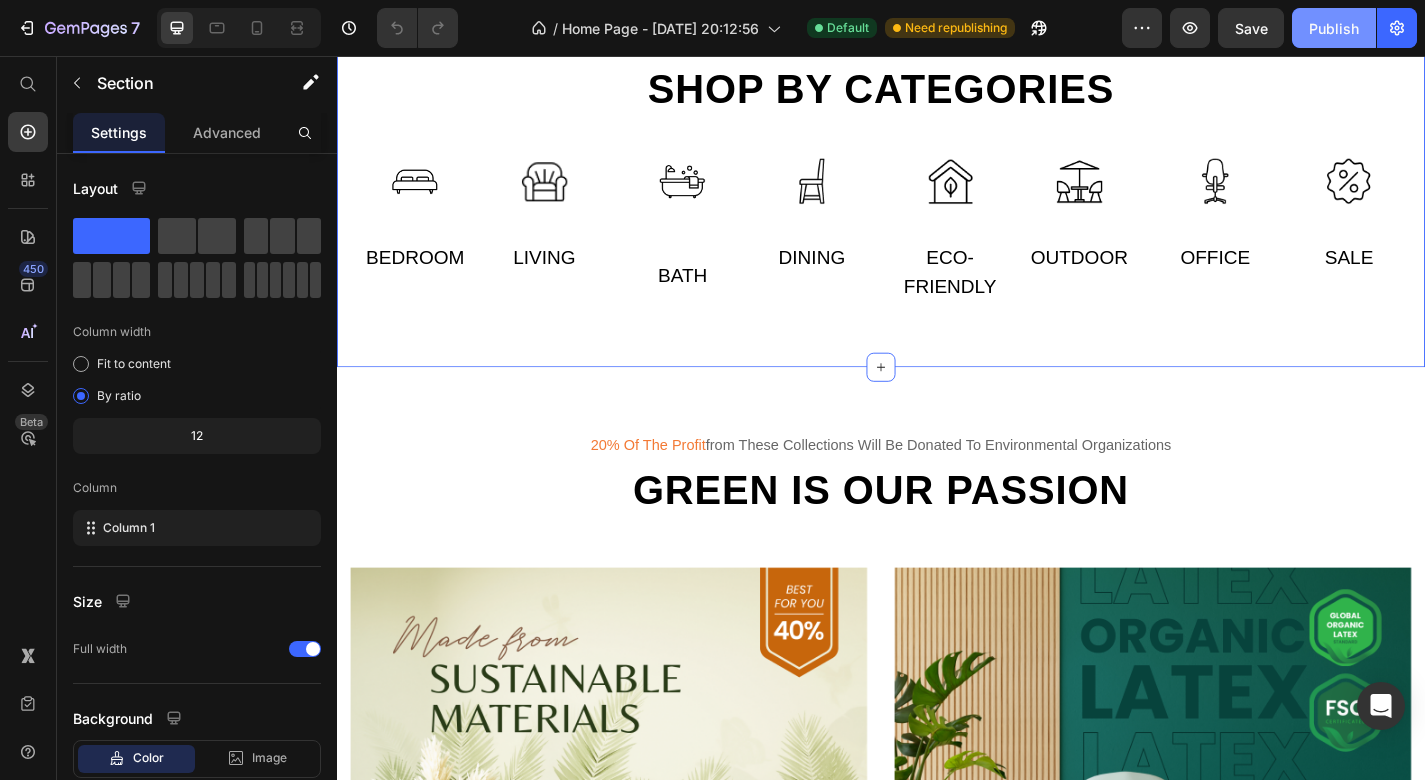 click on "Publish" at bounding box center [1334, 28] 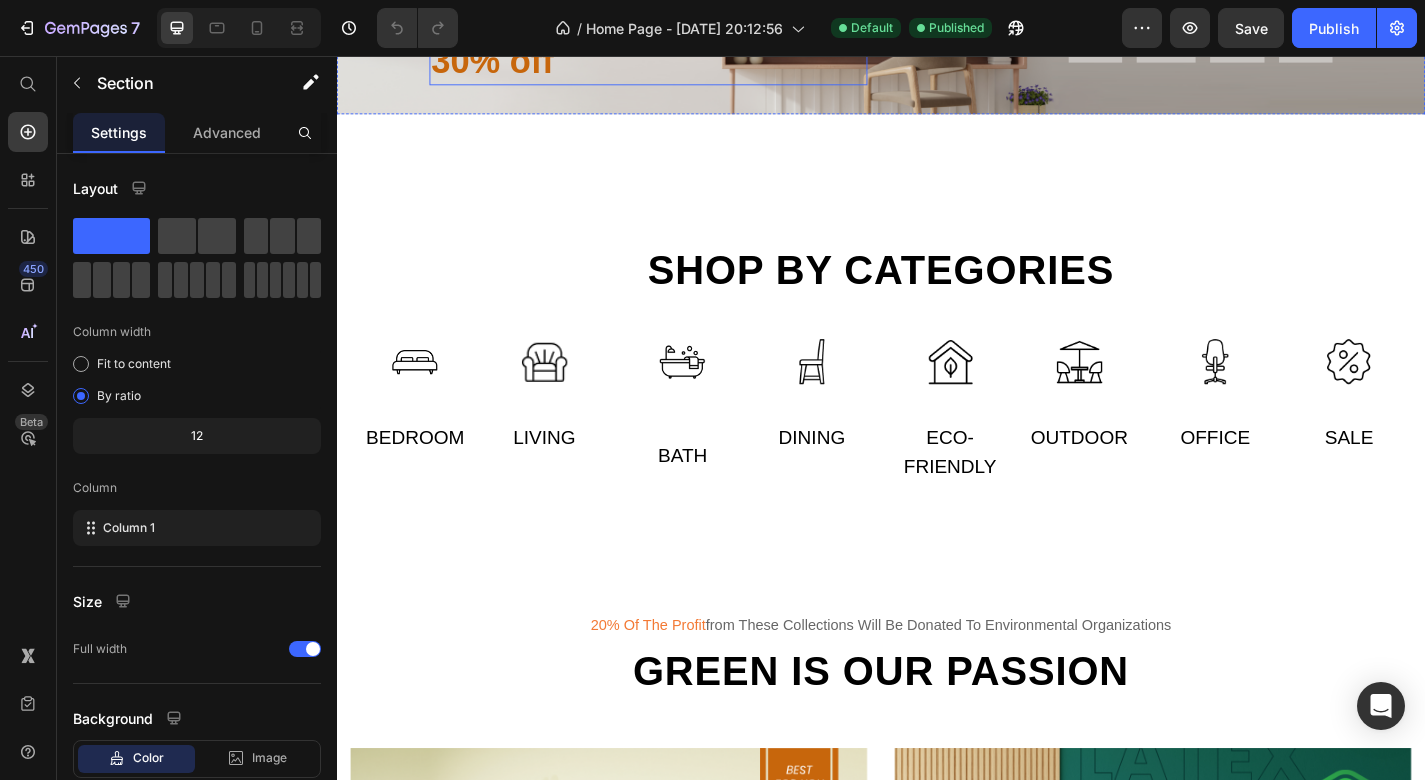 scroll, scrollTop: 782, scrollLeft: 0, axis: vertical 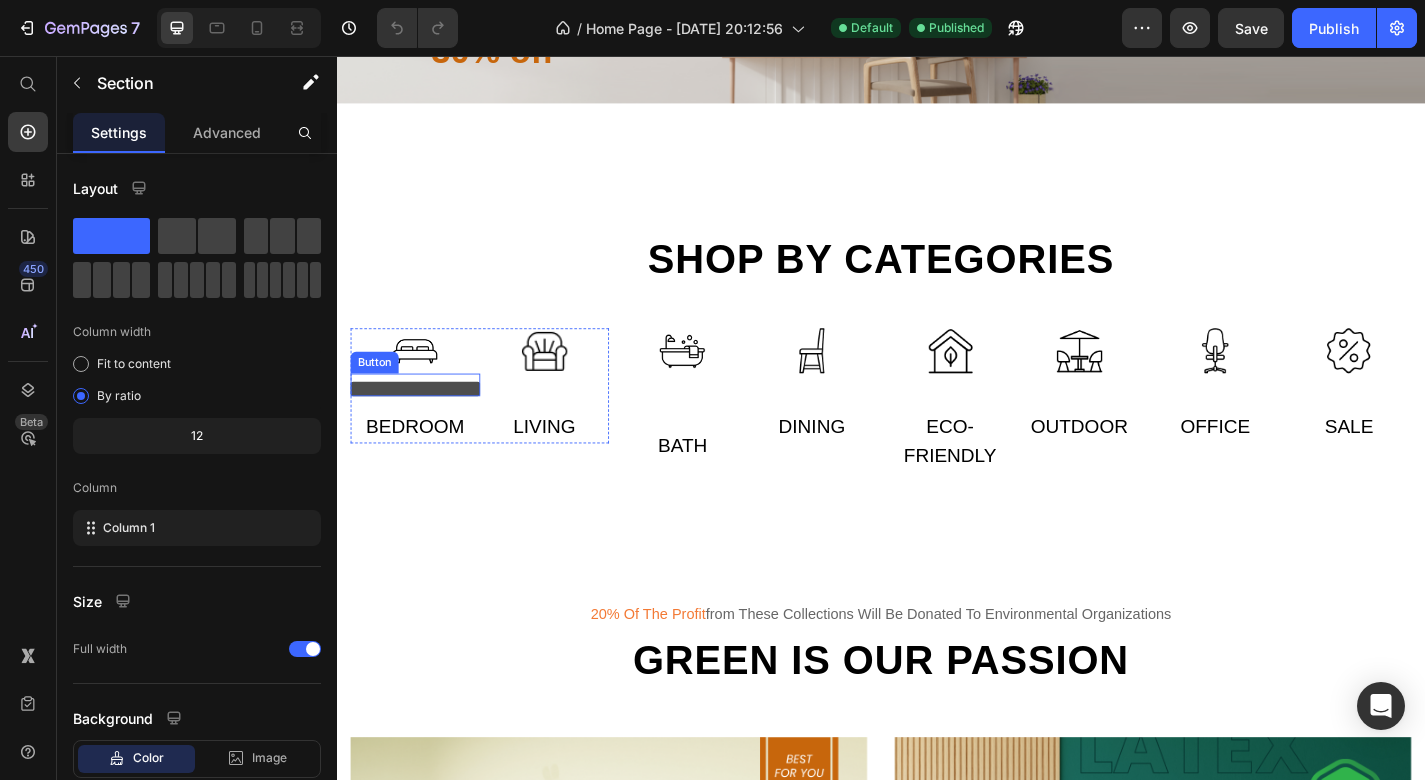 click at bounding box center [423, 423] 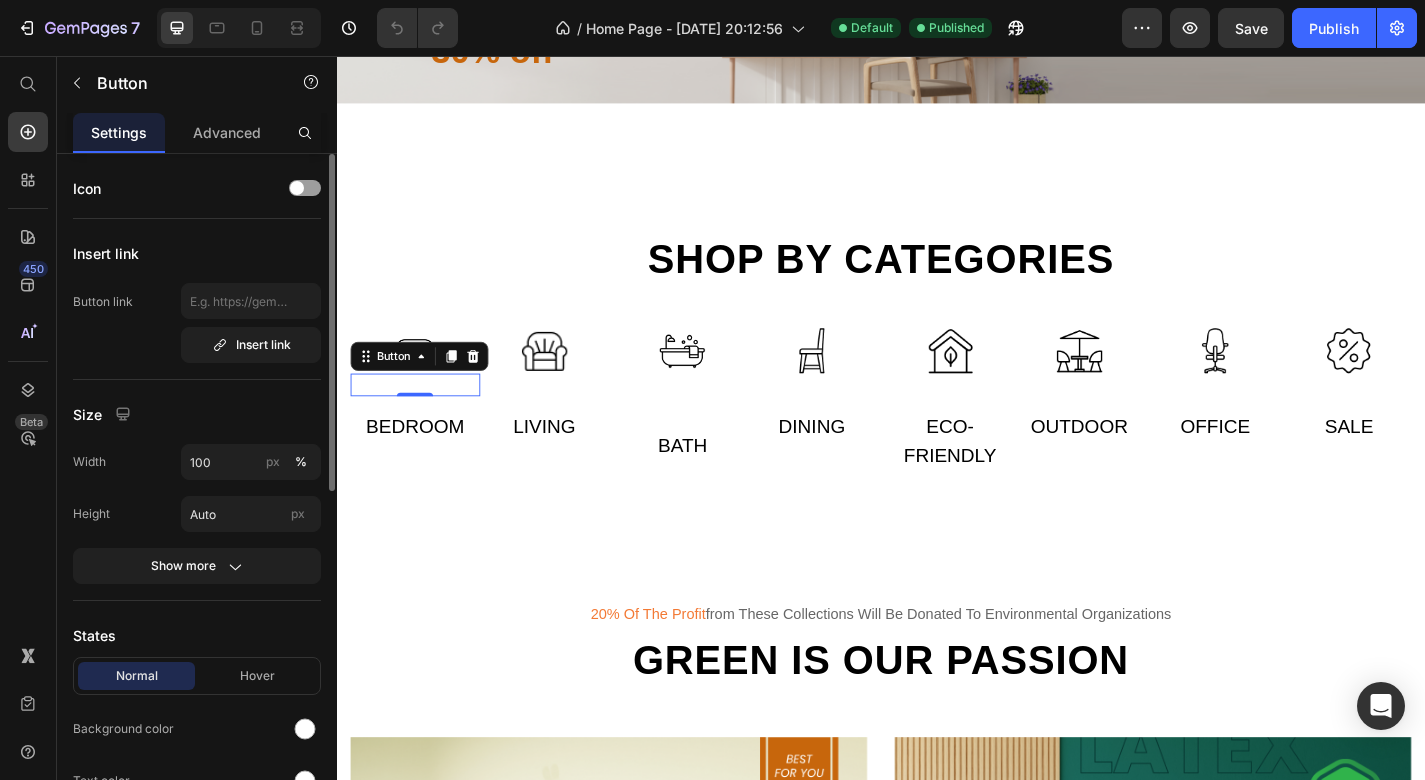 click on "Insert link Button link  Insert link" 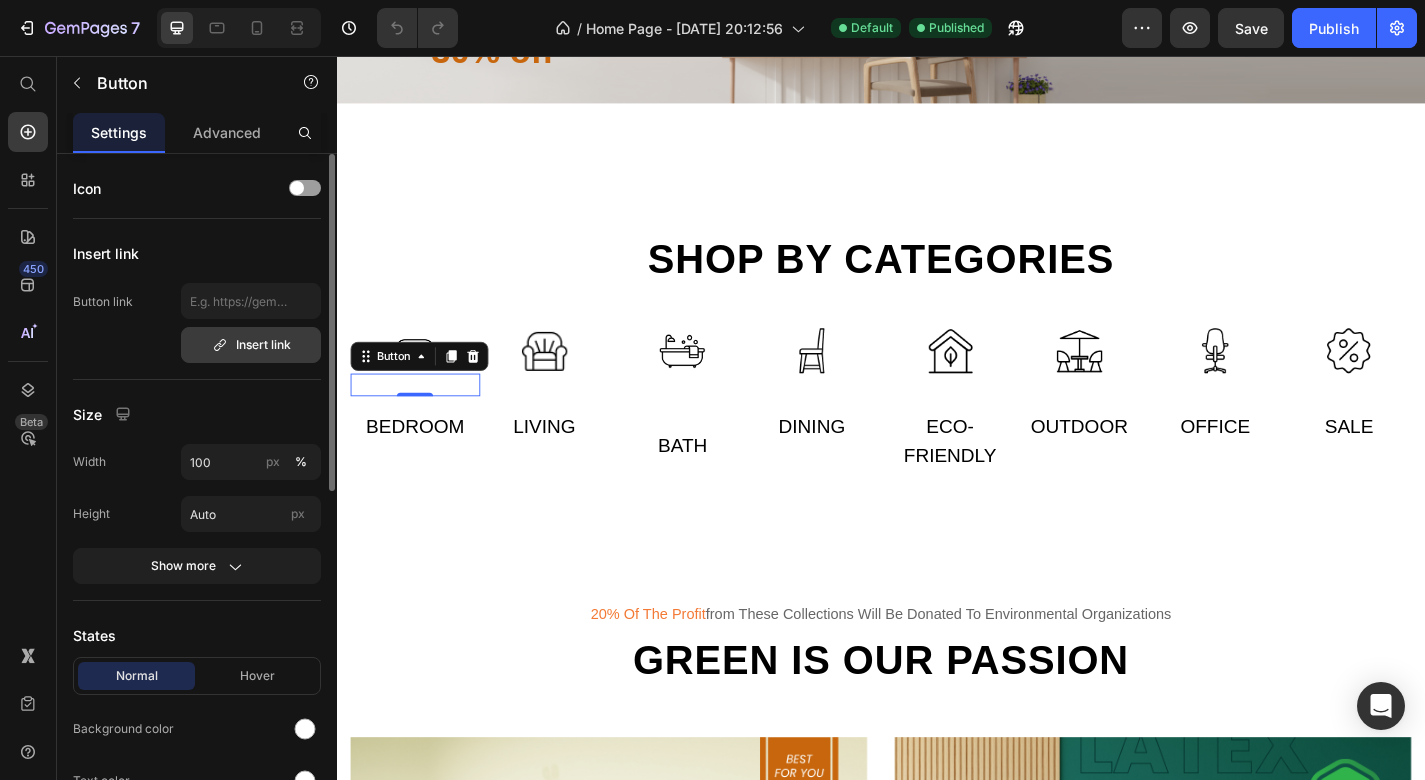 click on "Insert link" at bounding box center [251, 345] 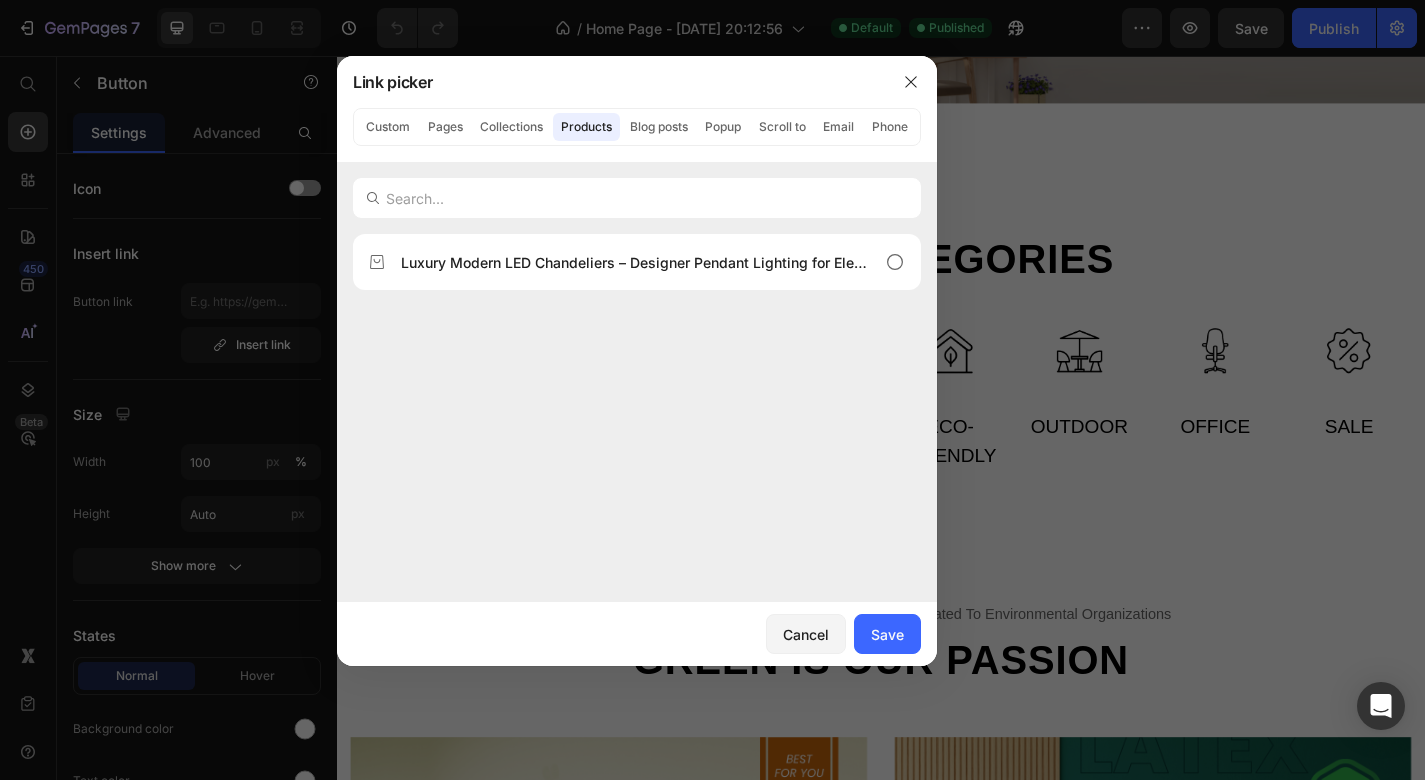 click on "Luxury Modern LED Chandeliers – Designer Pendant Lighting for Elegant Interiors." at bounding box center [637, 418] 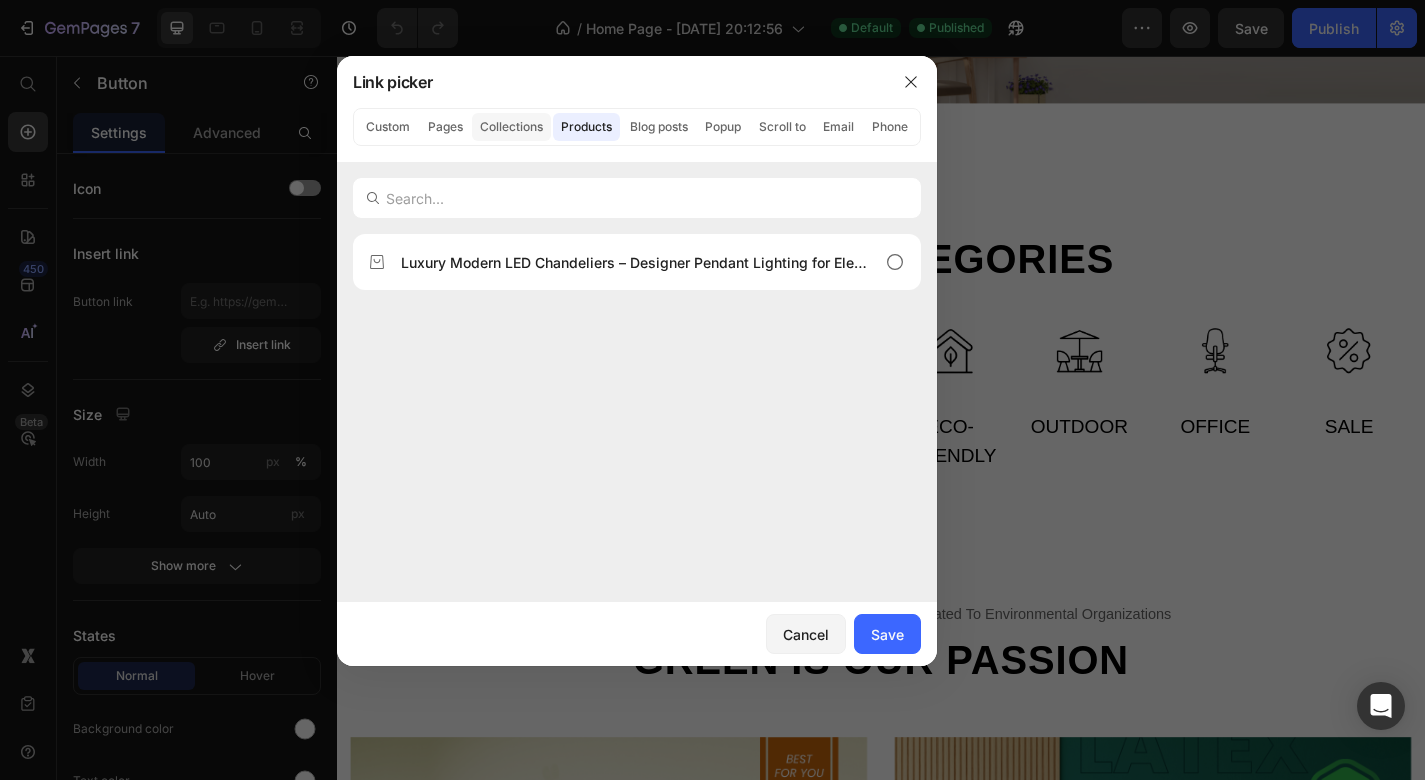 click on "Collections" 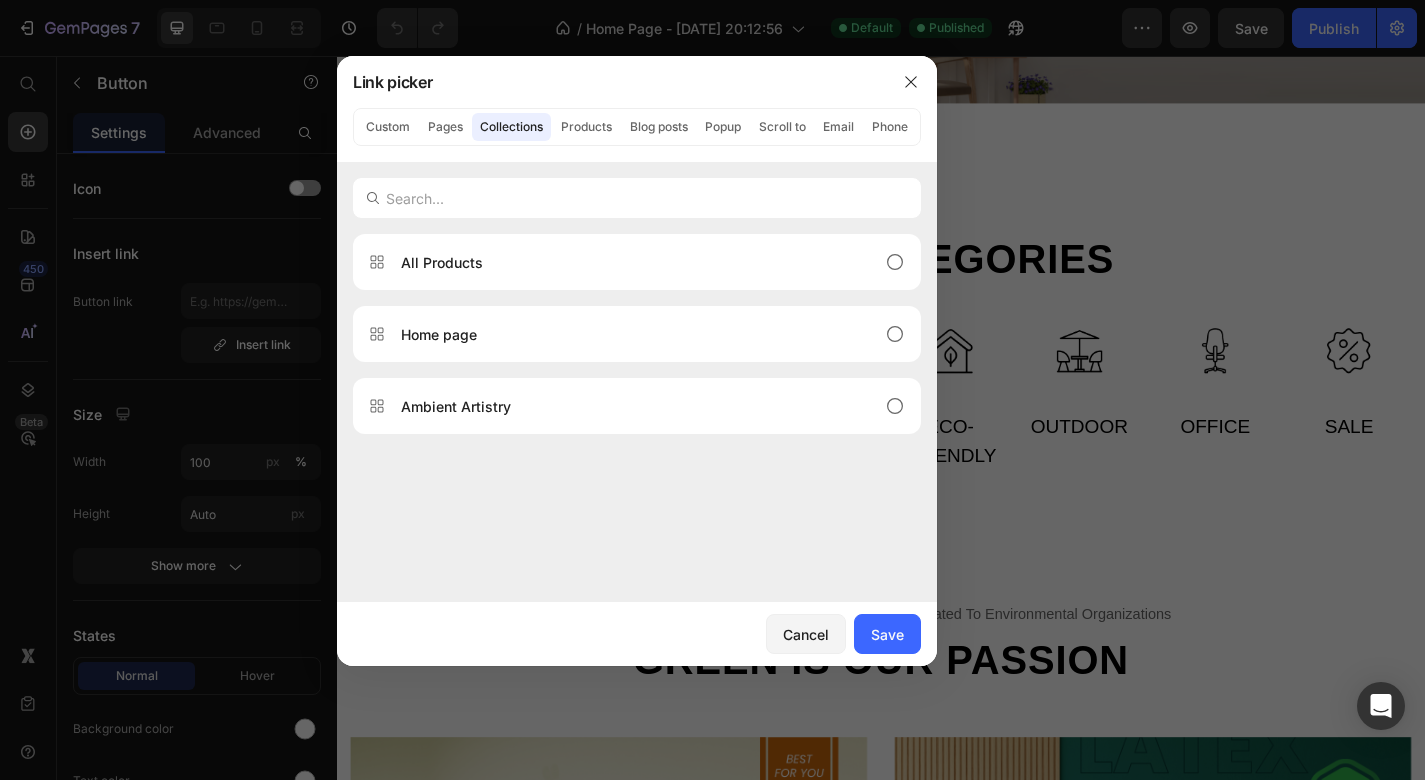 click on "Collections" 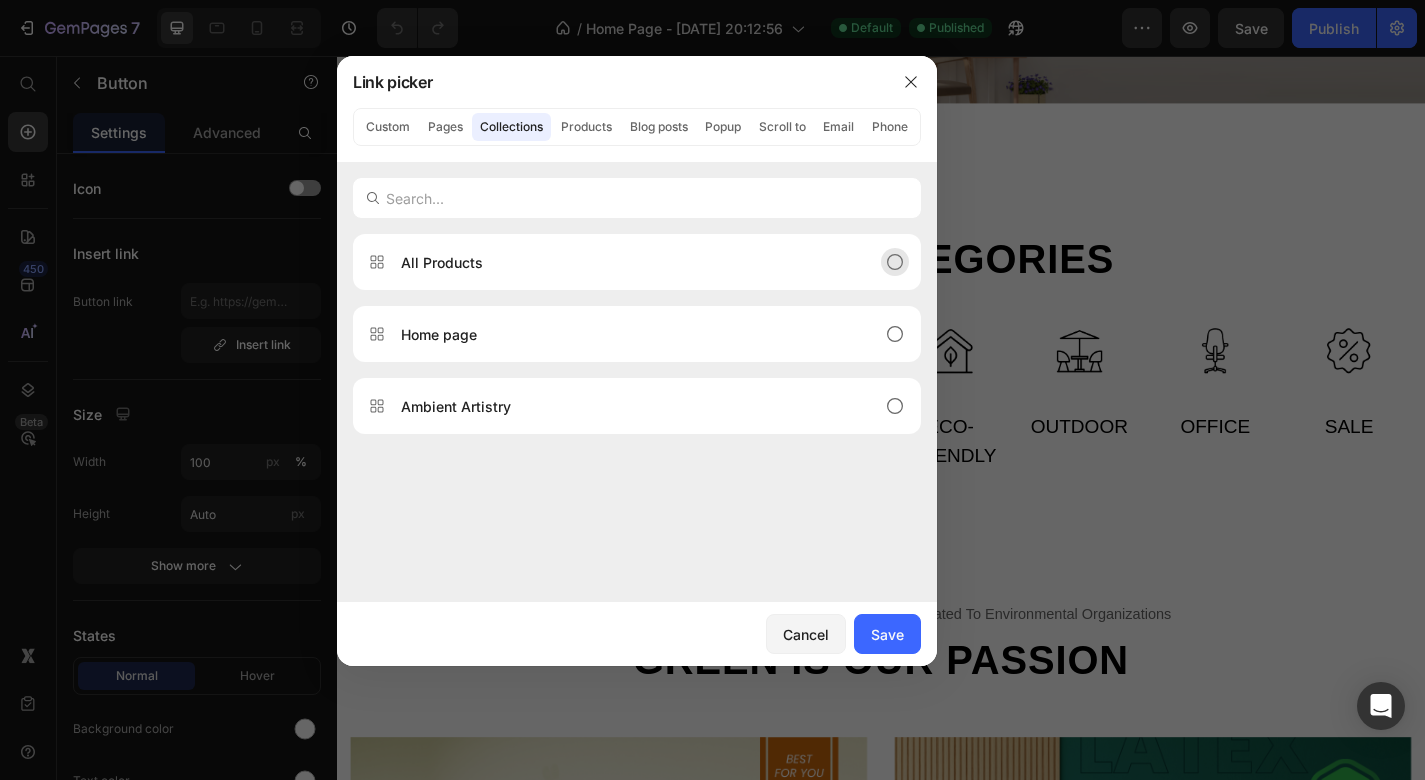 click on "All Products" at bounding box center (637, 262) 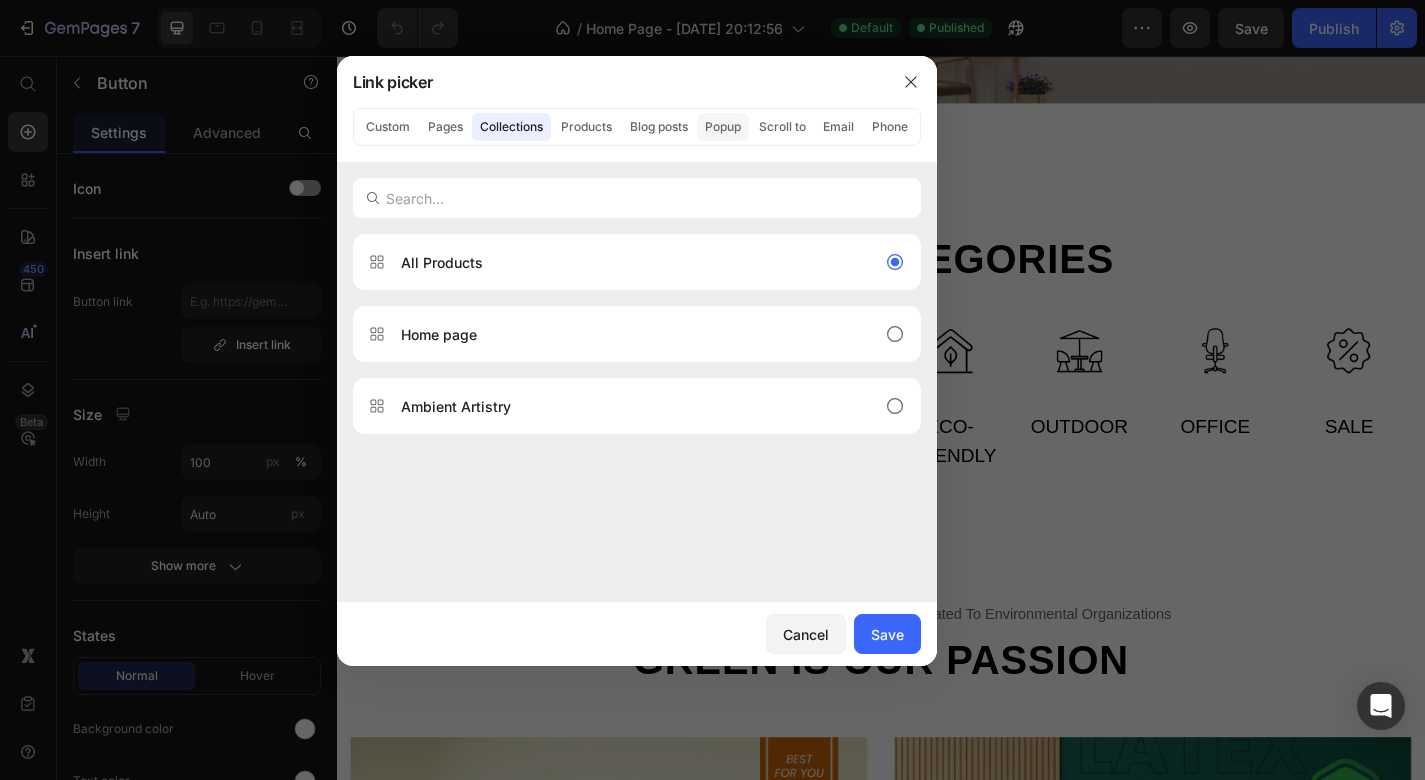 click on "Popup" 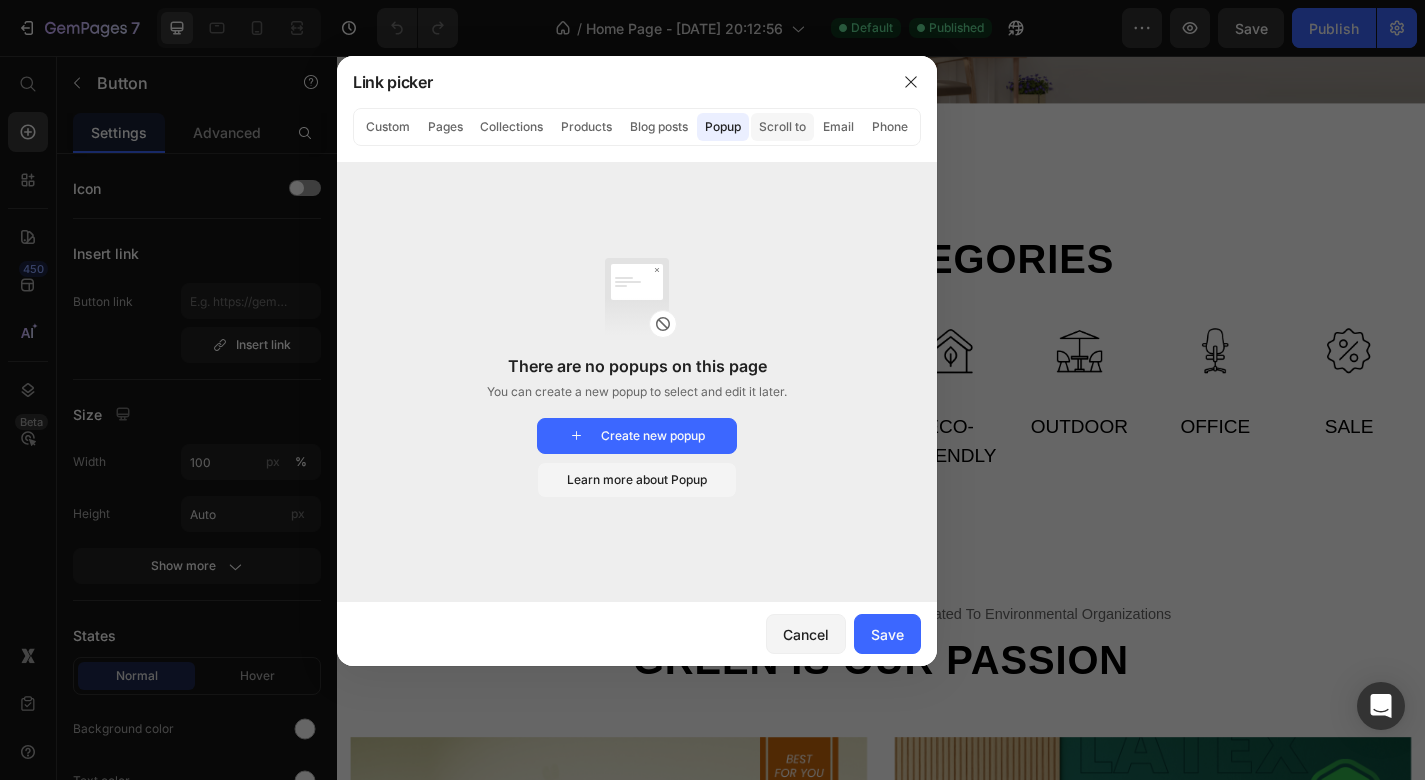 click on "Scroll to" 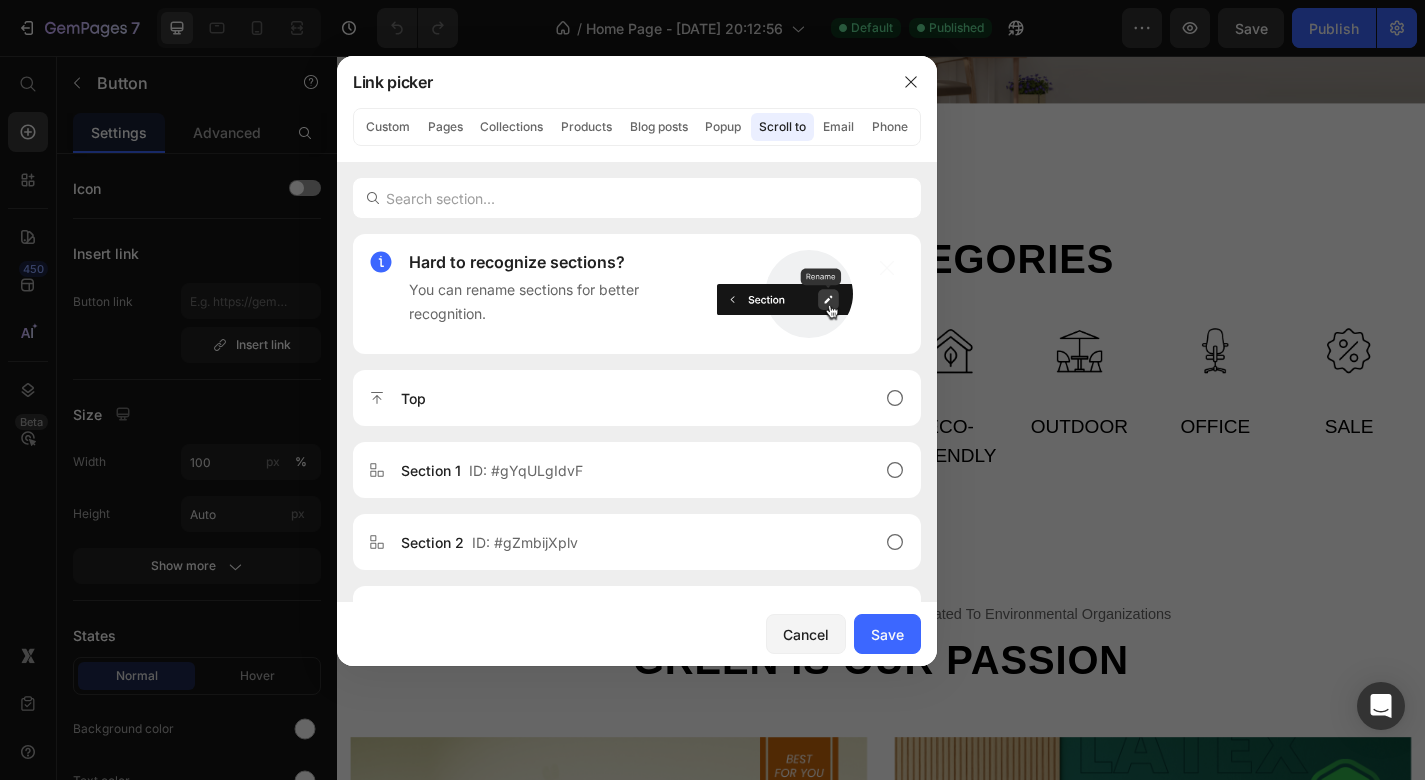 click on "Custom Pages Collections Products Blog posts Popup Scroll to Email Phone" 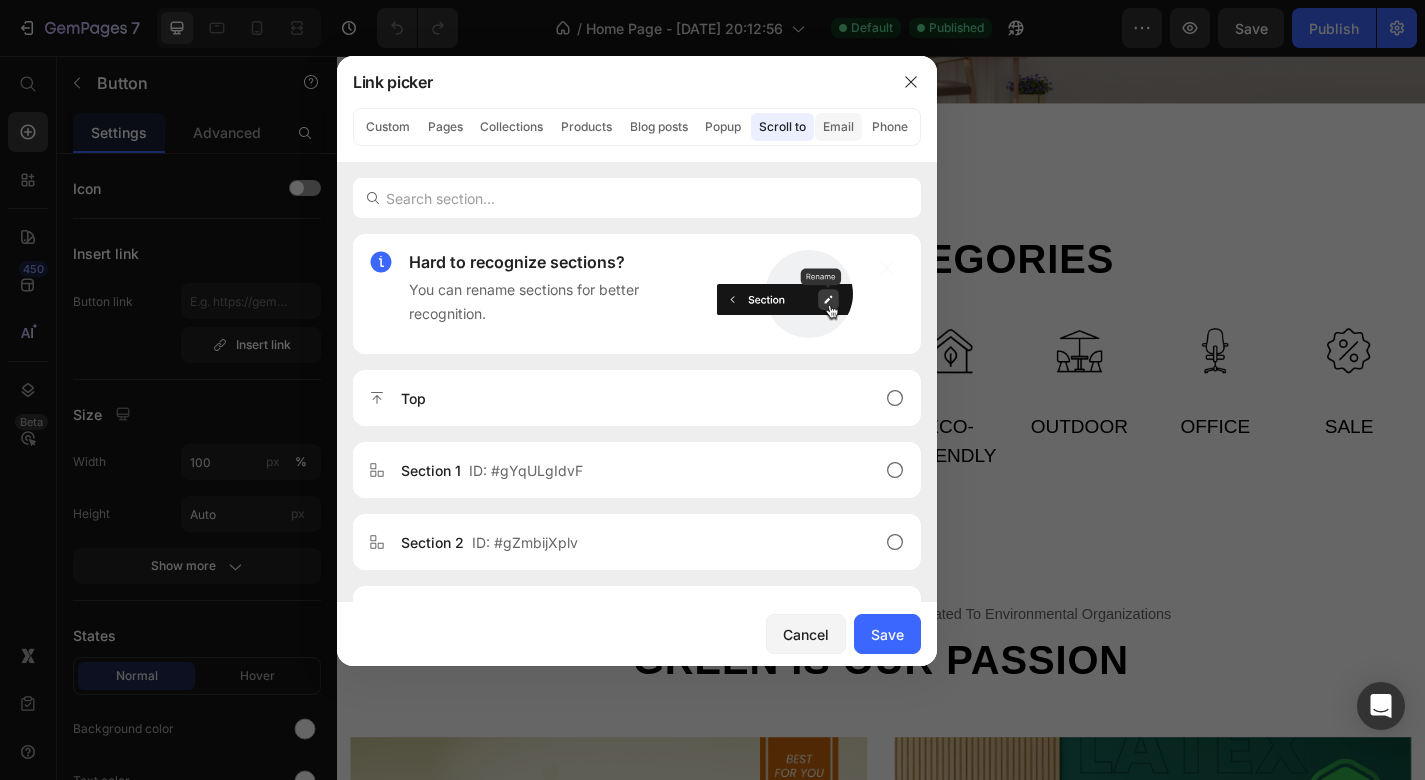 click on "Email" 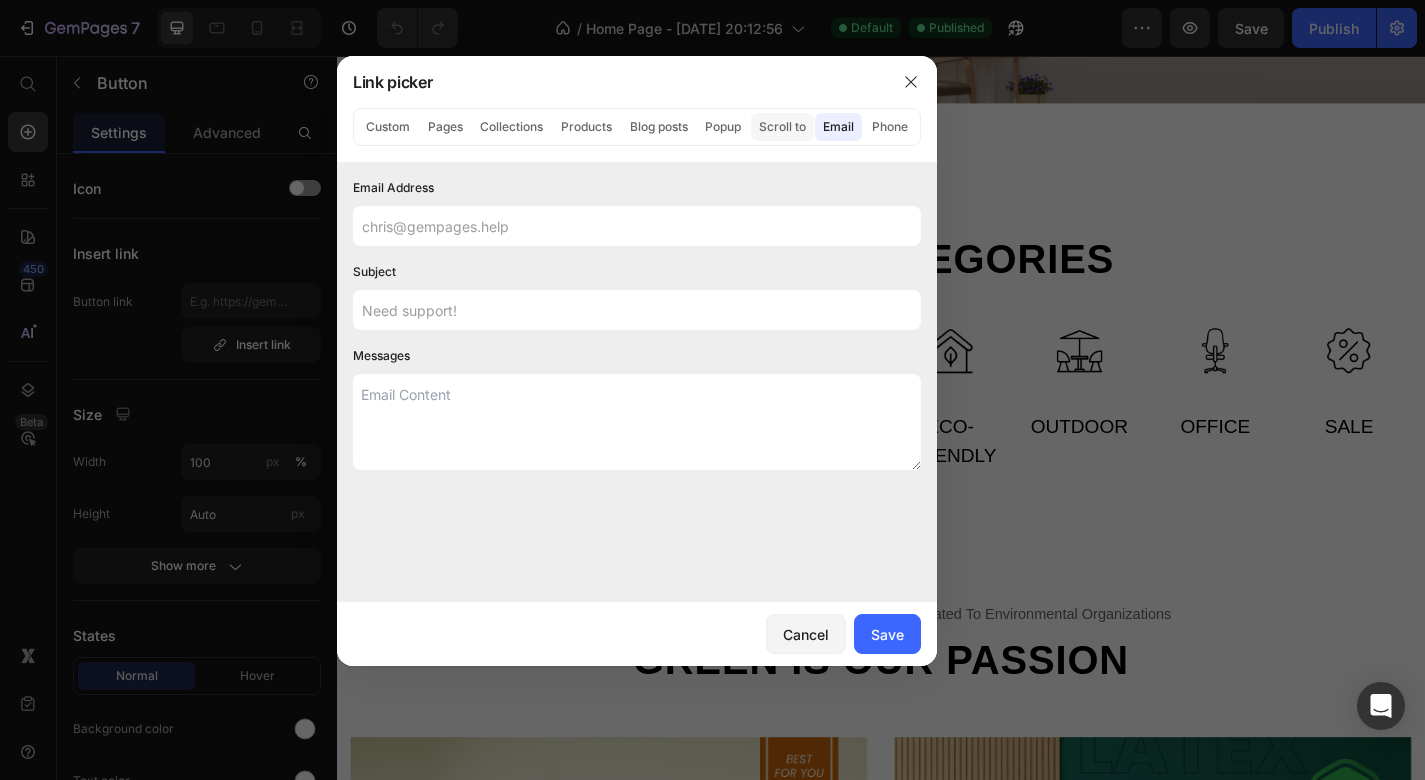 click on "Scroll to" 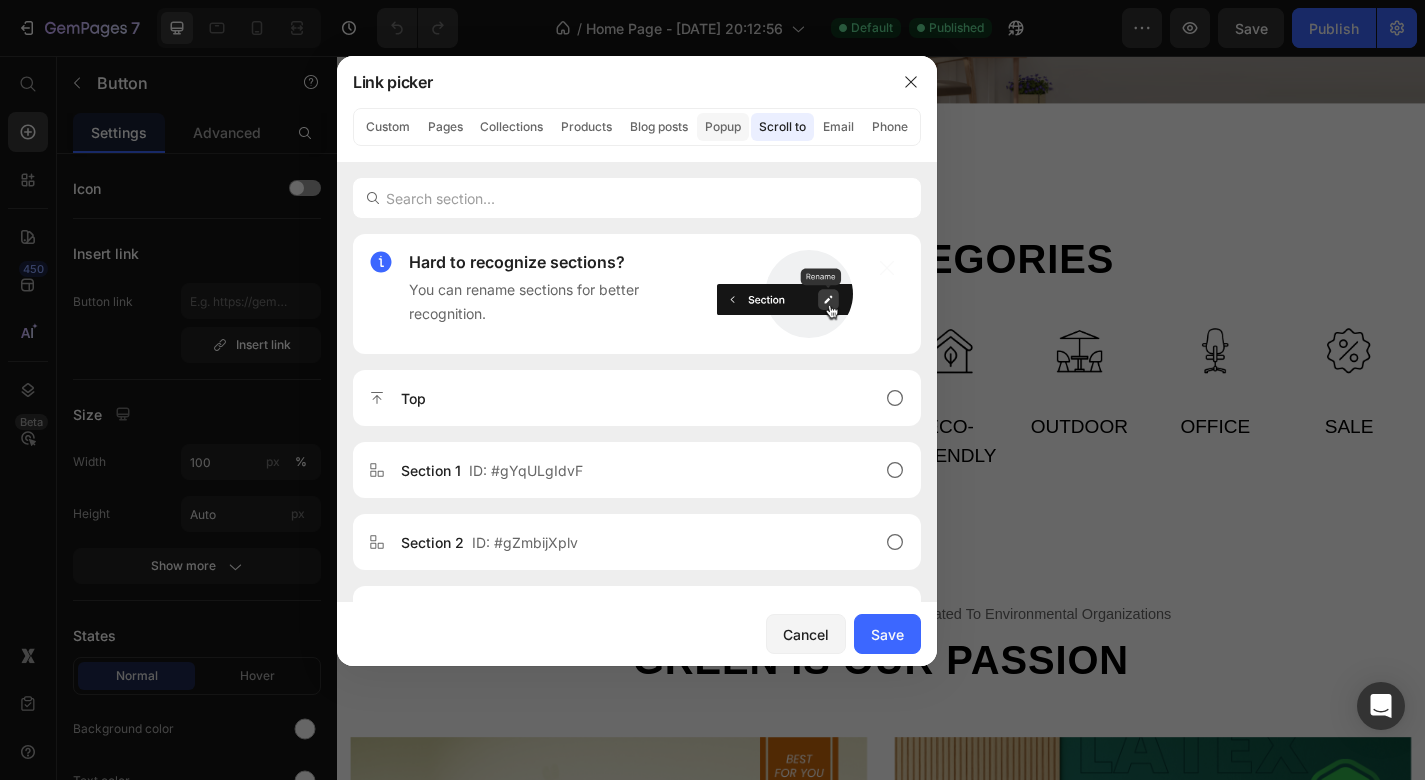 click on "Popup" 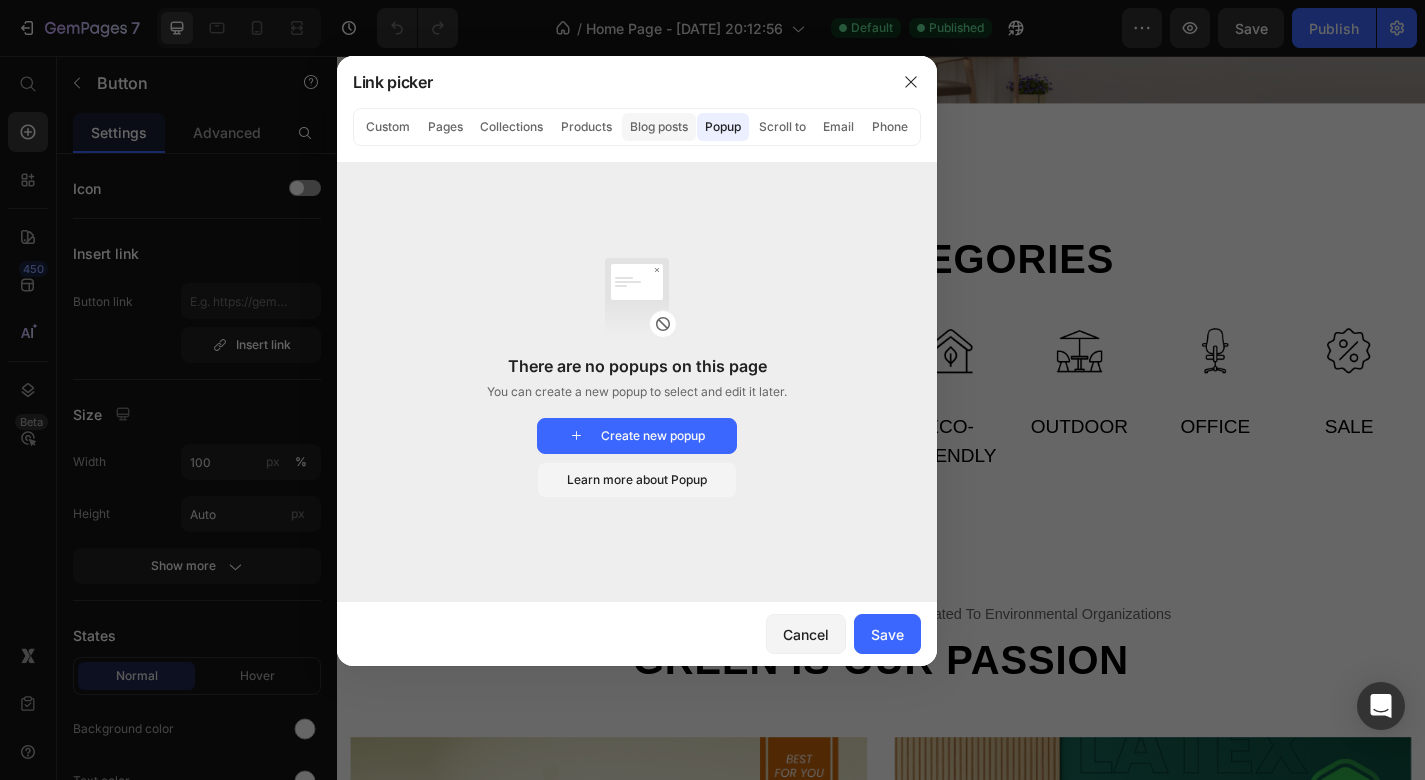click on "Blog posts" 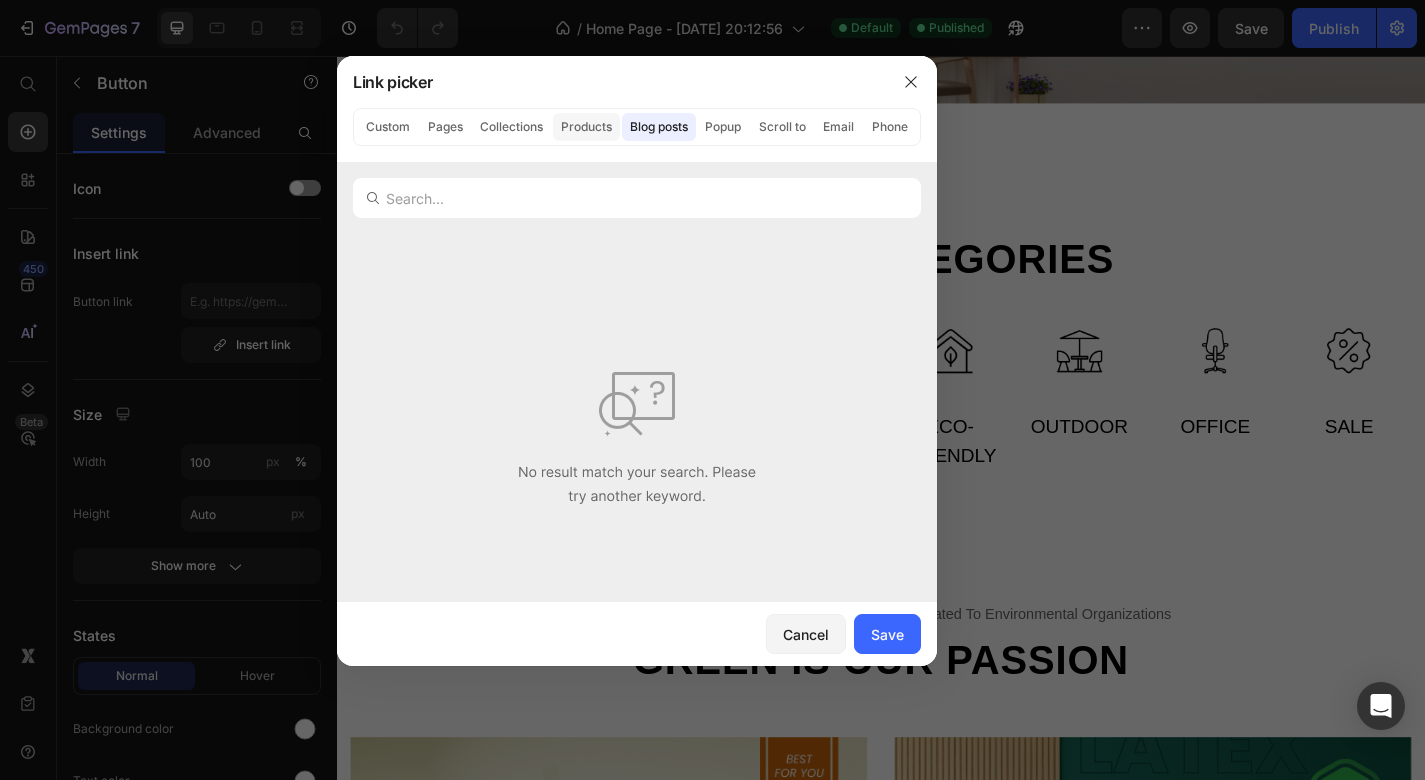 click on "Products" 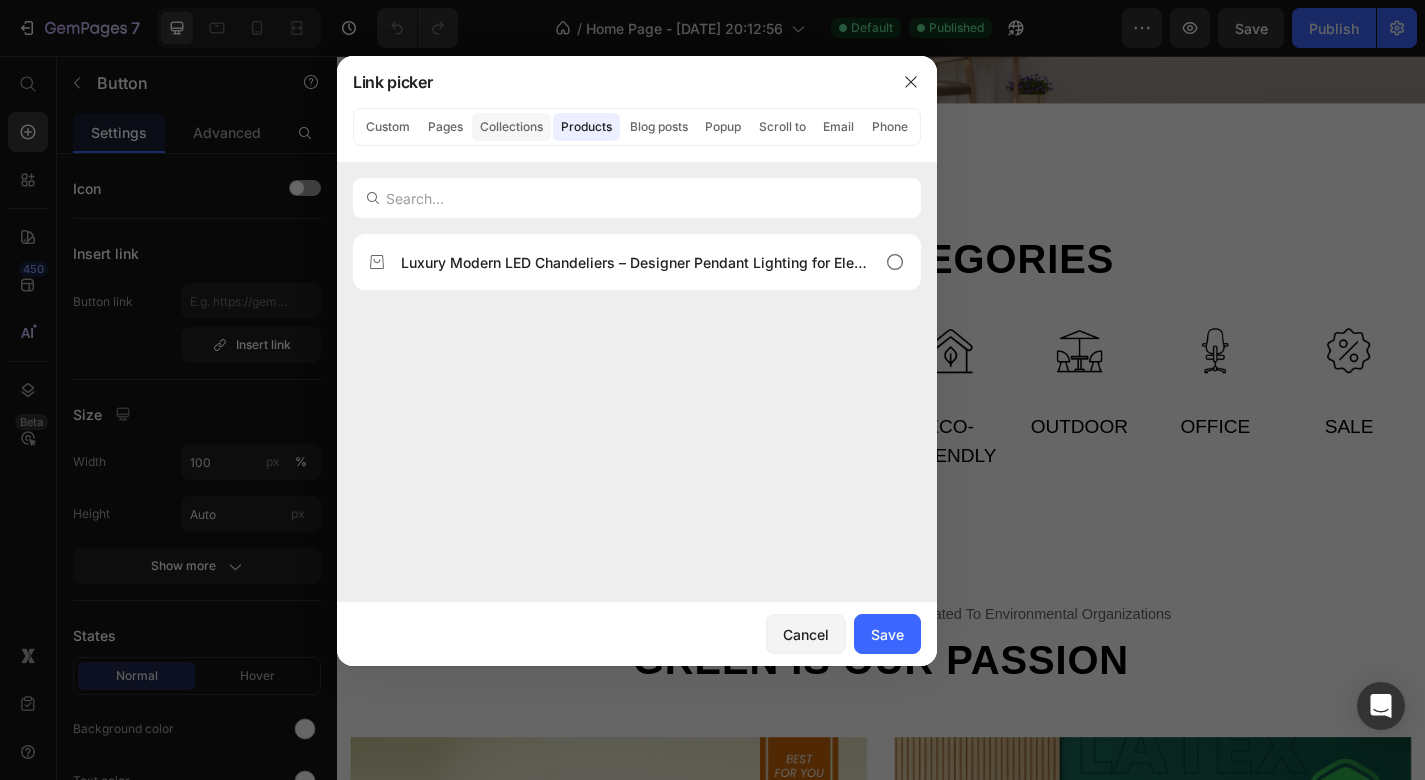 click on "Collections" 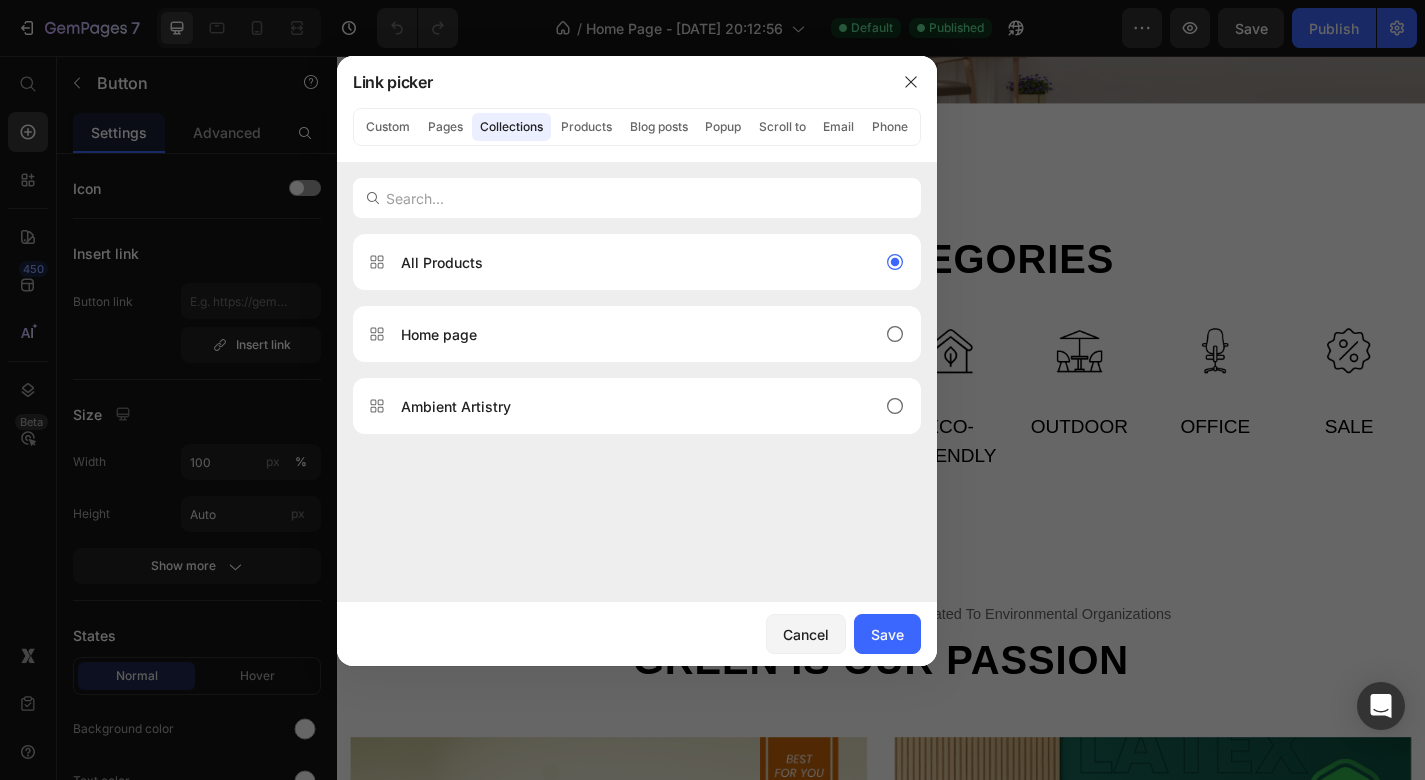 click on "Collections" 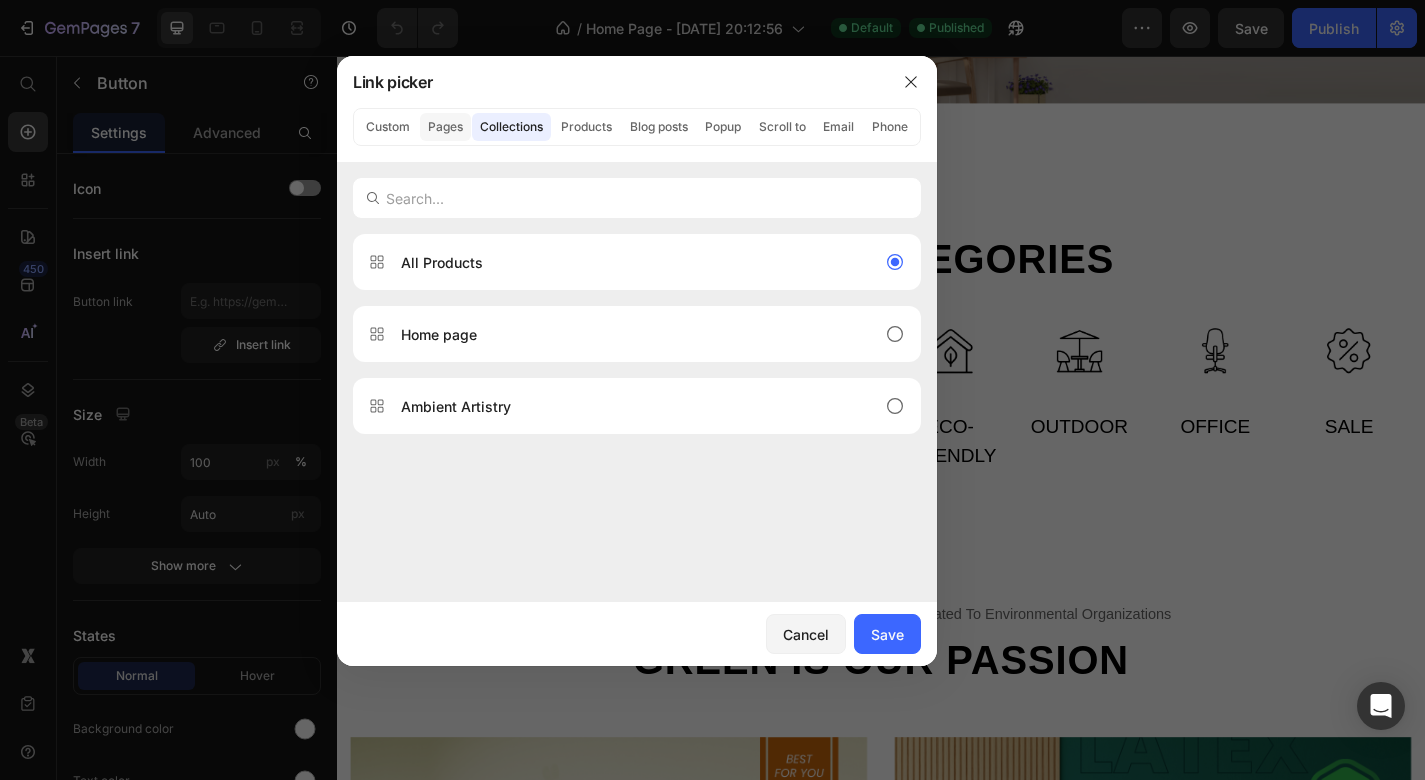 click on "Pages" 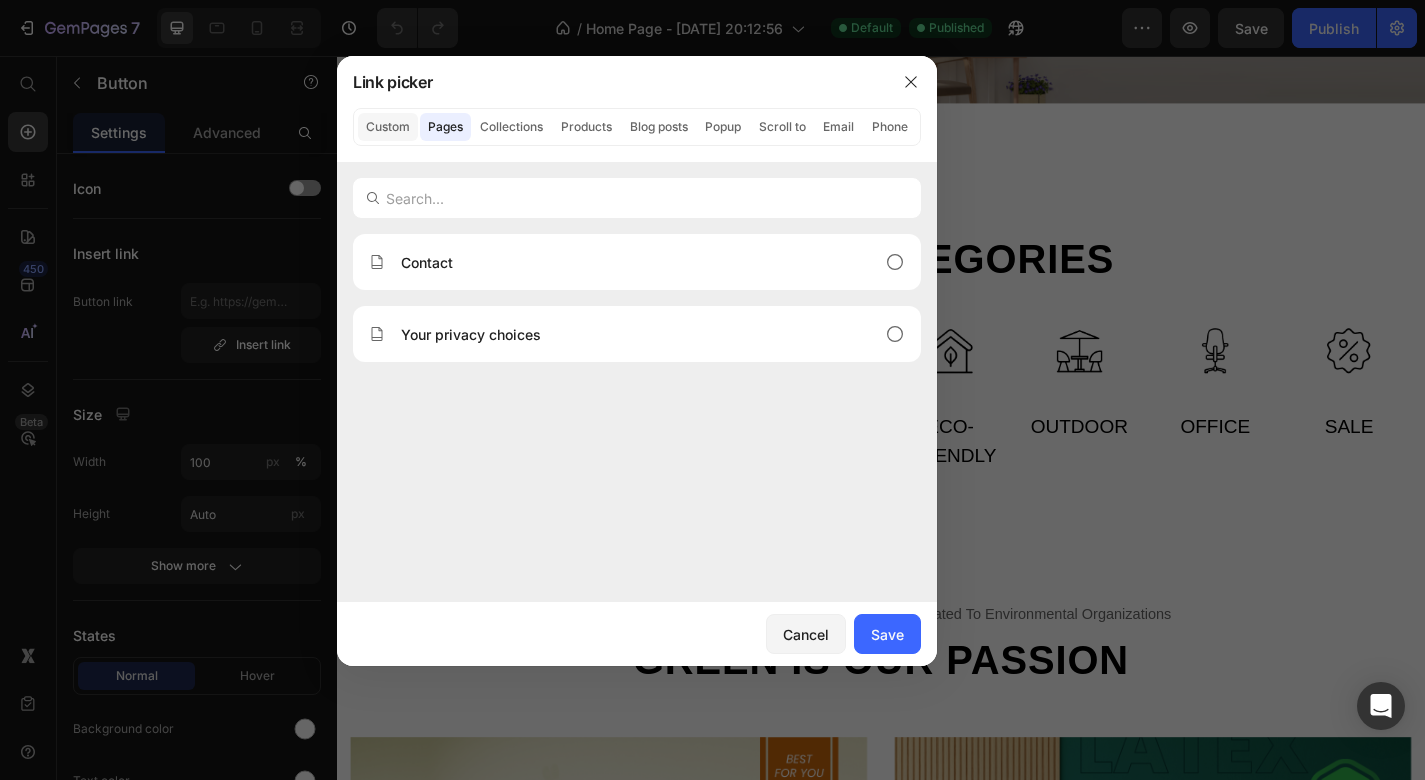 click on "Custom" 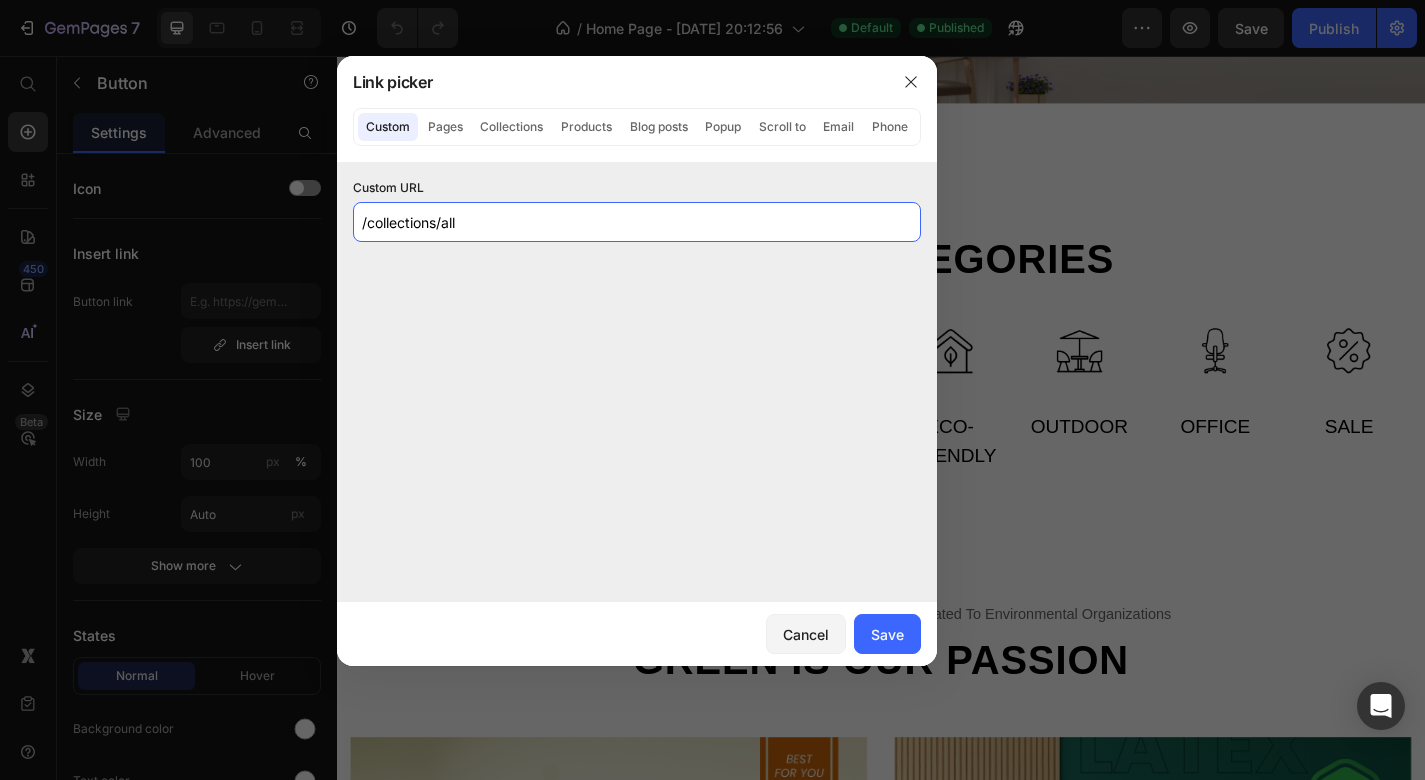 click on "/collections/all" 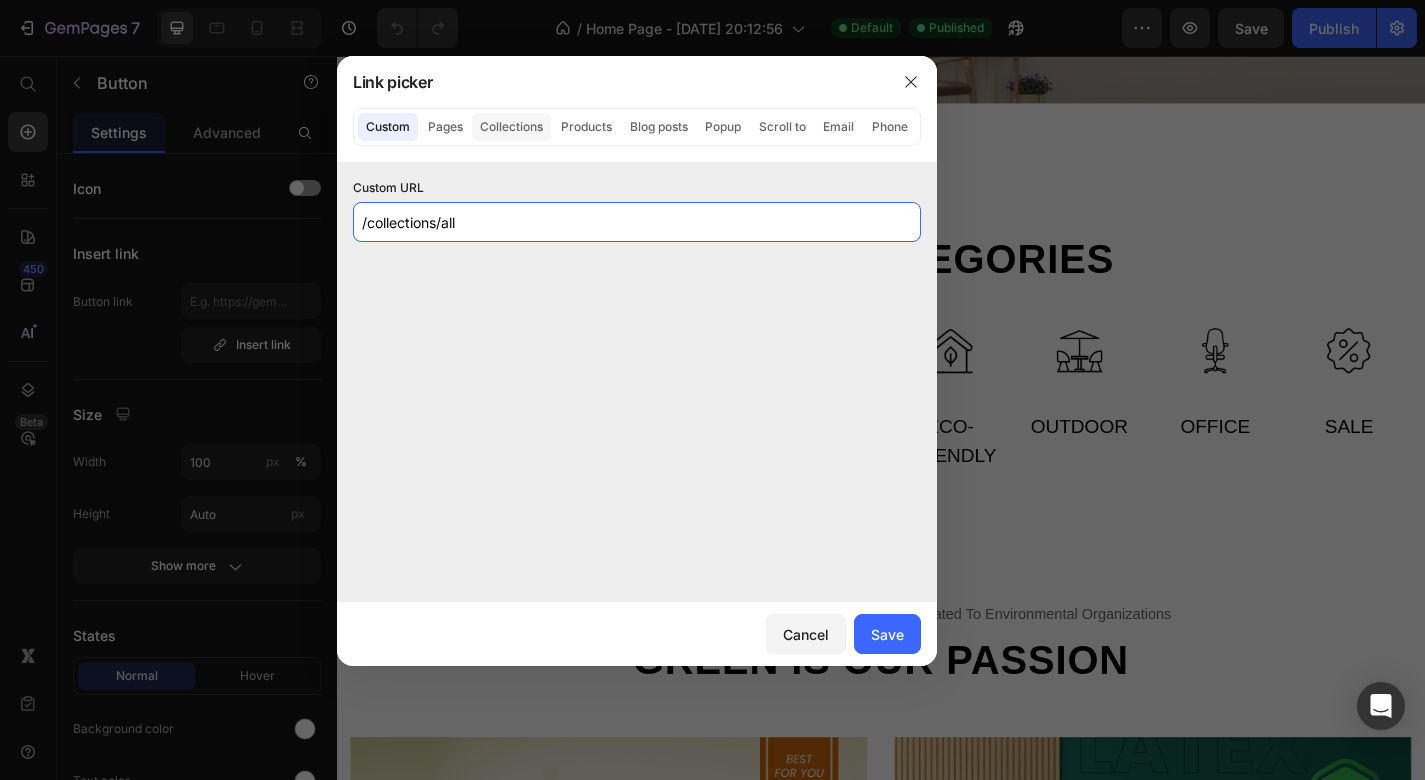 click on "Collections" 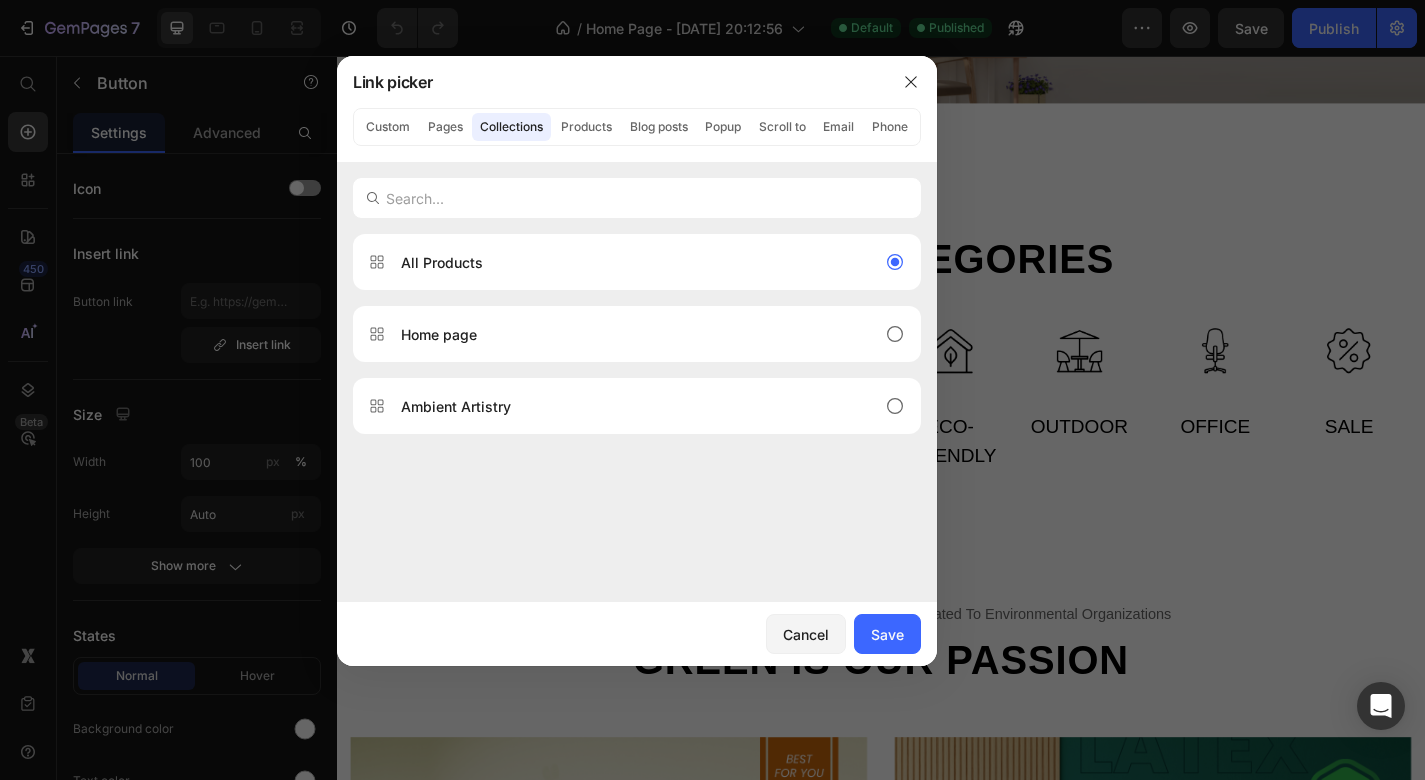click on "Collections" 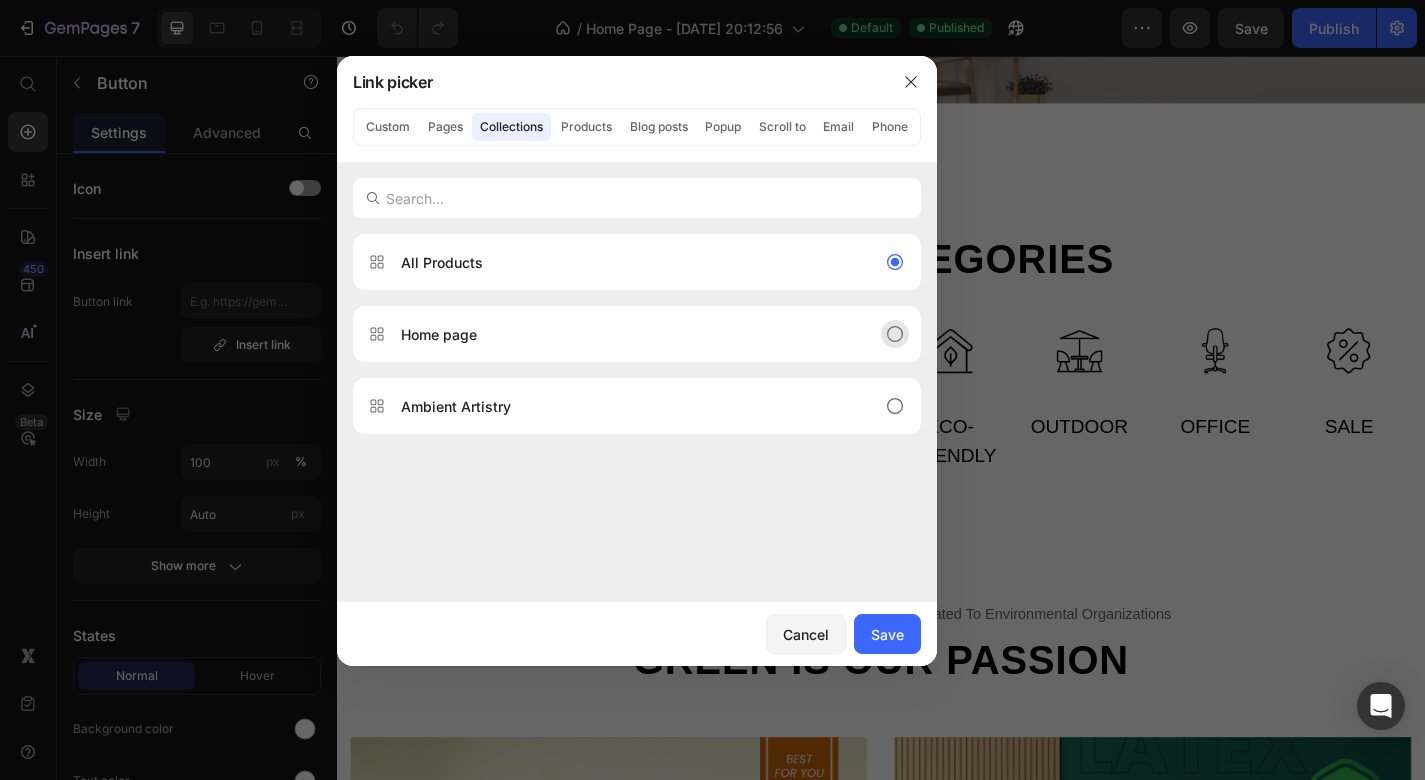 click on "Home page" 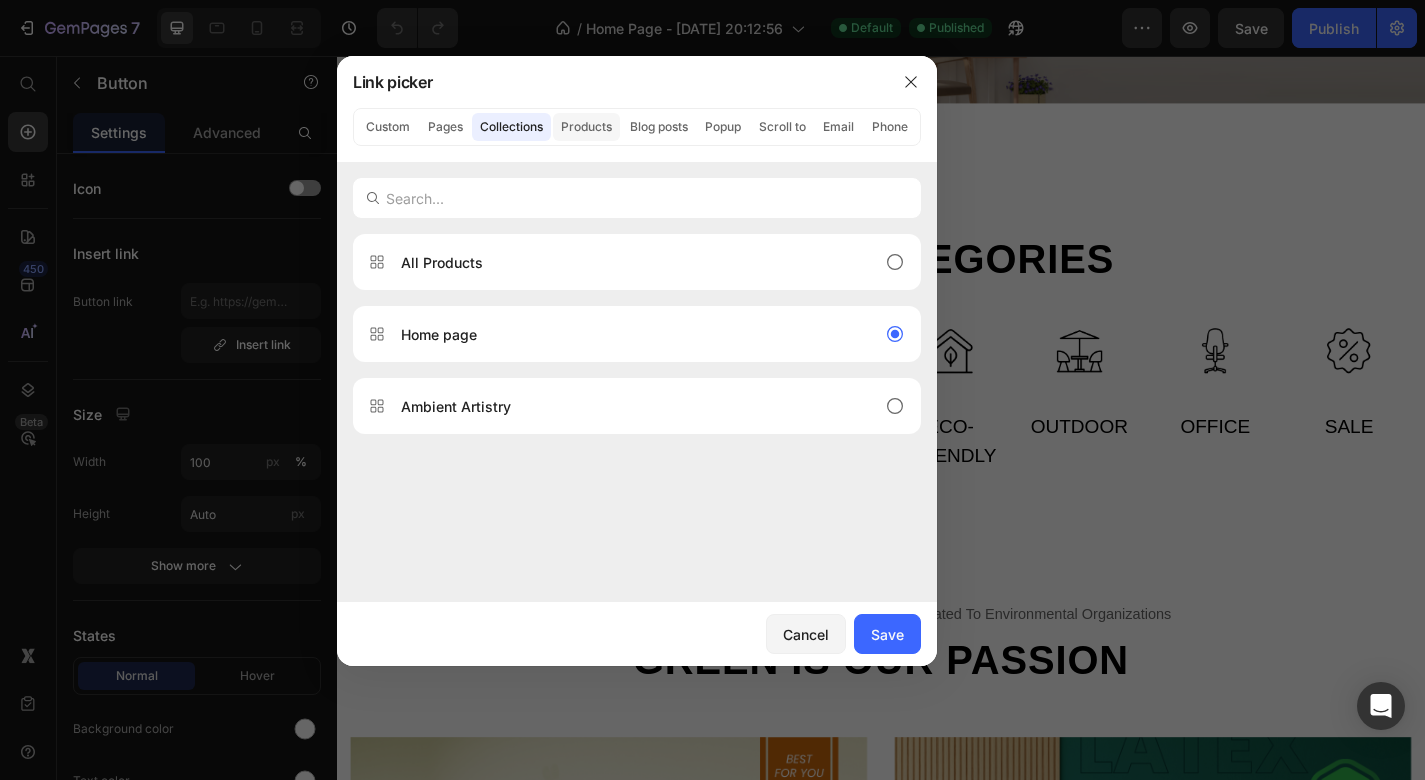 click on "Products" 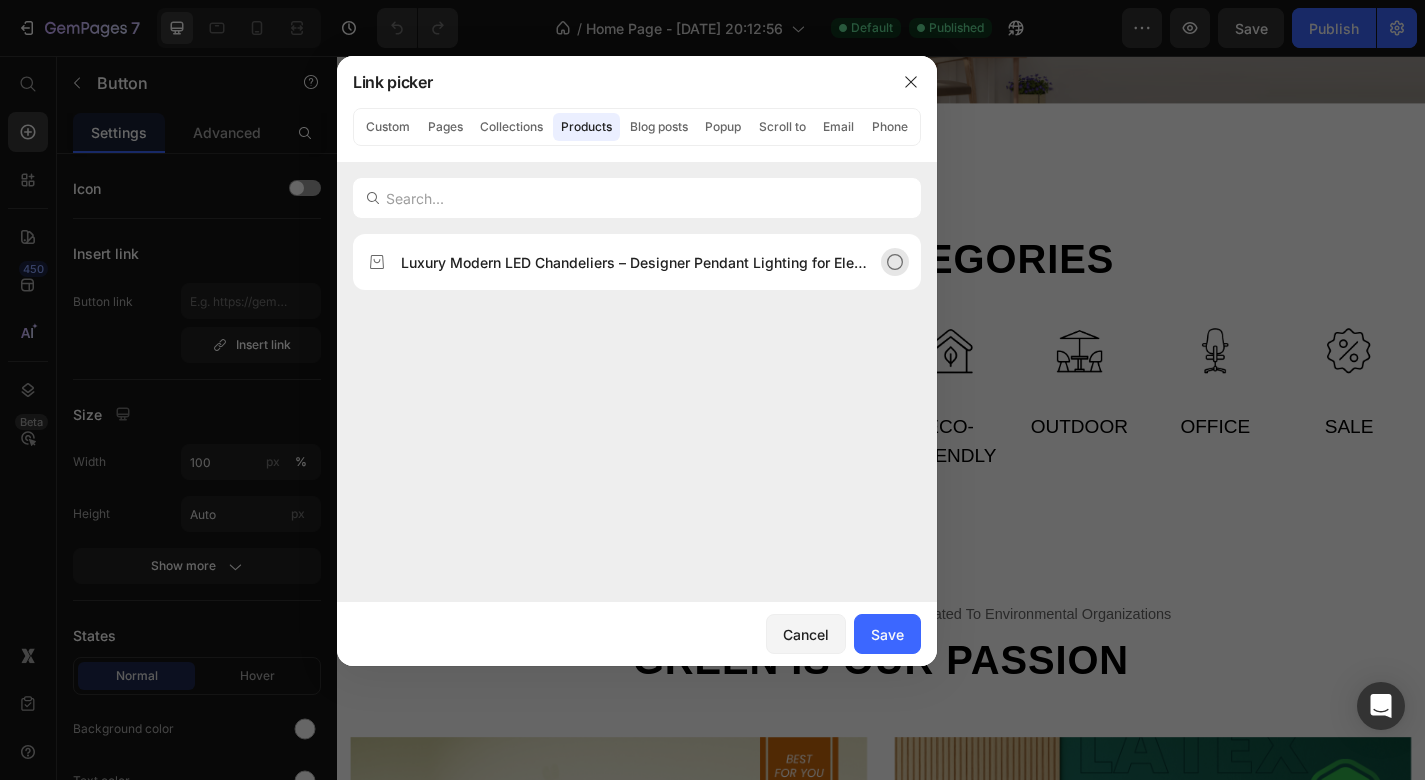 click on "Luxury Modern LED Chandeliers – Designer Pendant Lighting for Elegant Interiors." at bounding box center (637, 262) 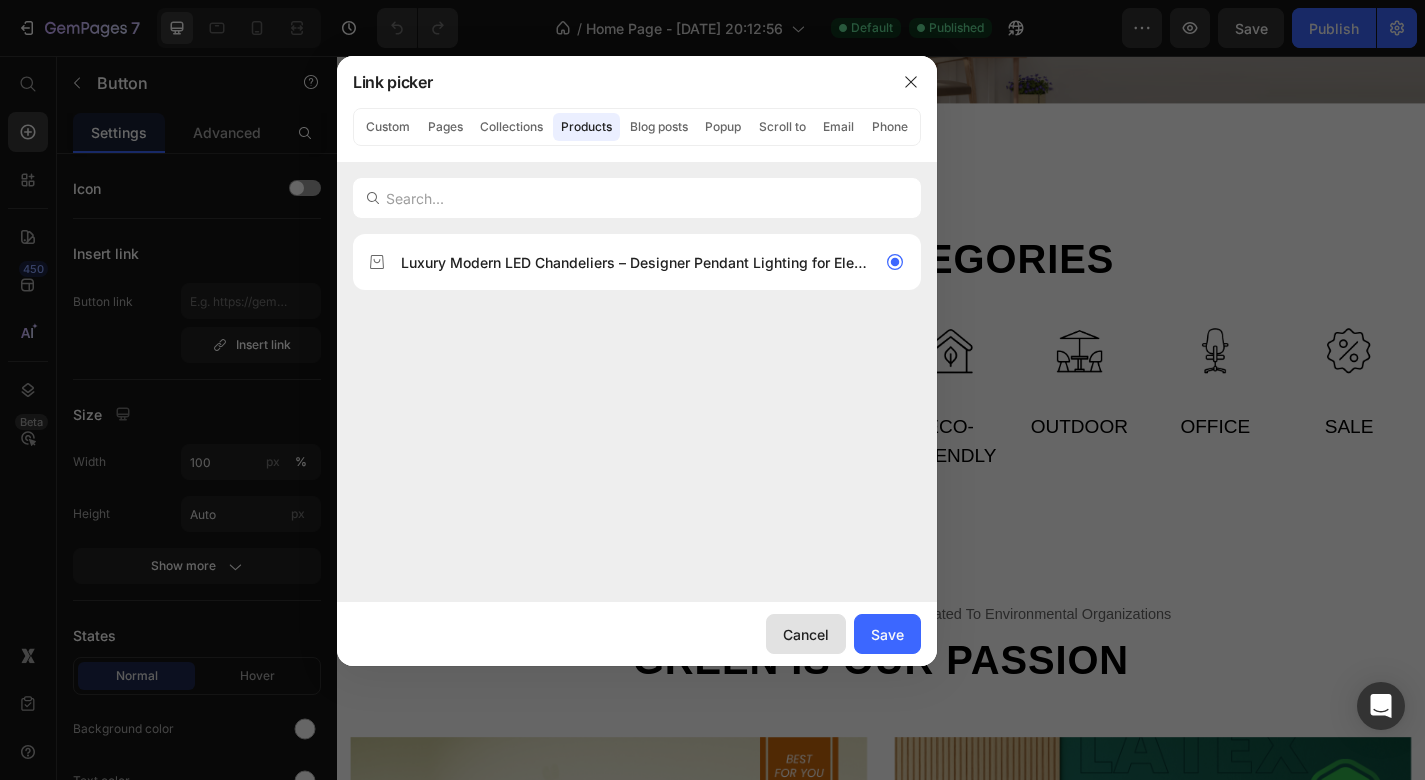click on "Cancel" 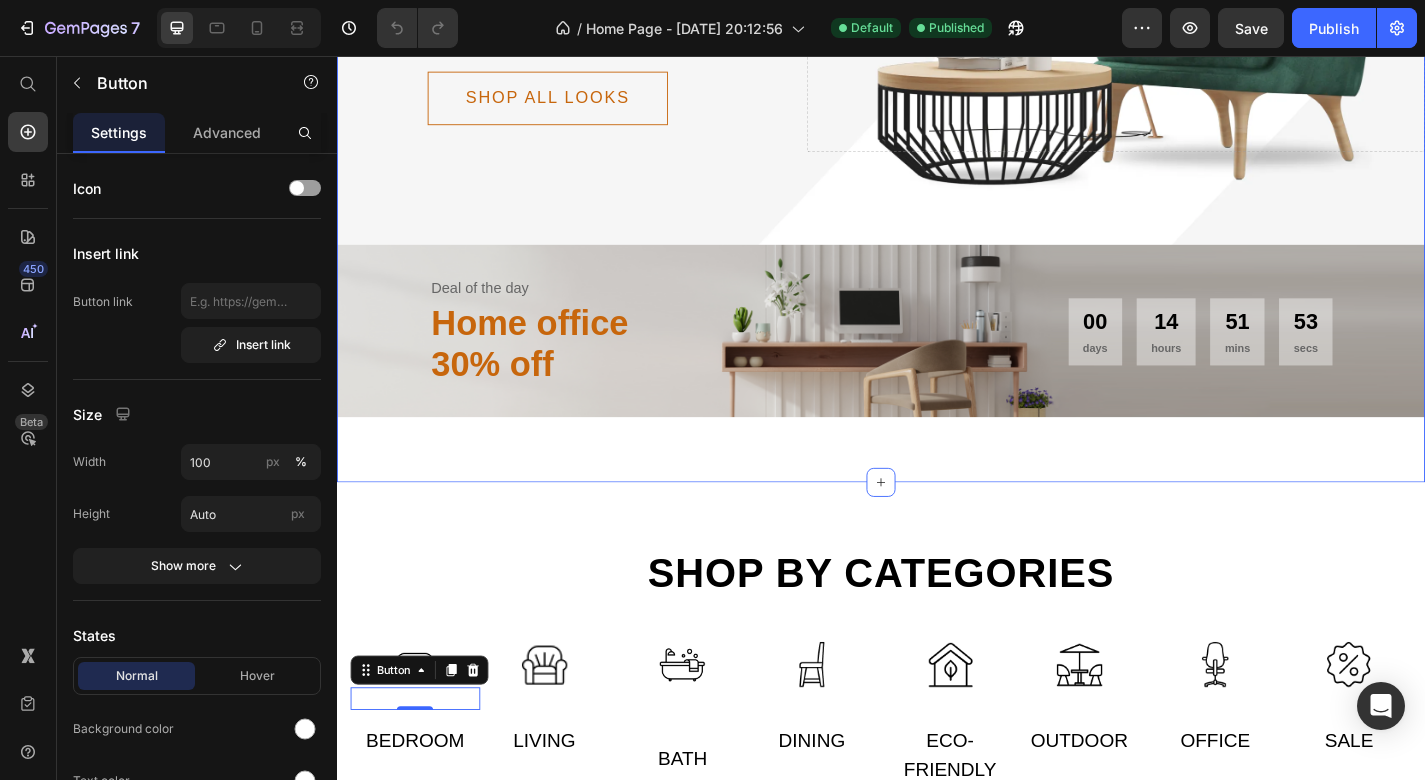 scroll, scrollTop: 443, scrollLeft: 0, axis: vertical 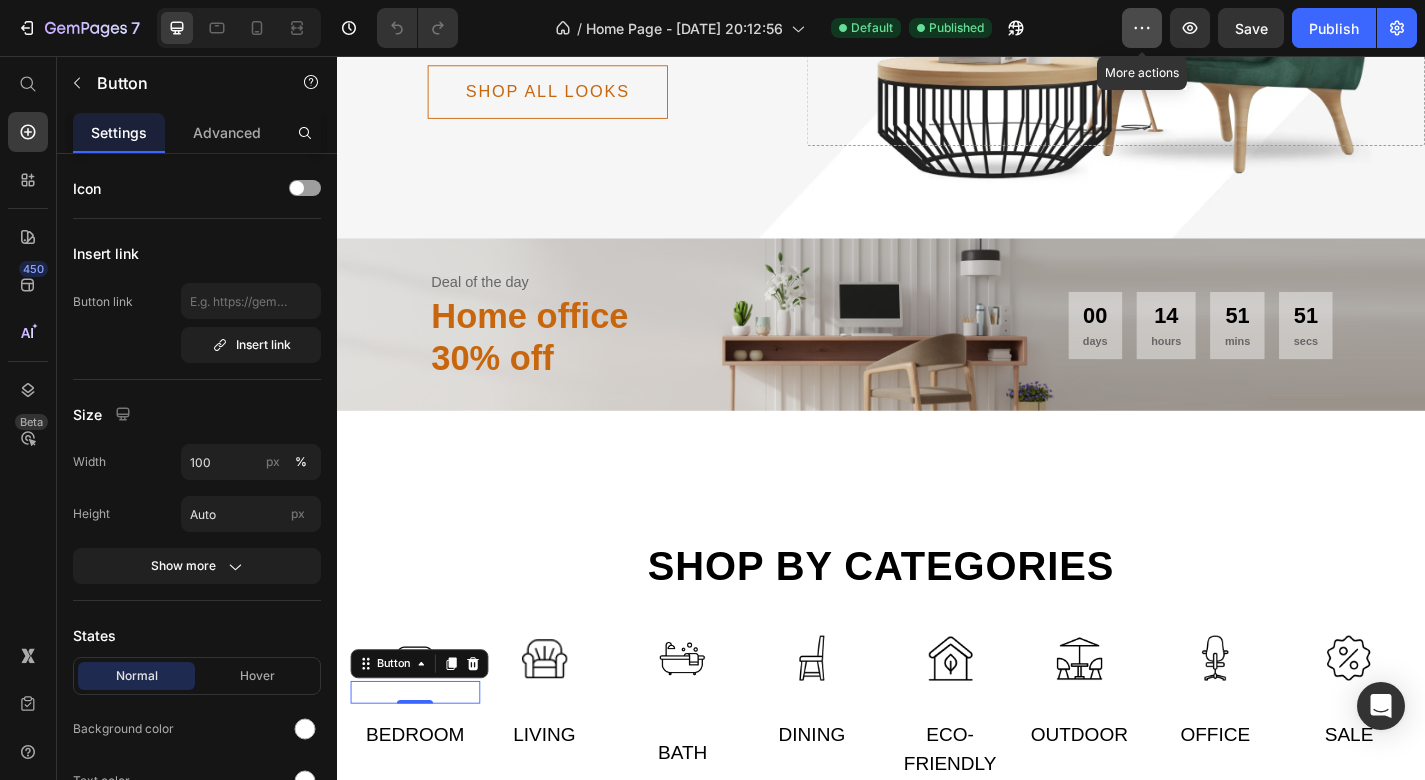 click 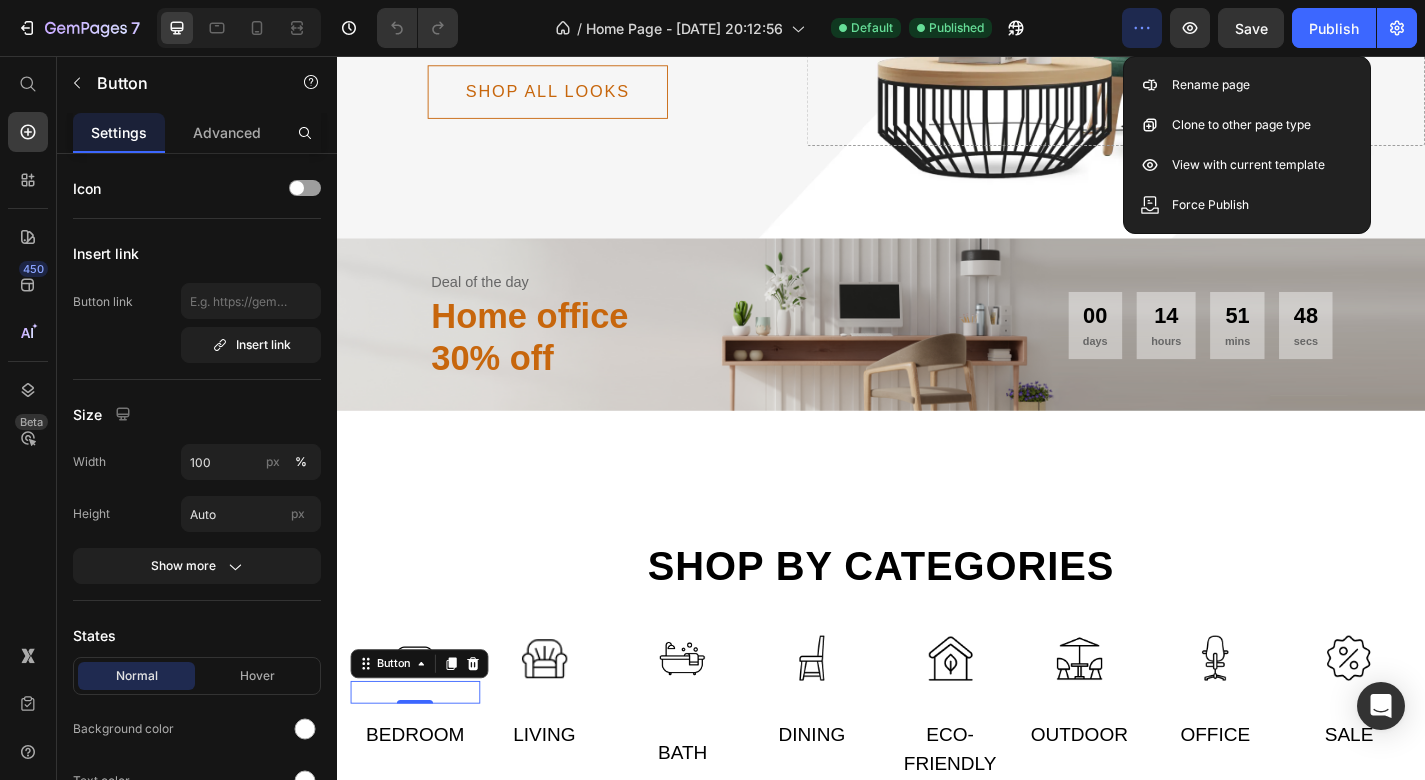 click 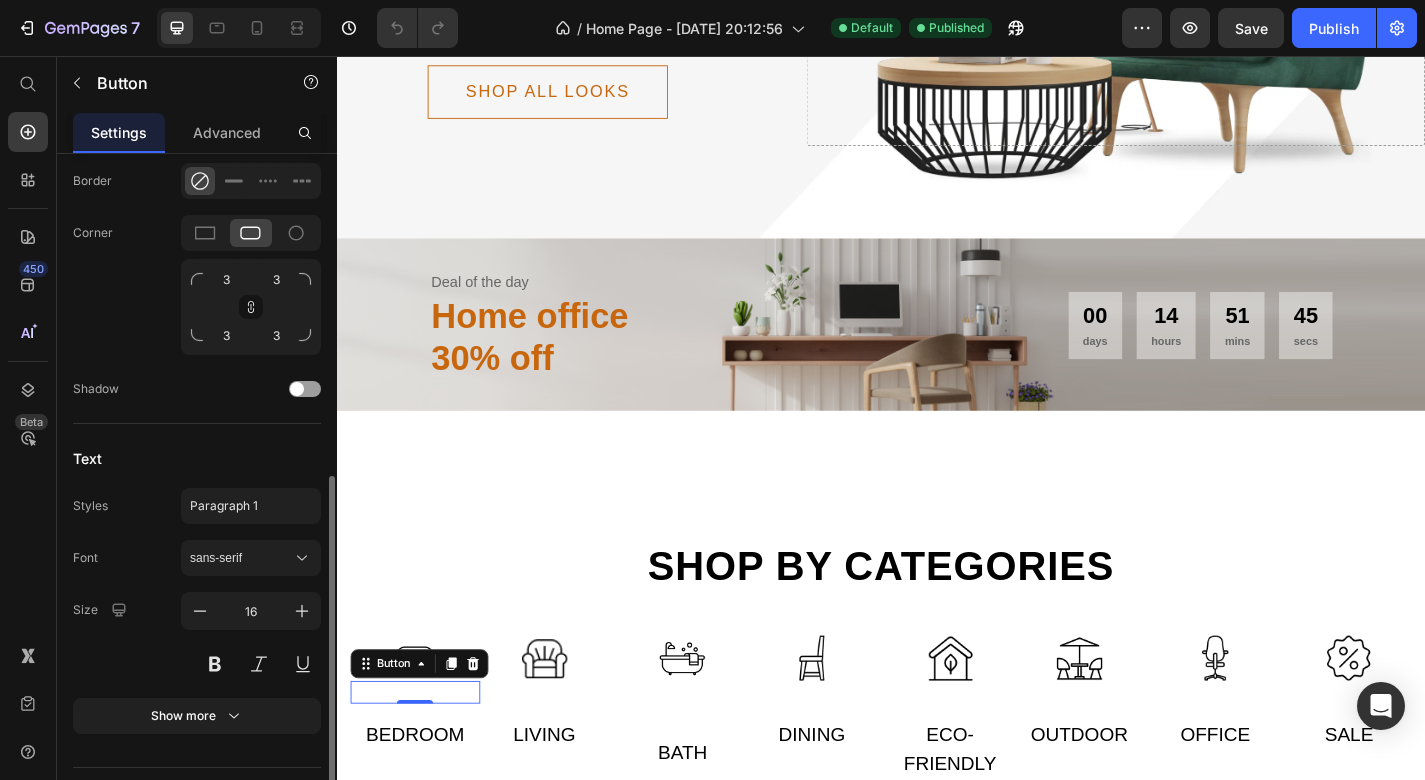 scroll, scrollTop: 697, scrollLeft: 0, axis: vertical 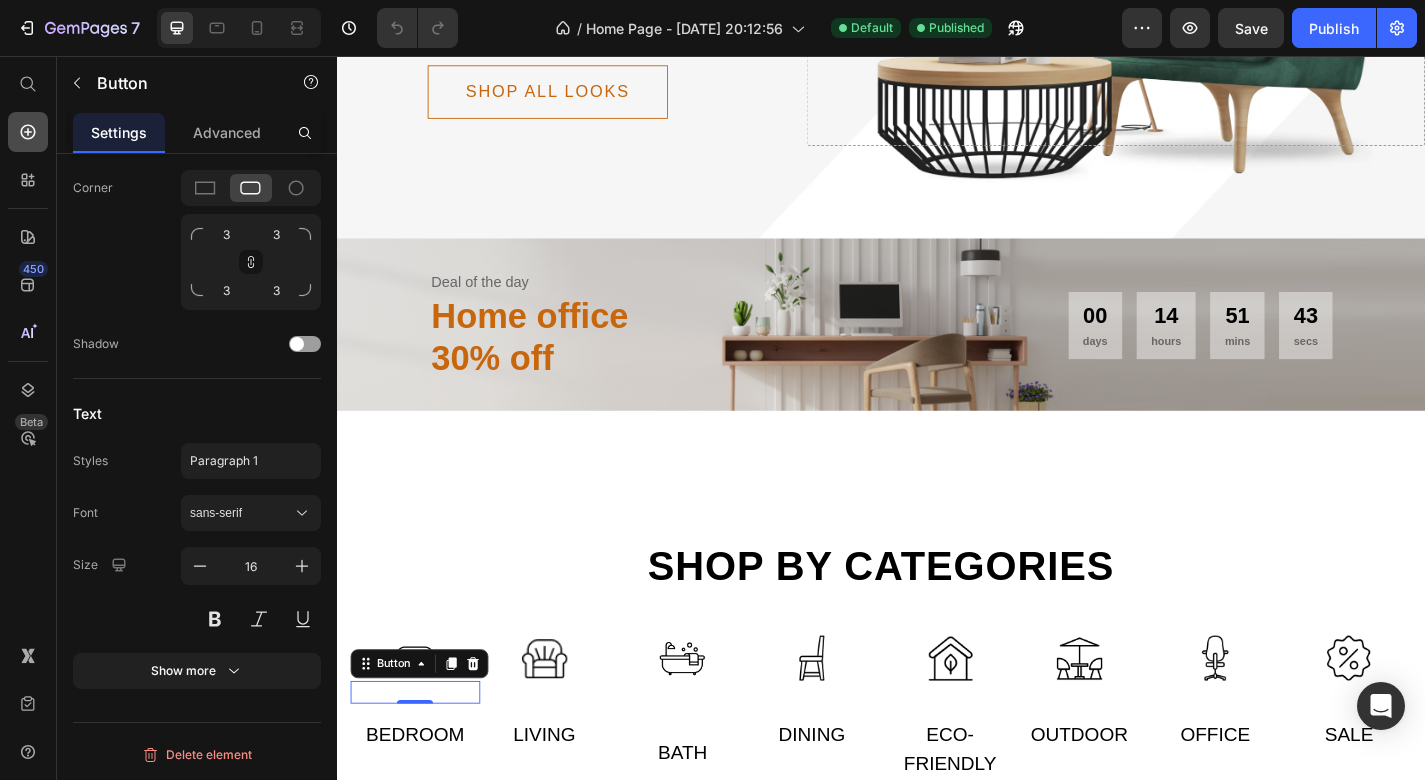 click 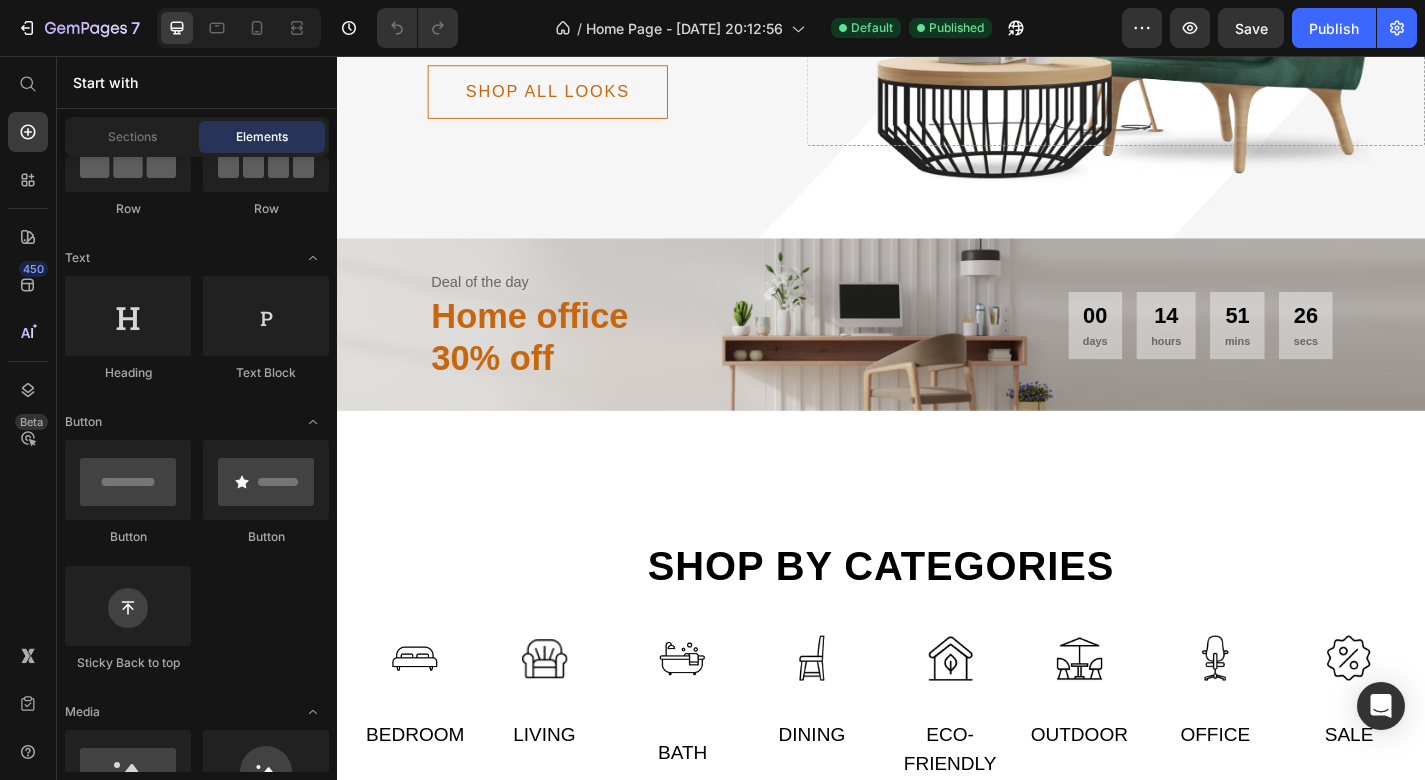 scroll, scrollTop: 0, scrollLeft: 0, axis: both 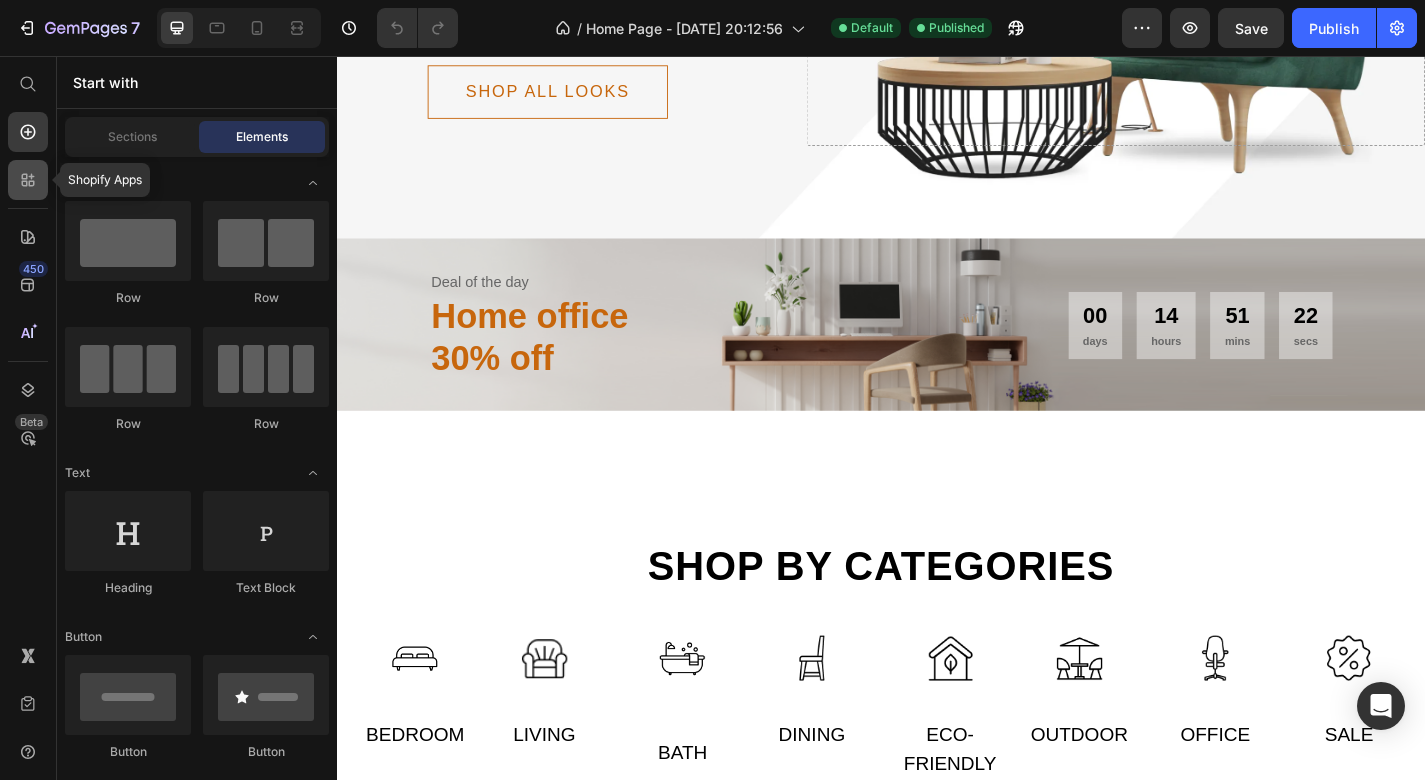 click 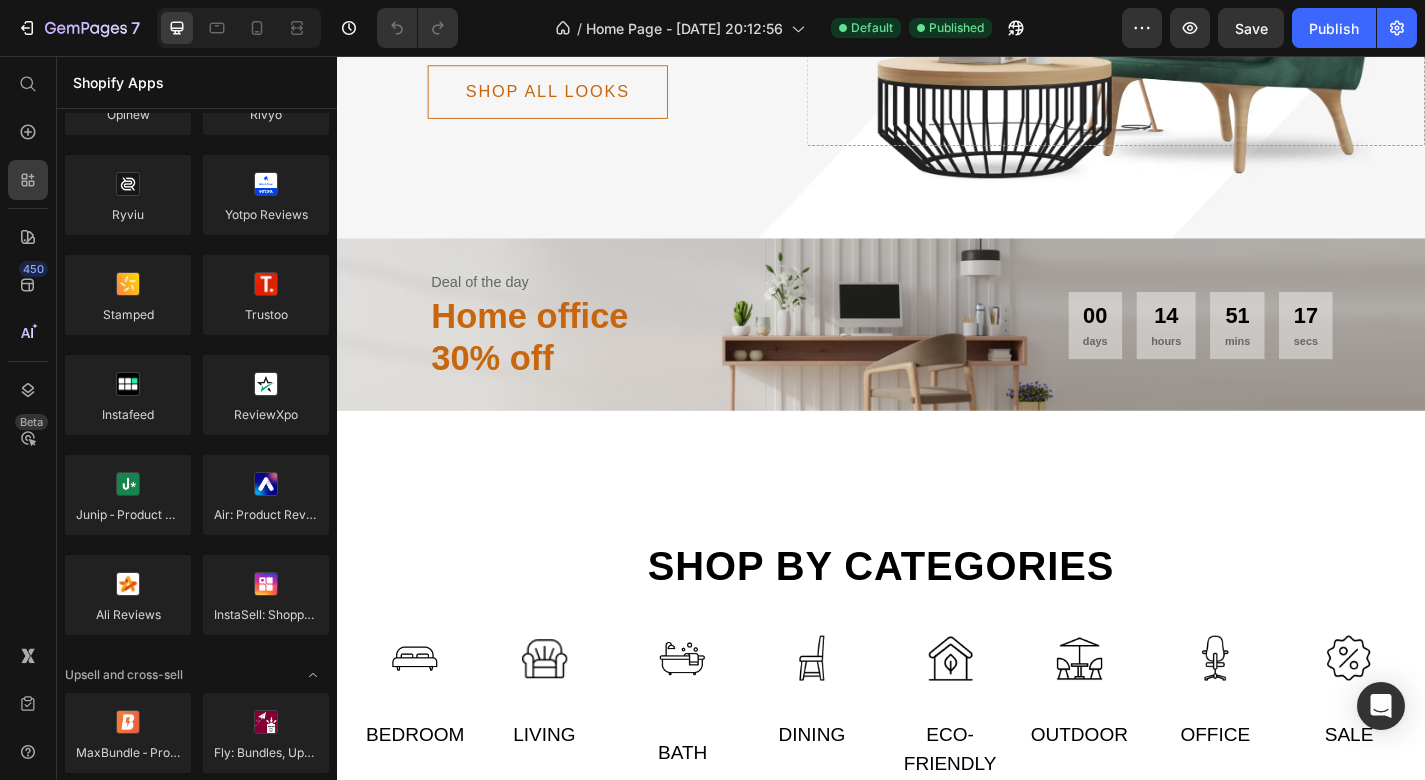 scroll, scrollTop: 0, scrollLeft: 0, axis: both 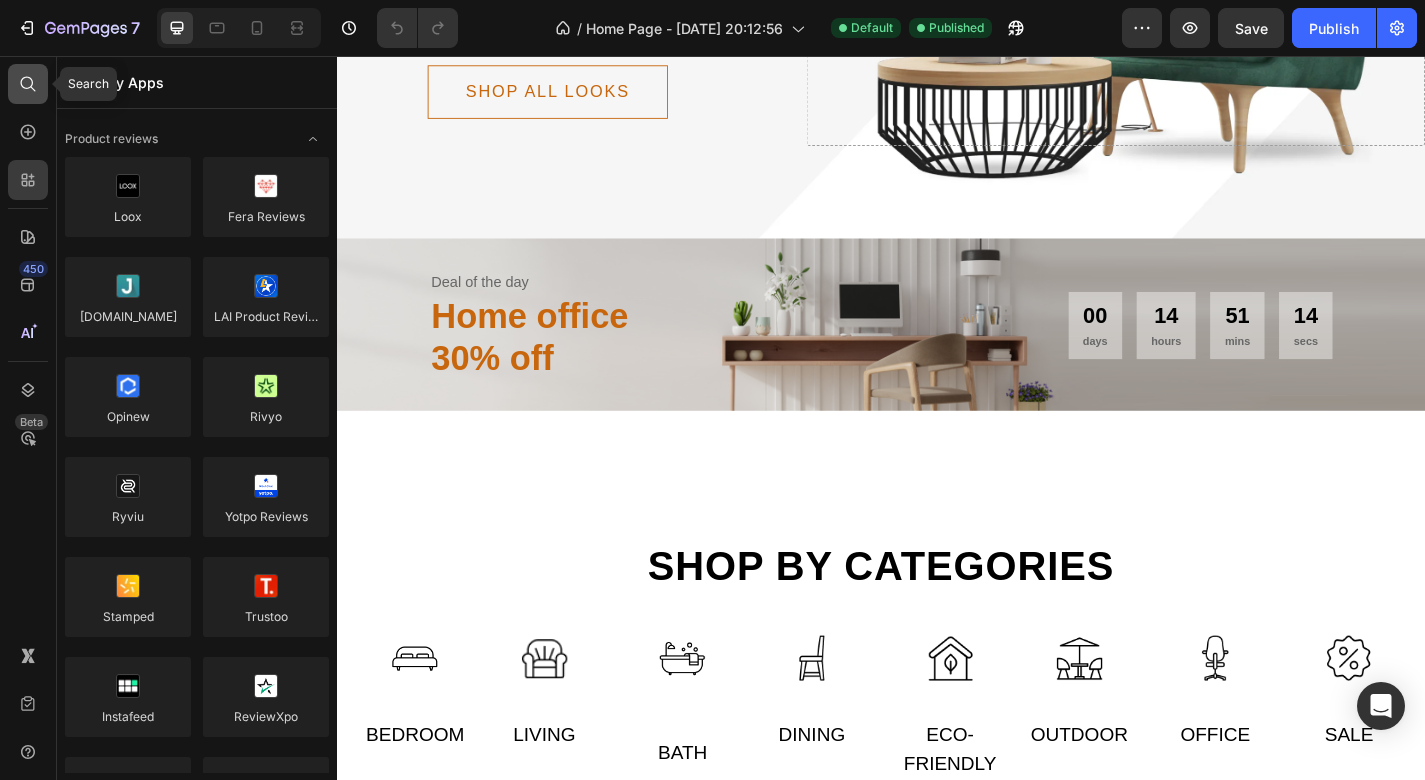click 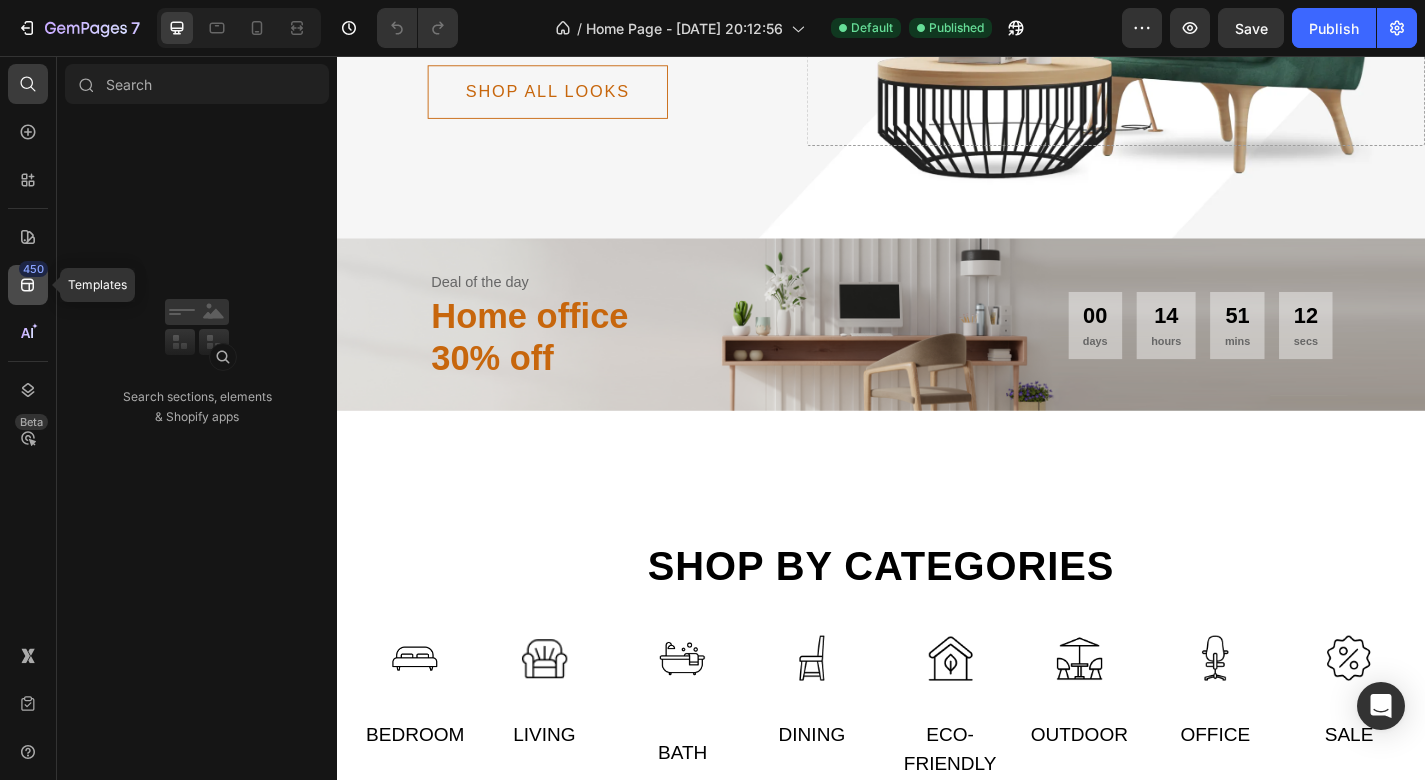 click on "450" at bounding box center (33, 269) 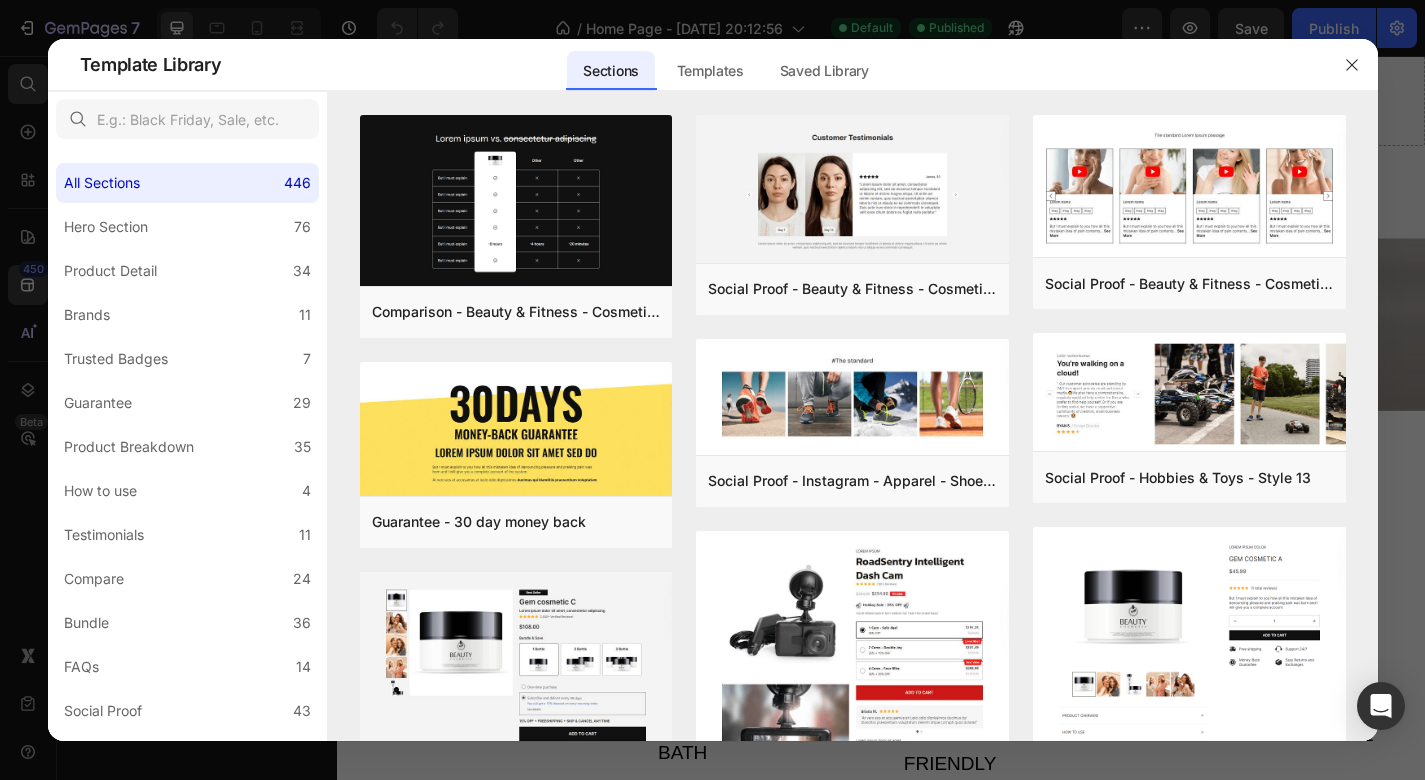 click at bounding box center (712, 390) 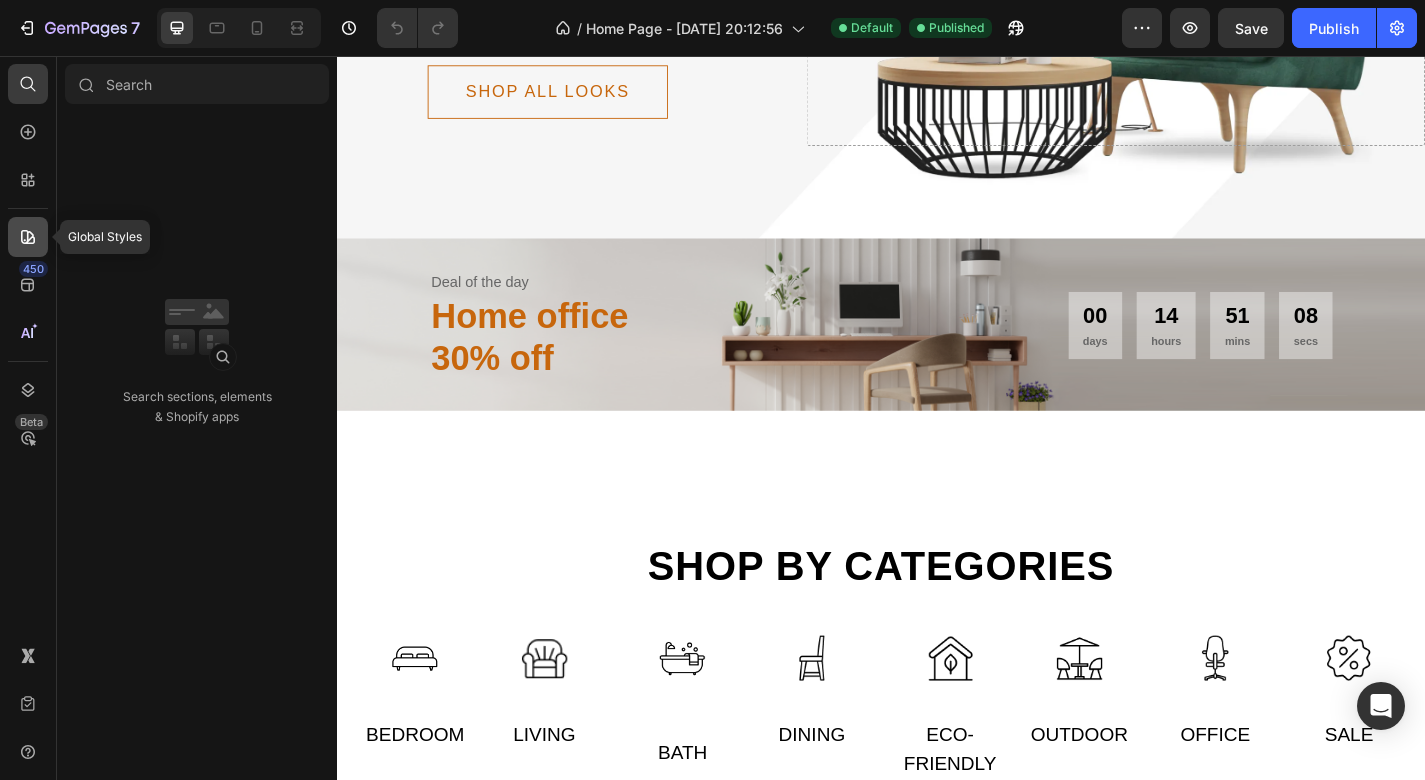 click 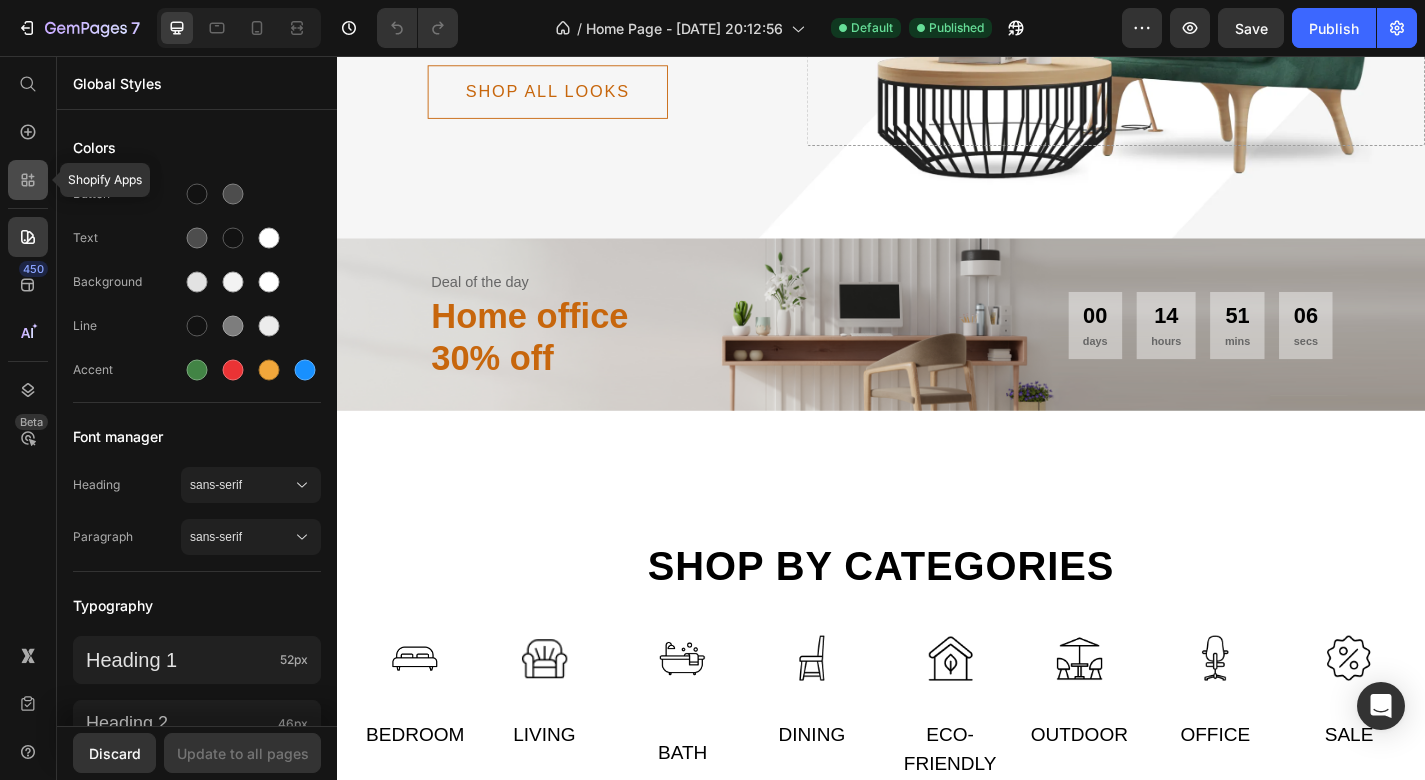 click 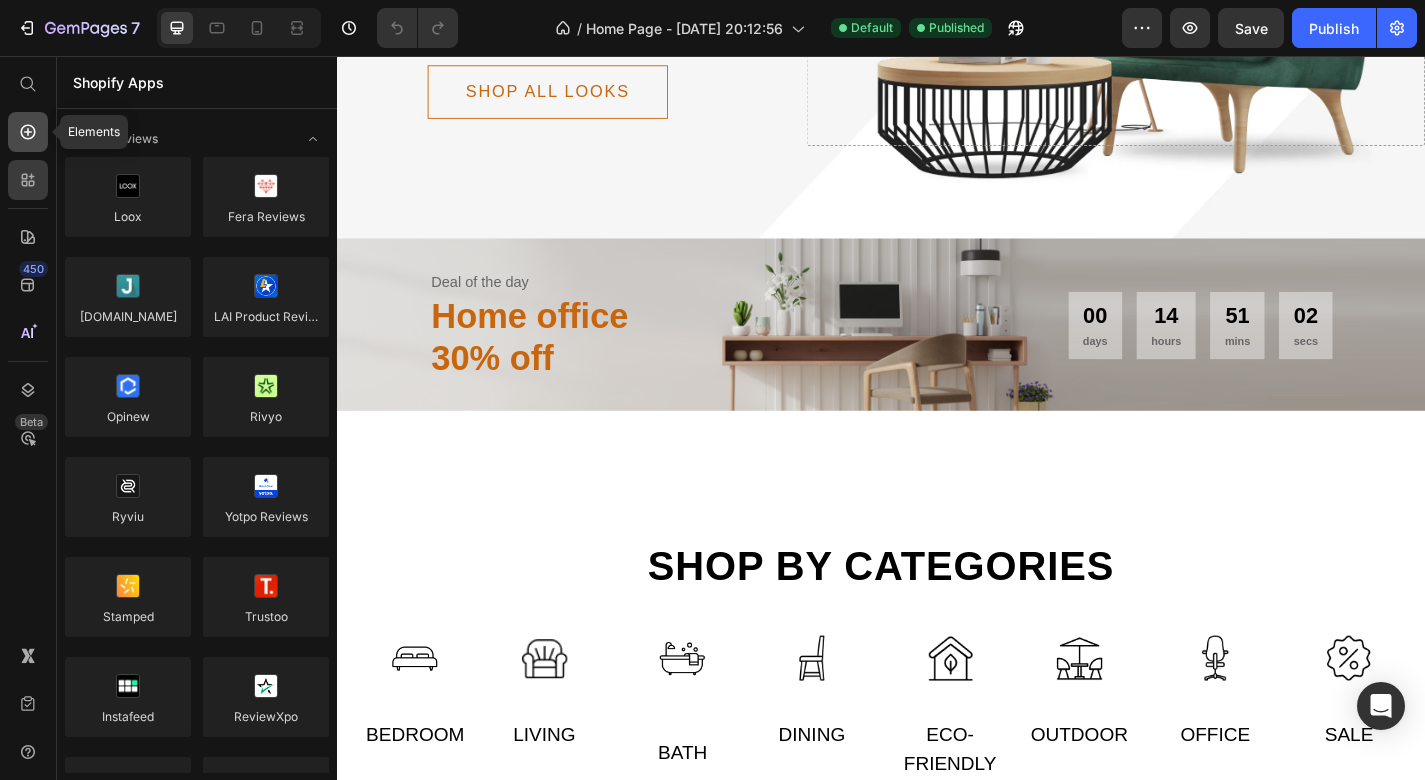 click 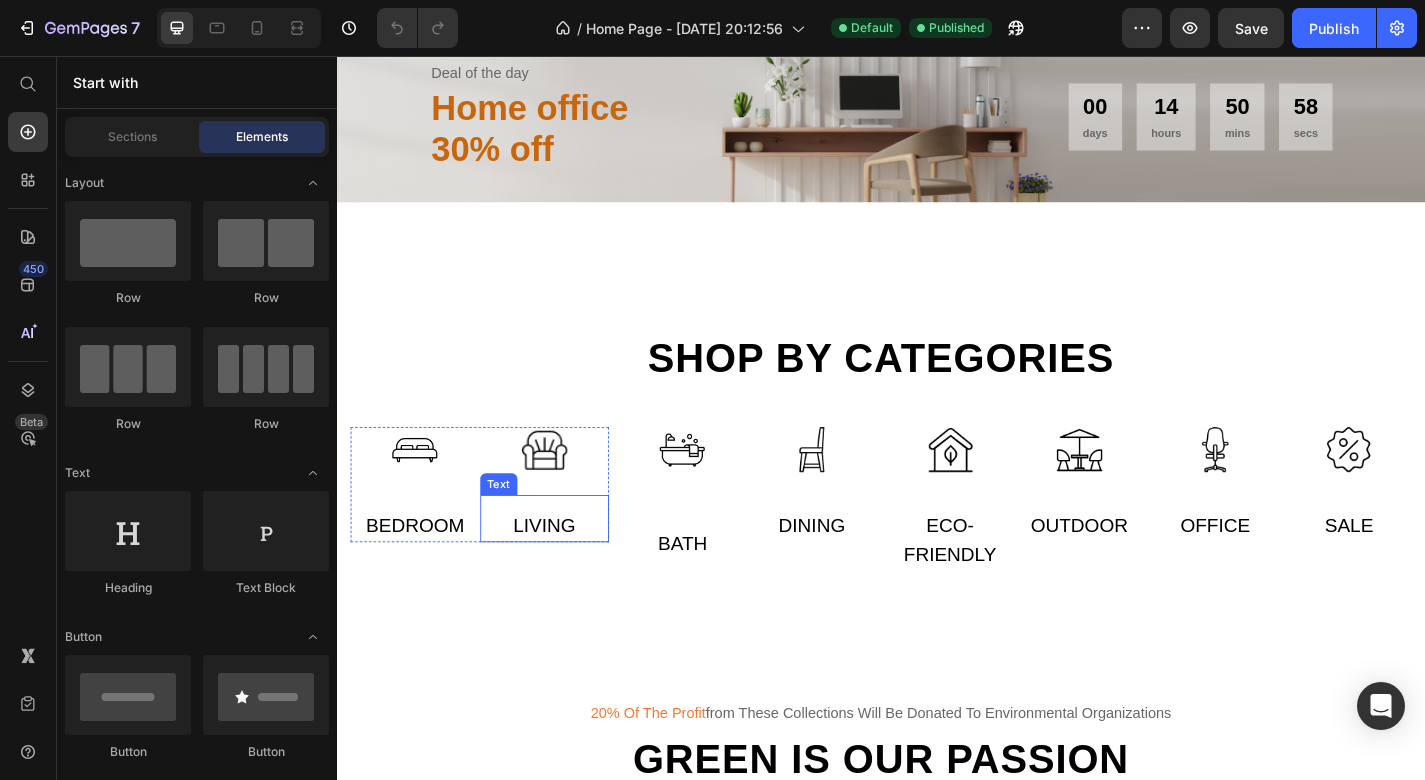 scroll, scrollTop: 674, scrollLeft: 0, axis: vertical 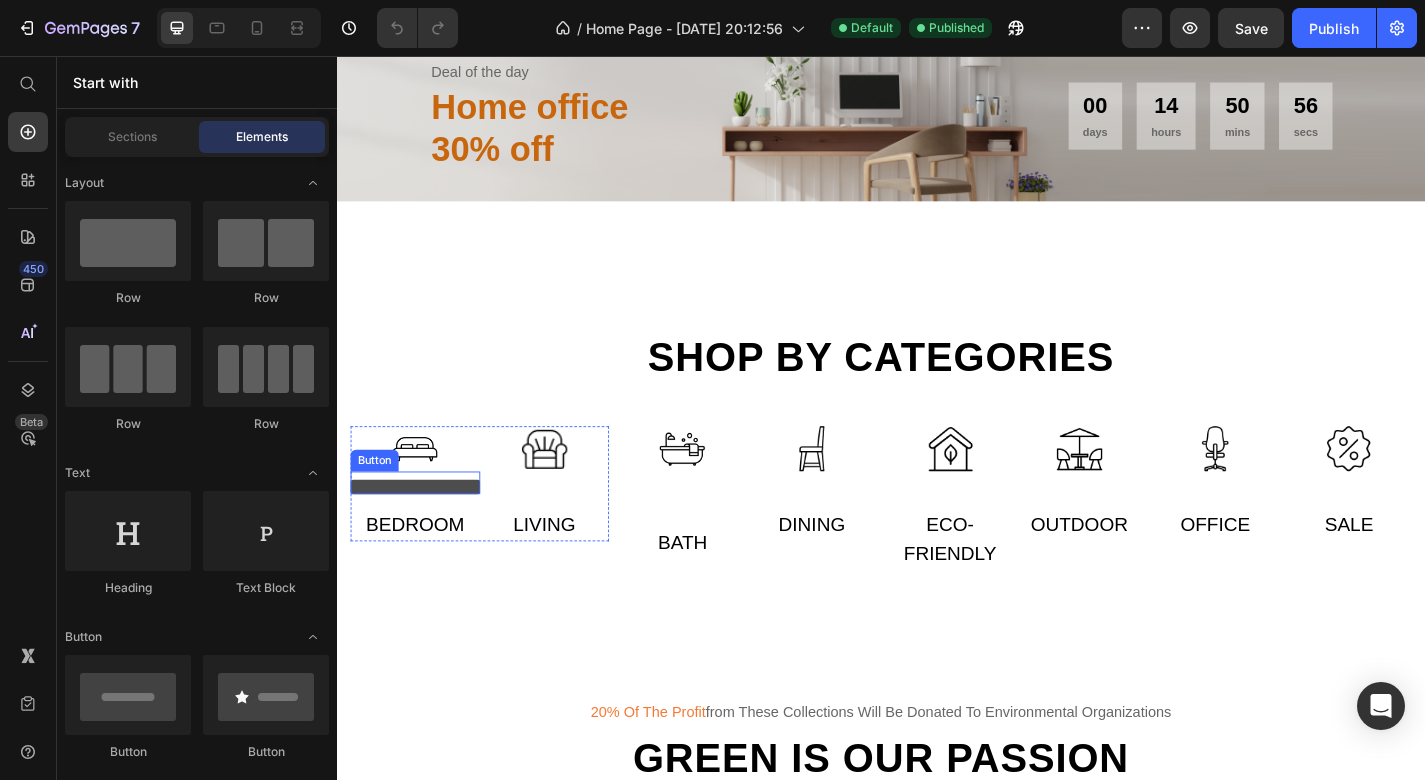 click at bounding box center (423, 531) 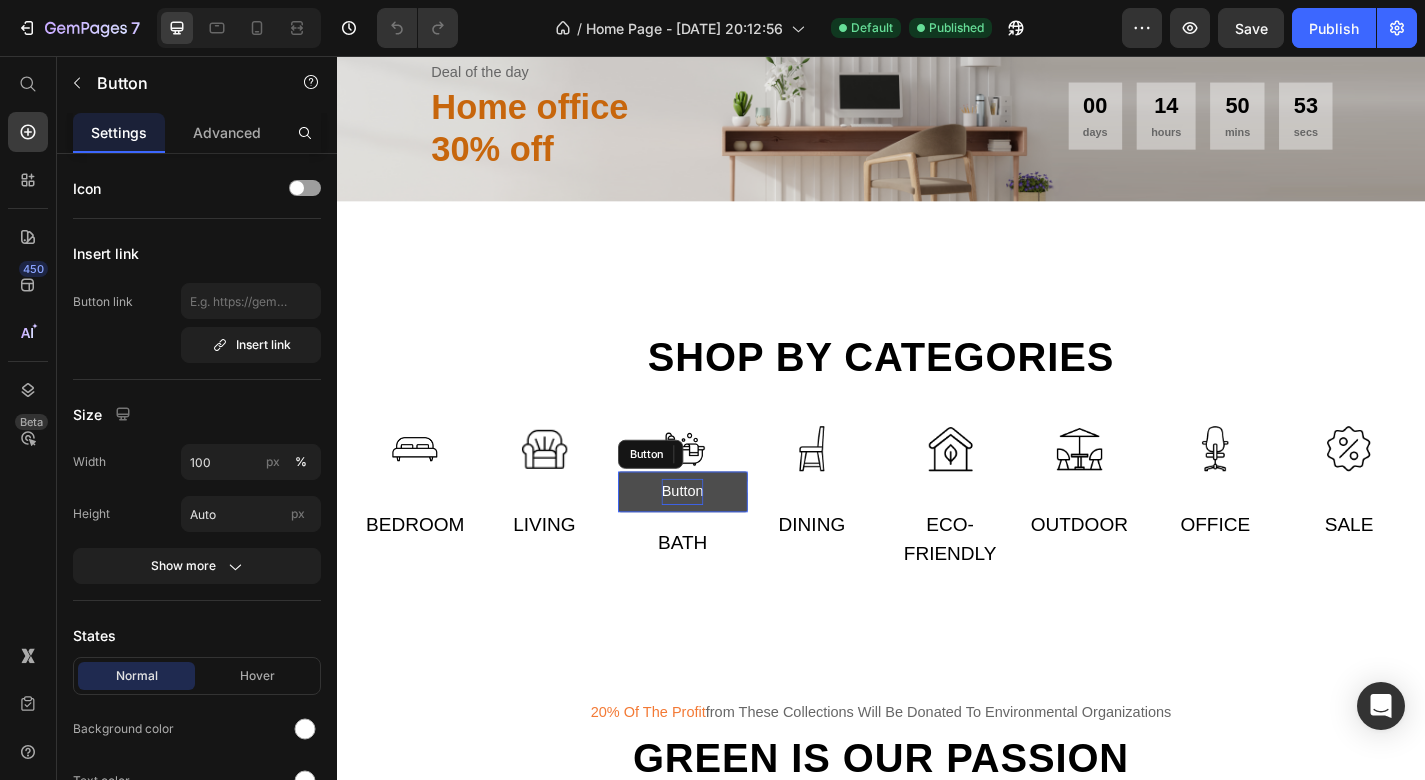 click on "Button" at bounding box center (718, 536) 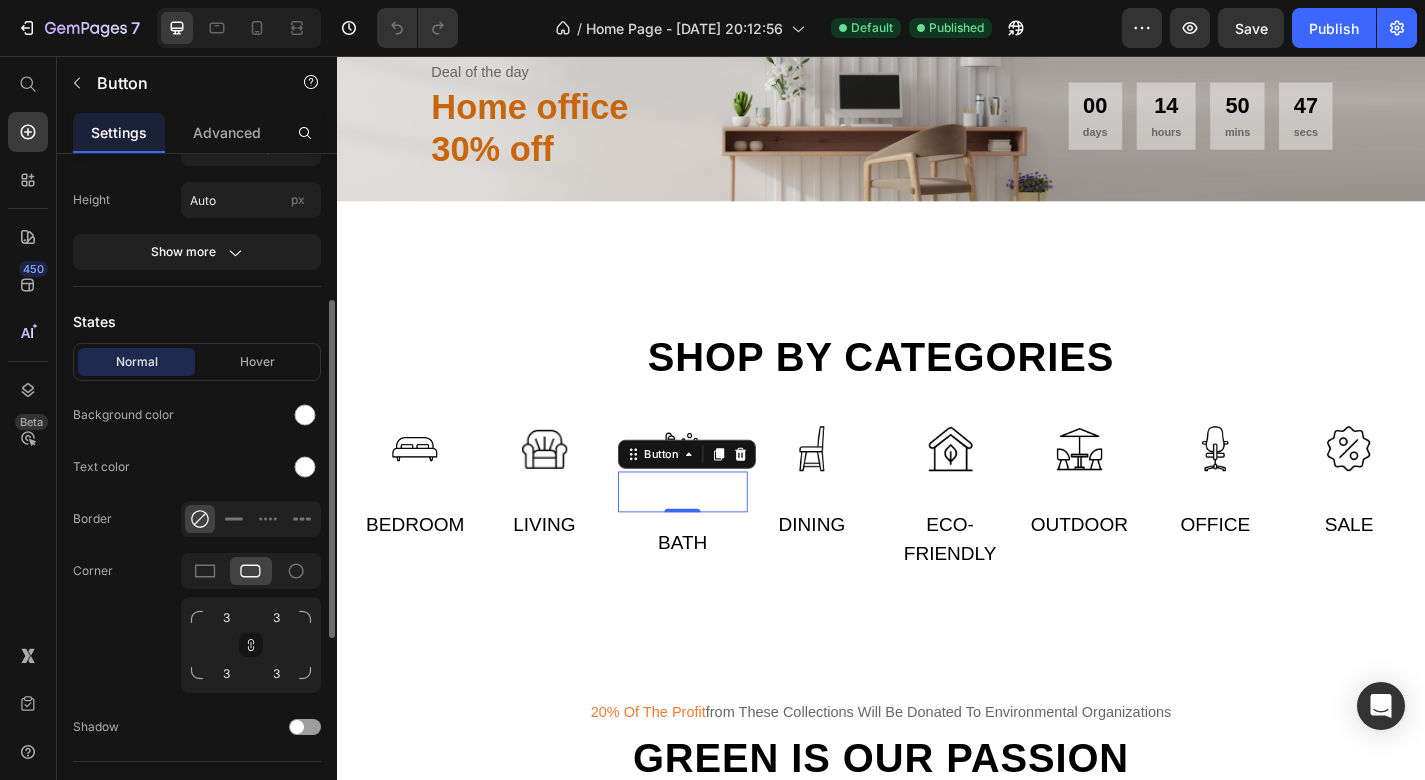 scroll, scrollTop: 306, scrollLeft: 0, axis: vertical 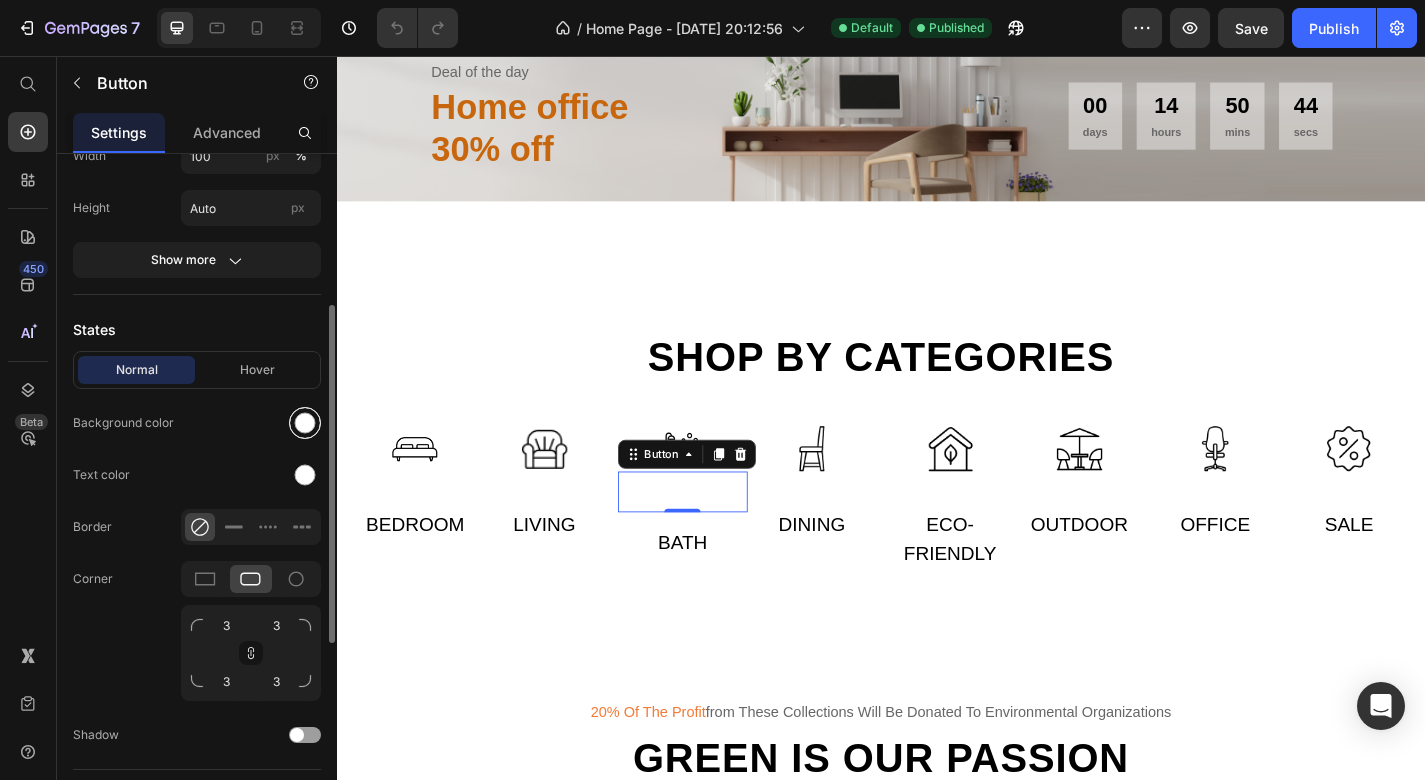 click at bounding box center [305, 423] 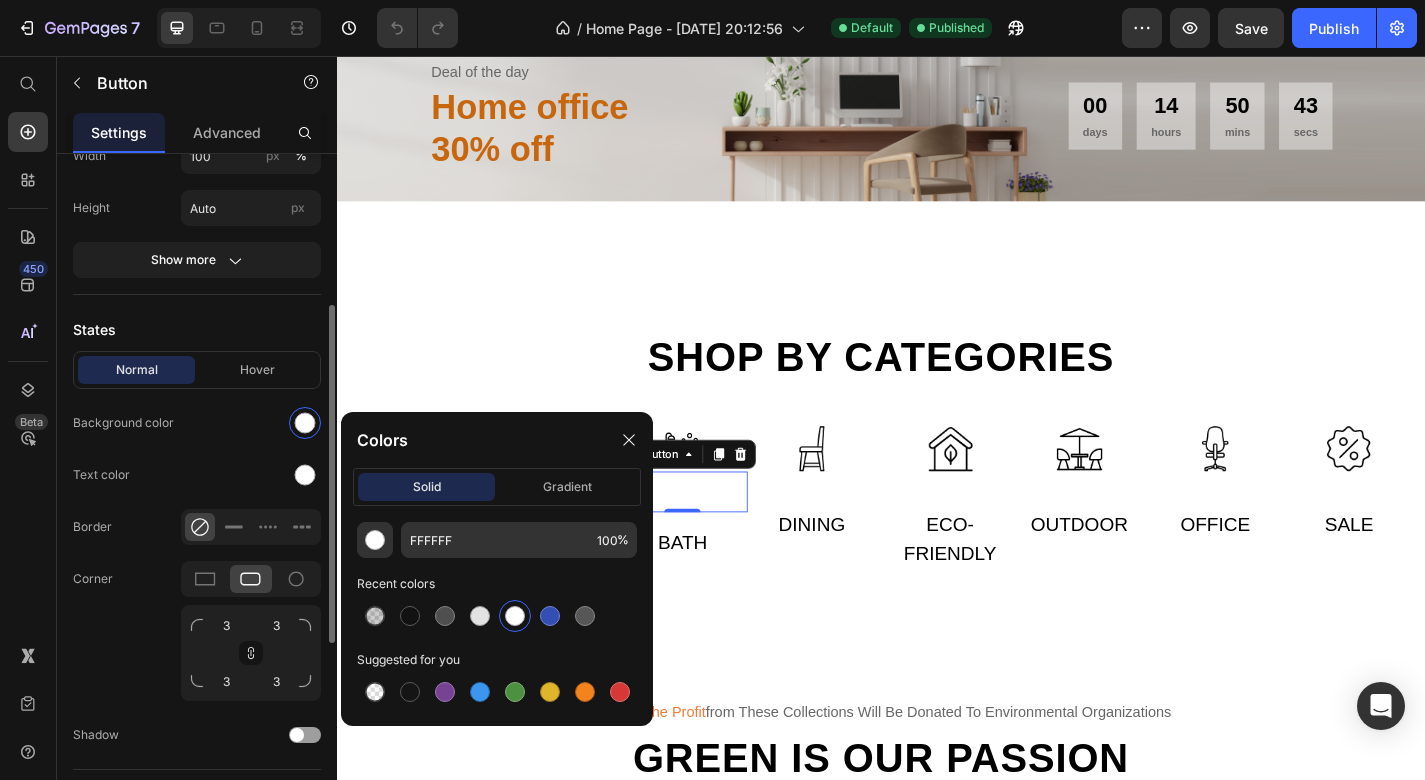 click on "Background color" 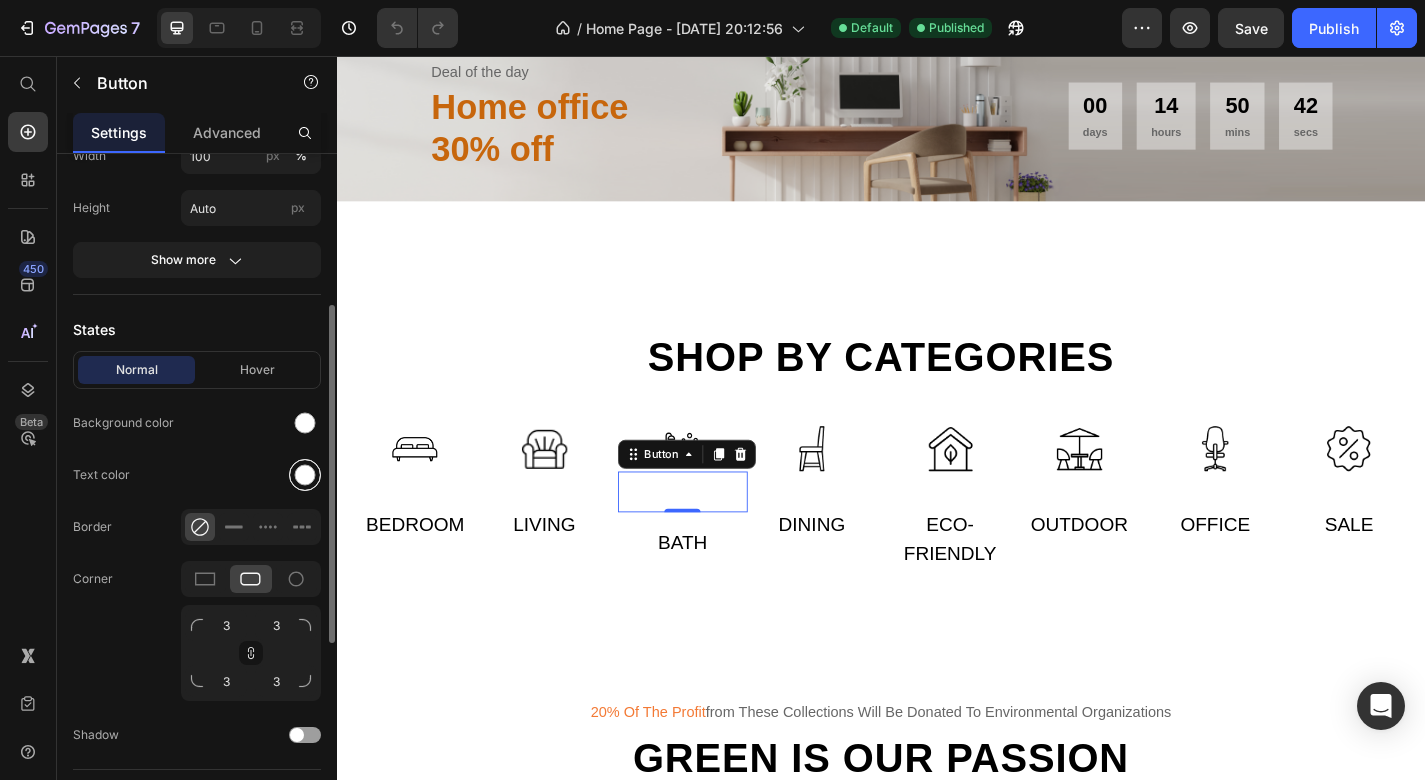 click at bounding box center (305, 475) 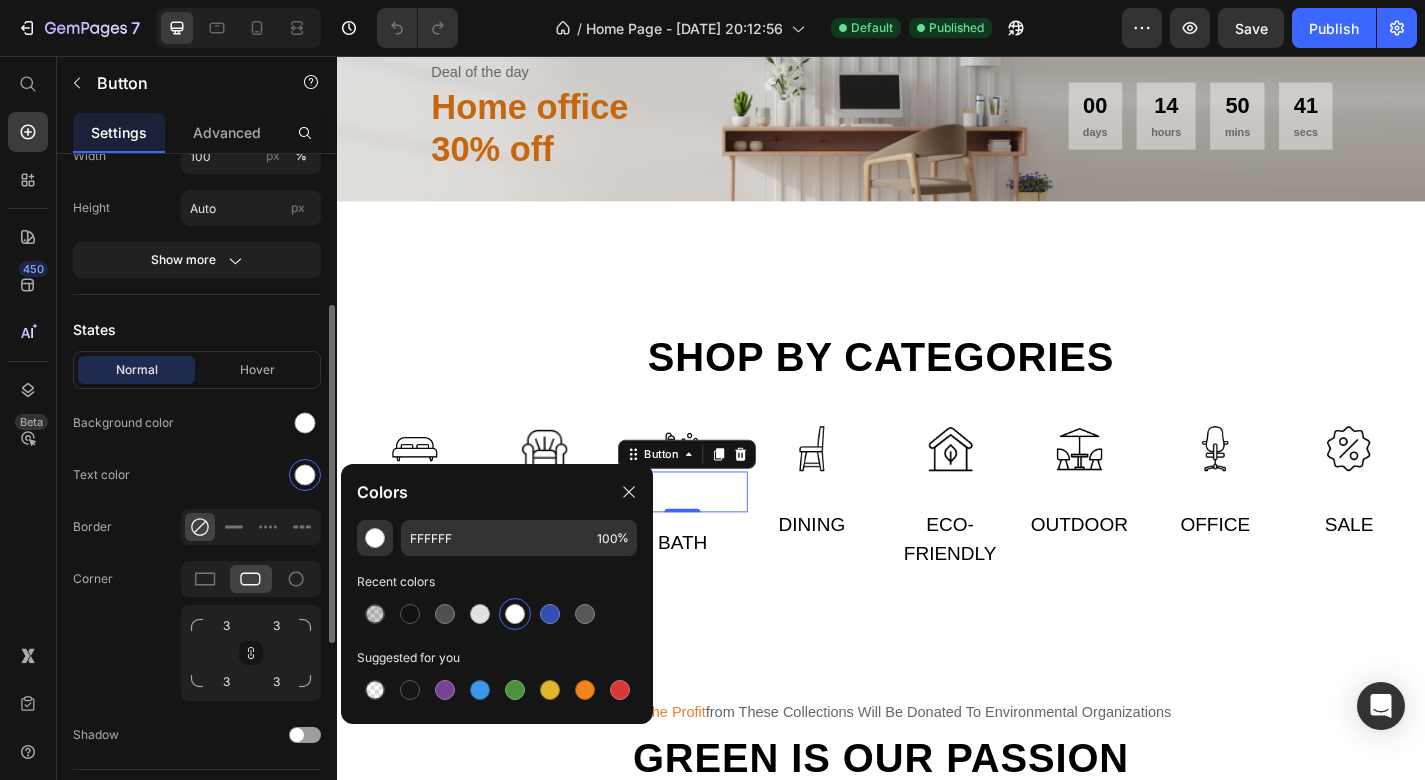 click on "Text color" 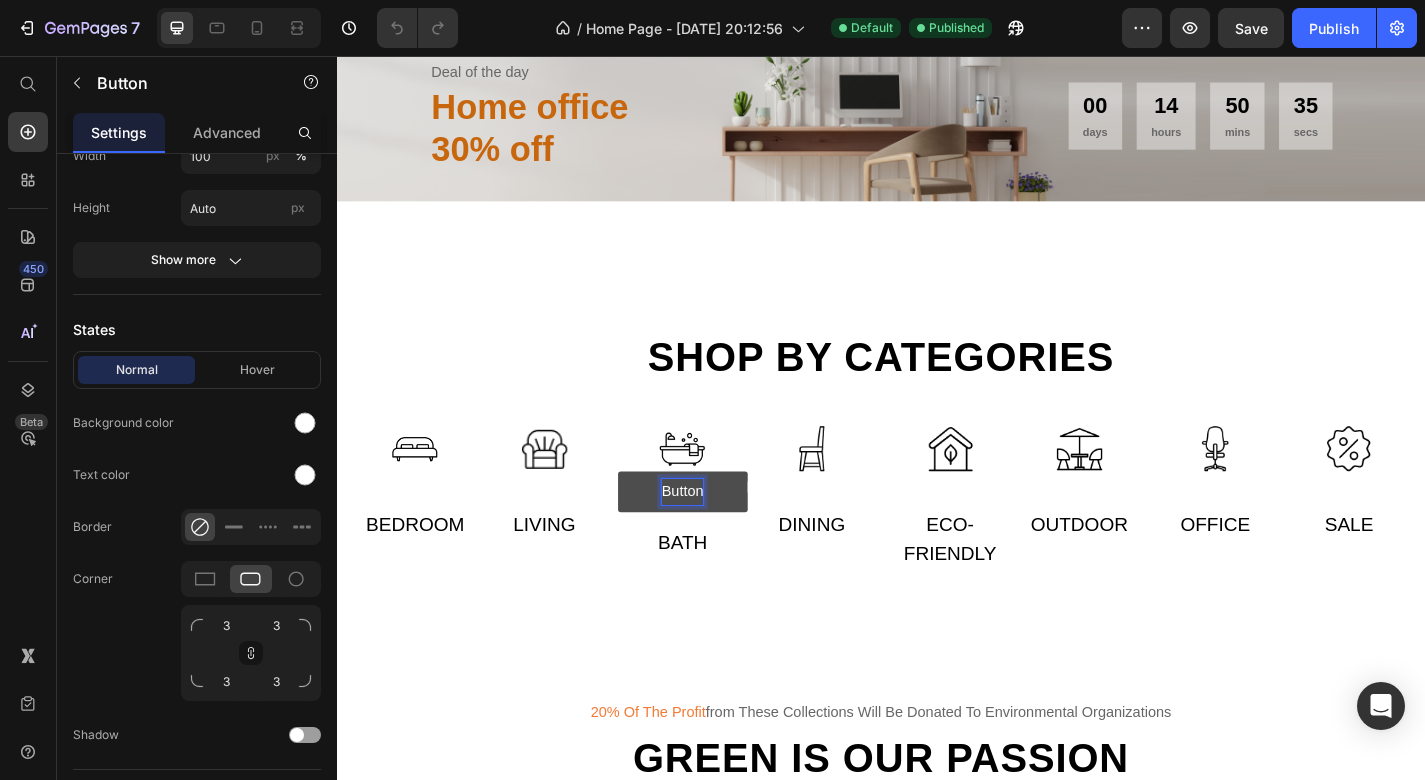 click on "Button" at bounding box center [718, 536] 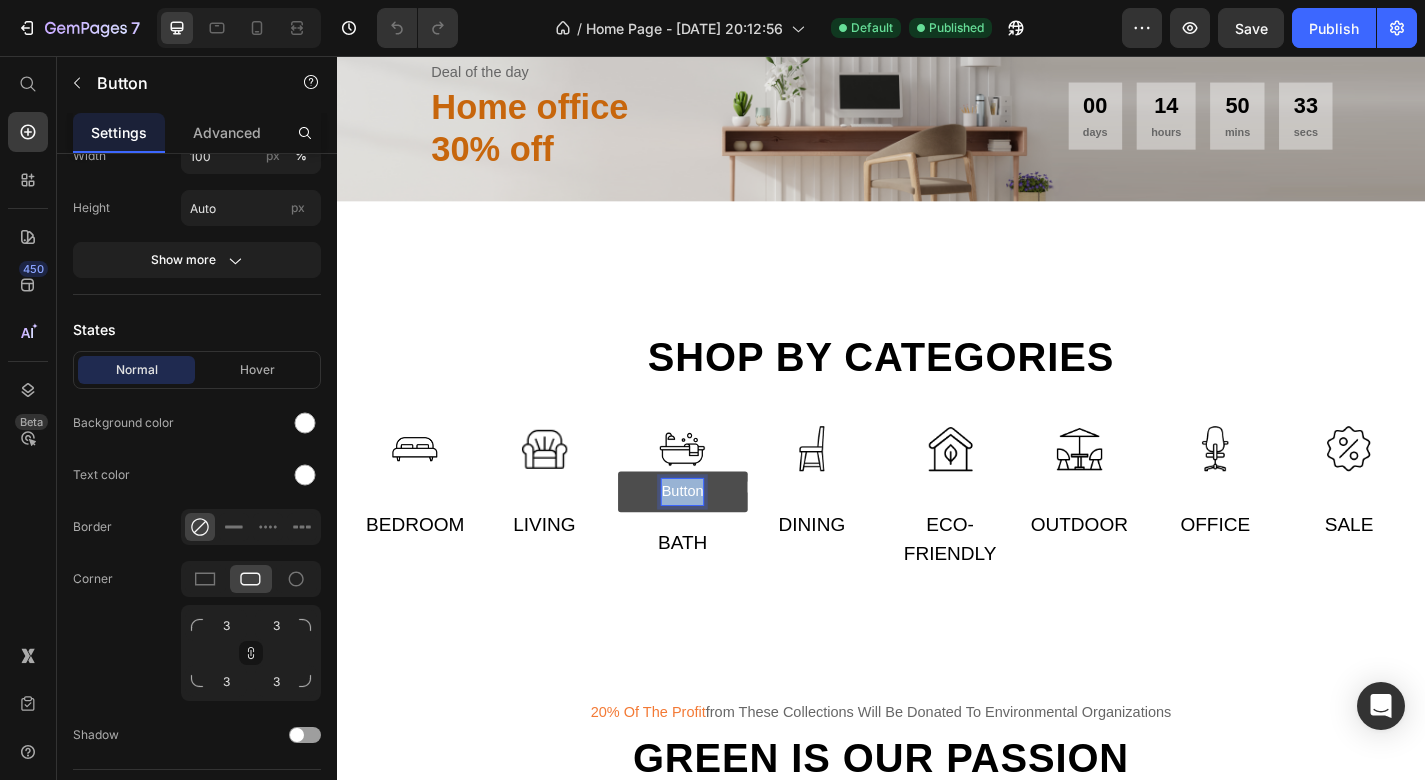 drag, startPoint x: 740, startPoint y: 593, endPoint x: 671, endPoint y: 584, distance: 69.58448 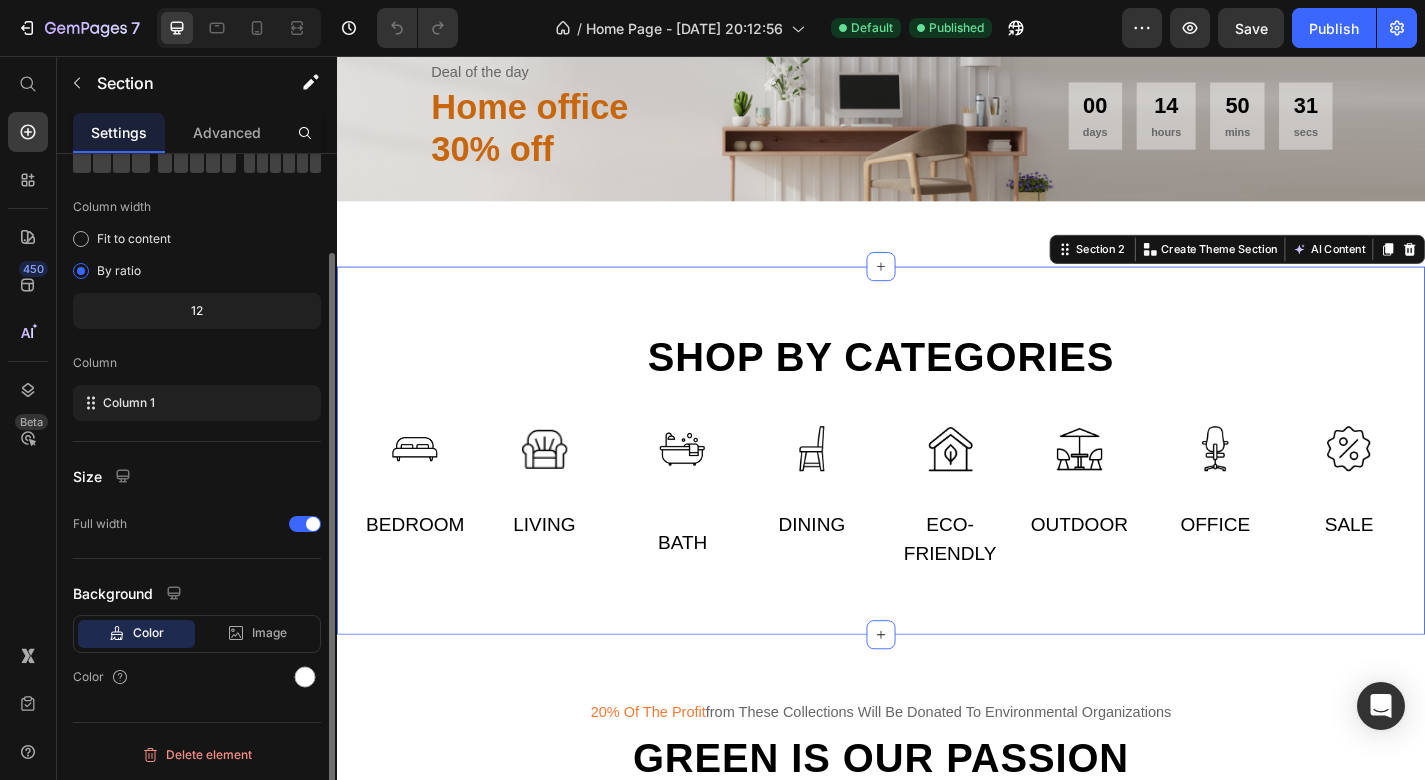 scroll, scrollTop: 0, scrollLeft: 0, axis: both 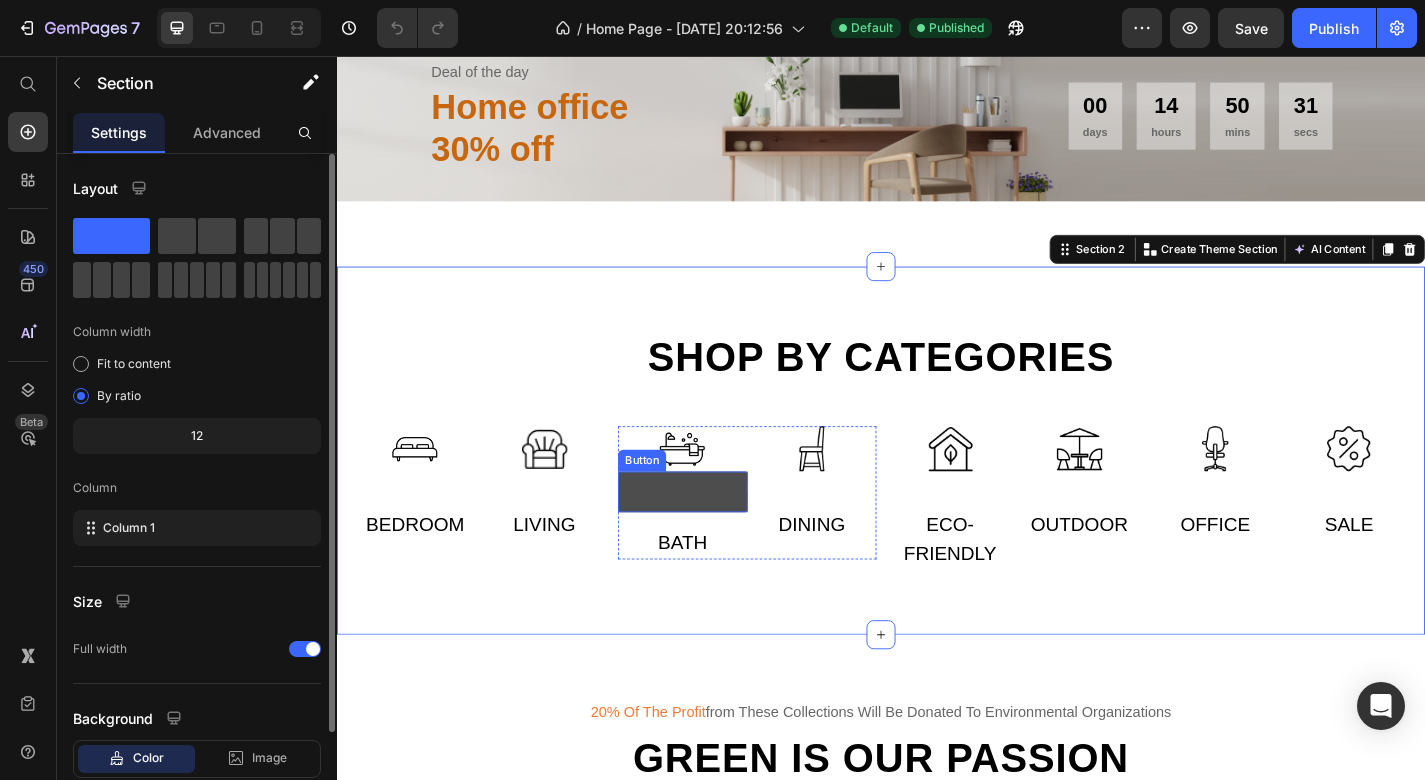 click at bounding box center (718, 536) 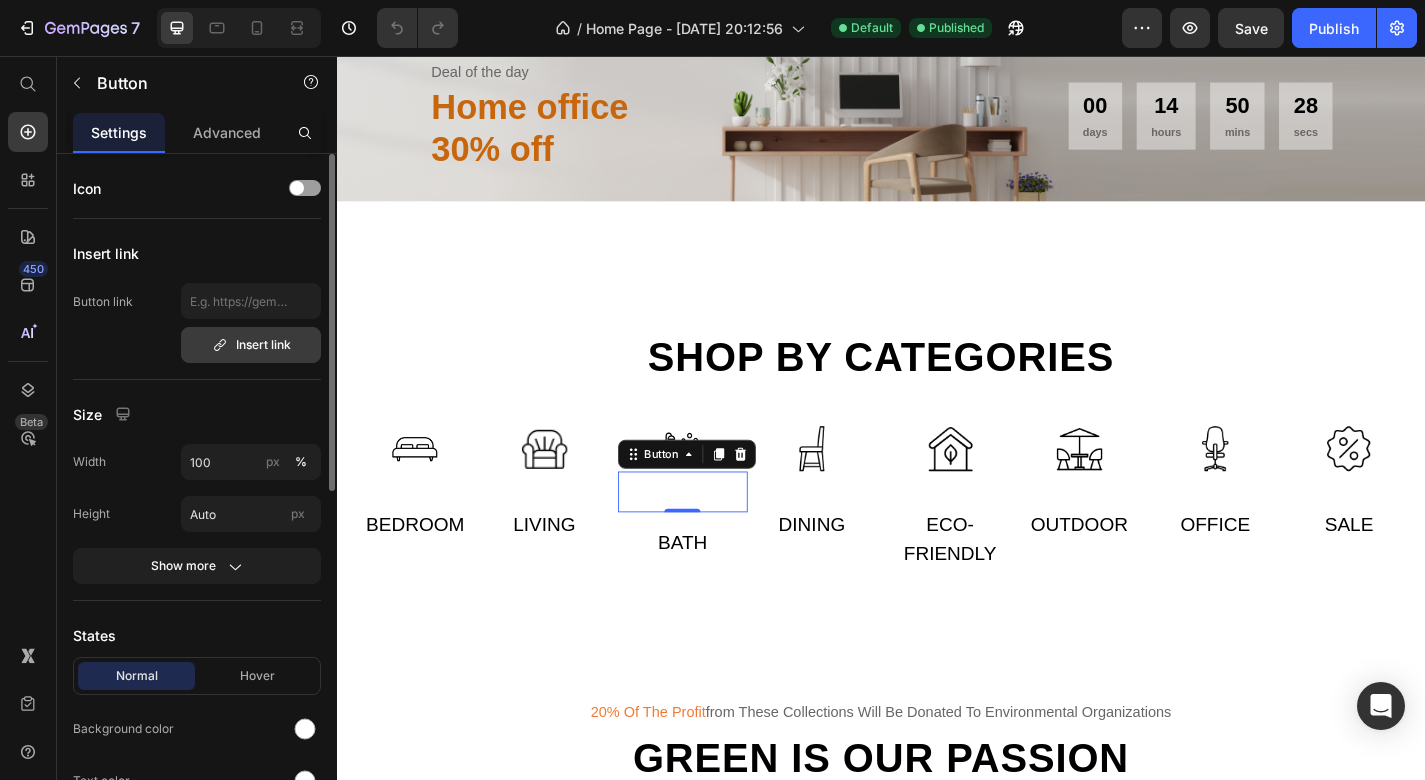 click on "Insert link" at bounding box center [251, 345] 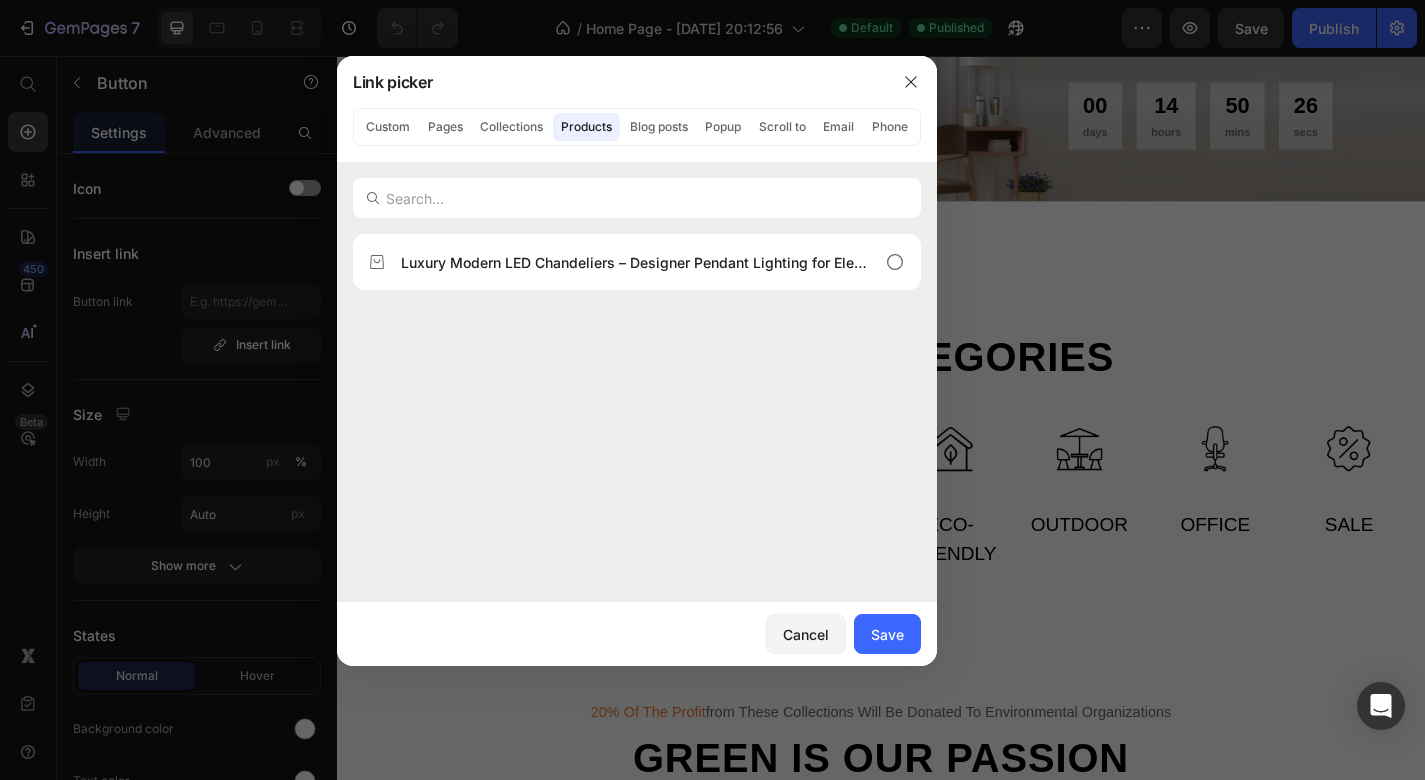 click on "Luxury Modern LED Chandeliers – Designer Pendant Lighting for Elegant Interiors." at bounding box center [637, 418] 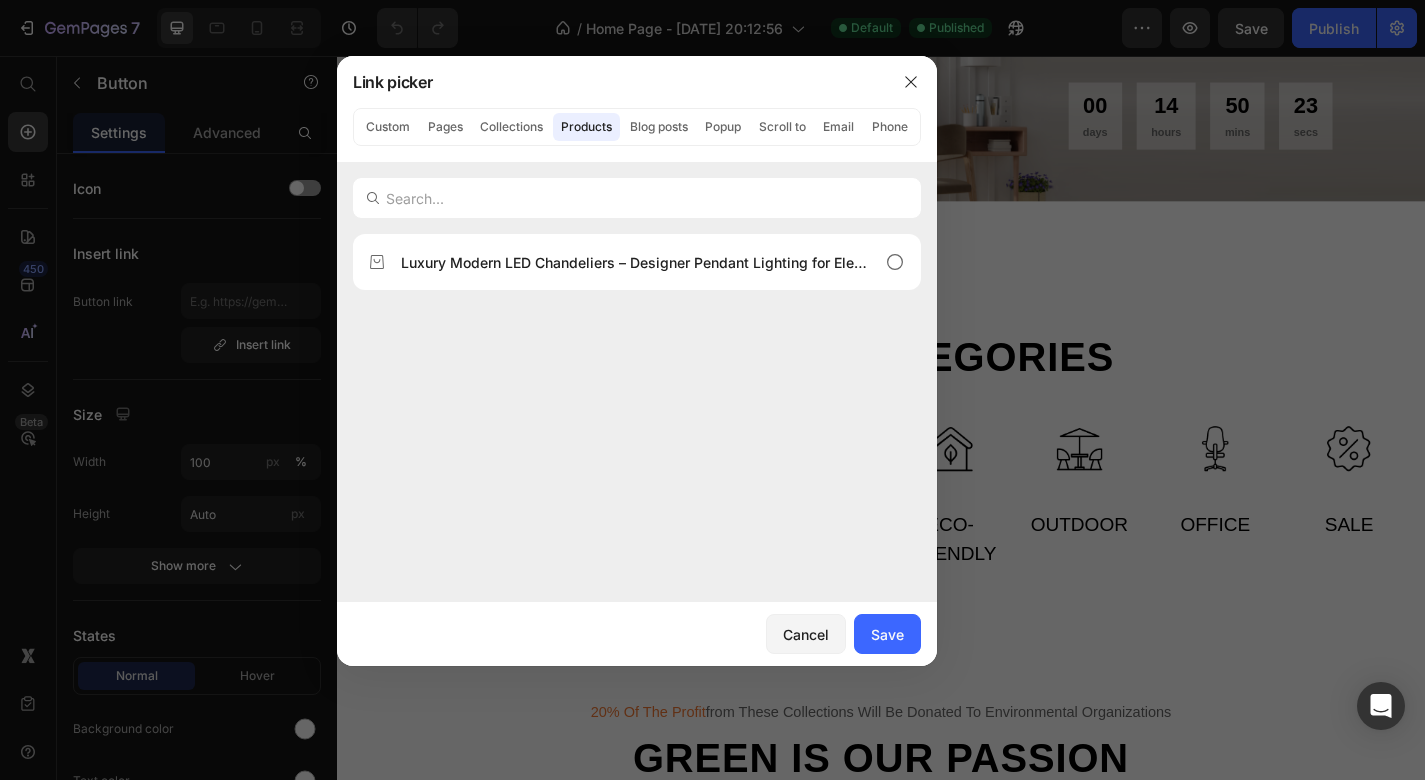 click on "Luxury Modern LED Chandeliers – Designer Pendant Lighting for Elegant Interiors." at bounding box center (637, 418) 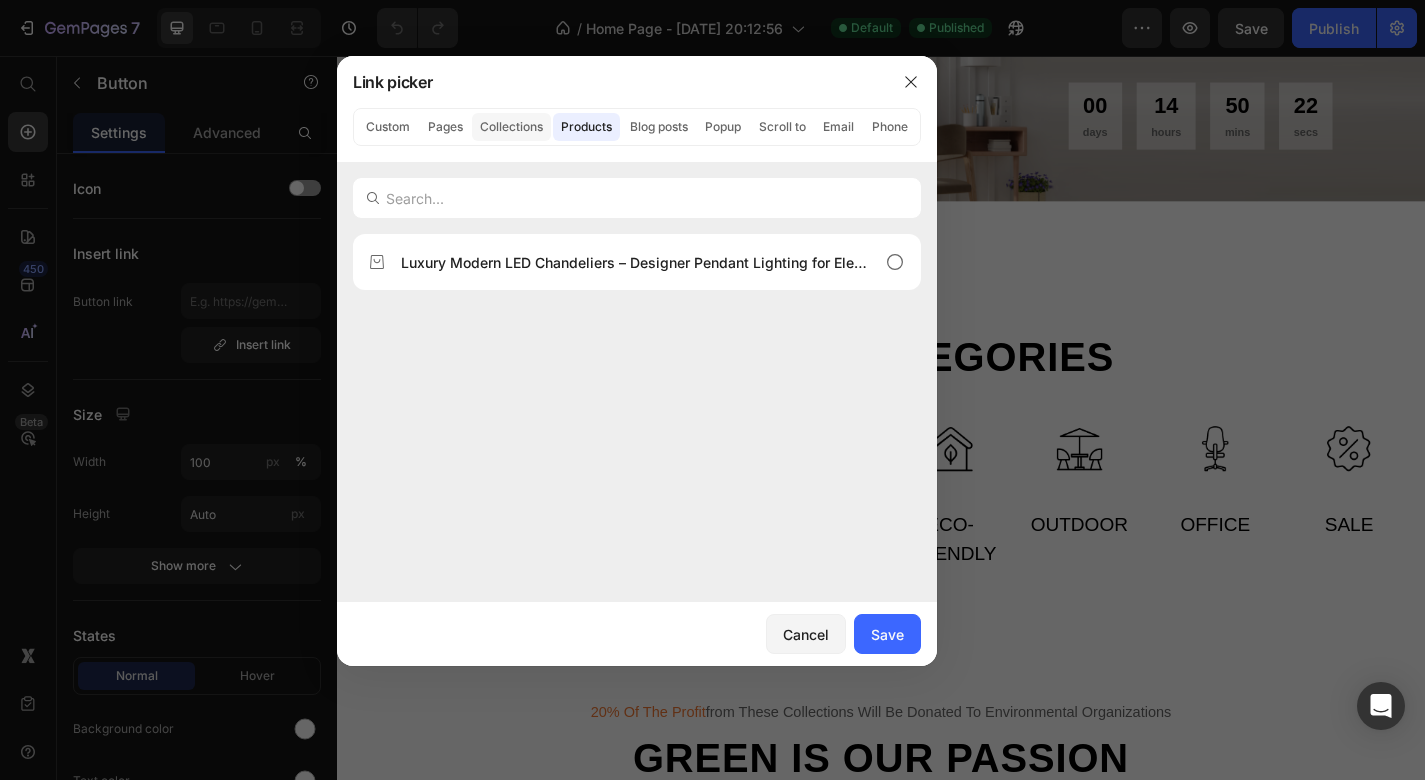 click on "Collections" 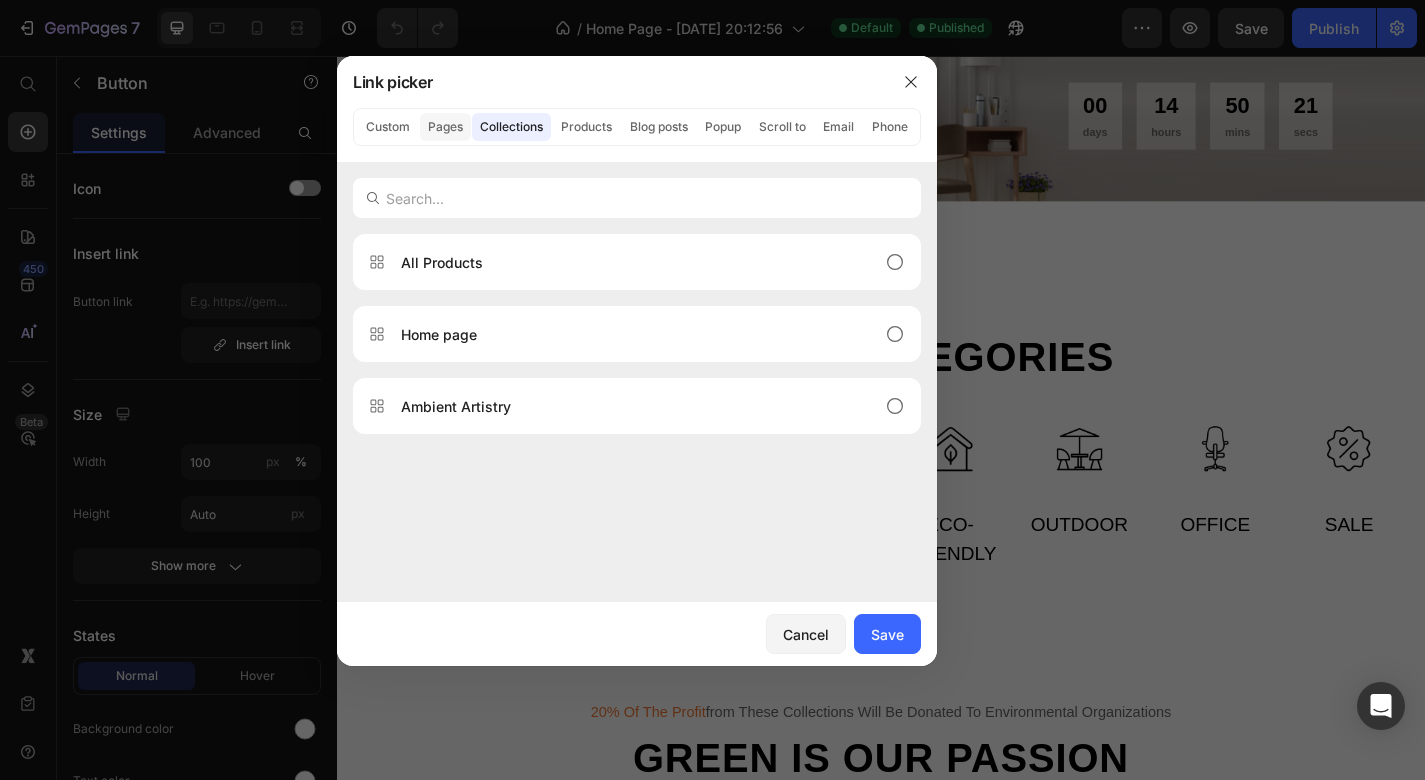 click on "Pages" 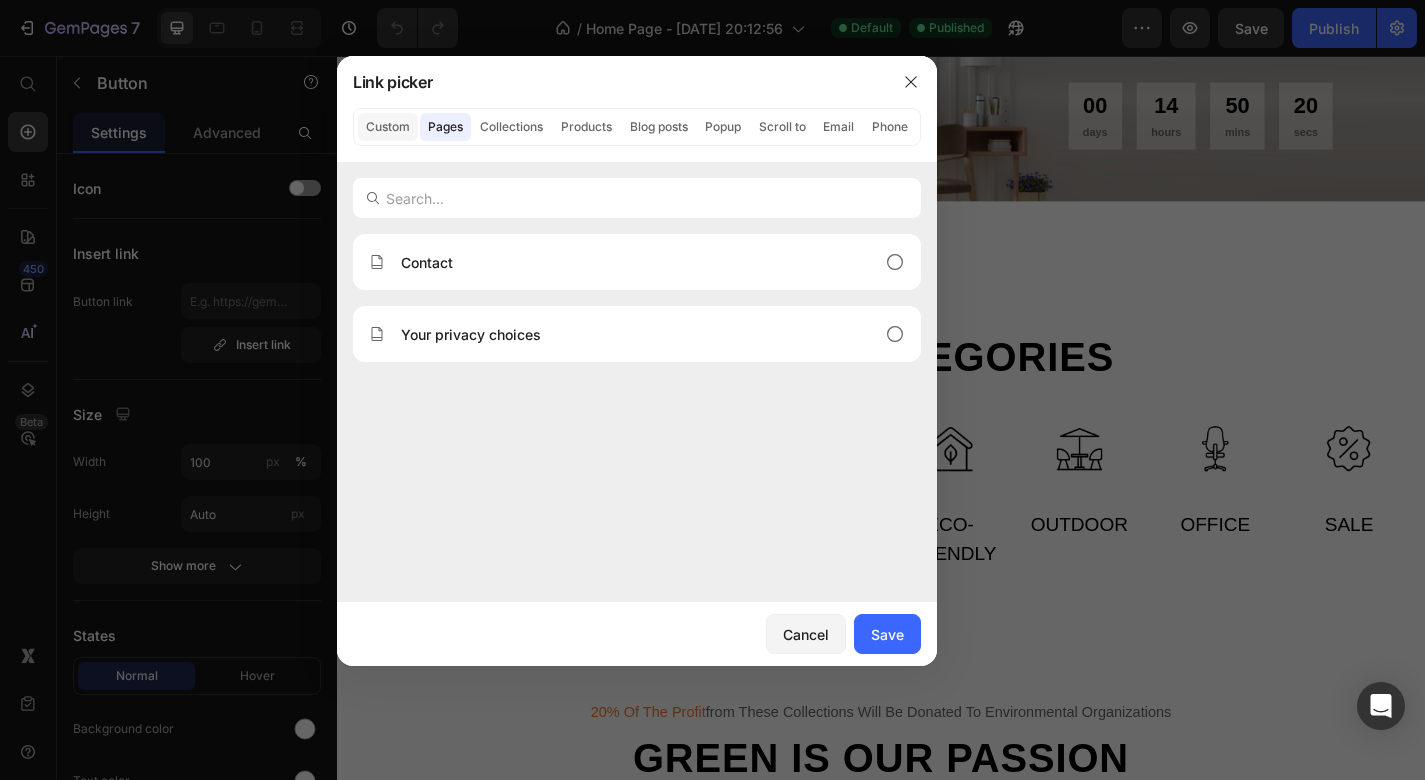 click on "Custom" 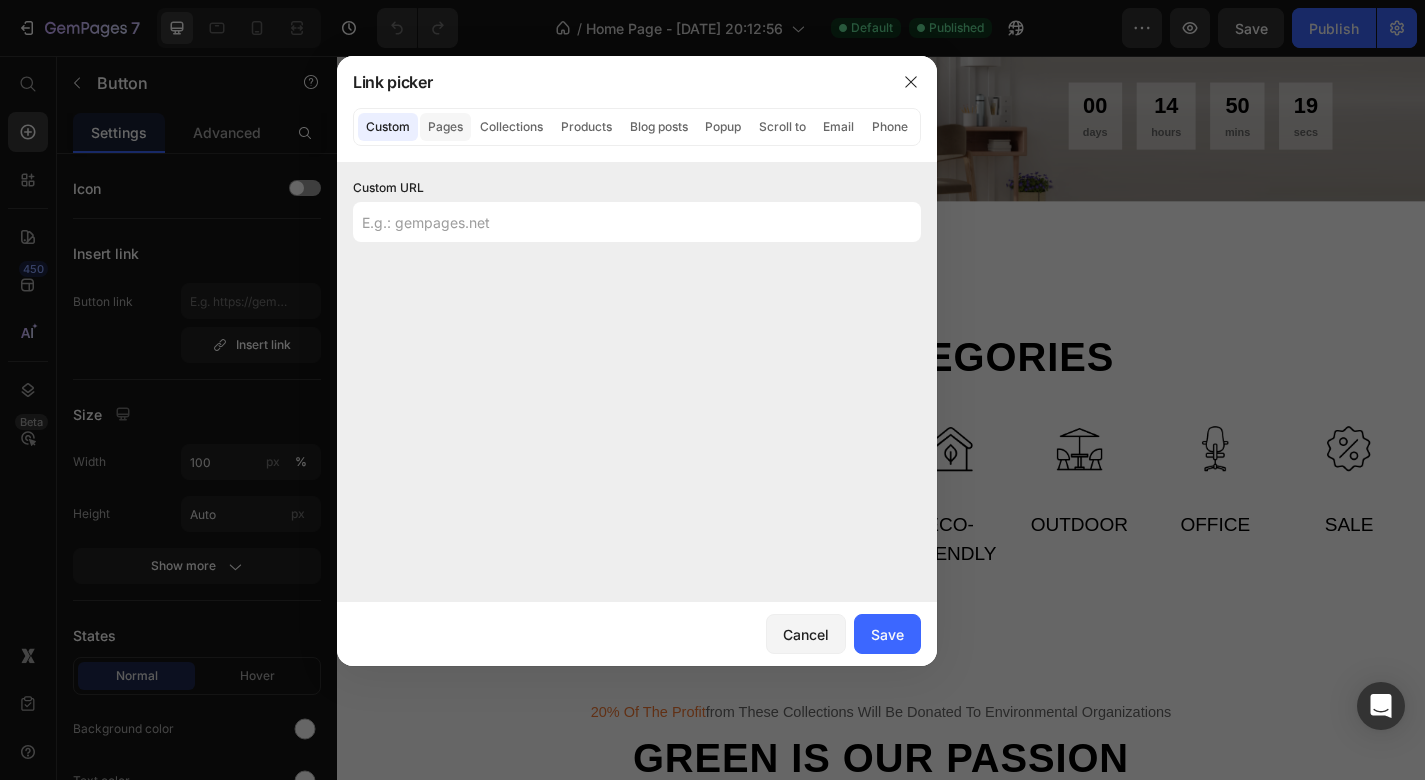 click on "Pages" 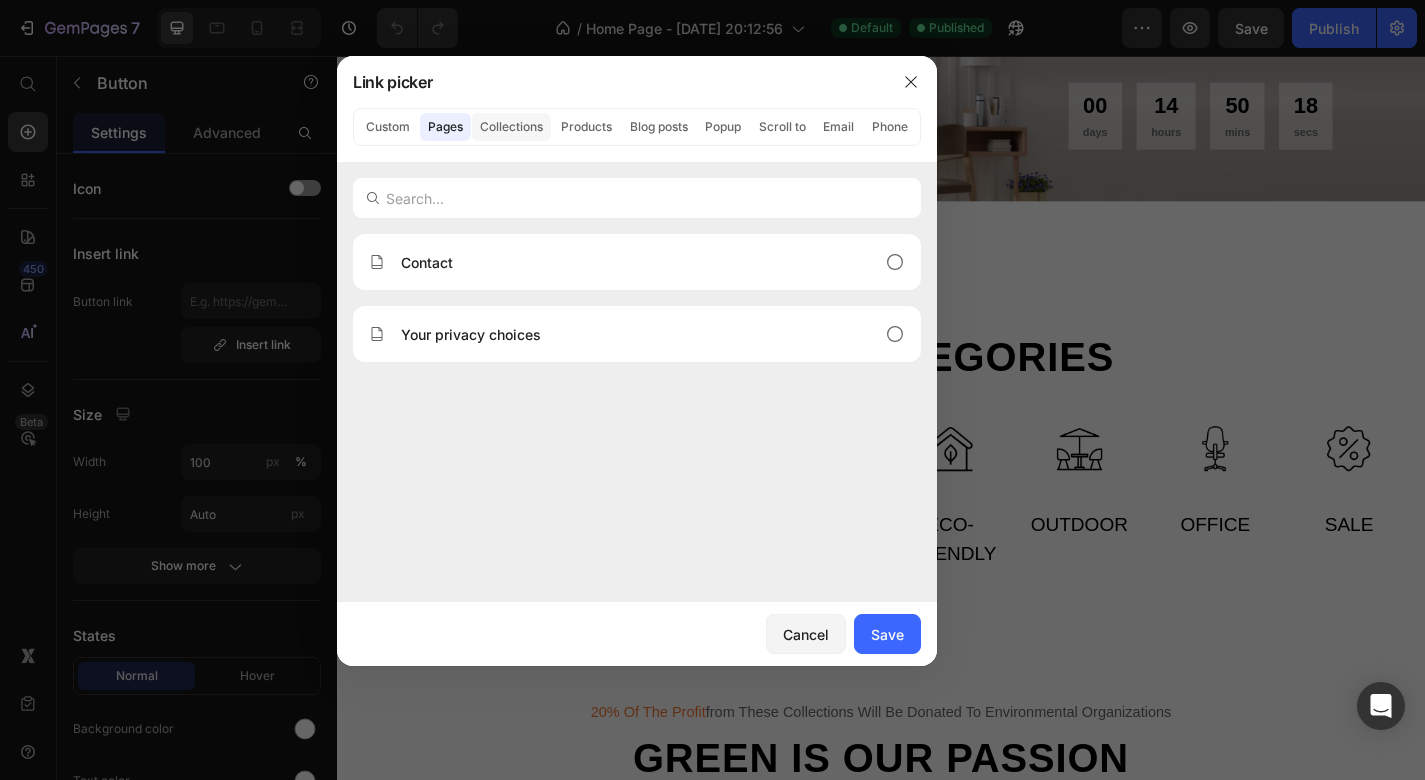 click on "Collections" 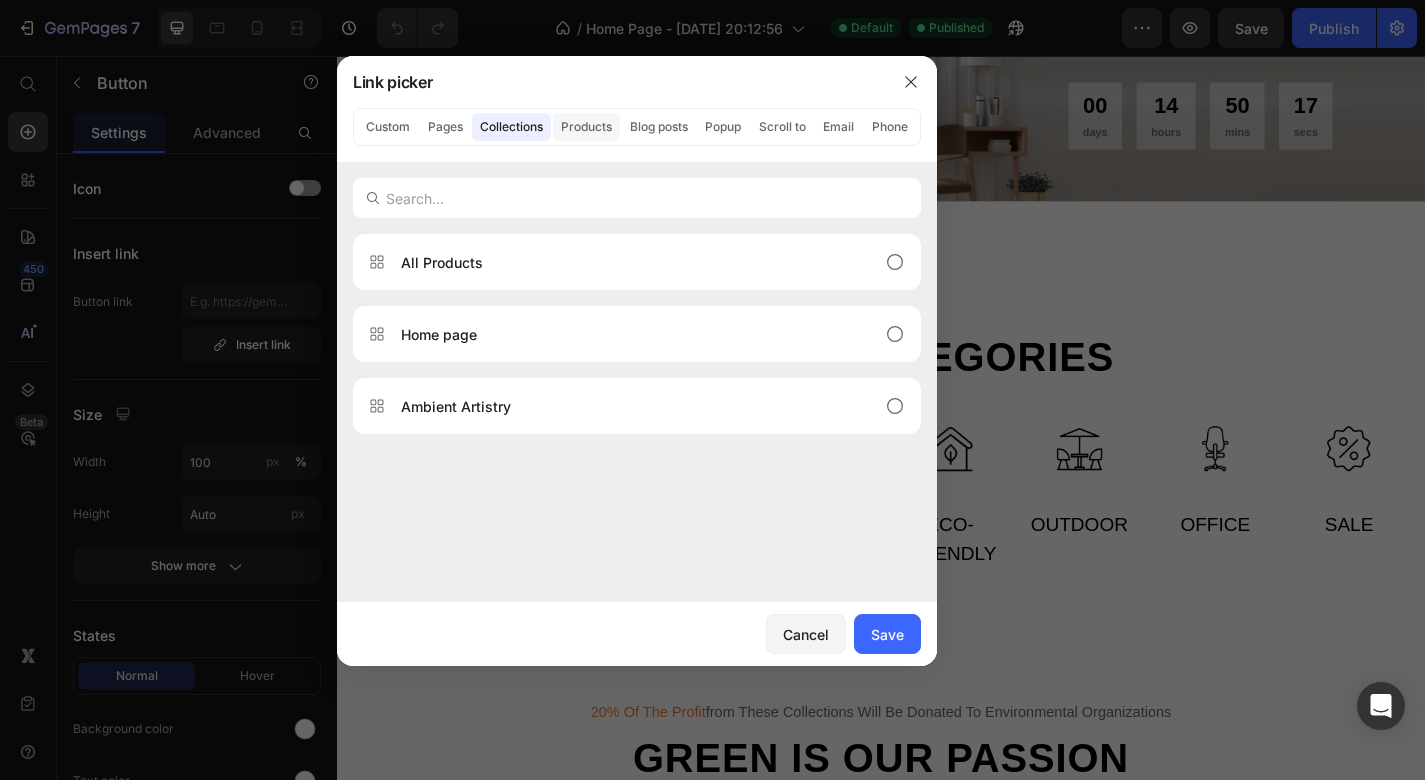 click on "Products" 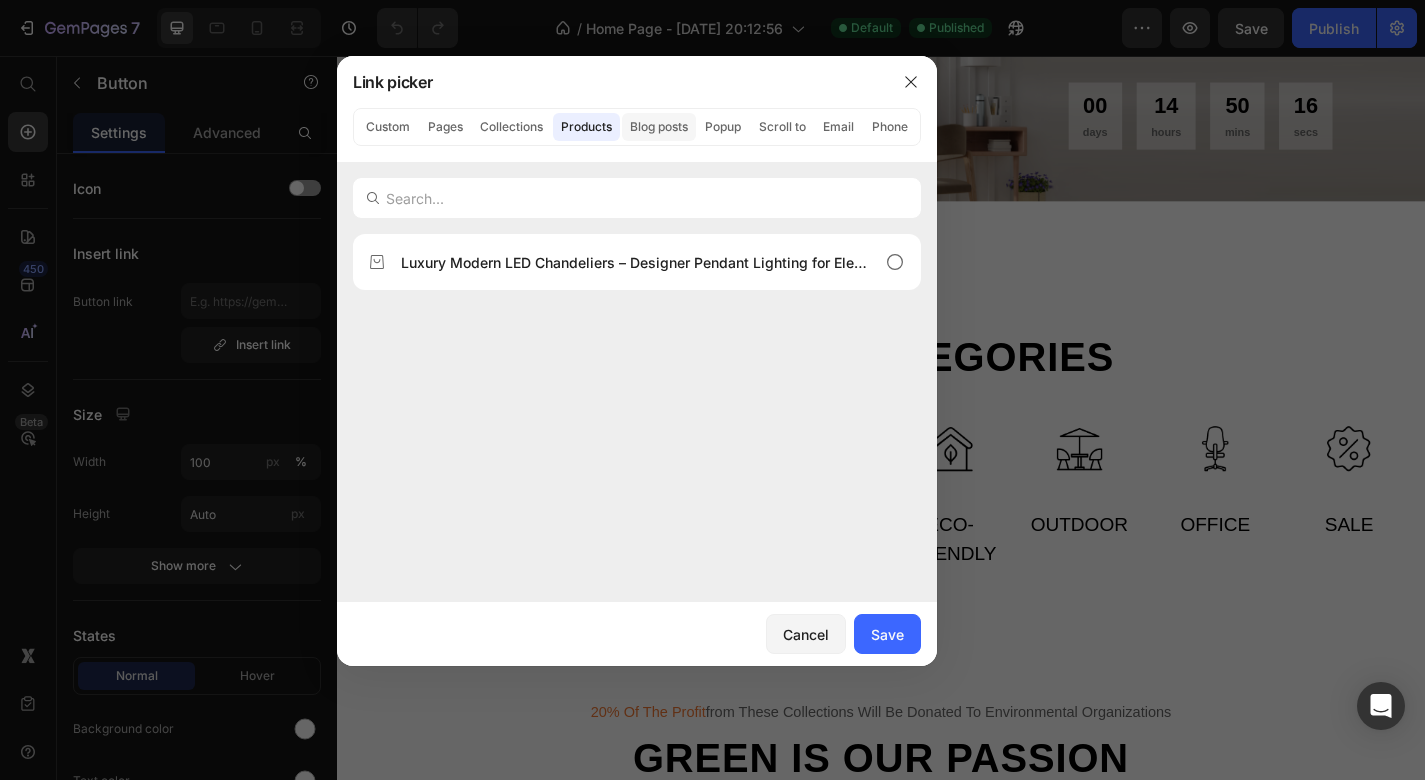 click on "Blog posts" 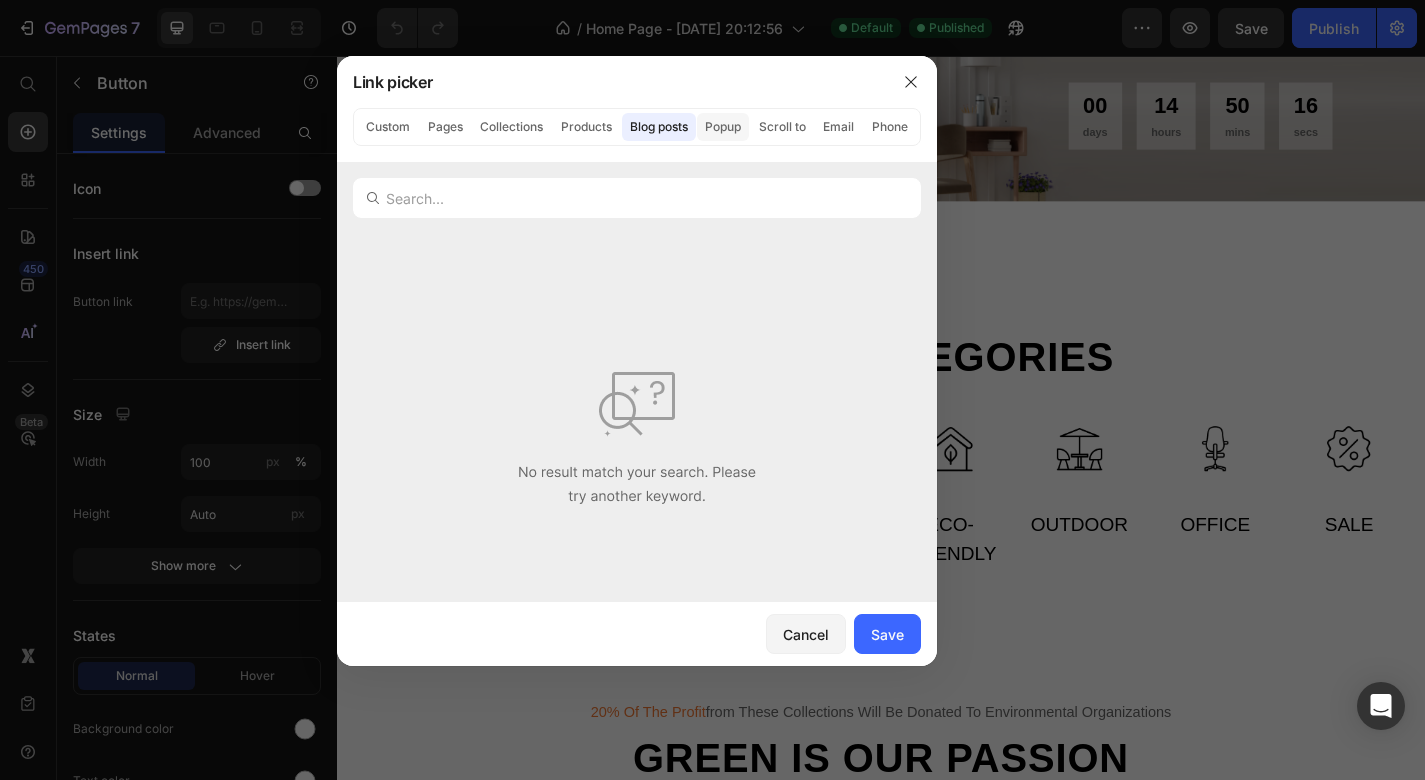 click on "Popup" 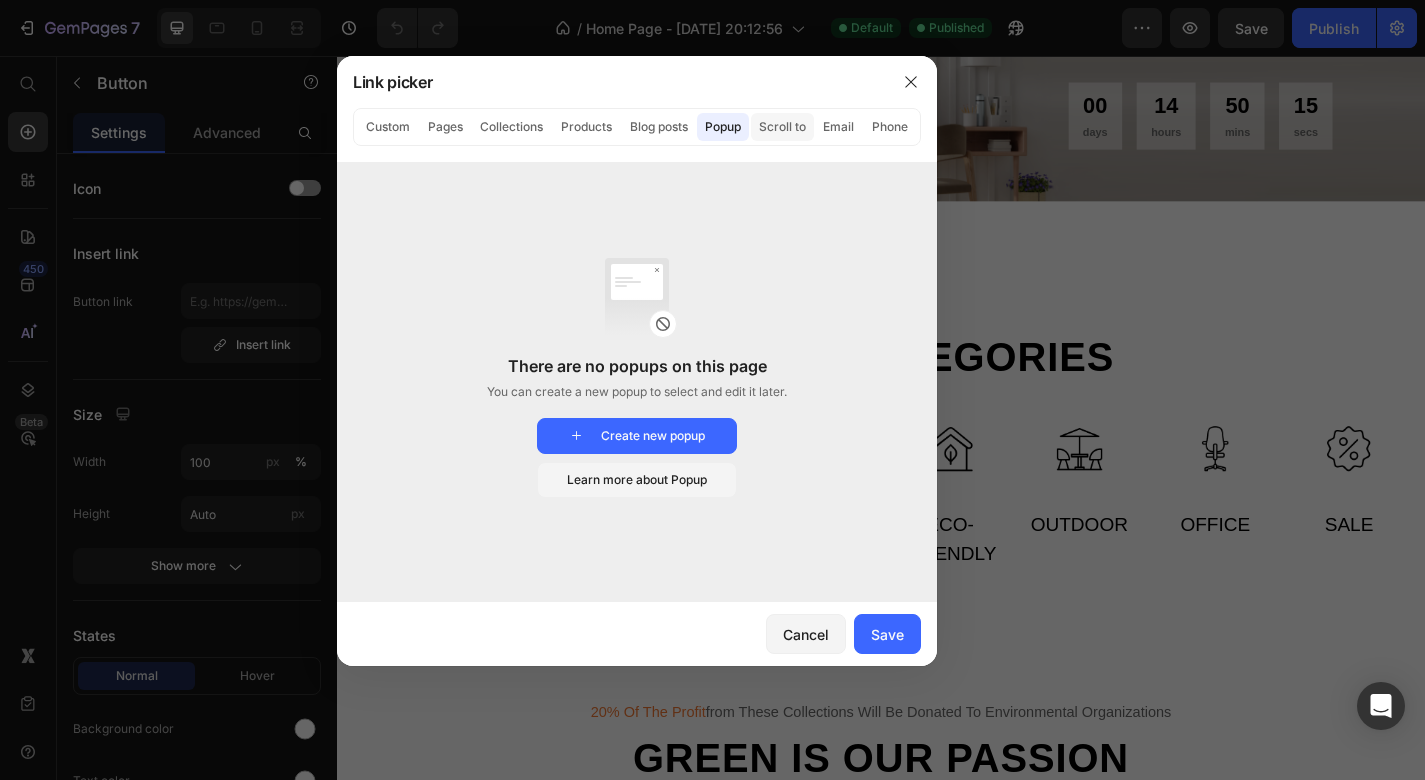 click on "Scroll to" 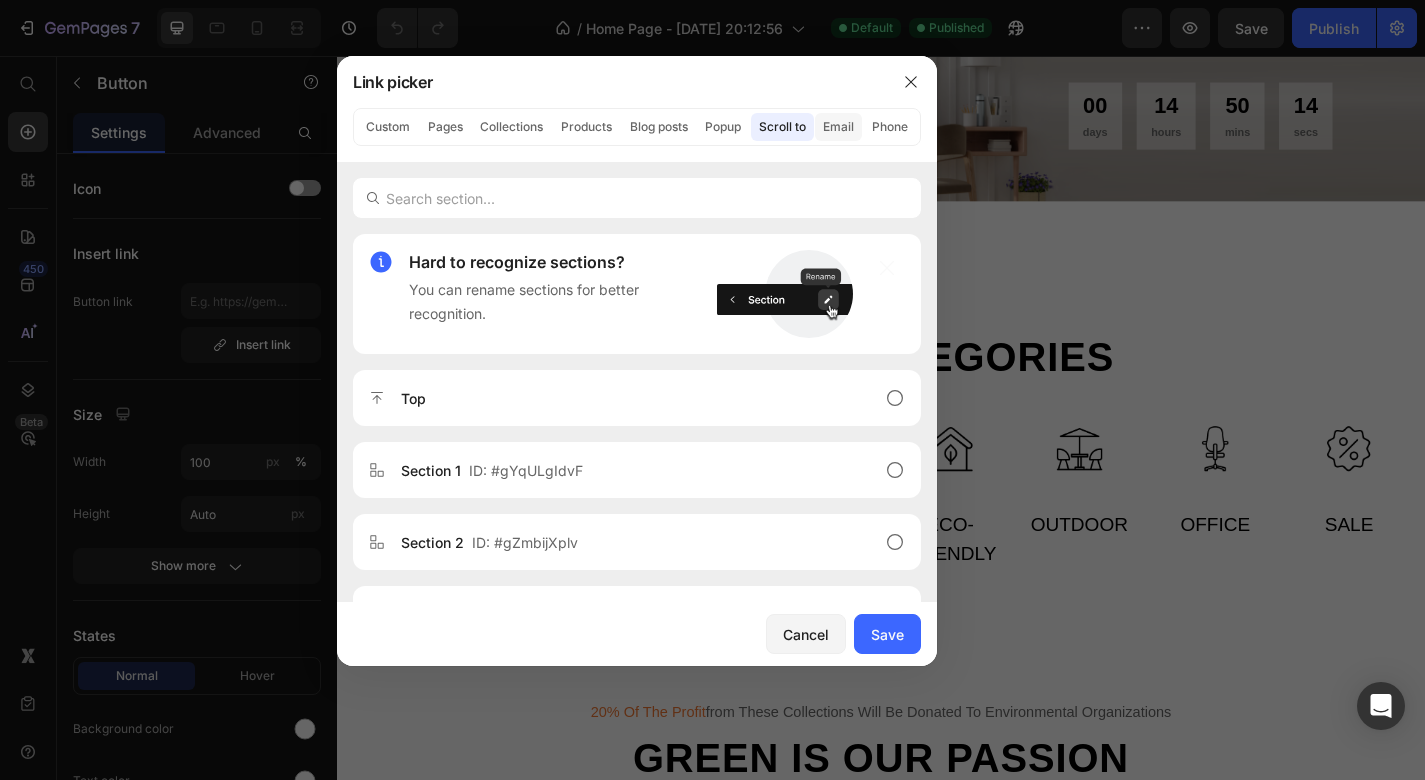 click on "Email" 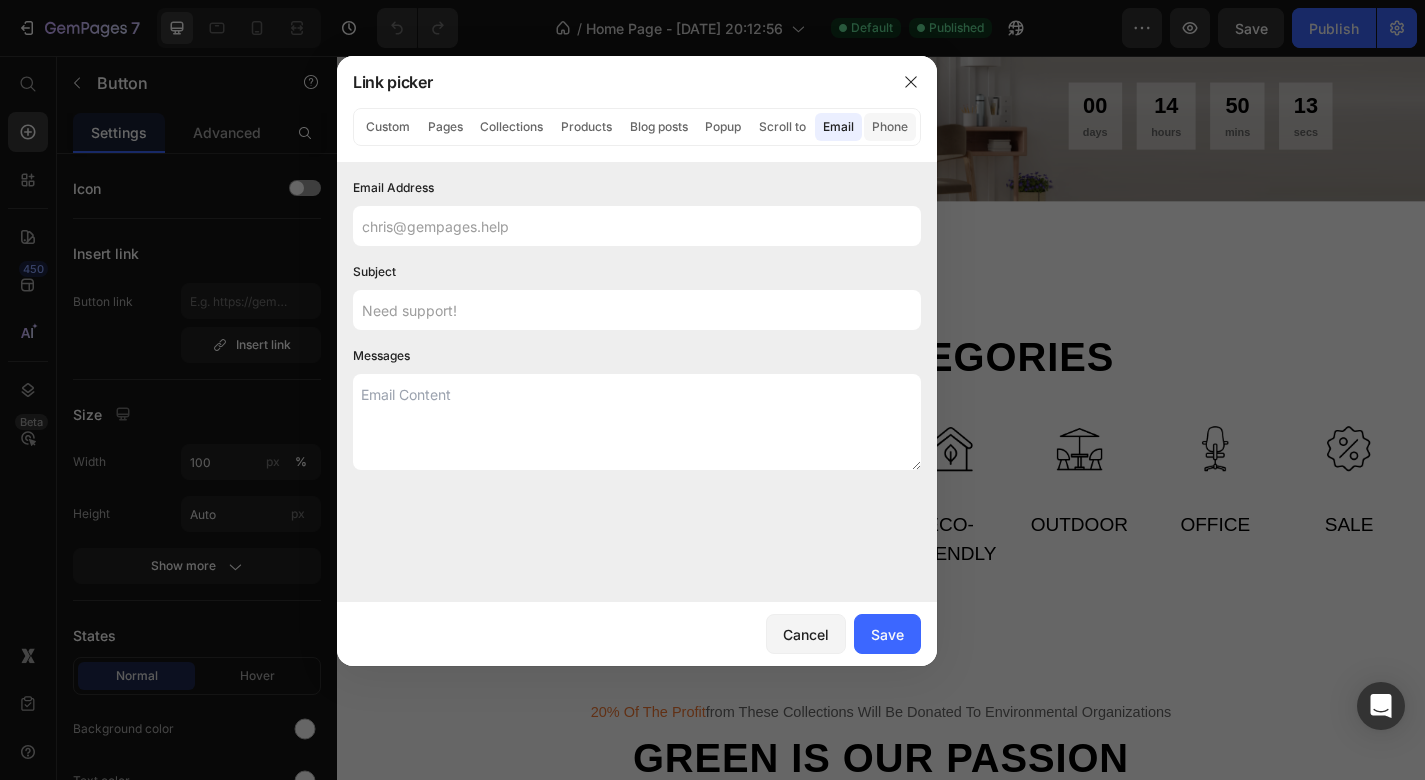 click on "Phone" 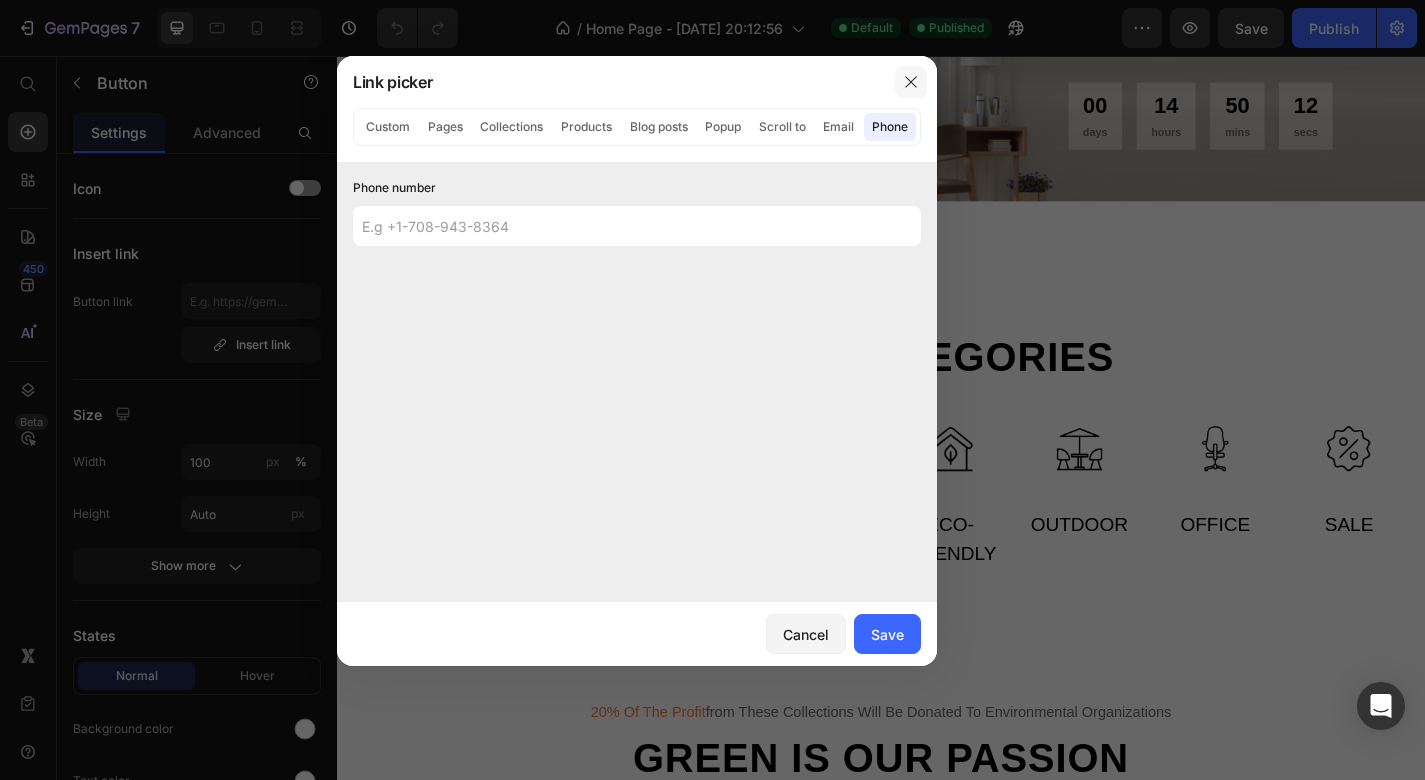 click 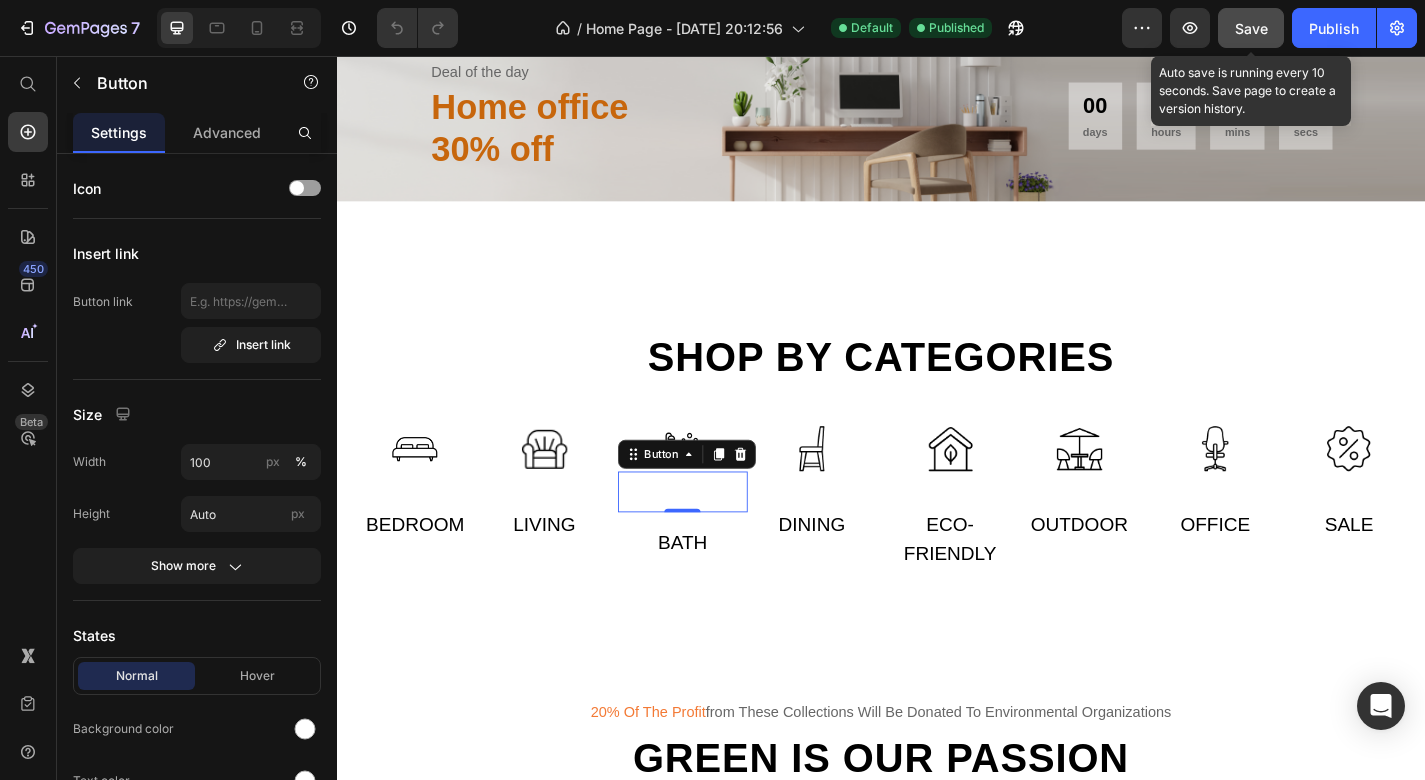 click on "Save" at bounding box center (1251, 28) 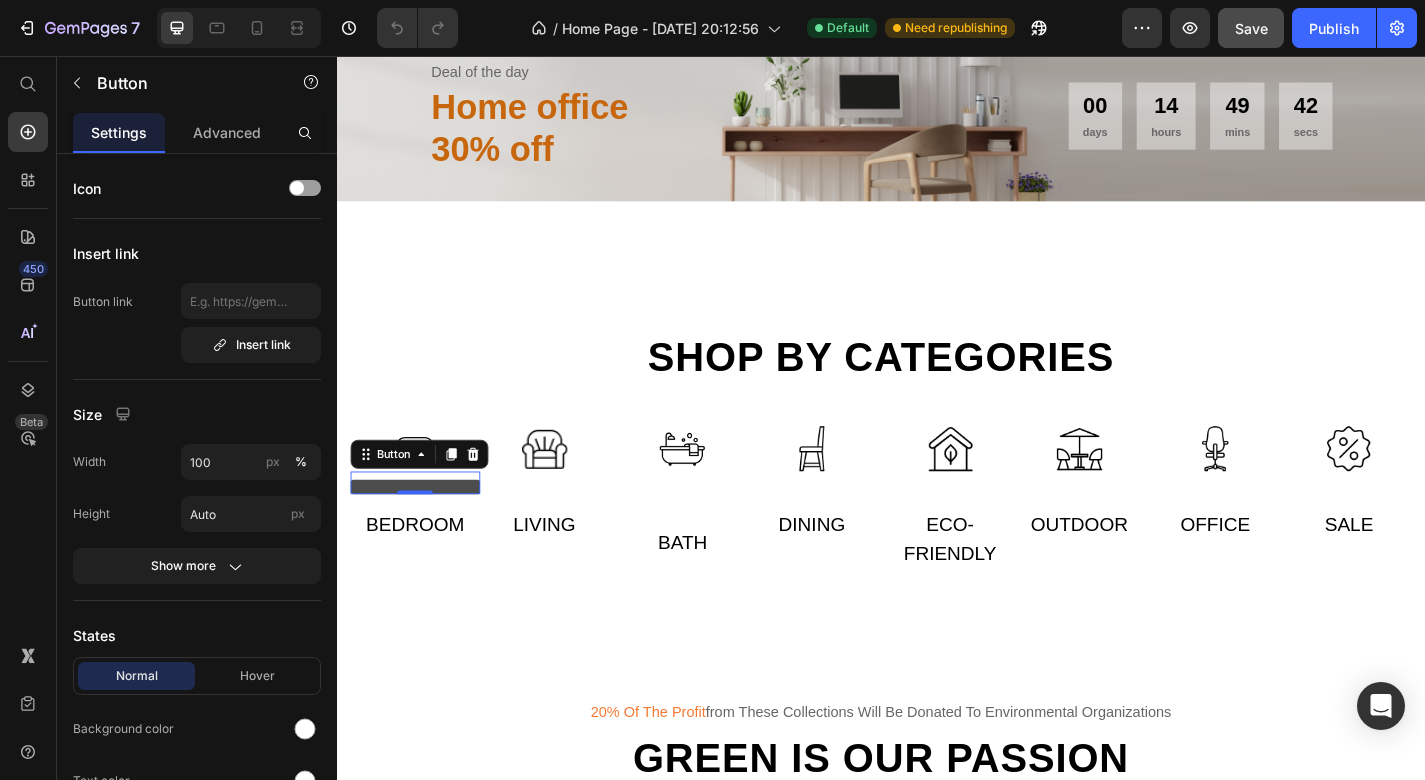 click at bounding box center [423, 531] 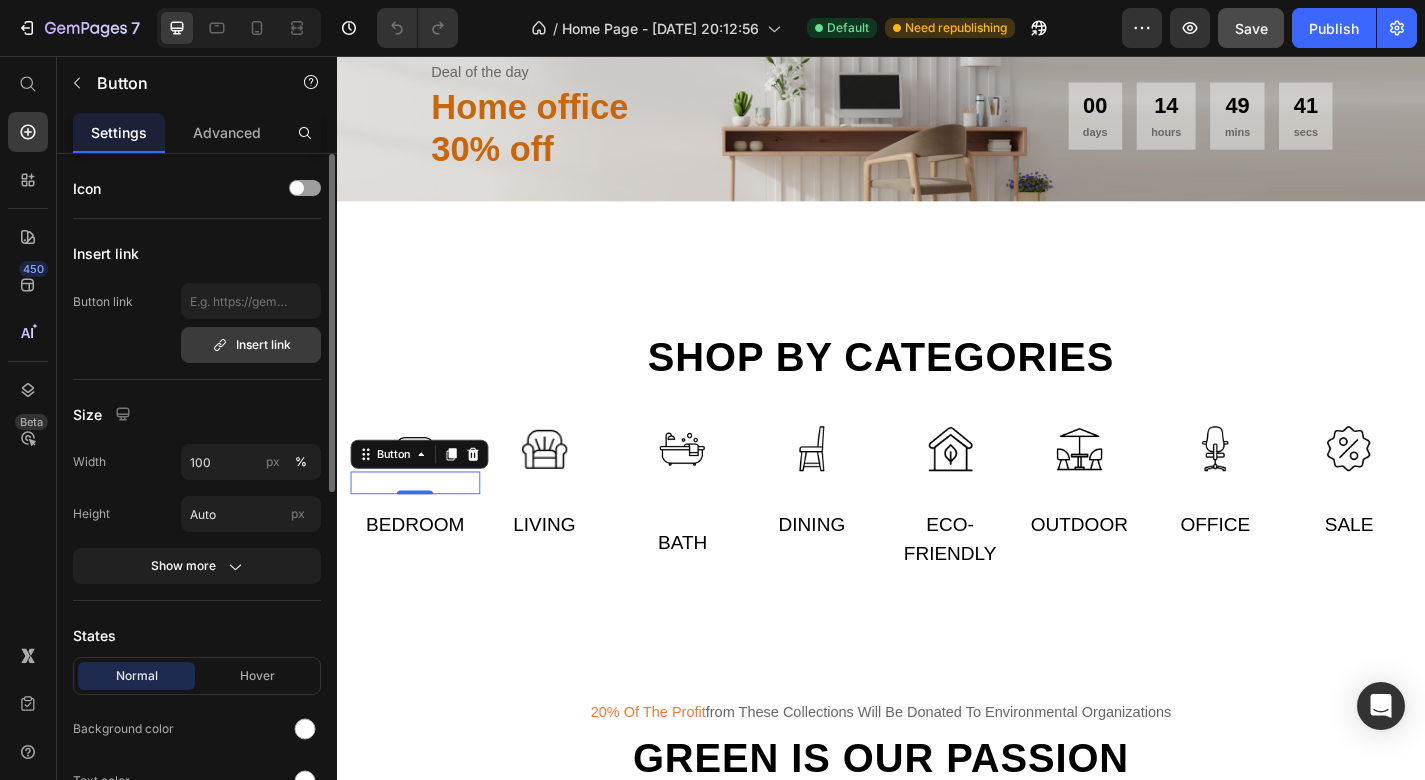 click on "Insert link" at bounding box center (251, 345) 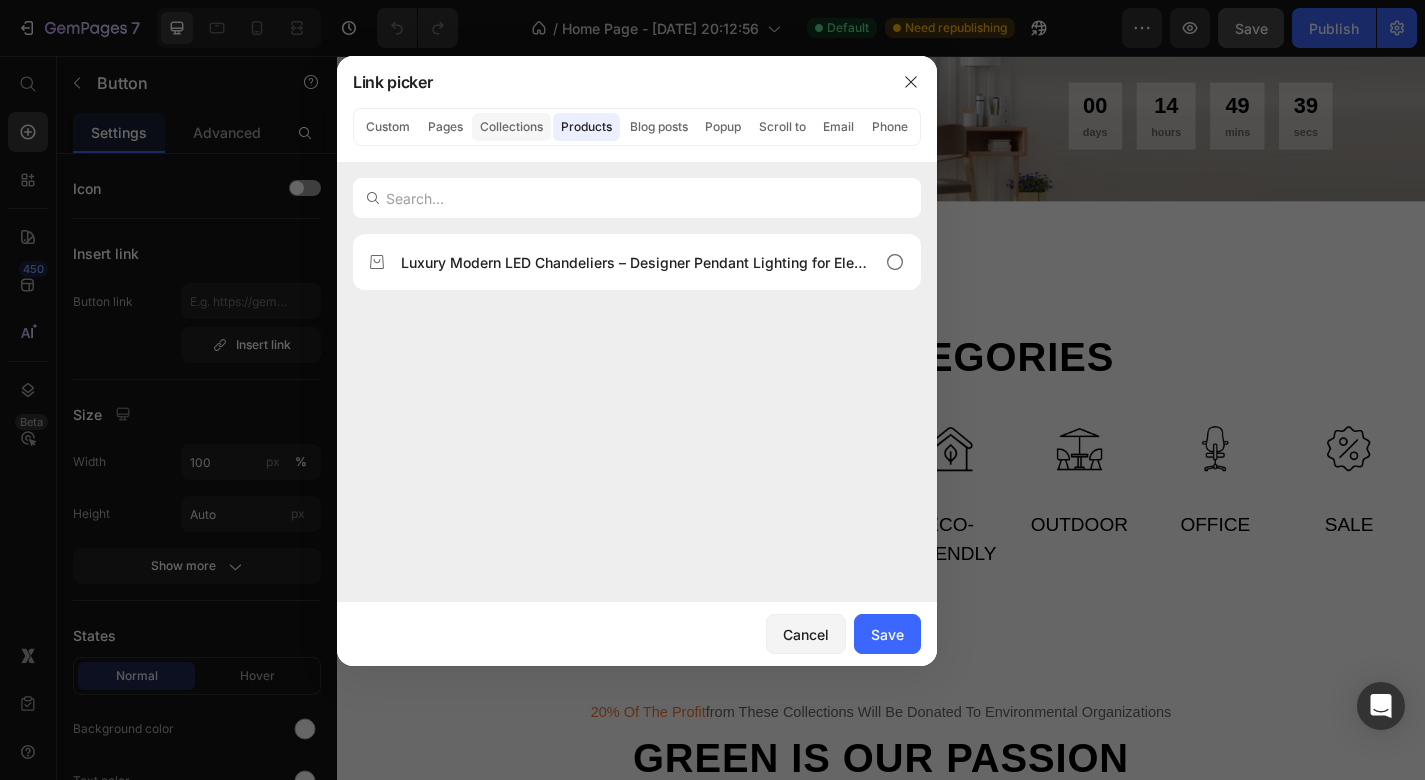 click on "Collections" 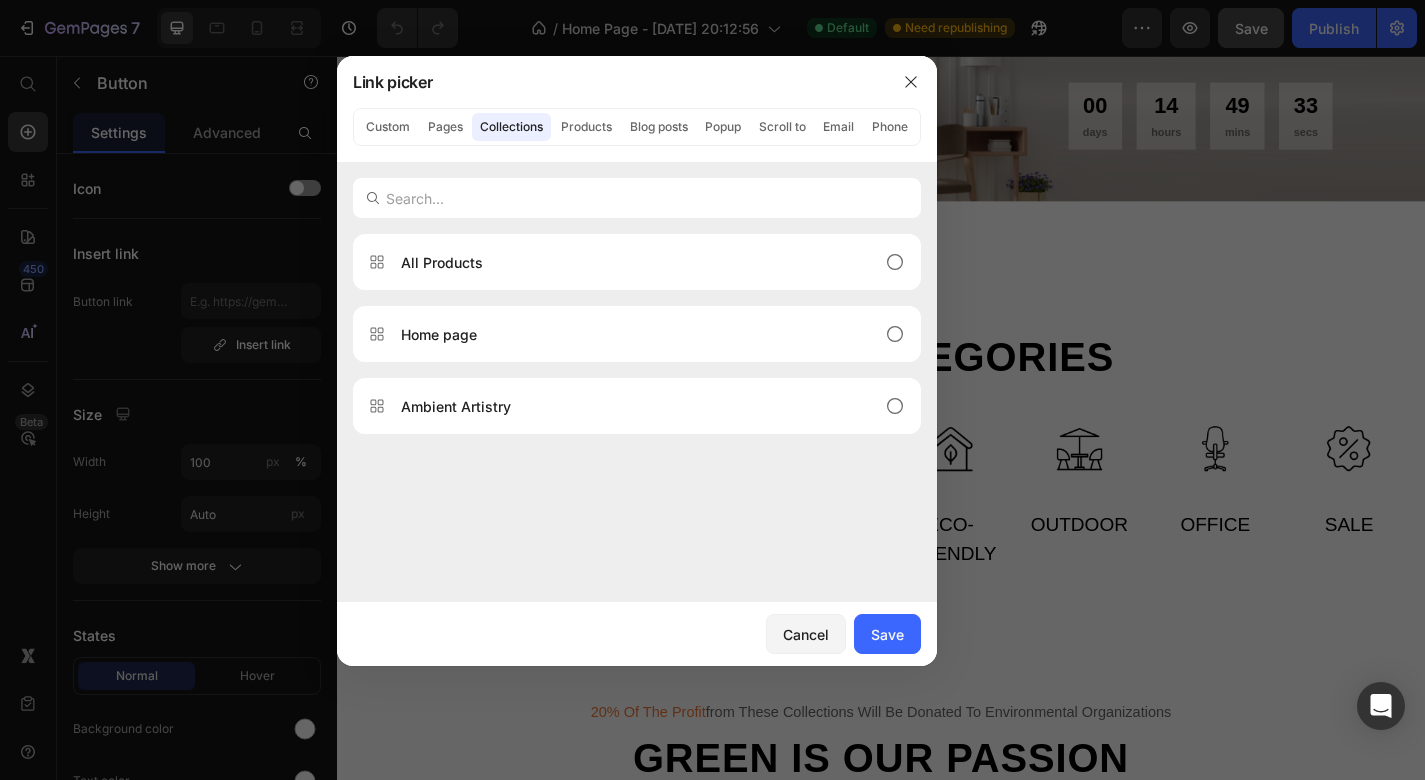 click on "Custom Pages Collections Products Blog posts Popup Scroll to Email Phone" 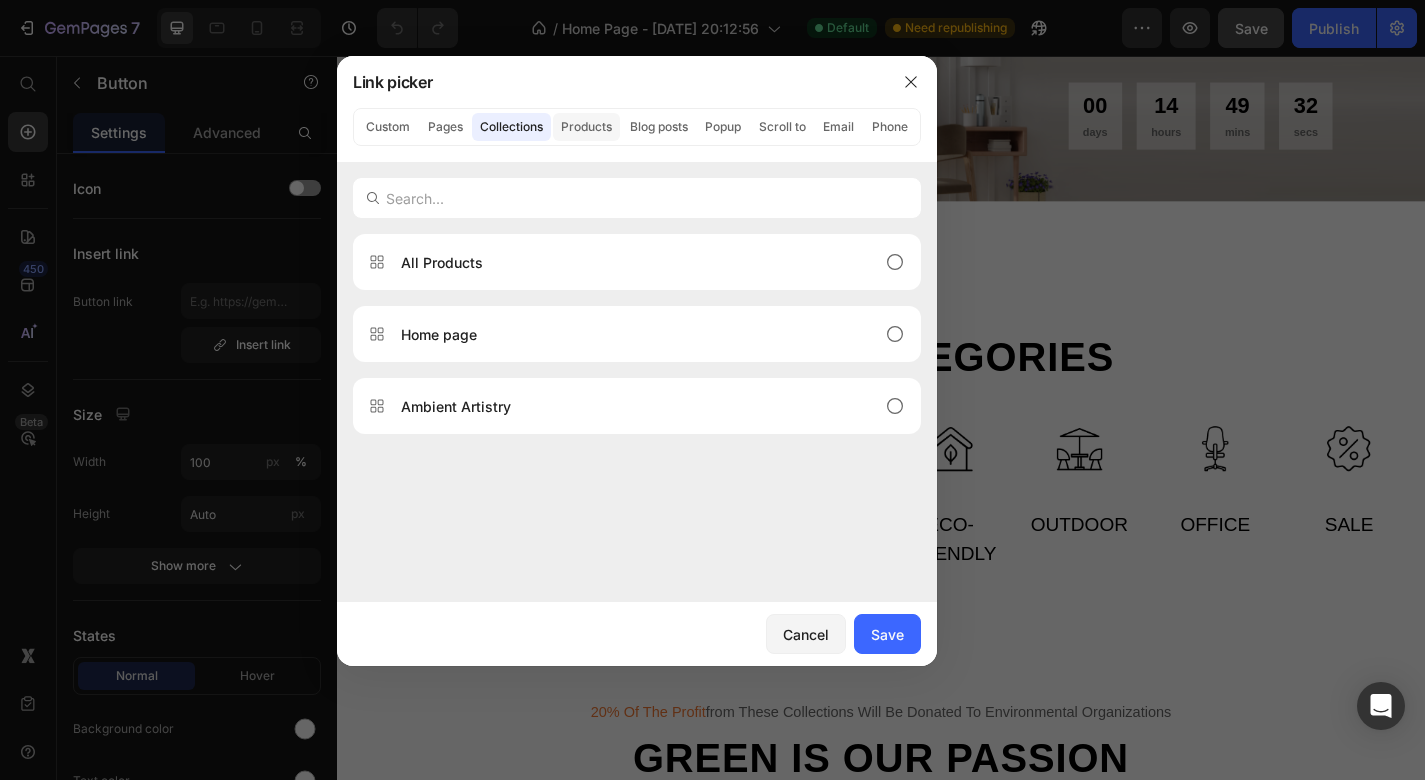 click on "Products" 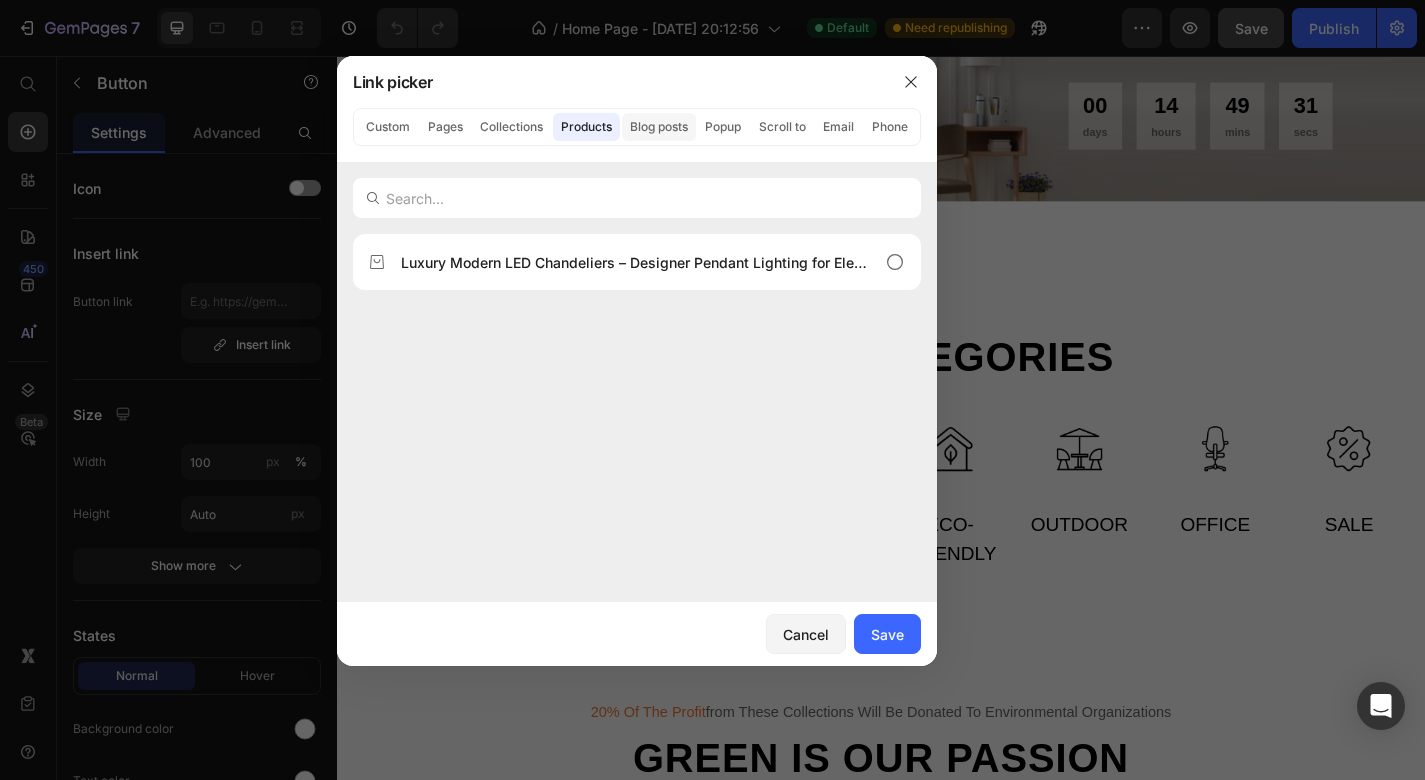 click on "Blog posts" 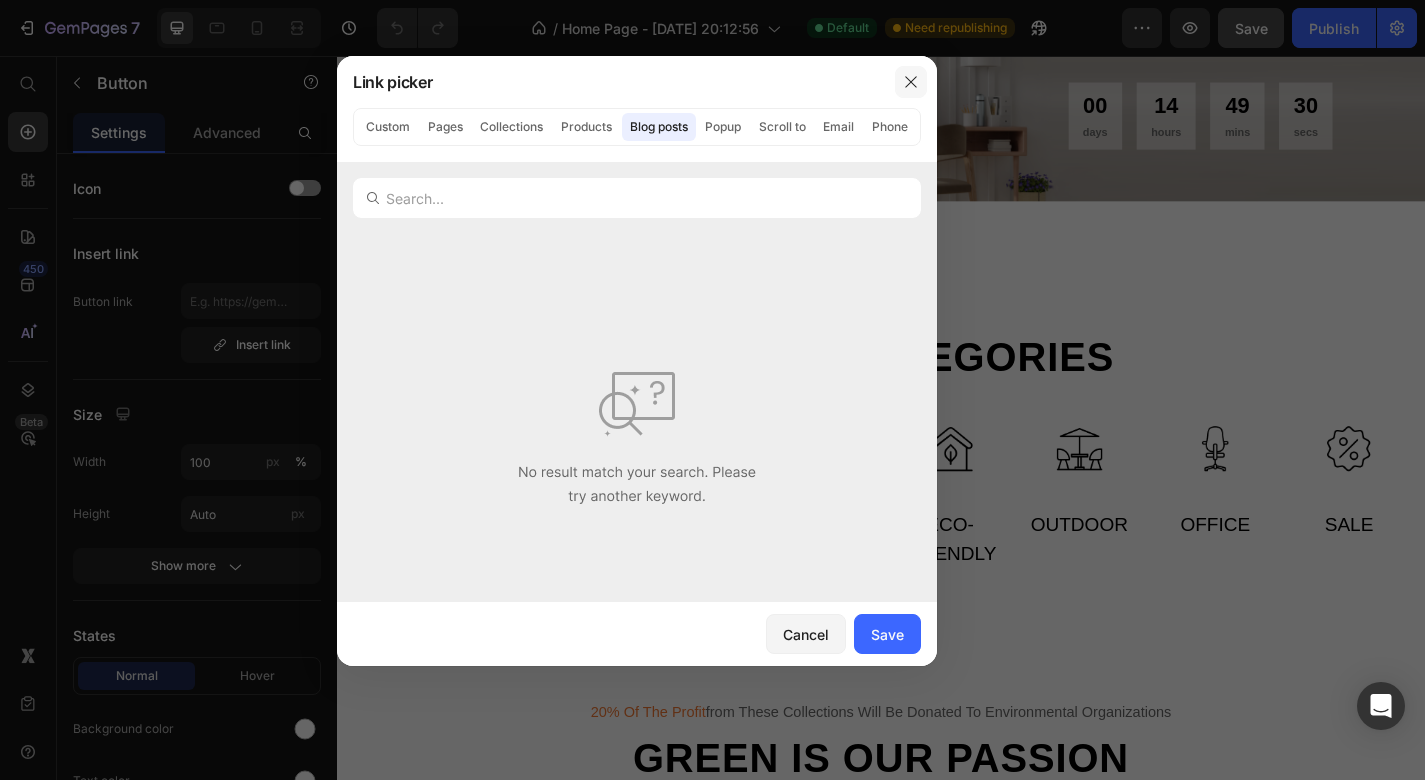 click 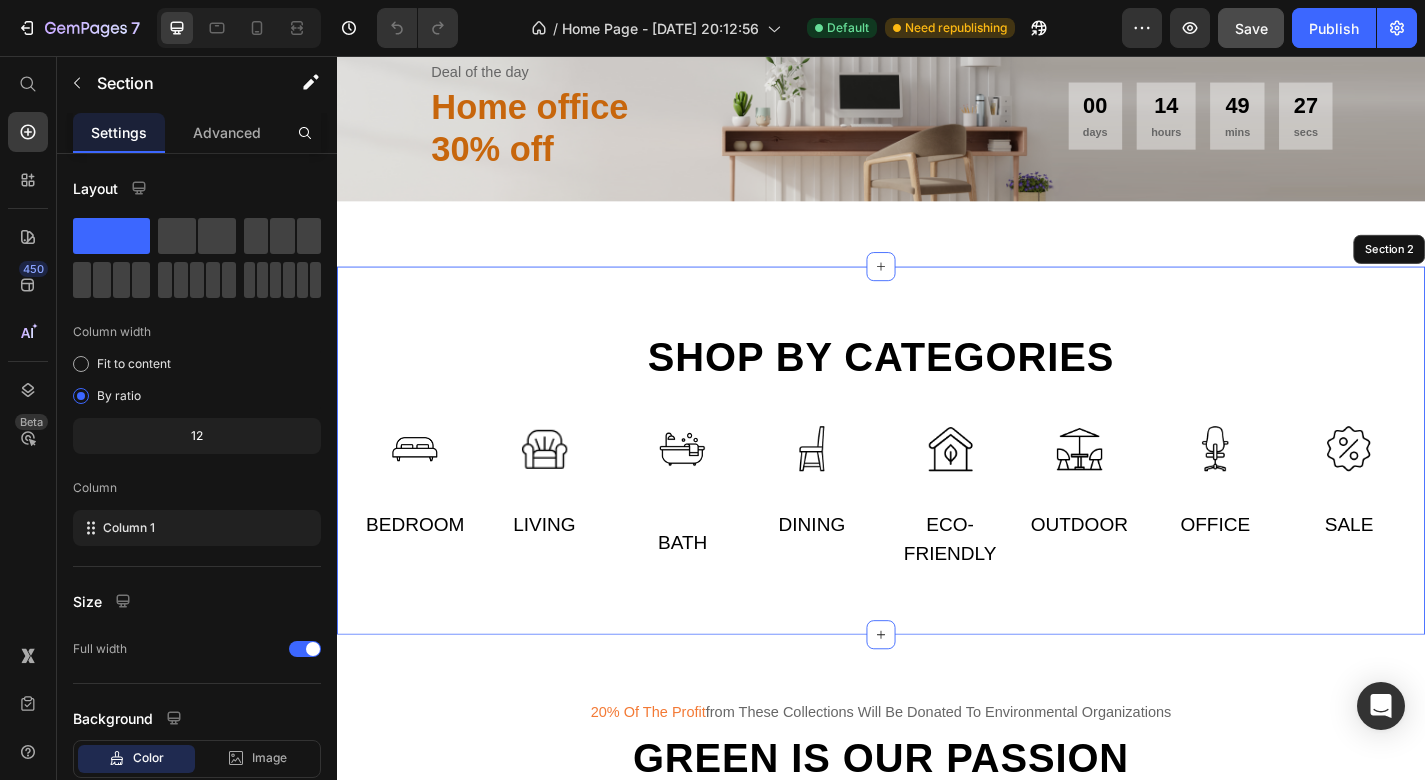 click on "Shop by categories Heading Row Image Button   0 Bedroom Text Image Button Living Text Row Image Button Bath Text Image Button Dining Text Row Image Button Eco-friendly Text Image Button Outdoor Text Row Image Button Office Text Image Button Sale Text Row Row Section 2" at bounding box center [937, 491] 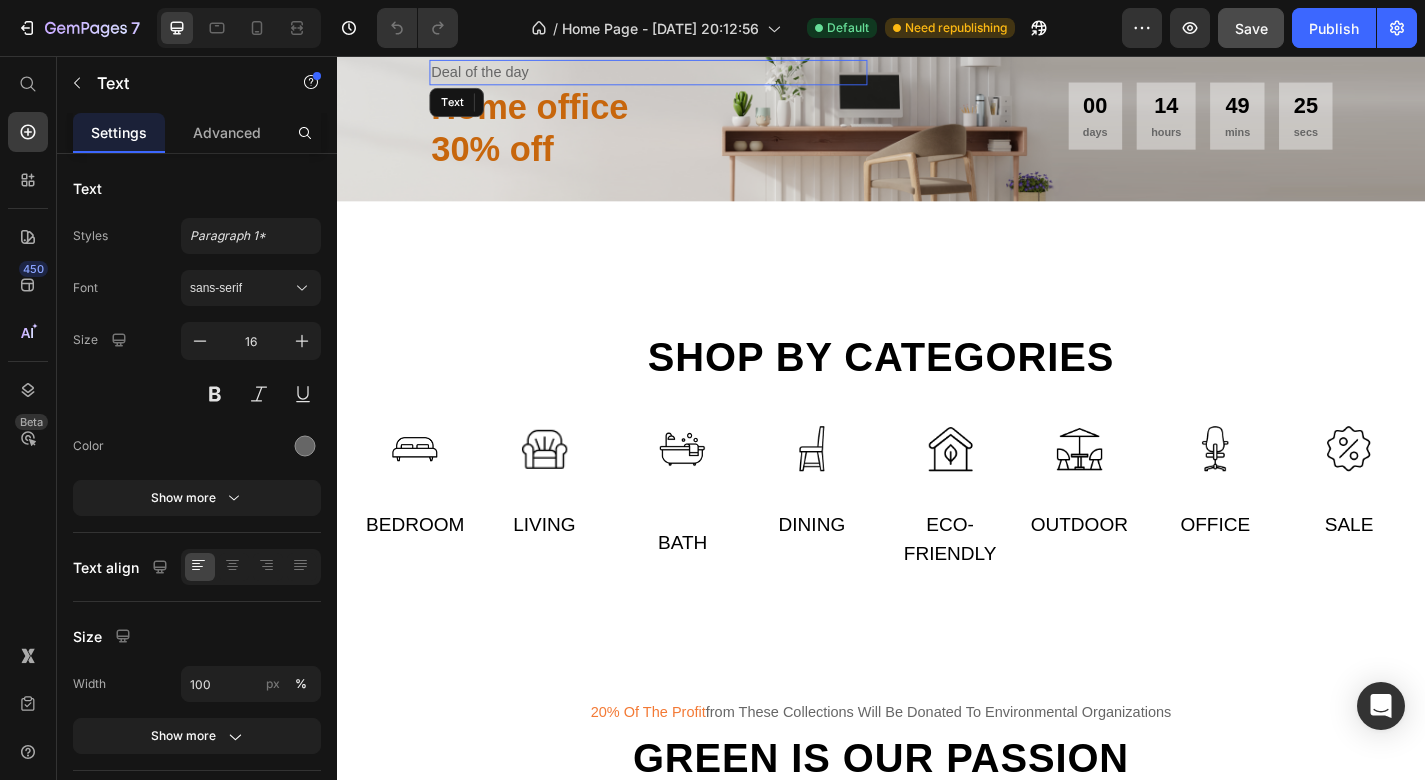 click on "Deal of the day" at bounding box center (680, 74) 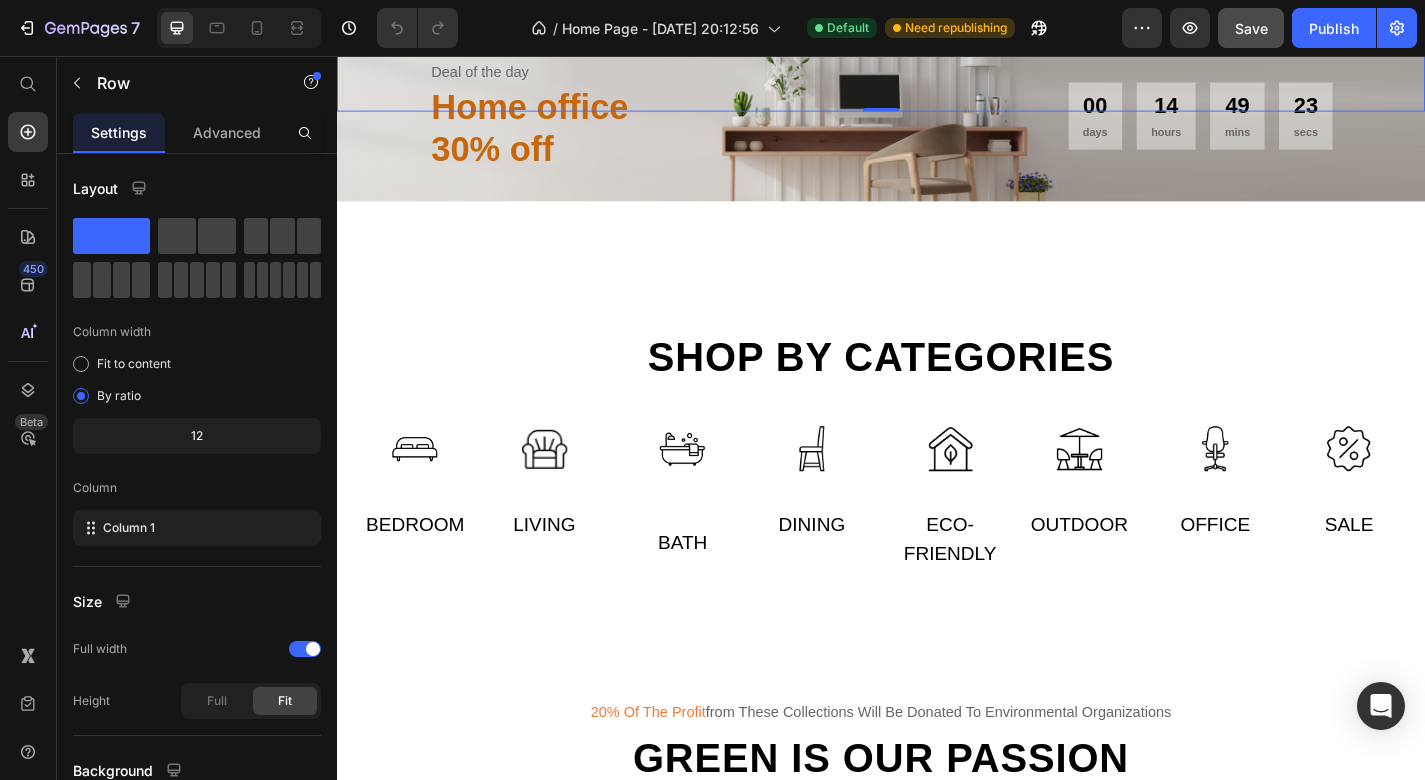click on "Delicately designed & ethically crafted Text Everything  your home deserves Heading Your imagination, our creation. Find a look that truly defines you with GemHome - your interior design experts.
Text Shop all looks Button Row
Drop element here Row Row   0" at bounding box center (937, -230) 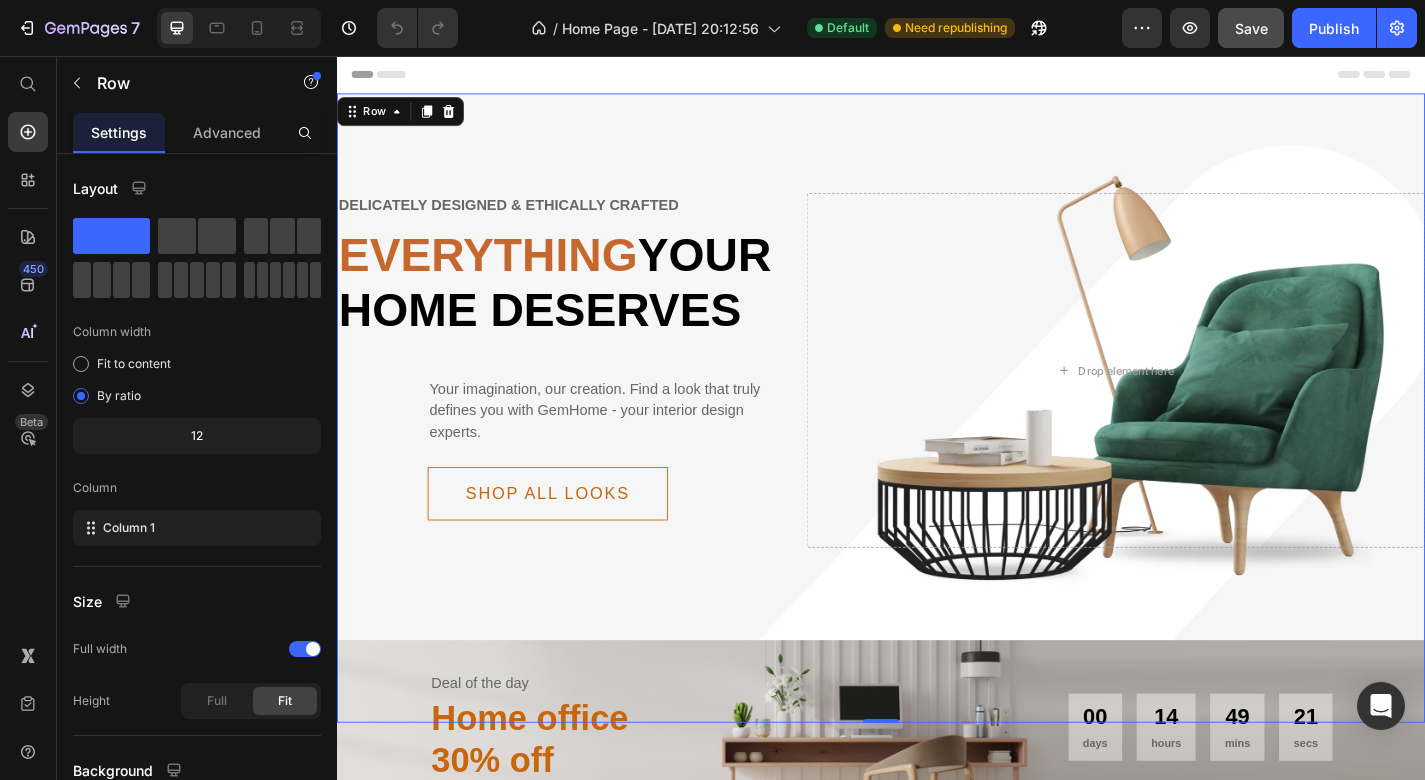 scroll, scrollTop: 0, scrollLeft: 0, axis: both 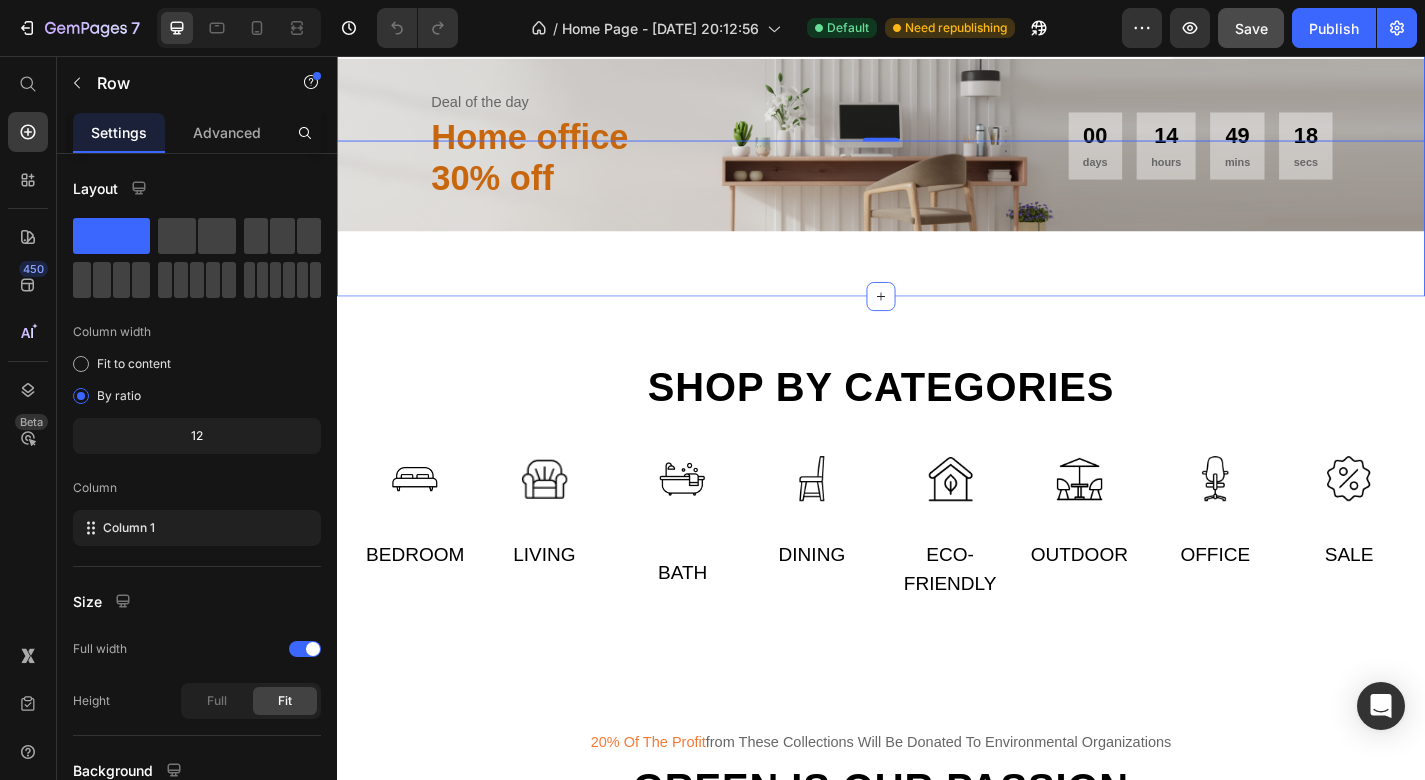 click on "Shop by categories Heading Row Image Button Bedroom Text Image Button Living Text Row Image Button Bath Text Image Button Dining Text Row Image Button Eco-friendly Text Image Button Outdoor Text Row Image Button Office Text Image Button Sale Text Row Row Section 2" at bounding box center [937, 524] 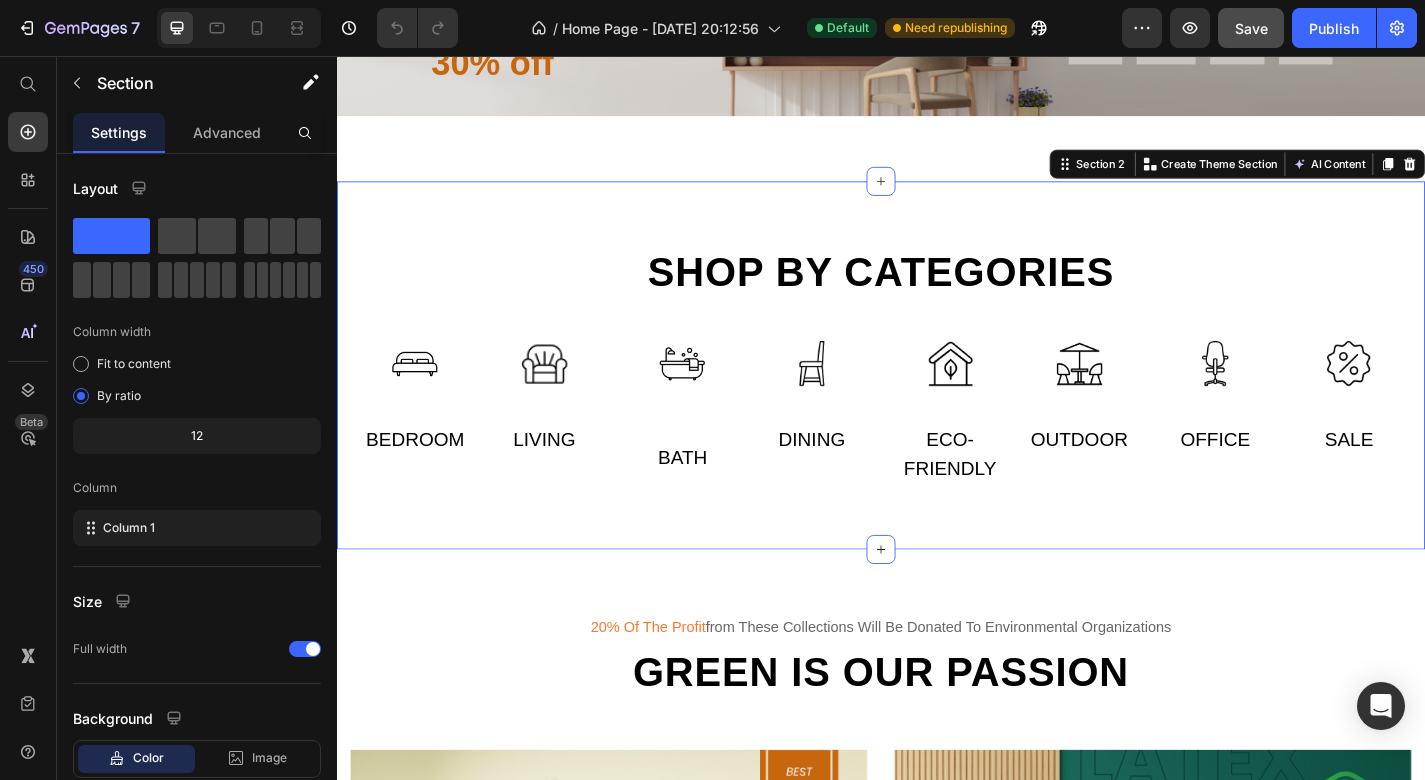 scroll, scrollTop: 784, scrollLeft: 0, axis: vertical 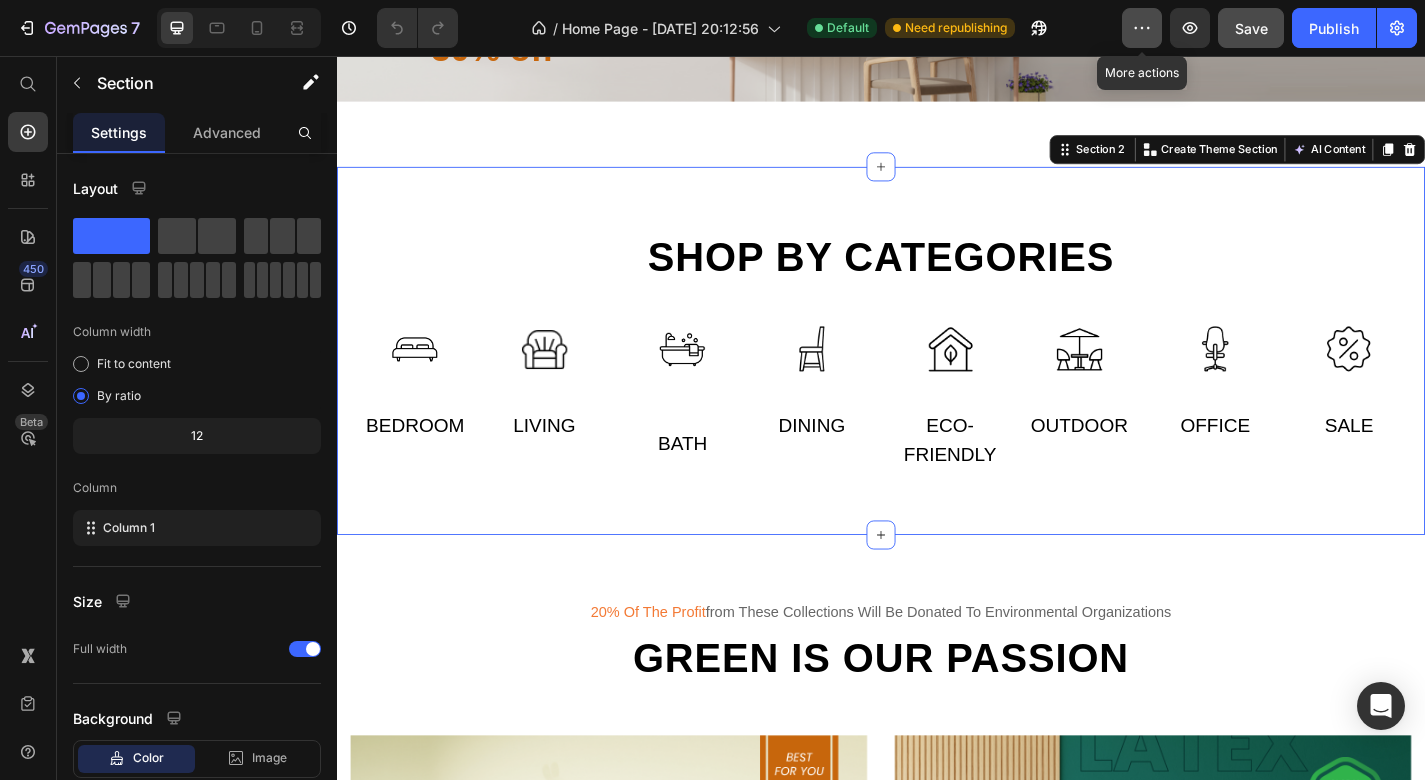 click 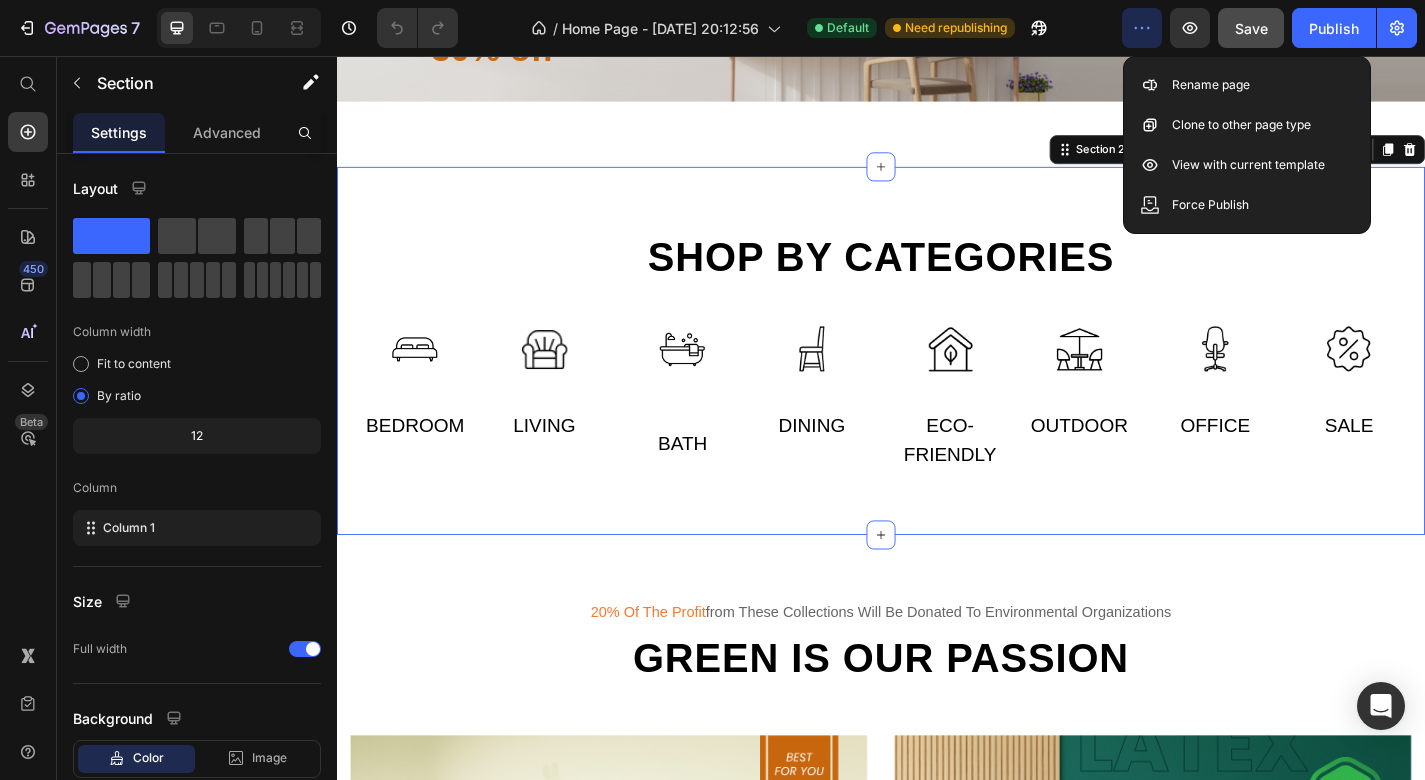 click 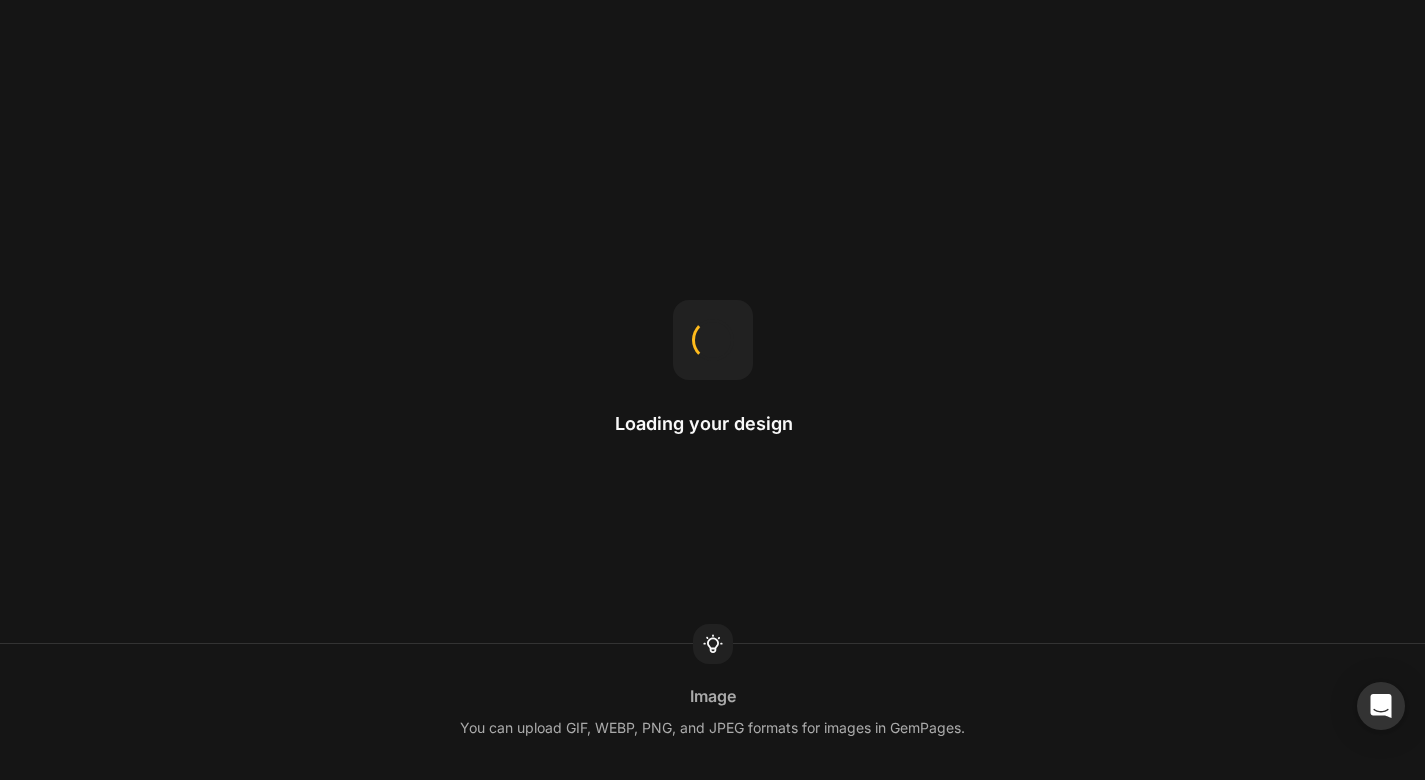 scroll, scrollTop: 0, scrollLeft: 0, axis: both 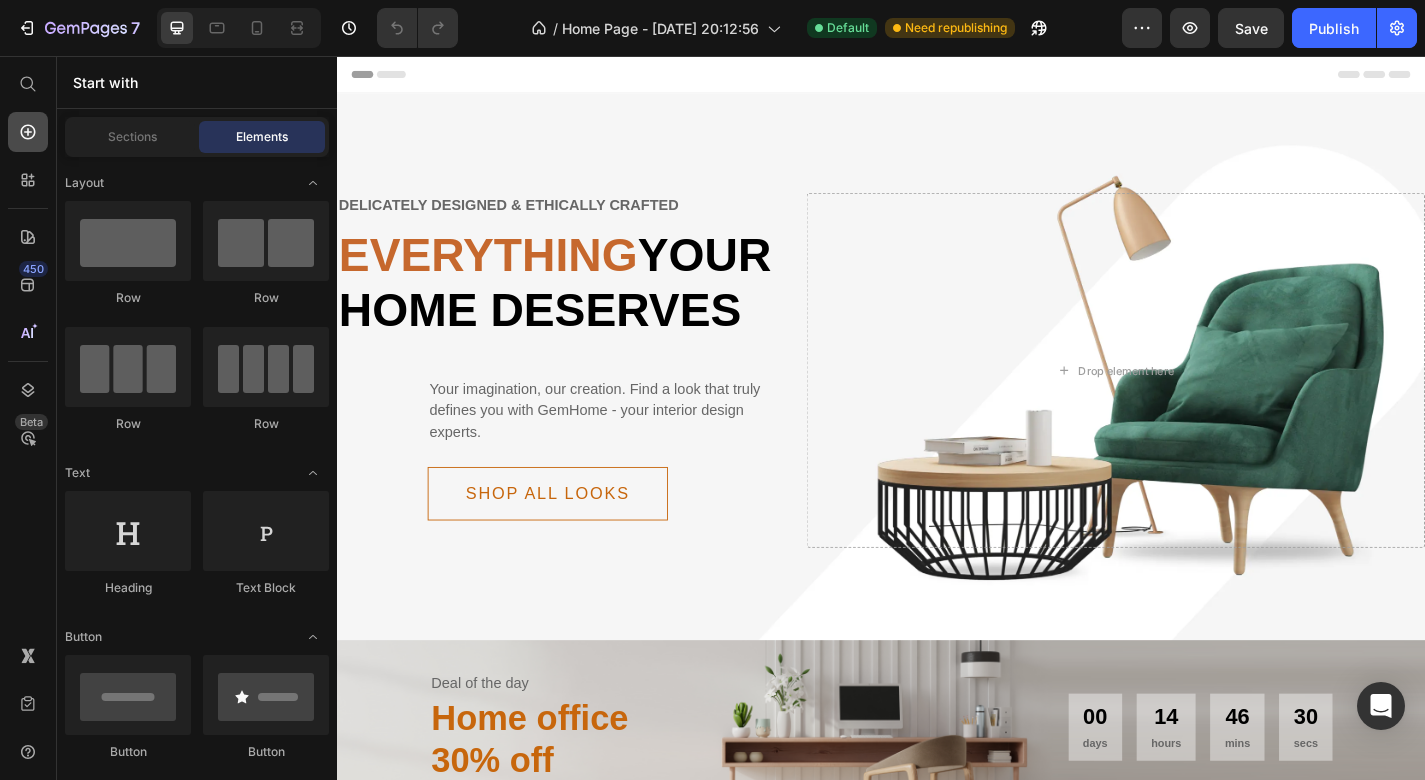 click 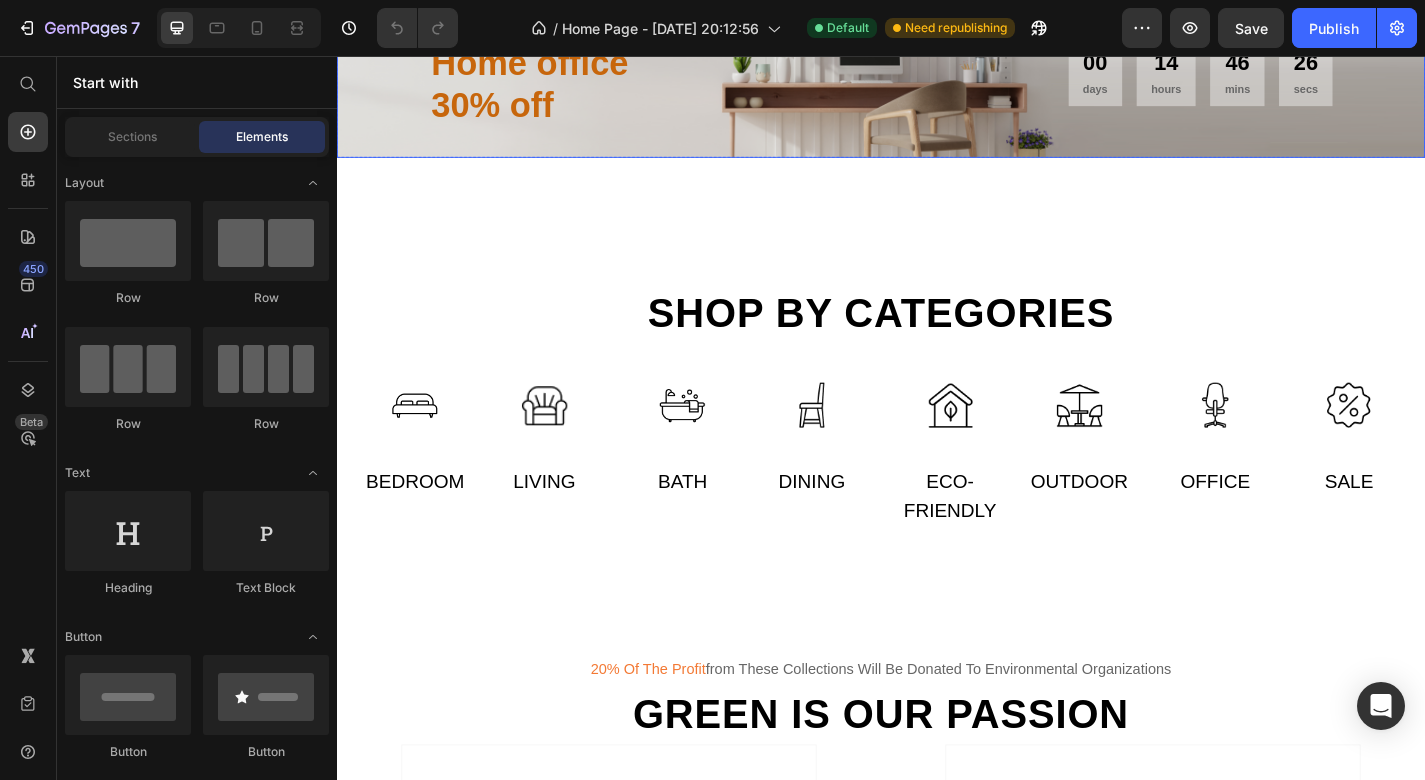 scroll, scrollTop: 735, scrollLeft: 0, axis: vertical 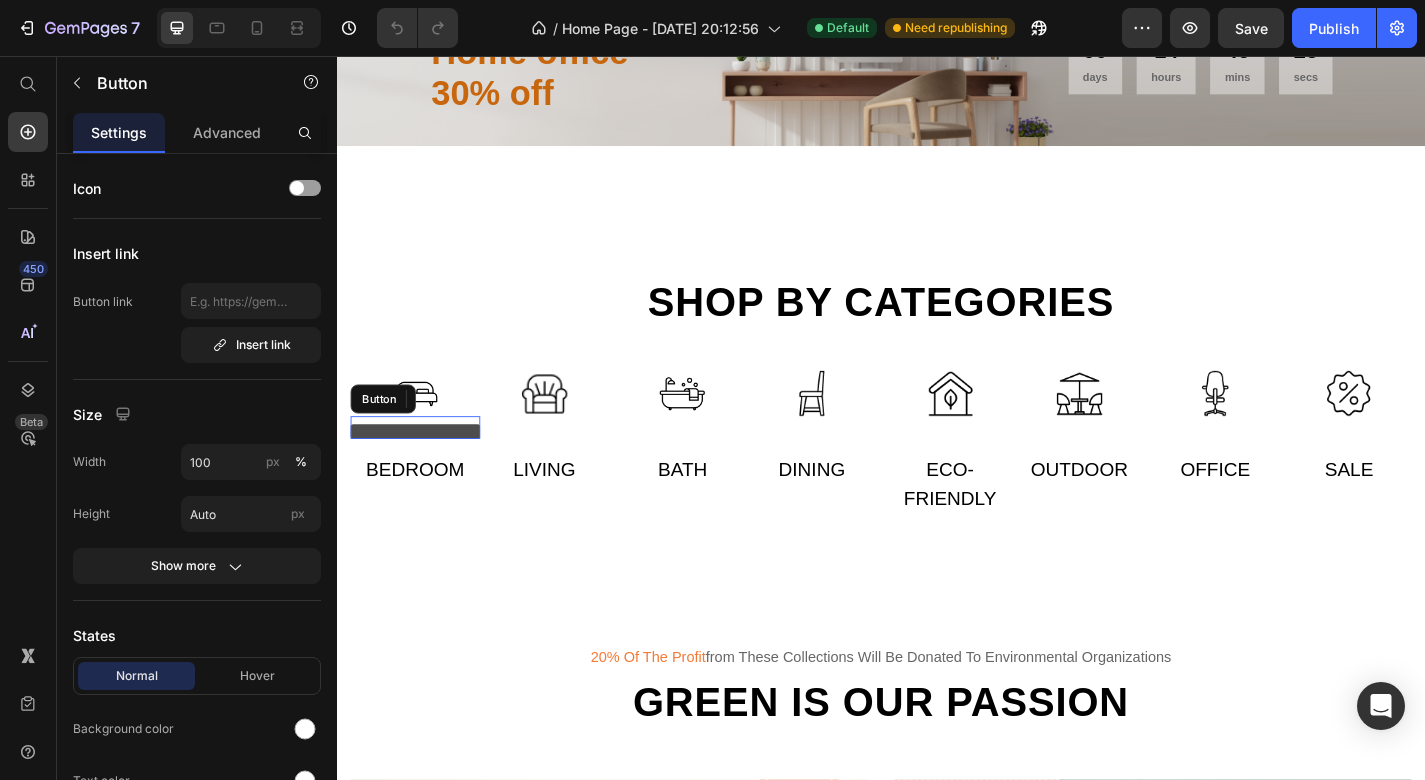 click at bounding box center [423, 470] 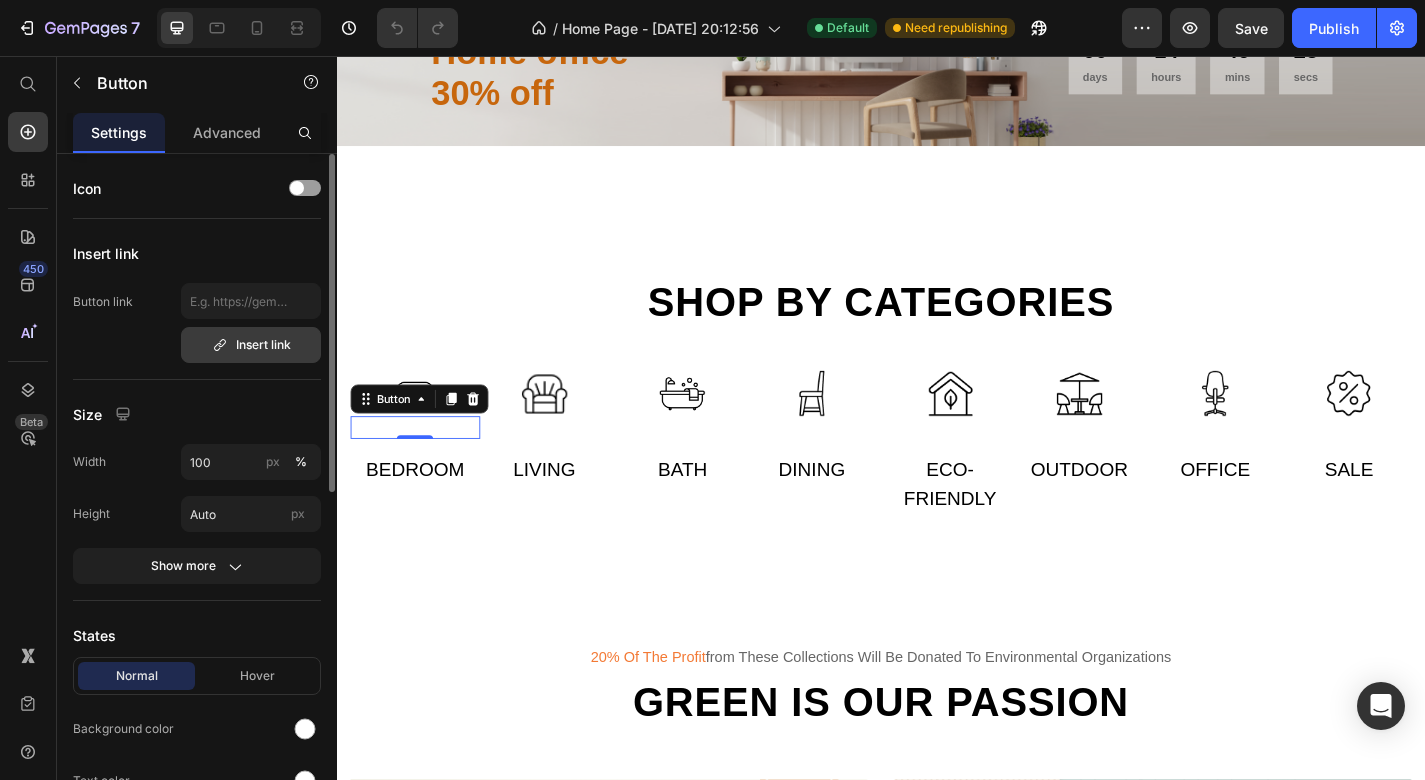 click on "Insert link" at bounding box center [251, 345] 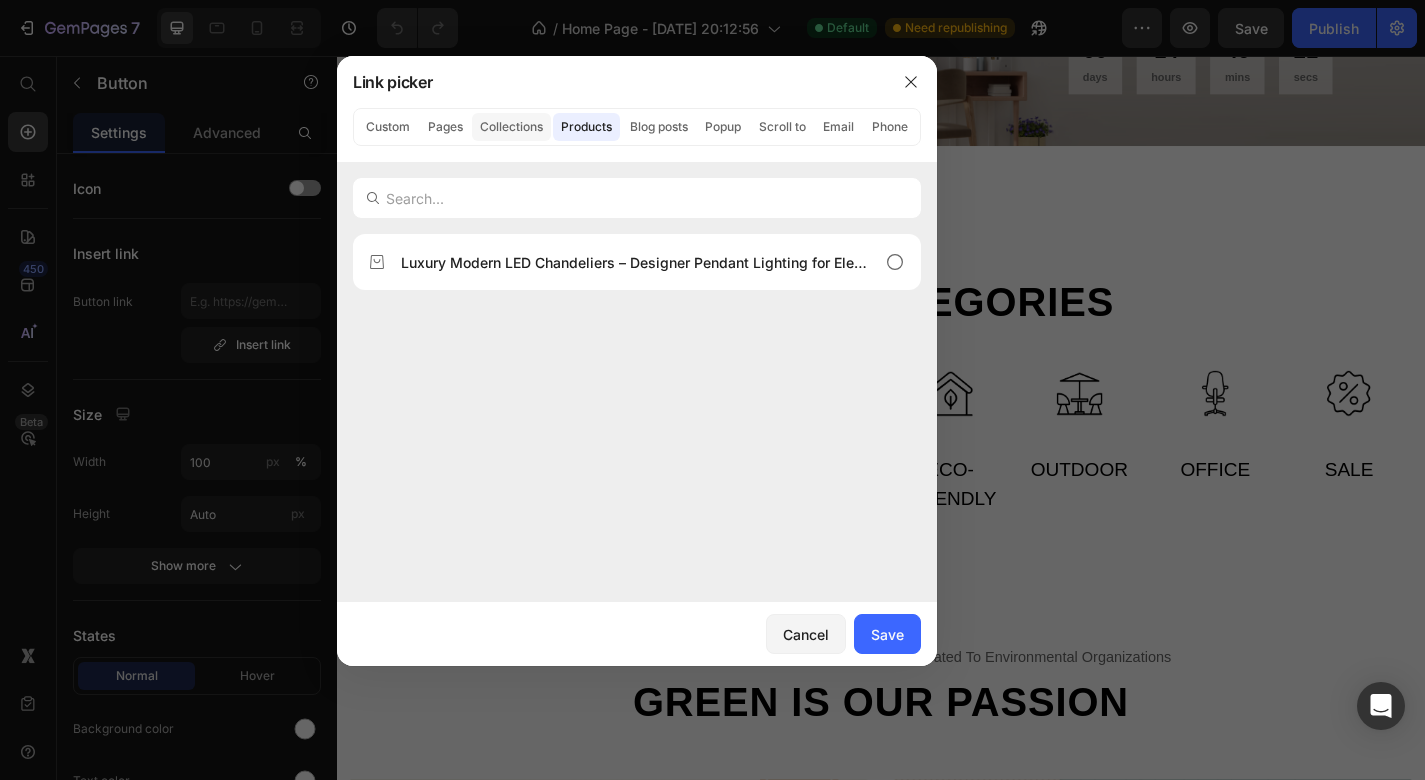 click on "Collections" 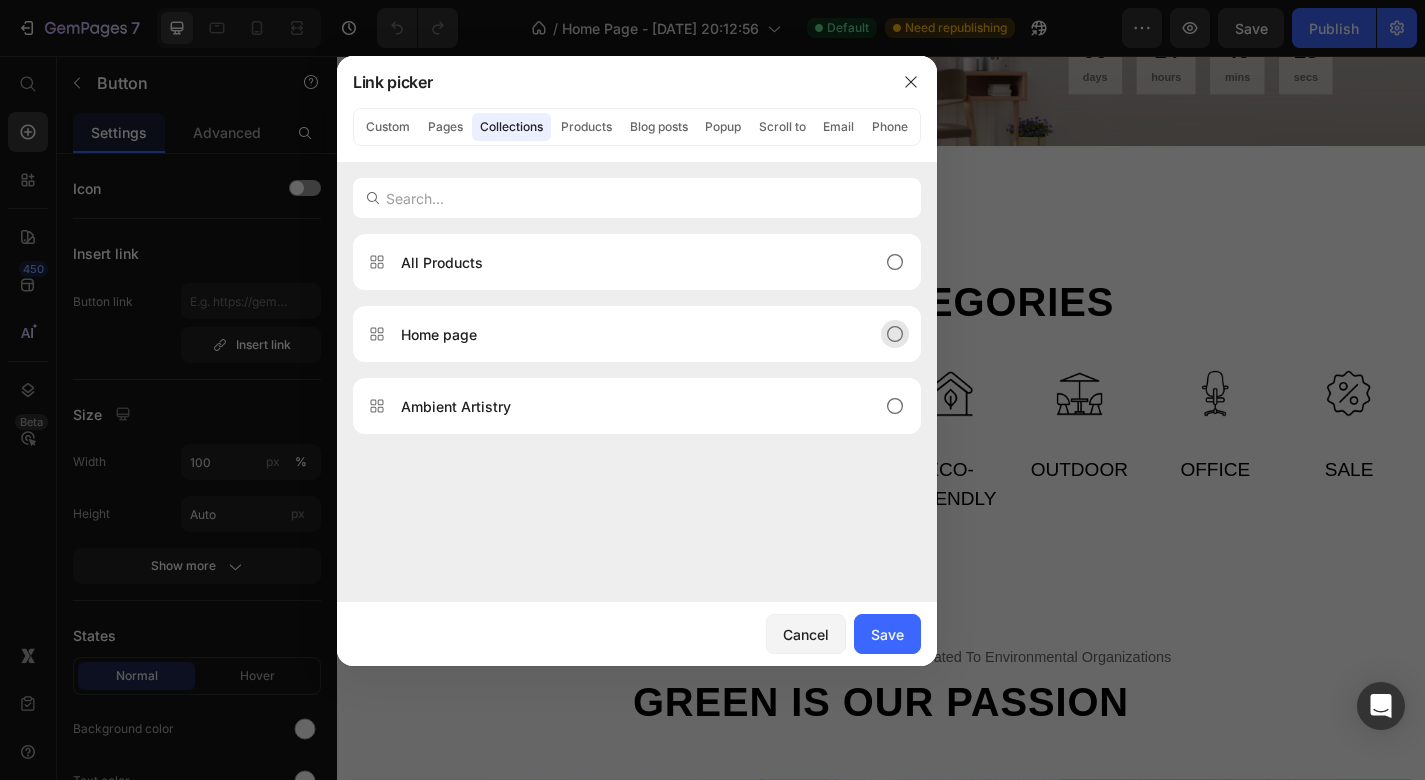 click on "Home page" at bounding box center [439, 334] 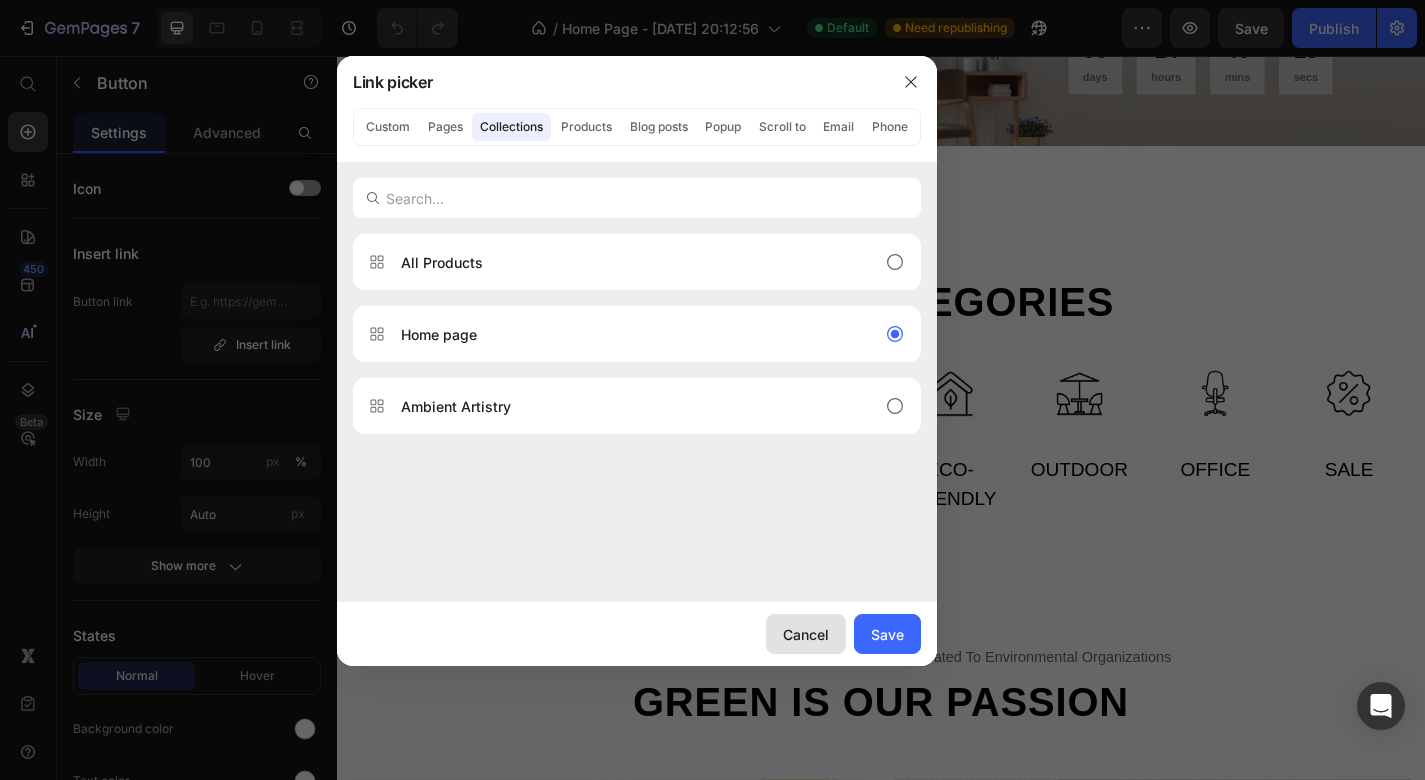 click on "Cancel" at bounding box center [806, 634] 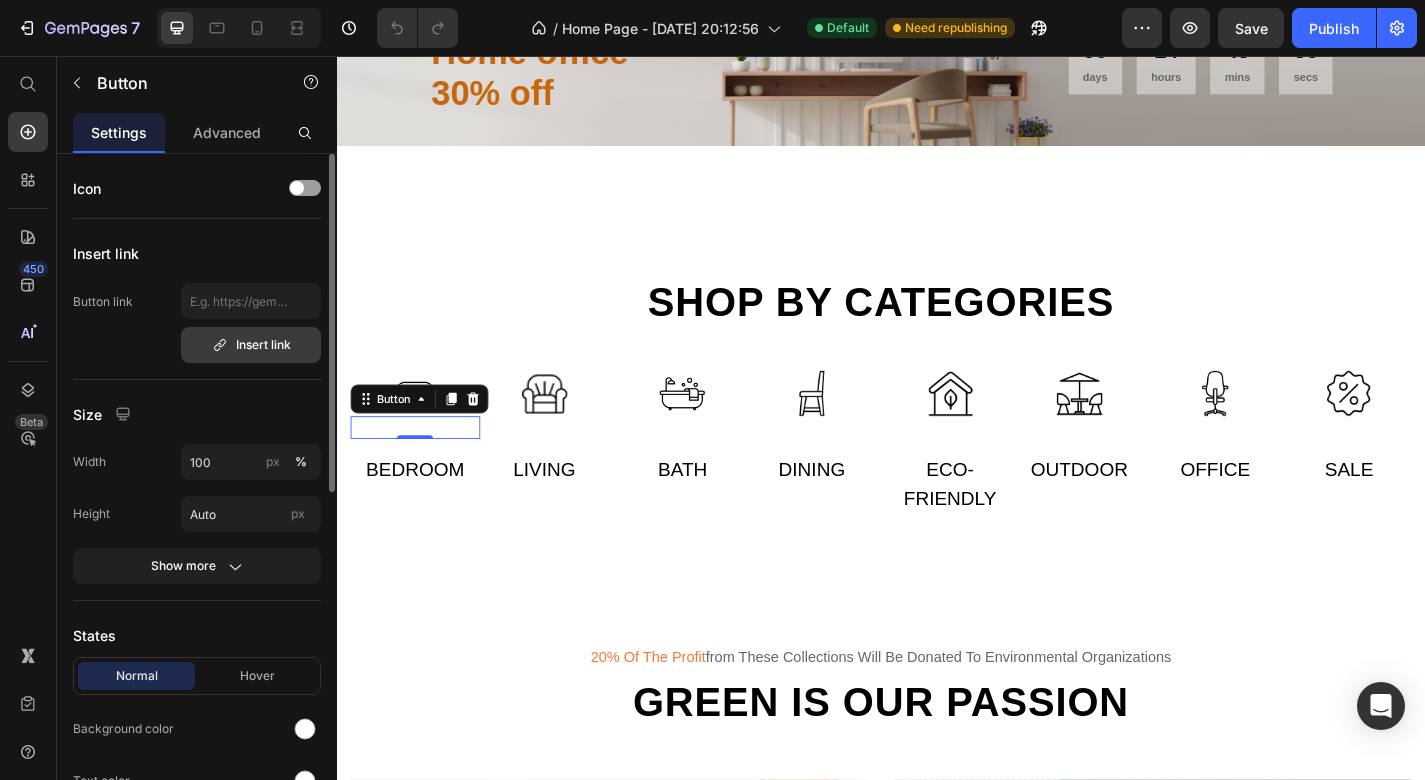 click on "Insert link" at bounding box center (251, 345) 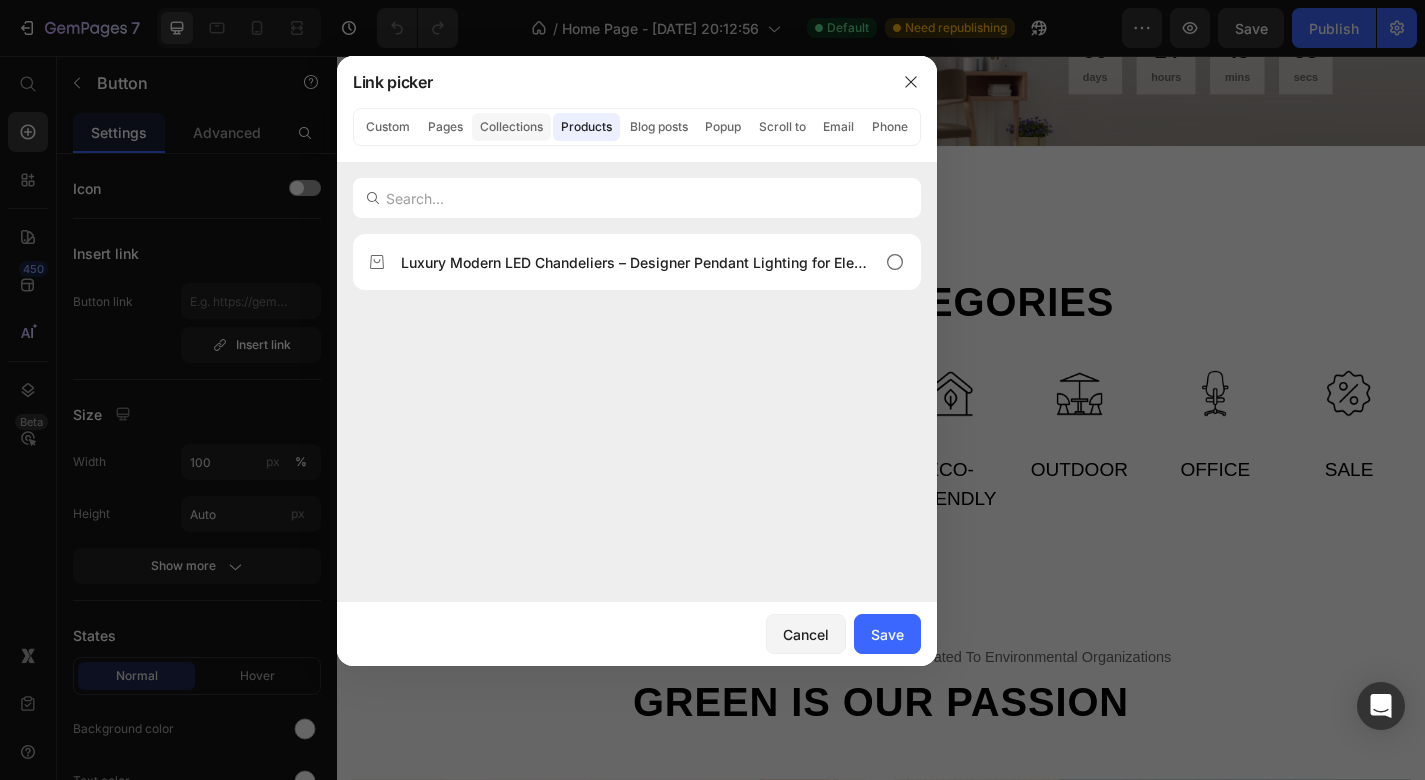 click on "Collections" 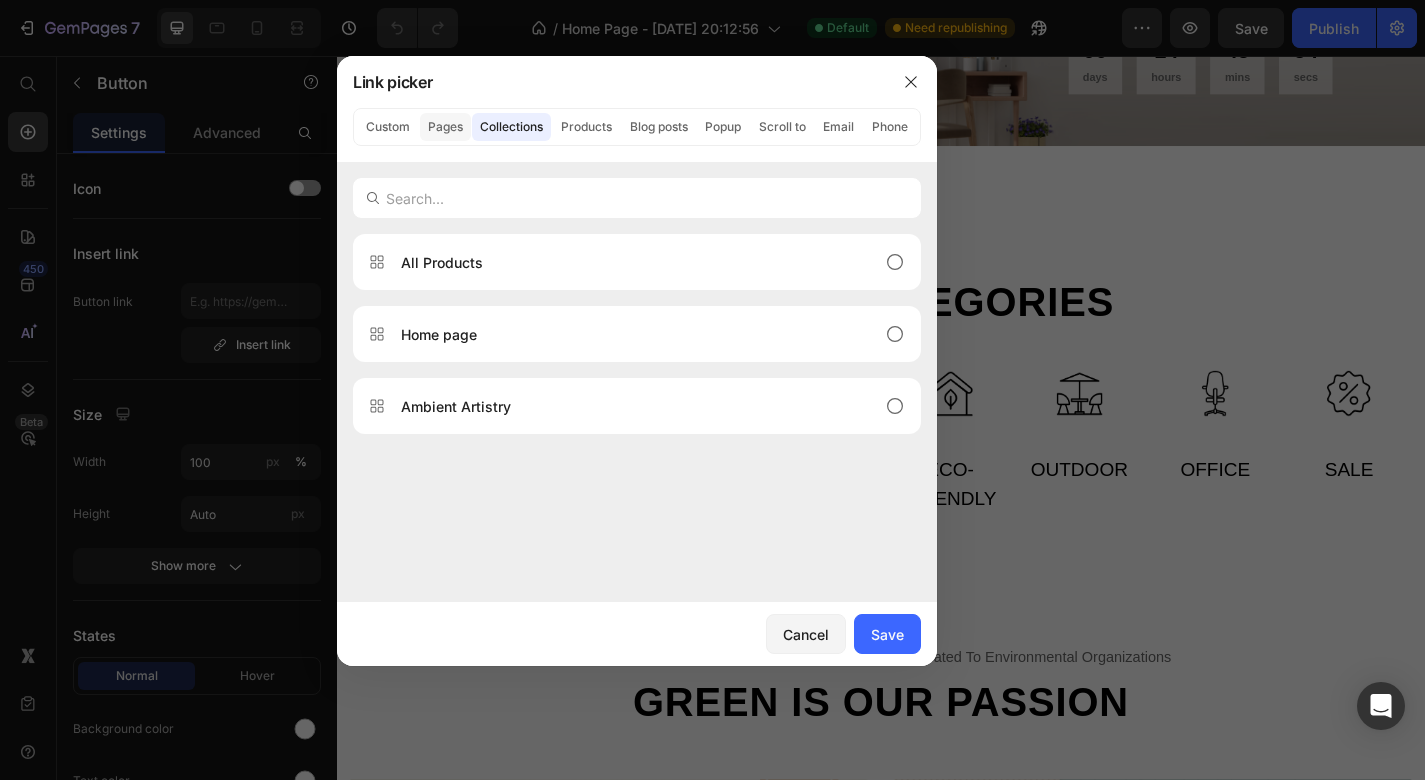 click on "Pages" 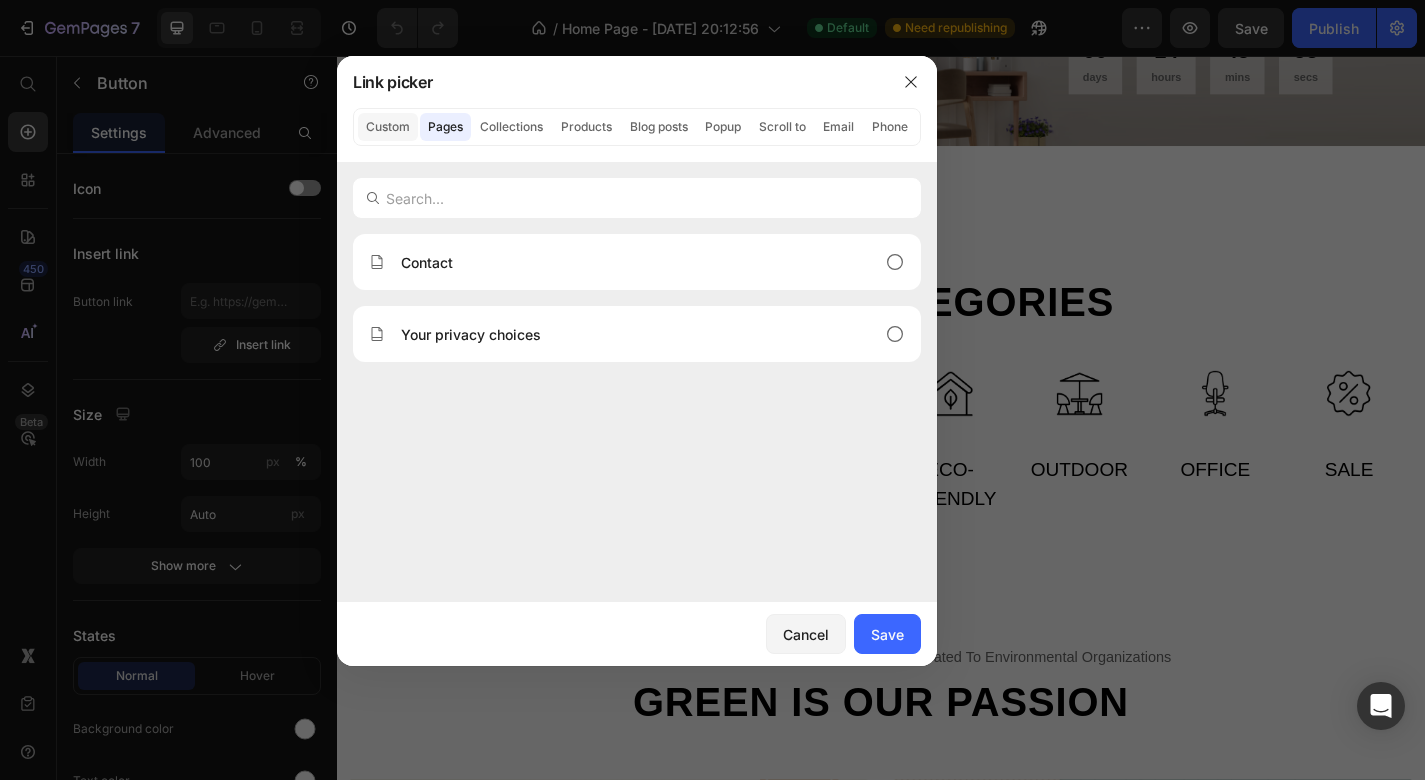 click on "Custom" 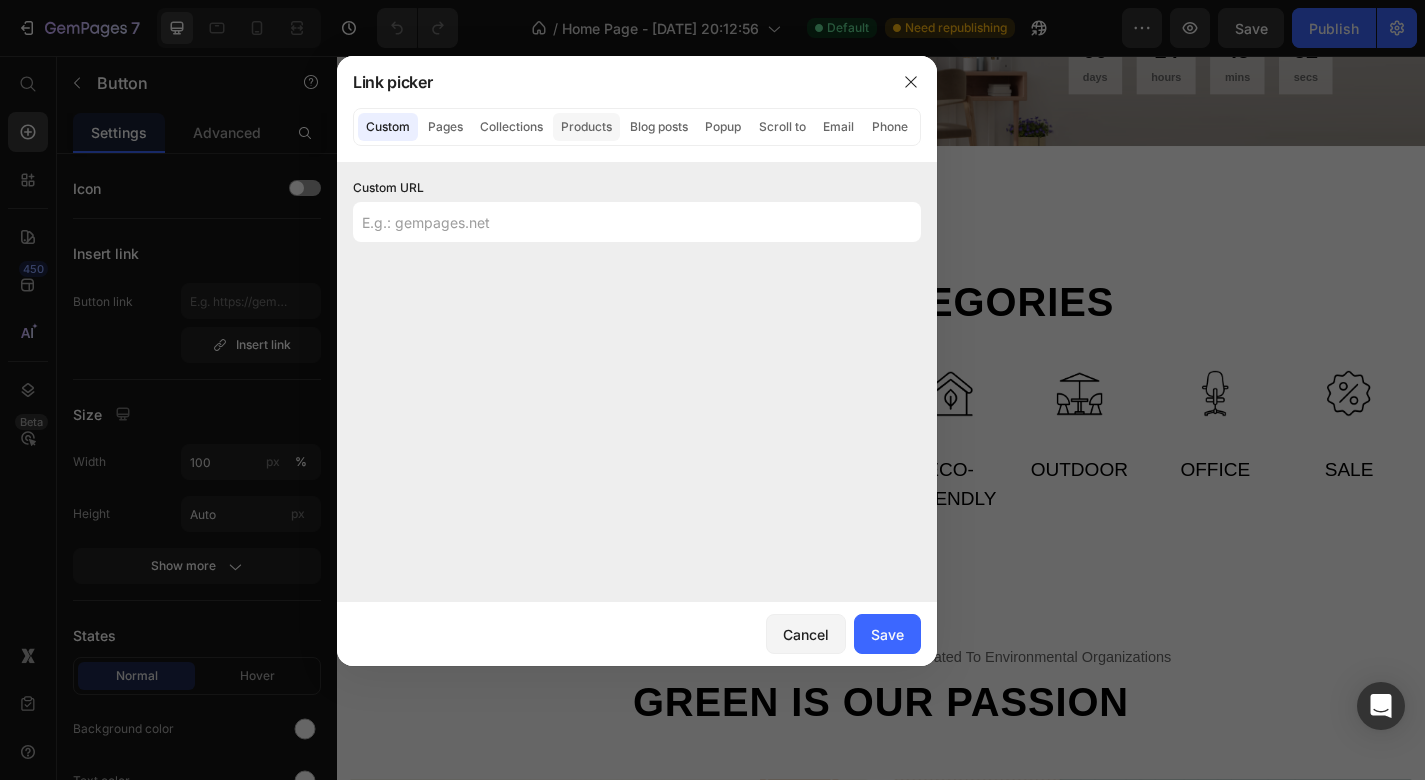 click on "Products" 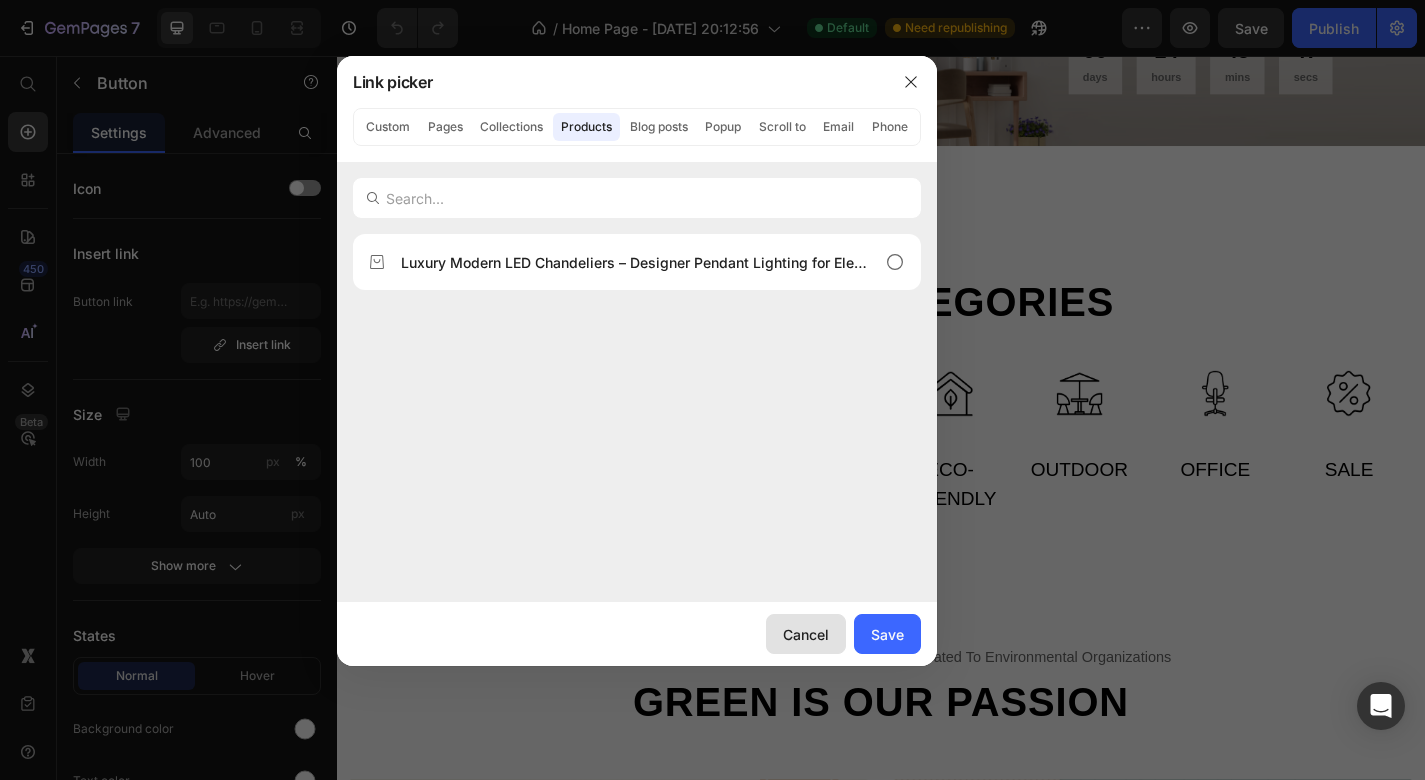click on "Cancel" at bounding box center (806, 634) 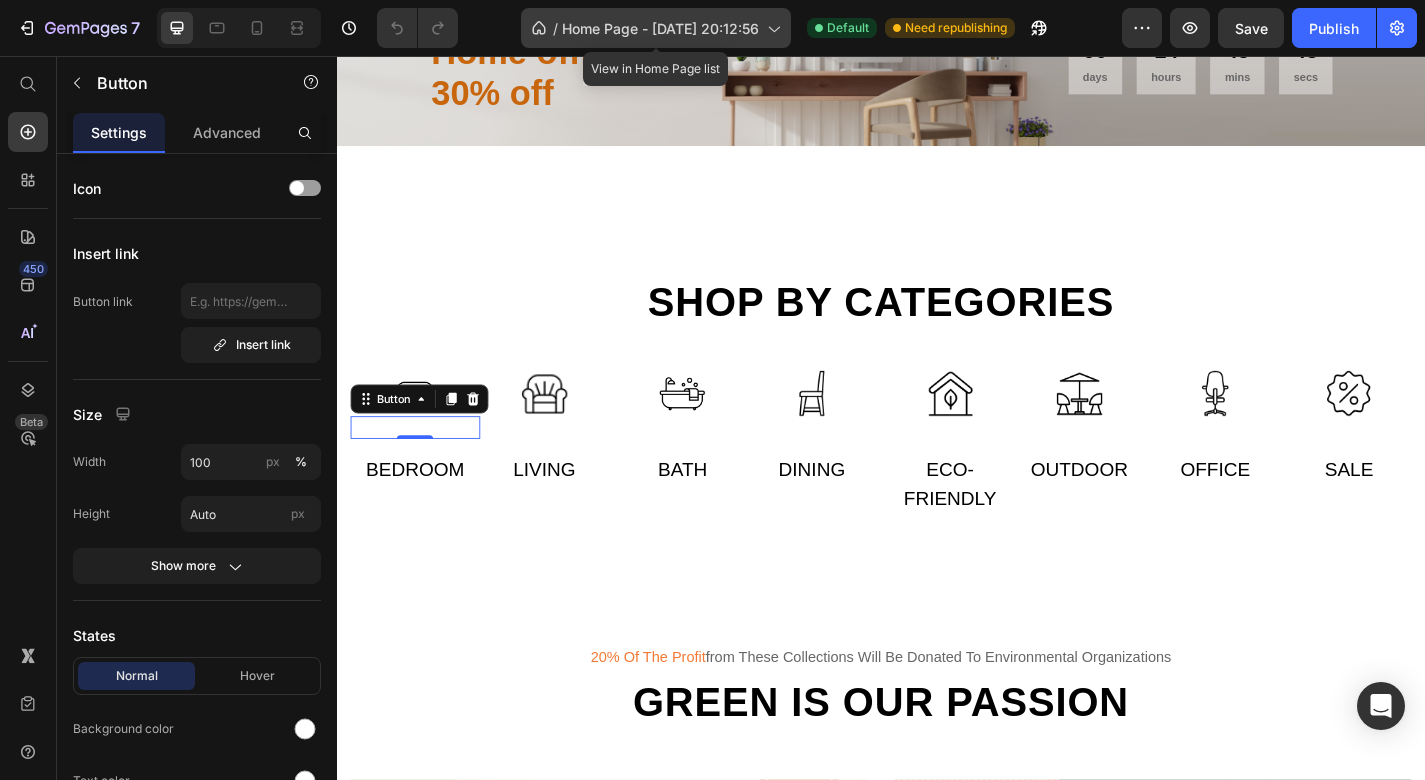 click on "Home Page - [DATE] 20:12:56" at bounding box center [660, 28] 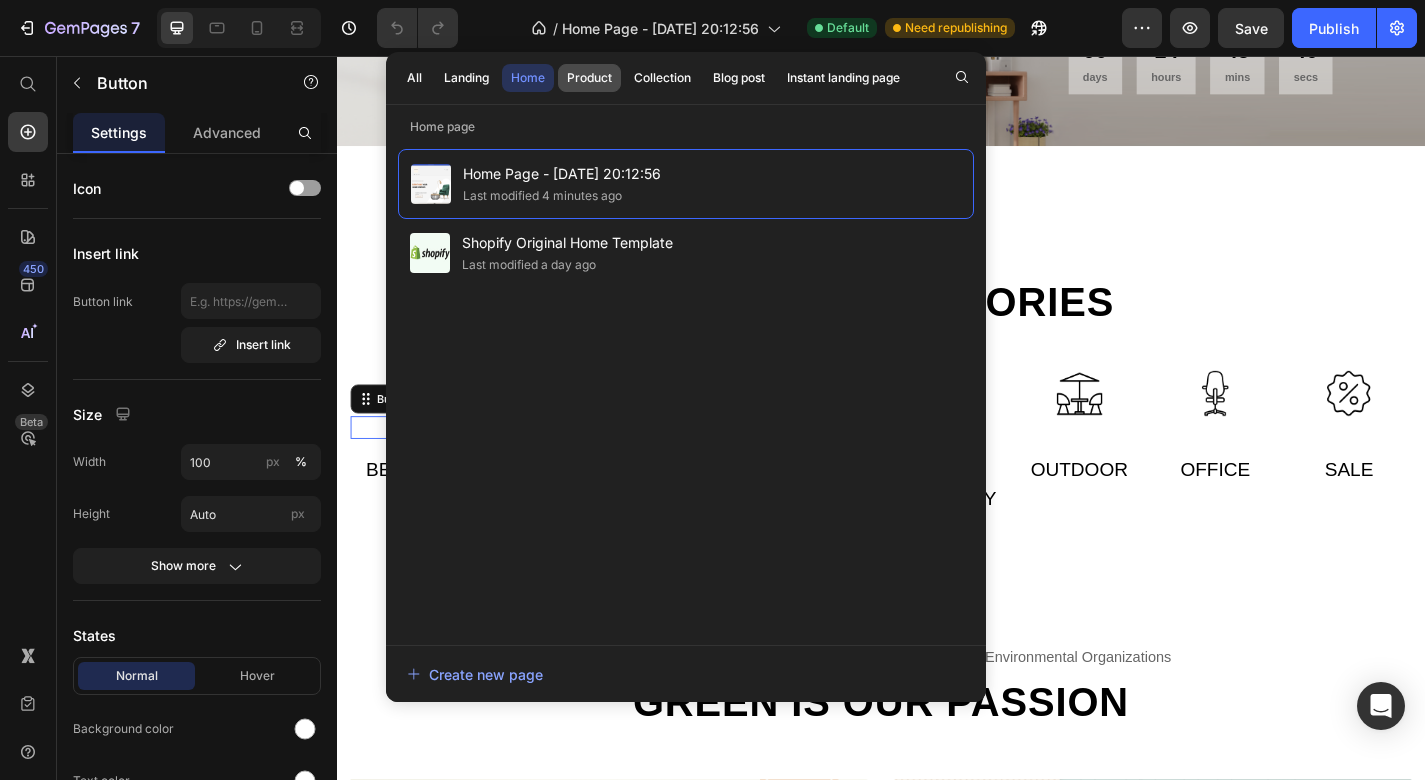 click on "Product" at bounding box center [589, 78] 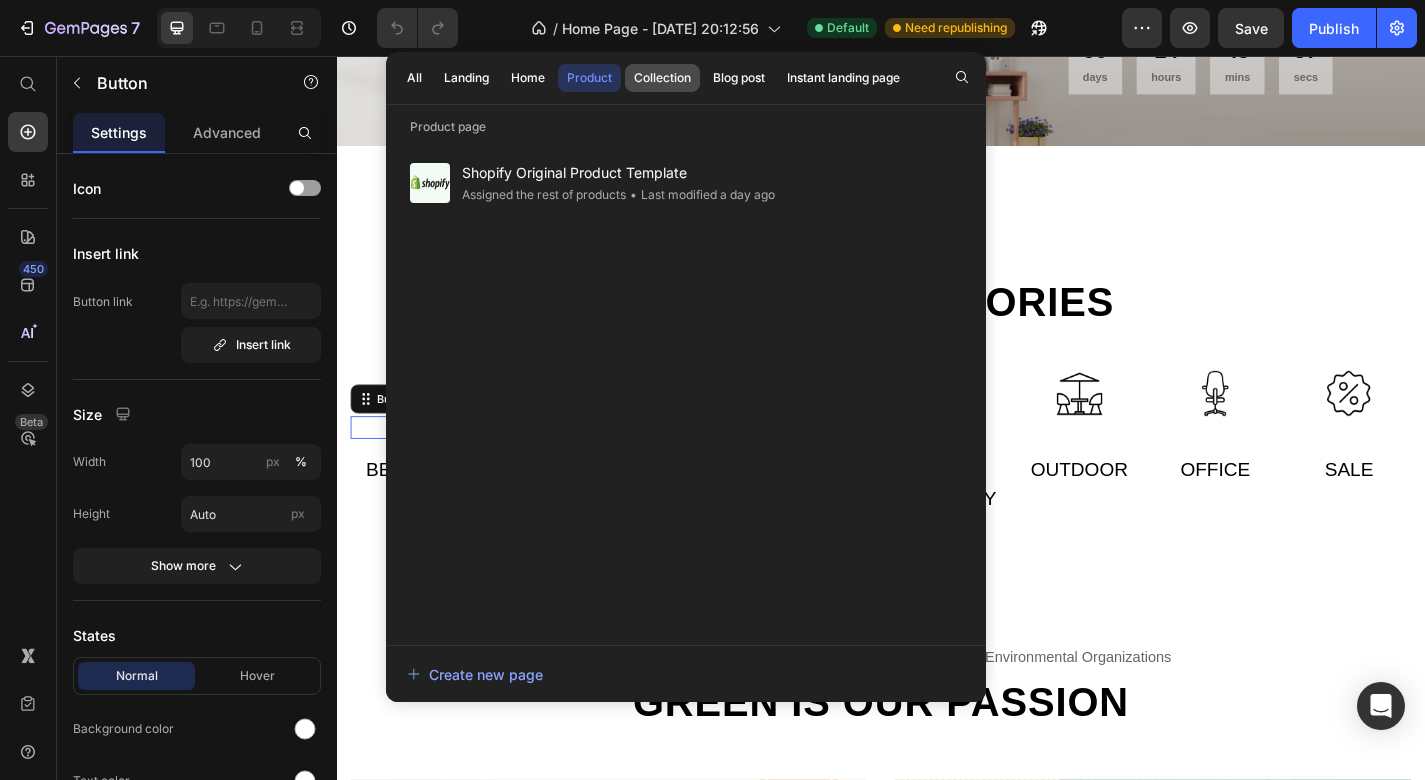 click on "Collection" at bounding box center [662, 78] 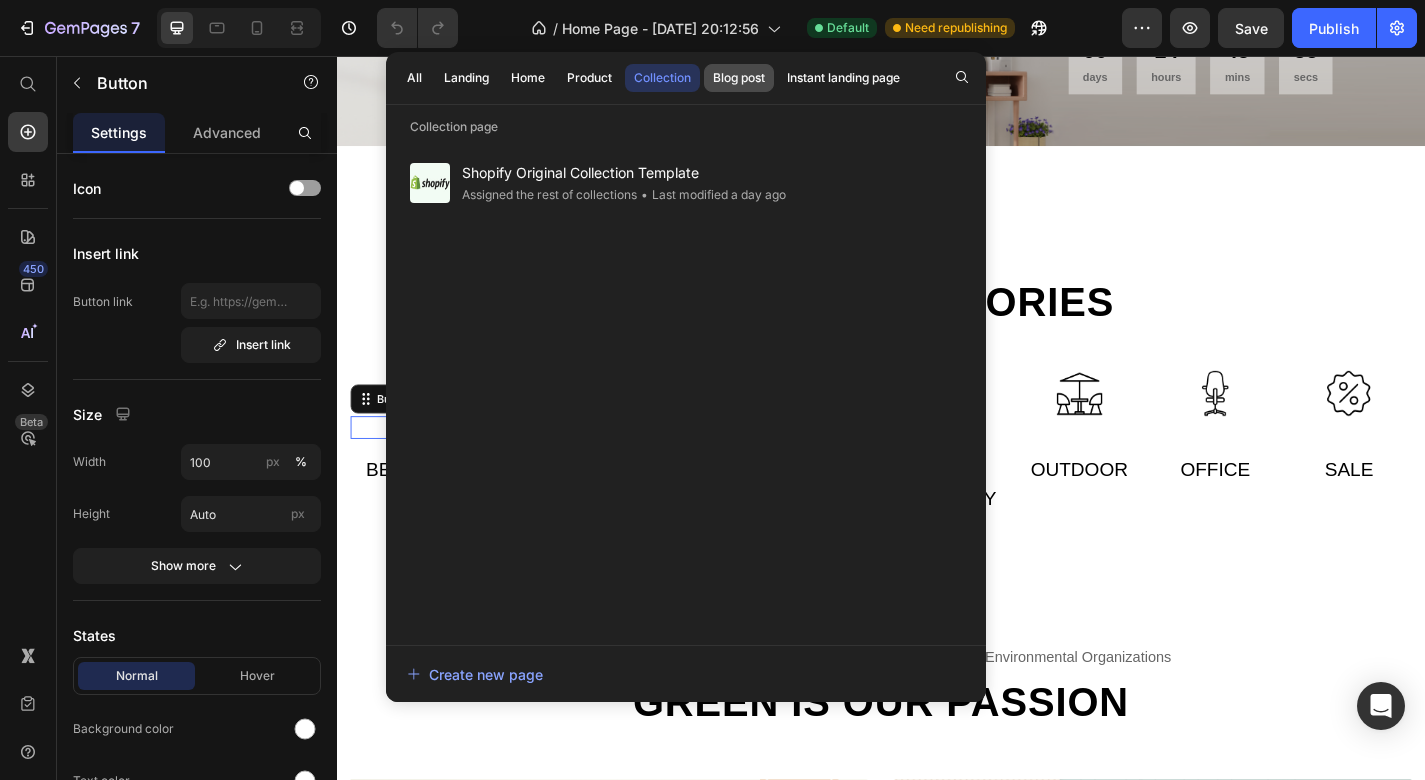 click on "Blog post" at bounding box center [739, 78] 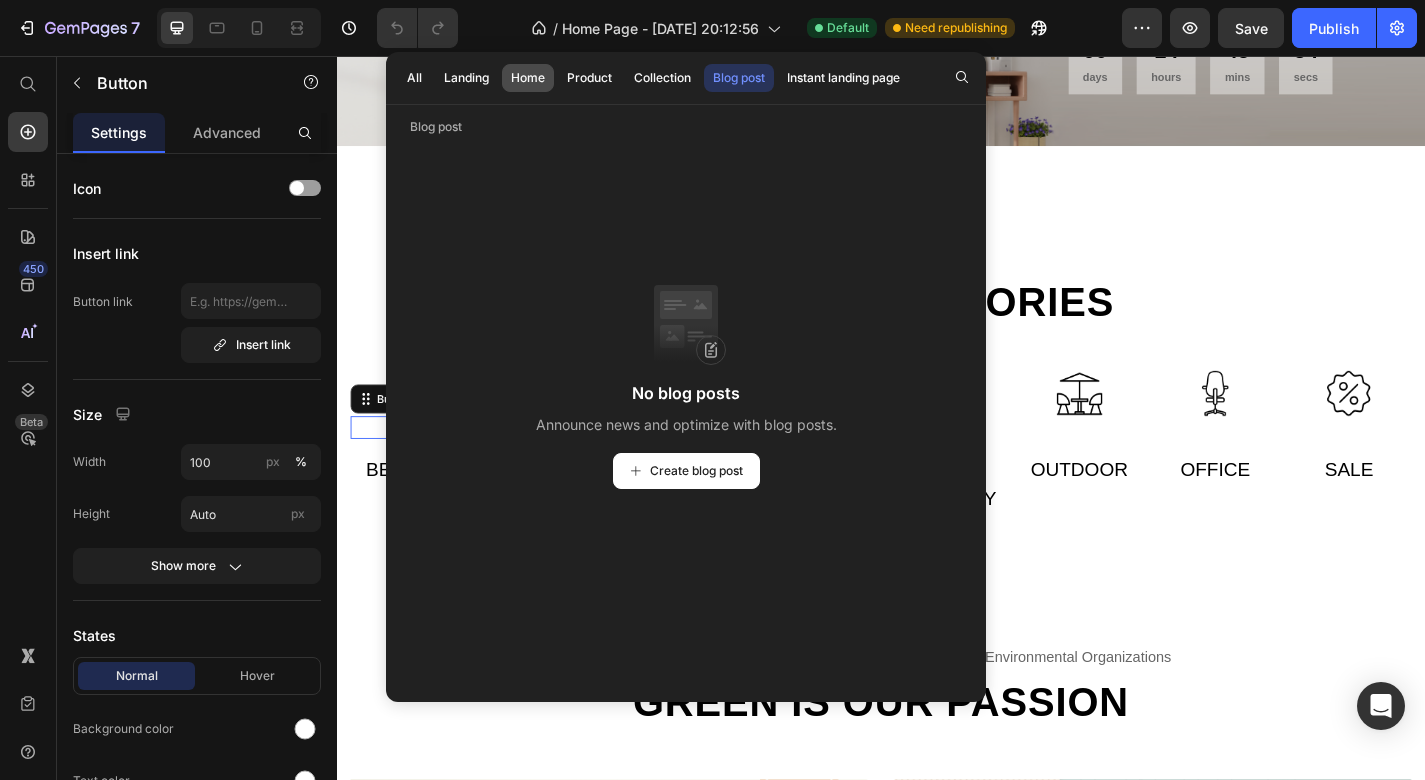 click on "Home" at bounding box center [528, 78] 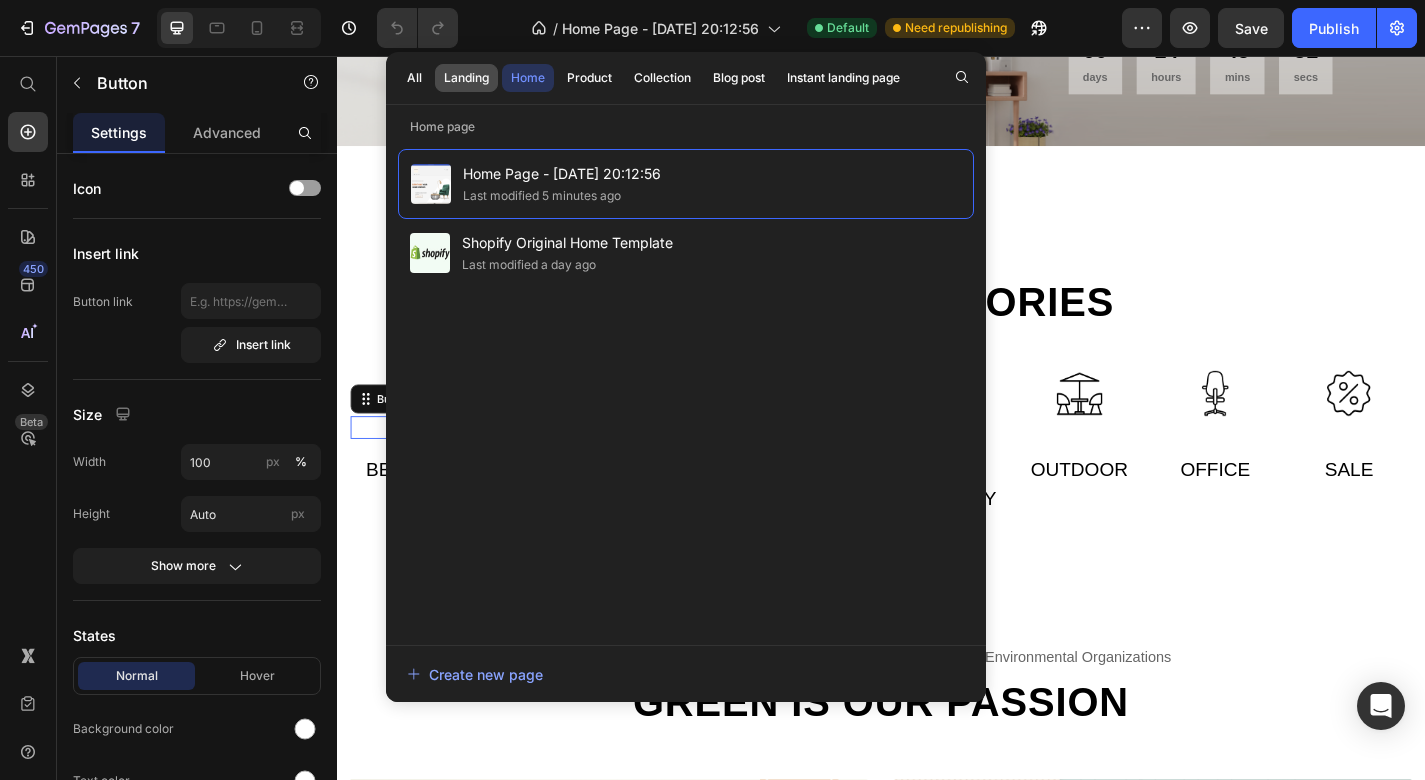 click on "Landing" at bounding box center [466, 78] 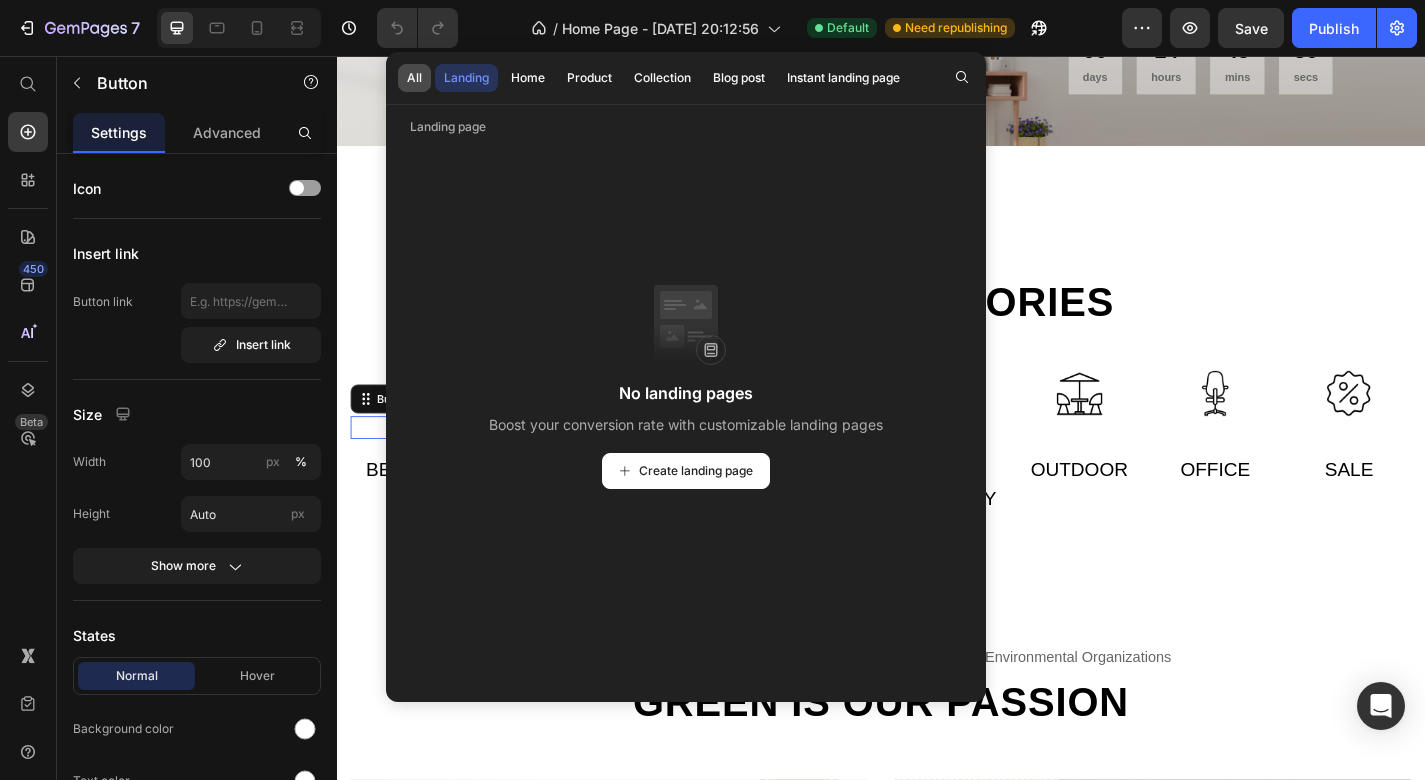 click on "All" at bounding box center [414, 78] 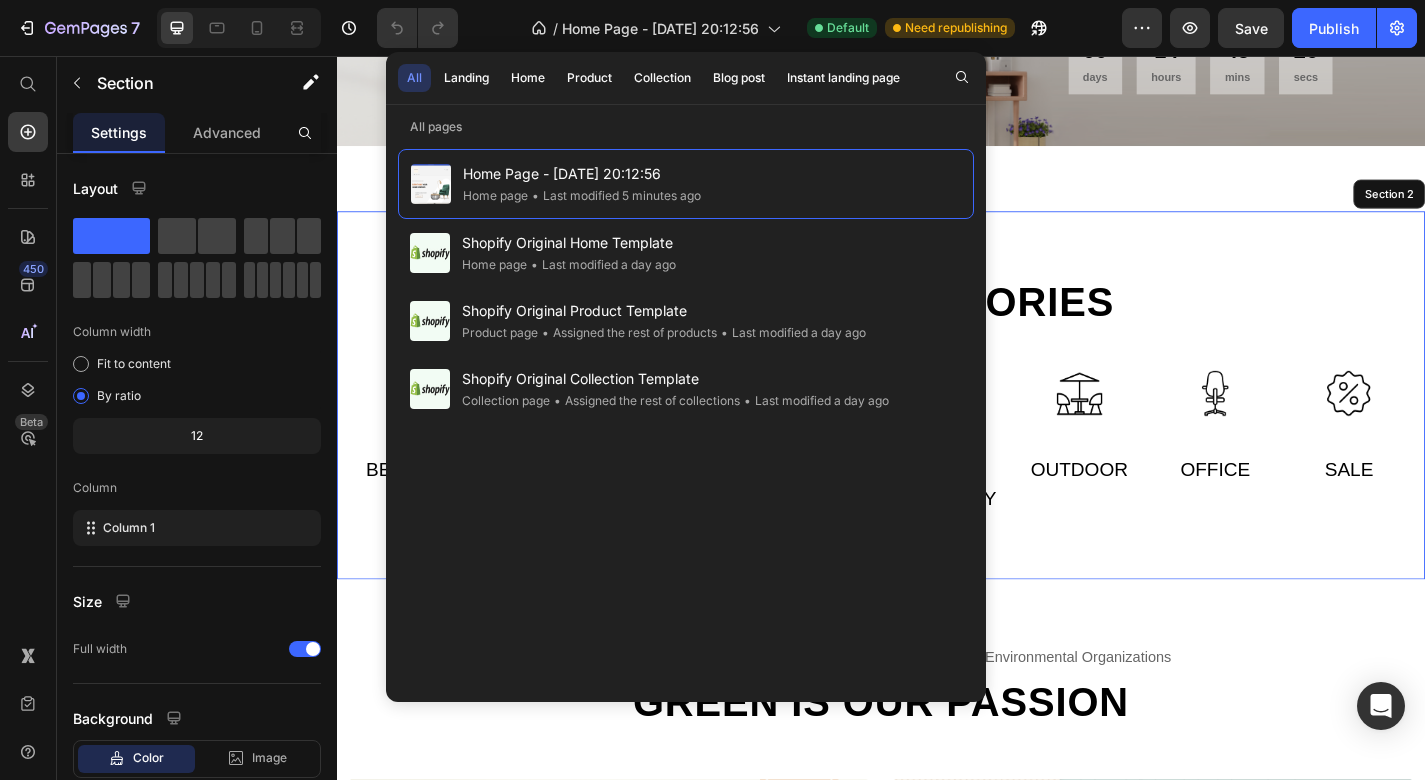 click on "Shop by categories Heading Row Image Button   0 Bedroom Text Image Button Living Text Row Image Button Bath Text Image Button Dining Text Row Image Button Eco-friendly Text Image Button Outdoor Text Row Image Button Office Text Image Button Sale Text Row Row Section 2" at bounding box center [937, 430] 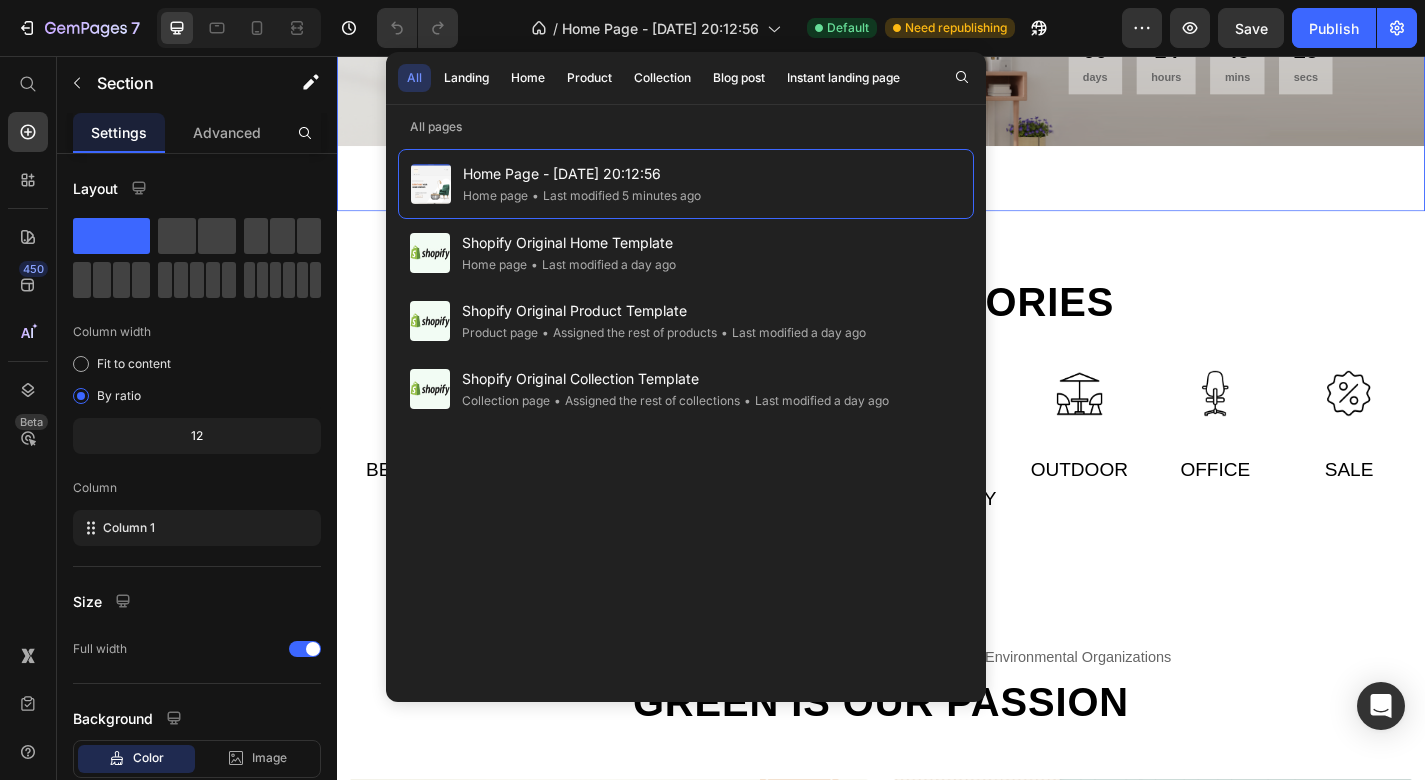 click on "Delicately designed & ethically crafted Text Everything  your home deserves Heading Your imagination, our creation. Find a look that truly defines you with GemHome - your interior design experts.
Text Shop all looks Button Row
Drop element here Row Row Deal of the day Text Home office 30% off Heading 00 days 14 hours 45 mins 25 secs CountDown Timer Row Row Section 1" at bounding box center [937, -206] 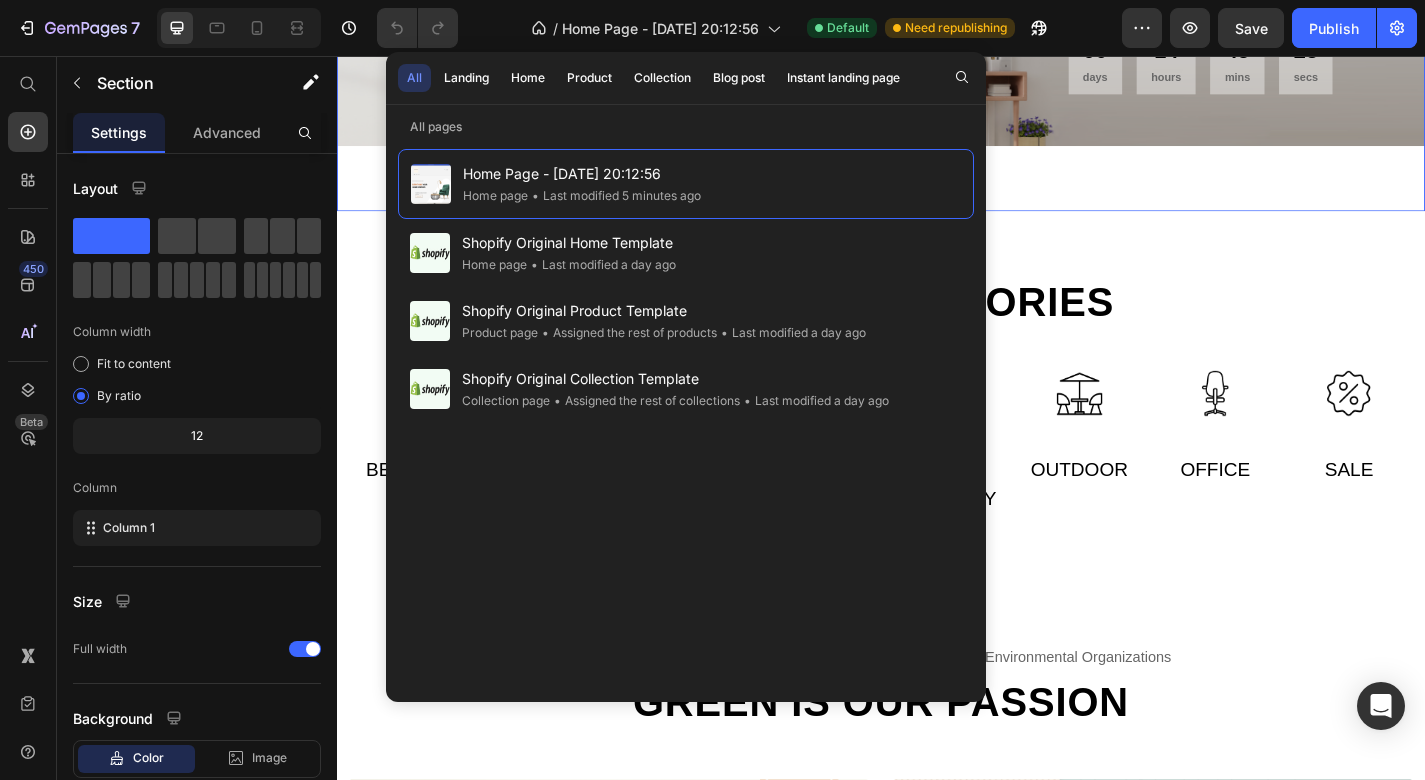 click on "/  Home Page - Jul 8, 20:12:56 Default Need republishing" 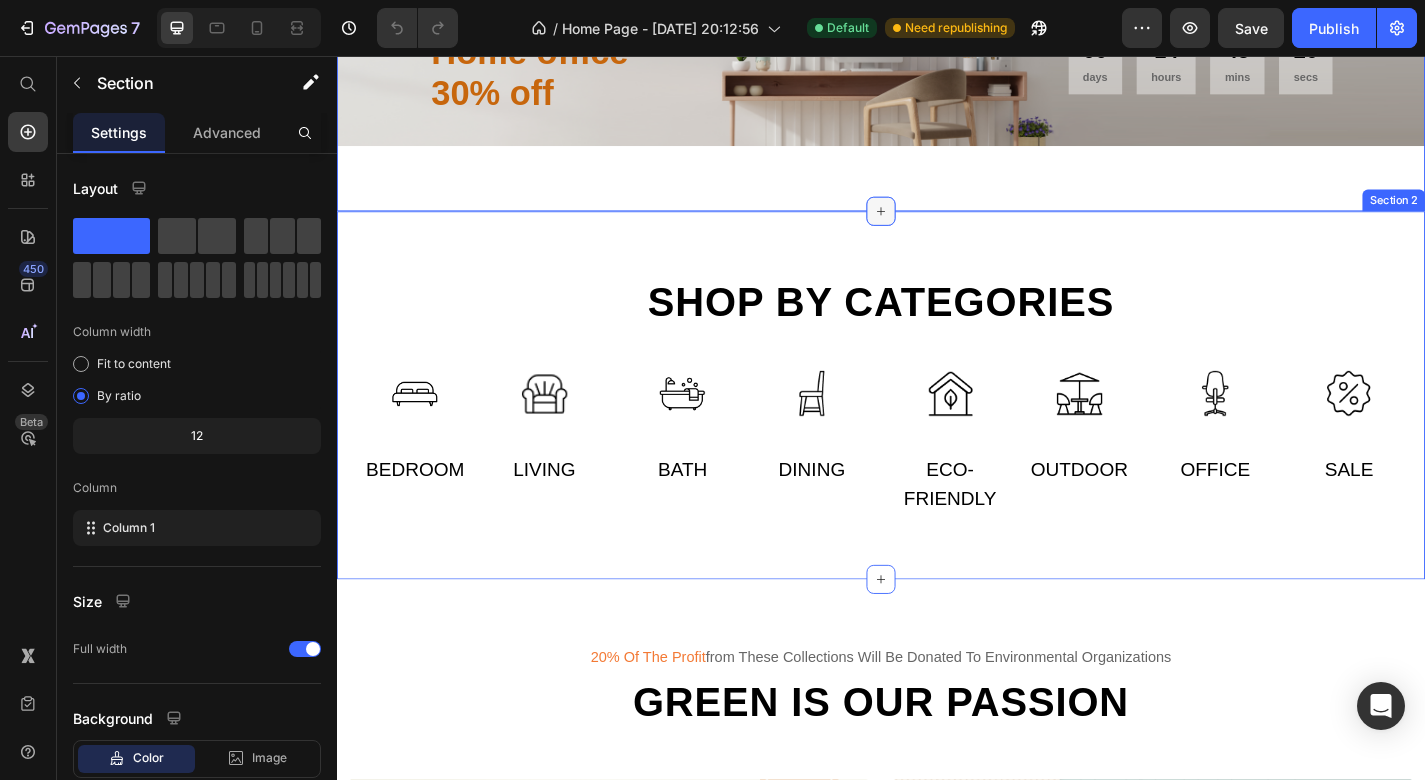 click 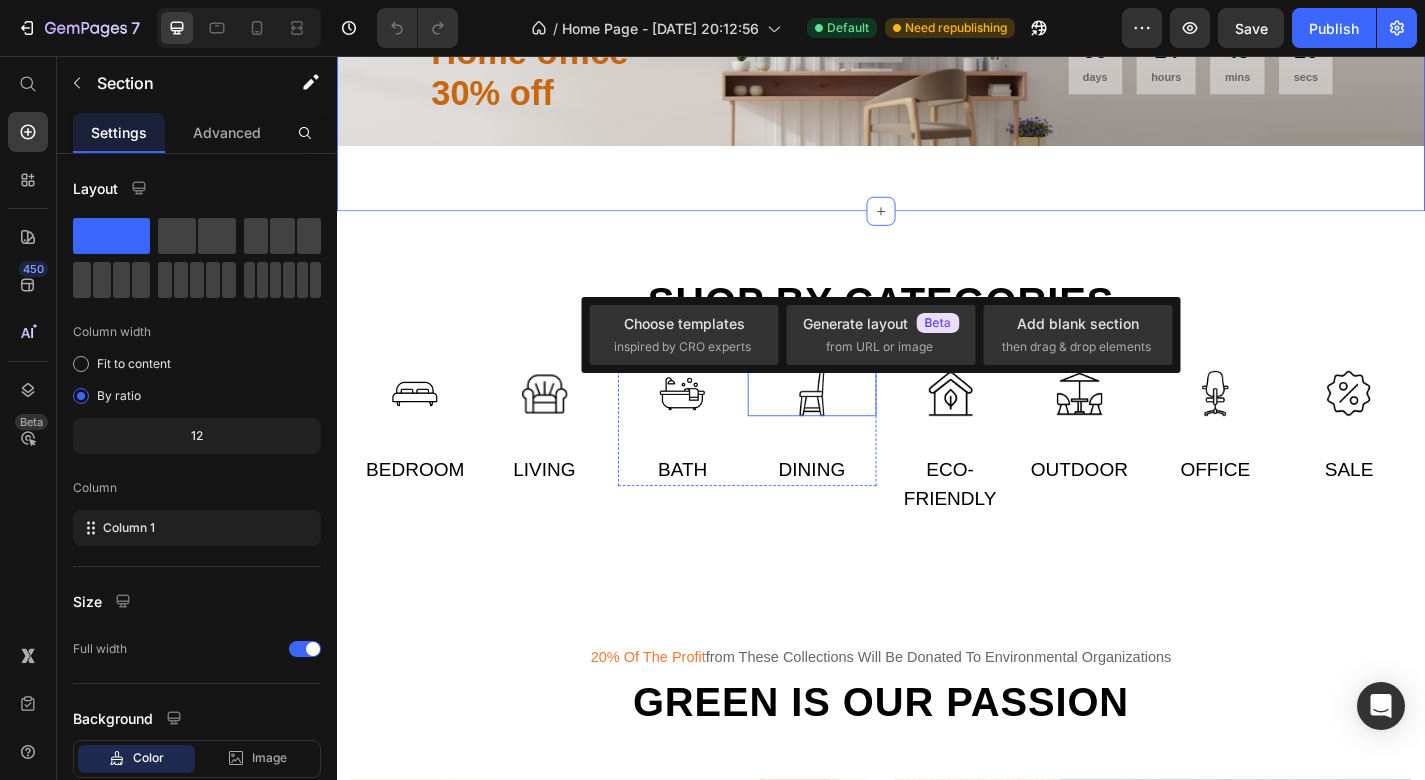 click at bounding box center [861, 428] 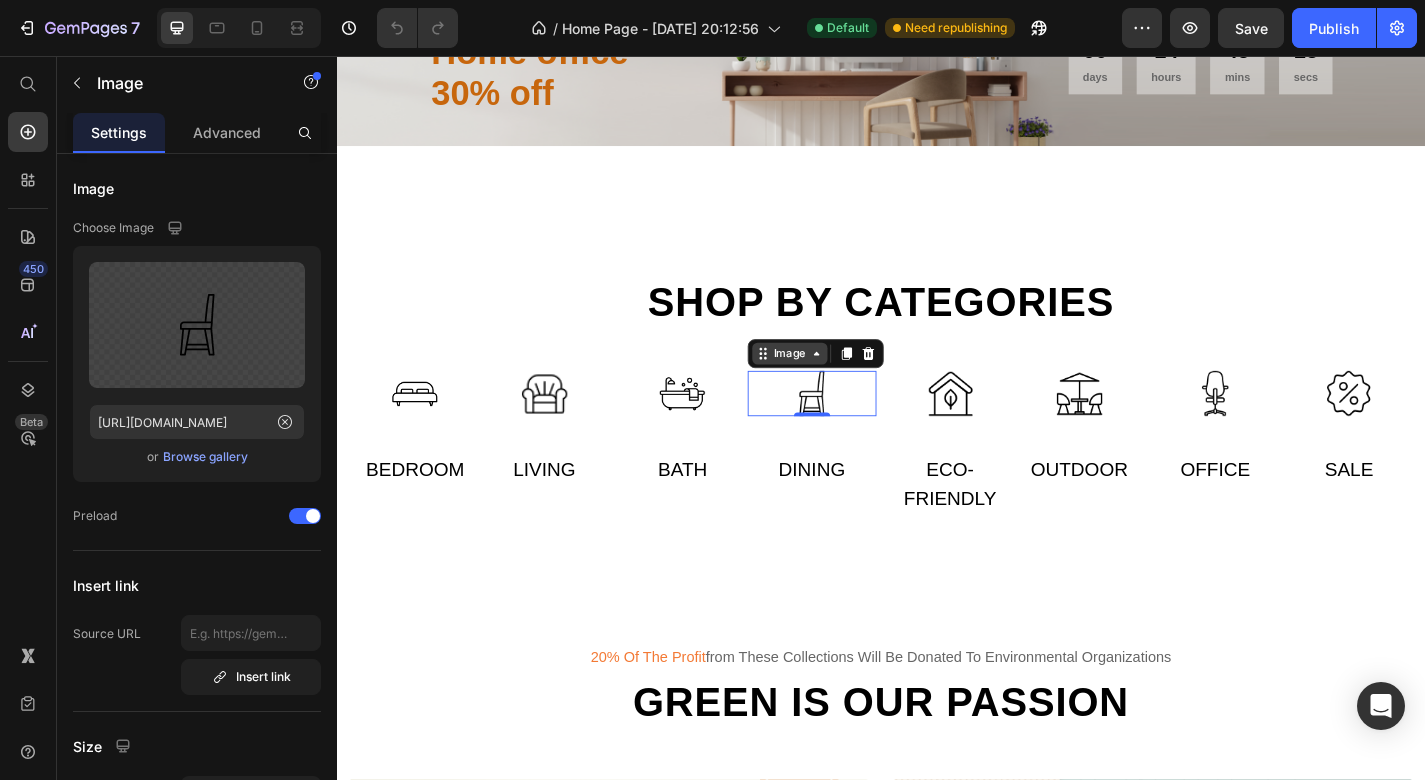 click 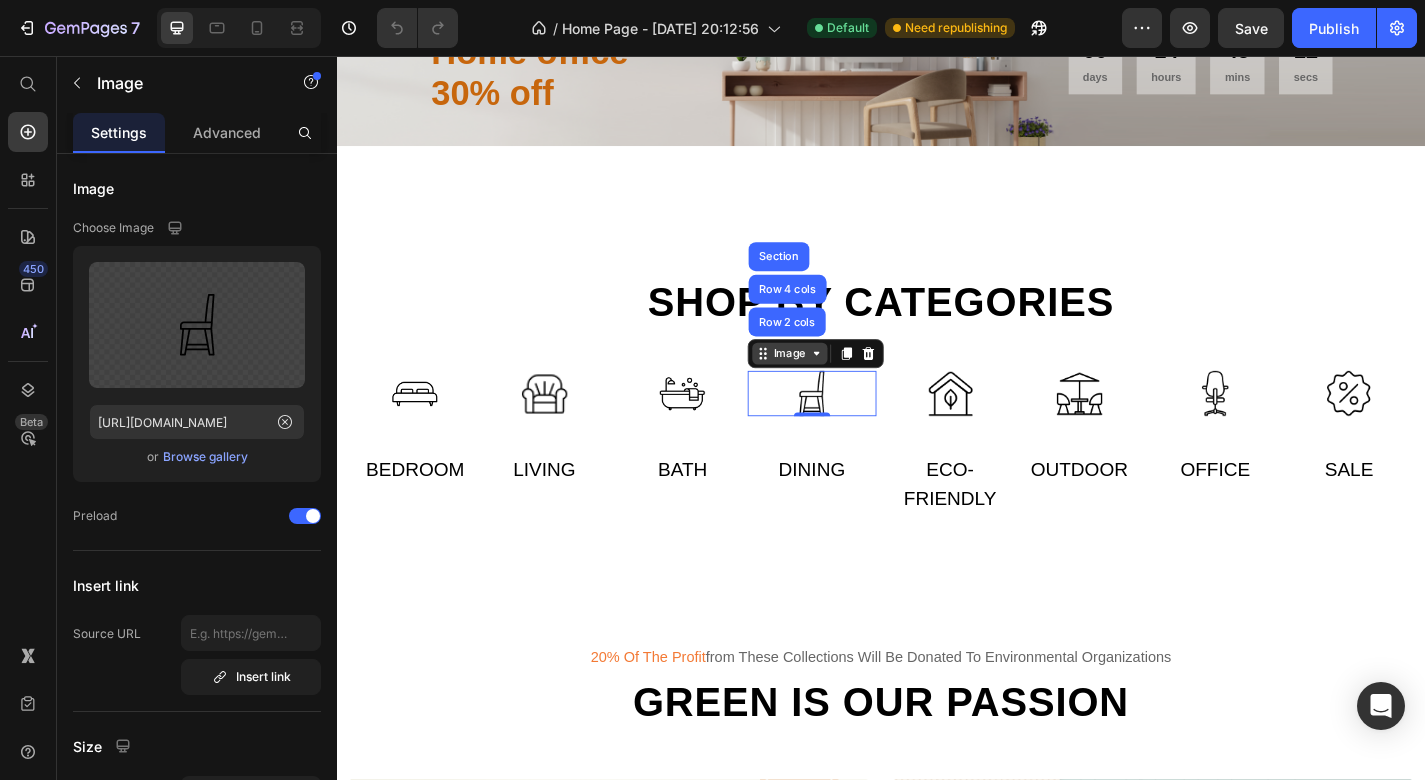 click 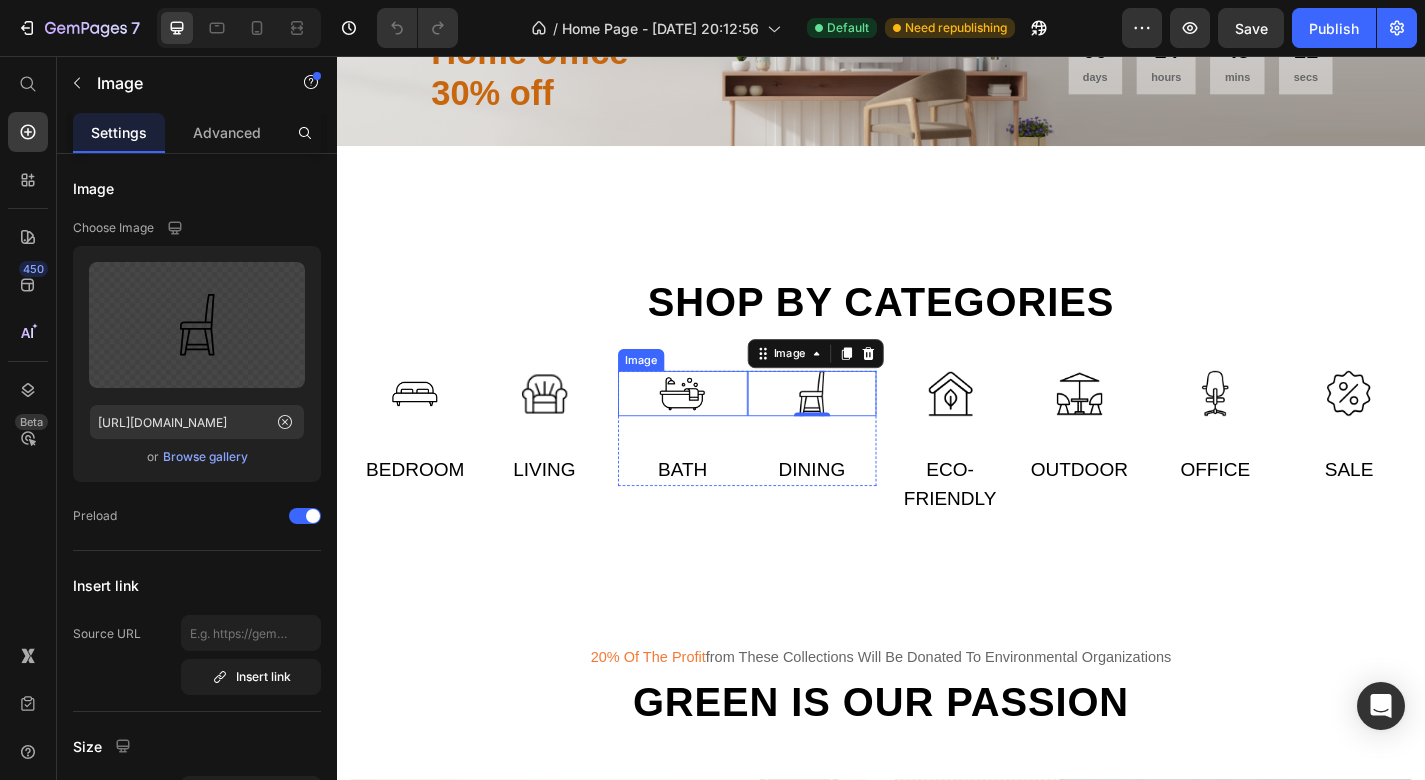click at bounding box center (718, 428) 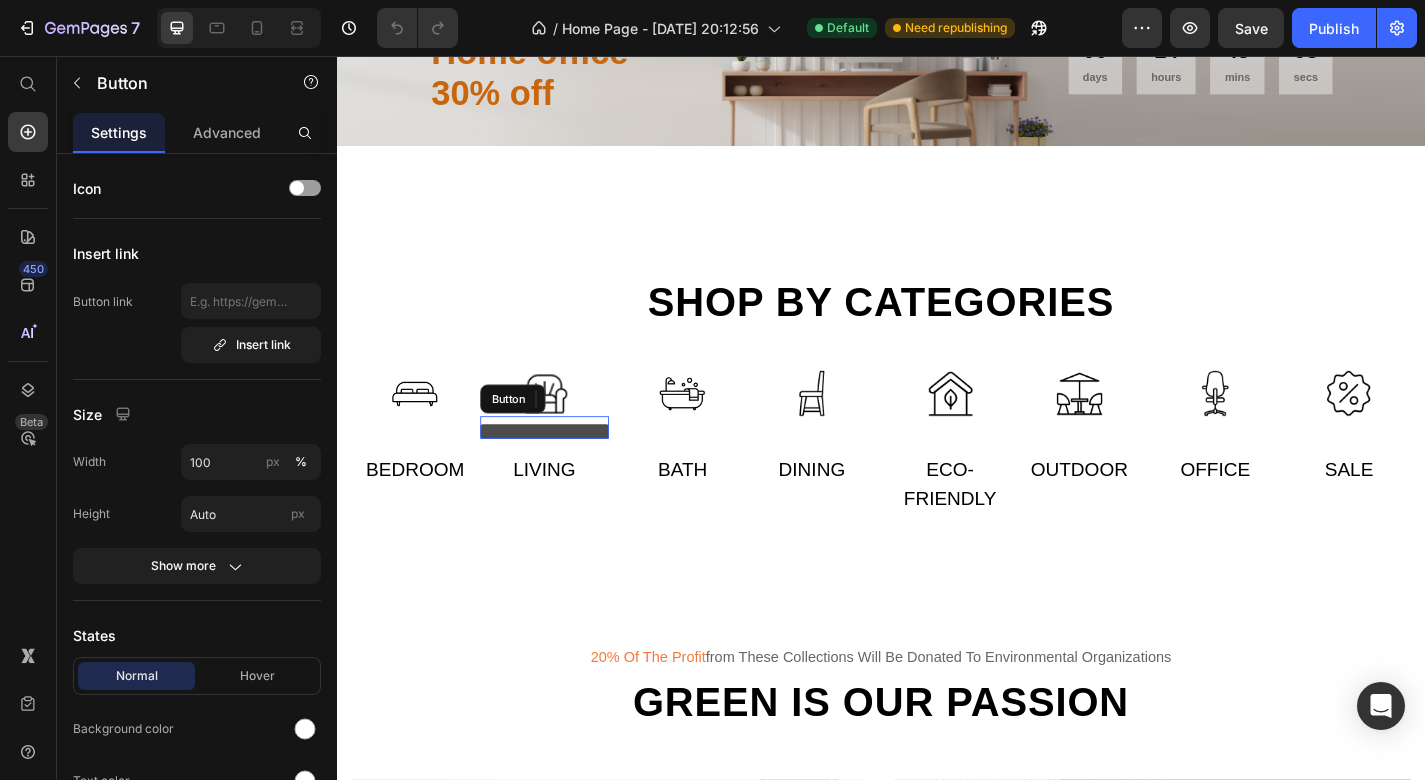 click at bounding box center [566, 470] 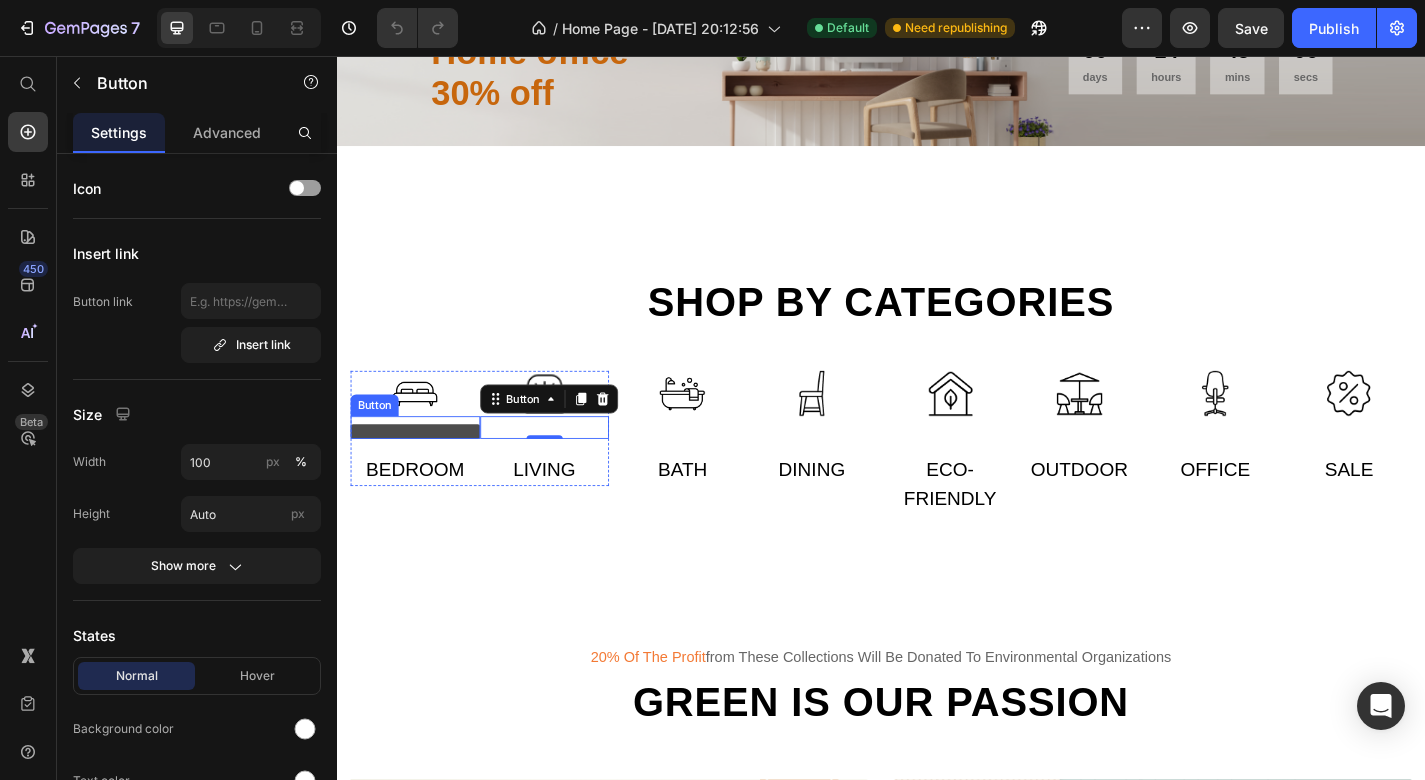 click at bounding box center (423, 470) 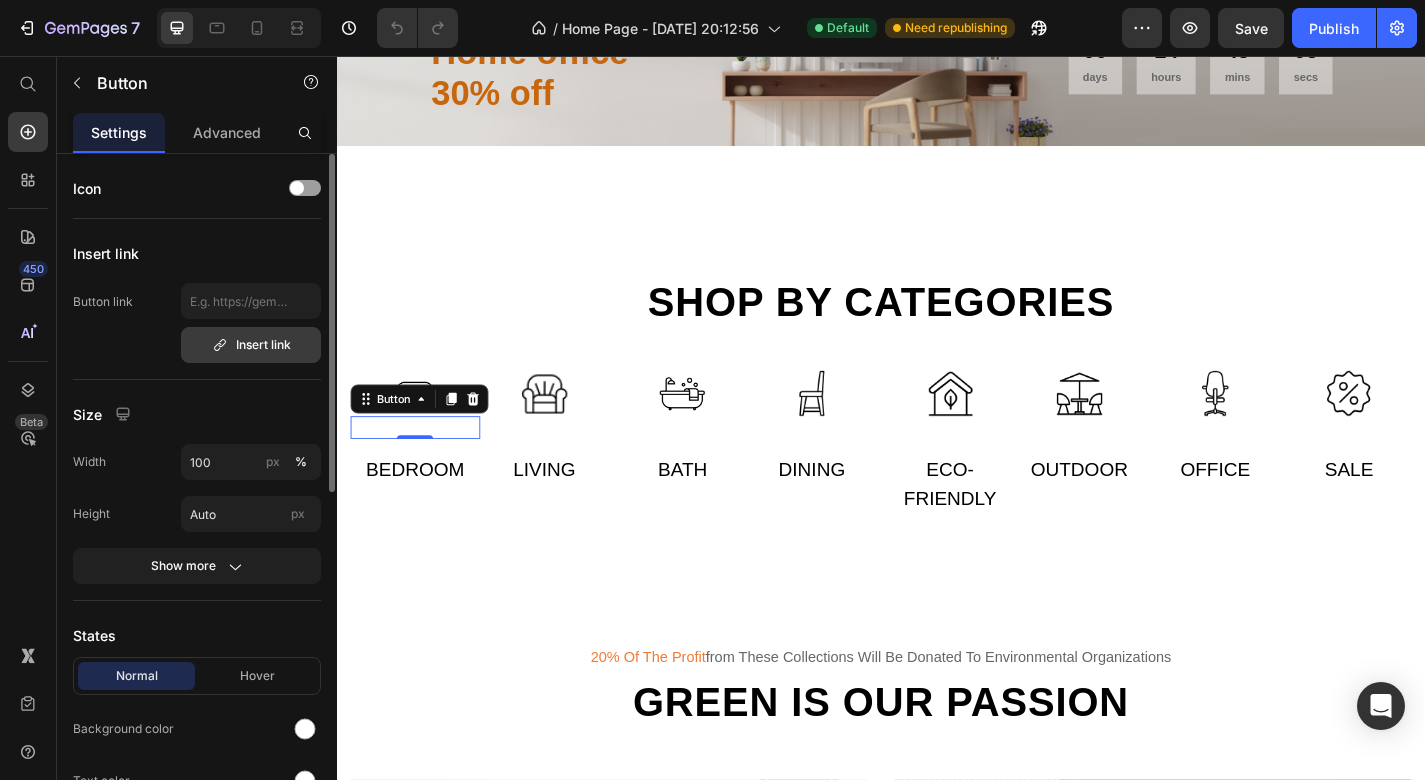 click on "Insert link" at bounding box center [251, 345] 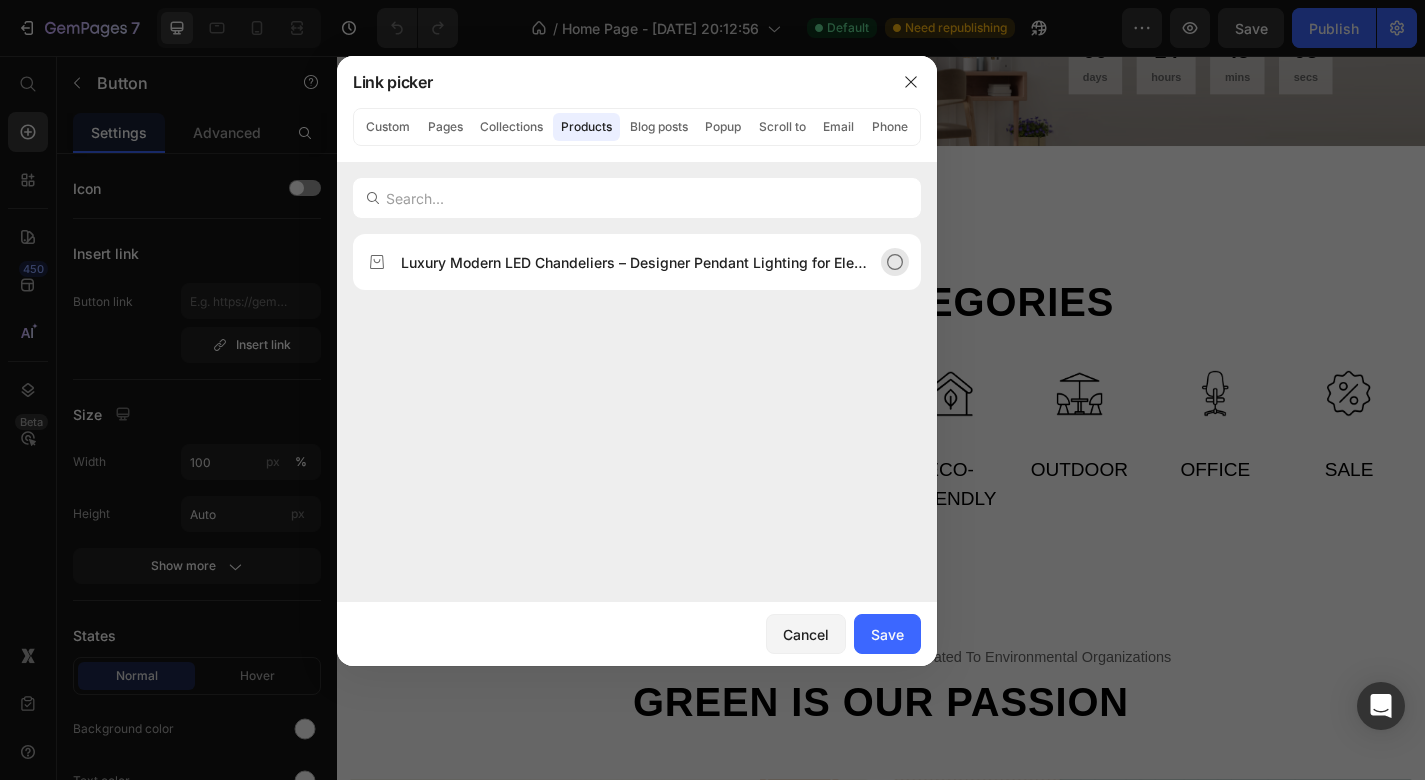 click on "Luxury Modern LED Chandeliers – Designer Pendant Lighting for Elegant Interiors." at bounding box center (621, 262) 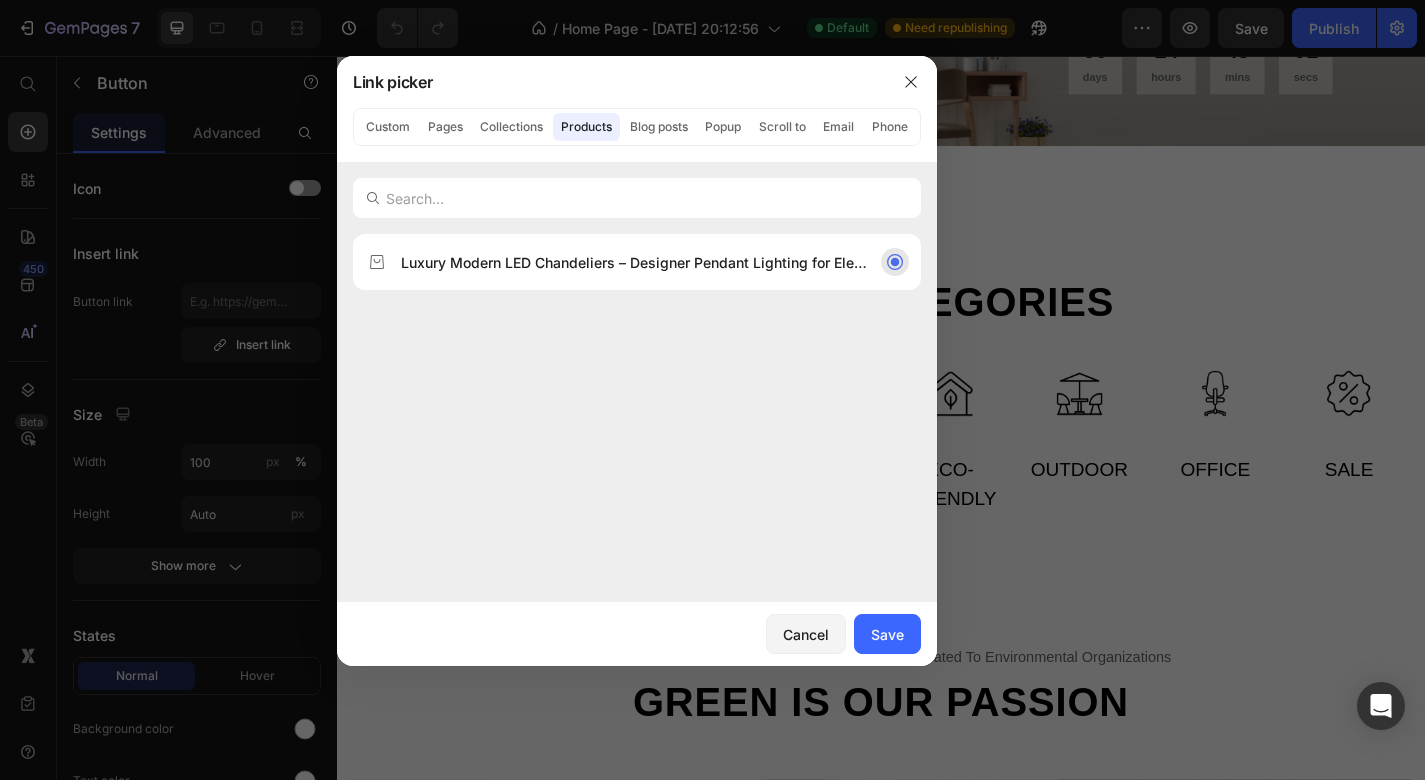 click on "Luxury Modern LED Chandeliers – Designer Pendant Lighting for Elegant Interiors." 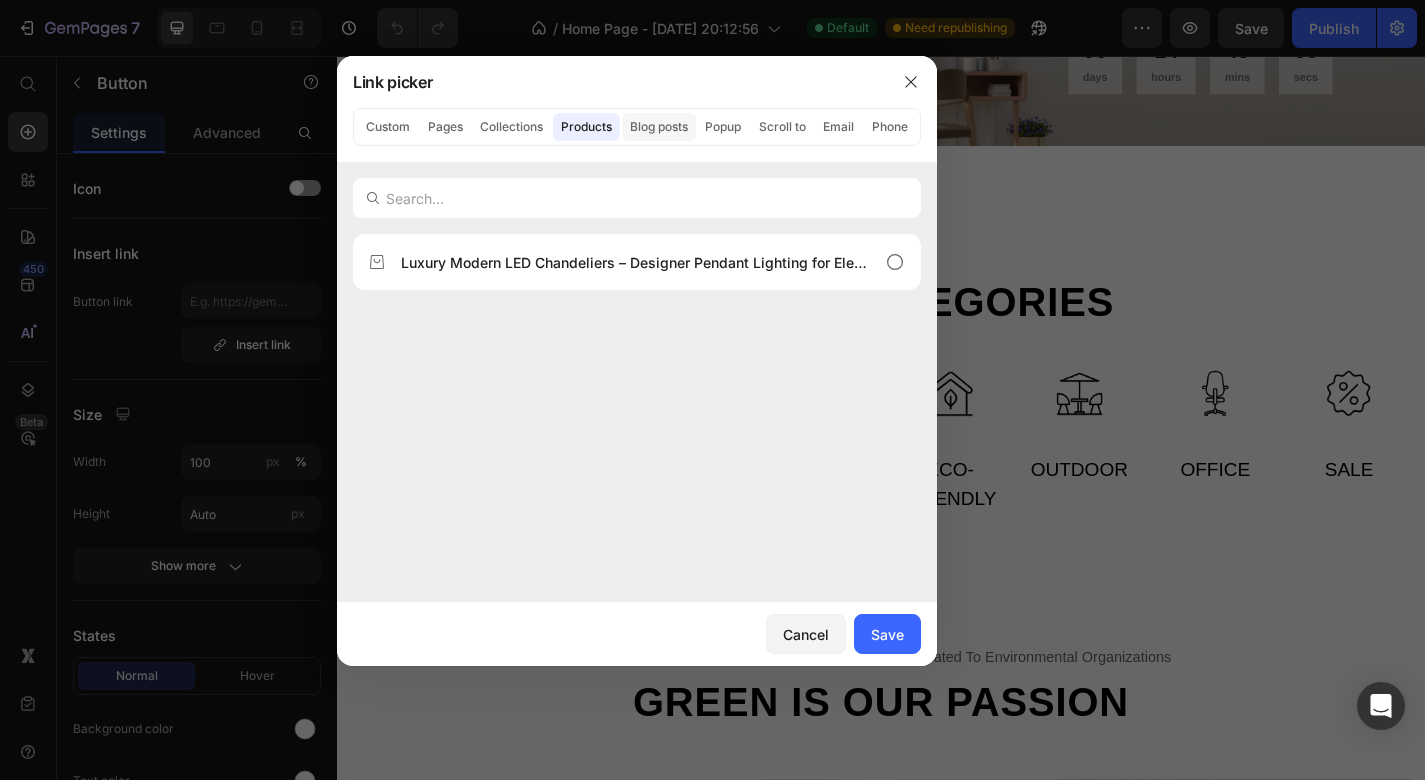 click on "Blog posts" 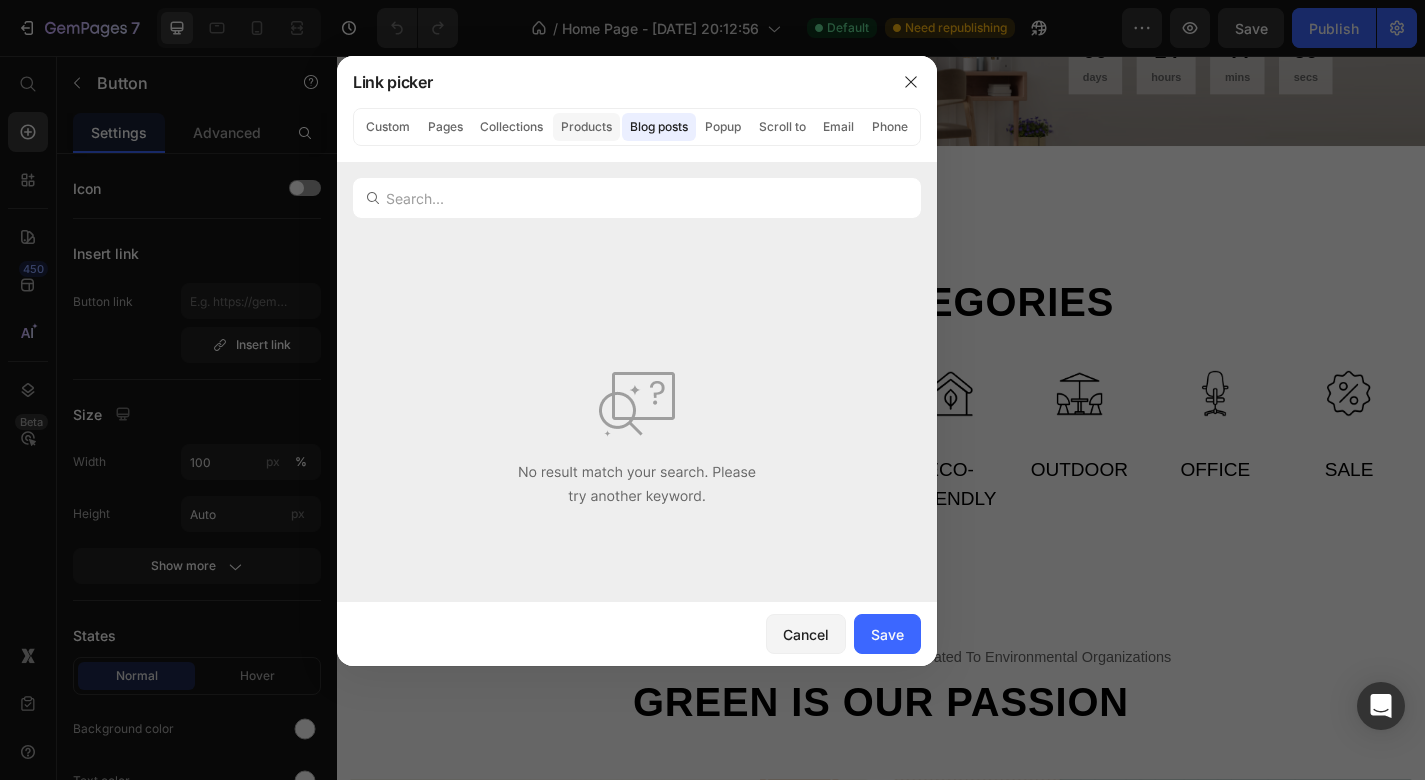 click on "Products" 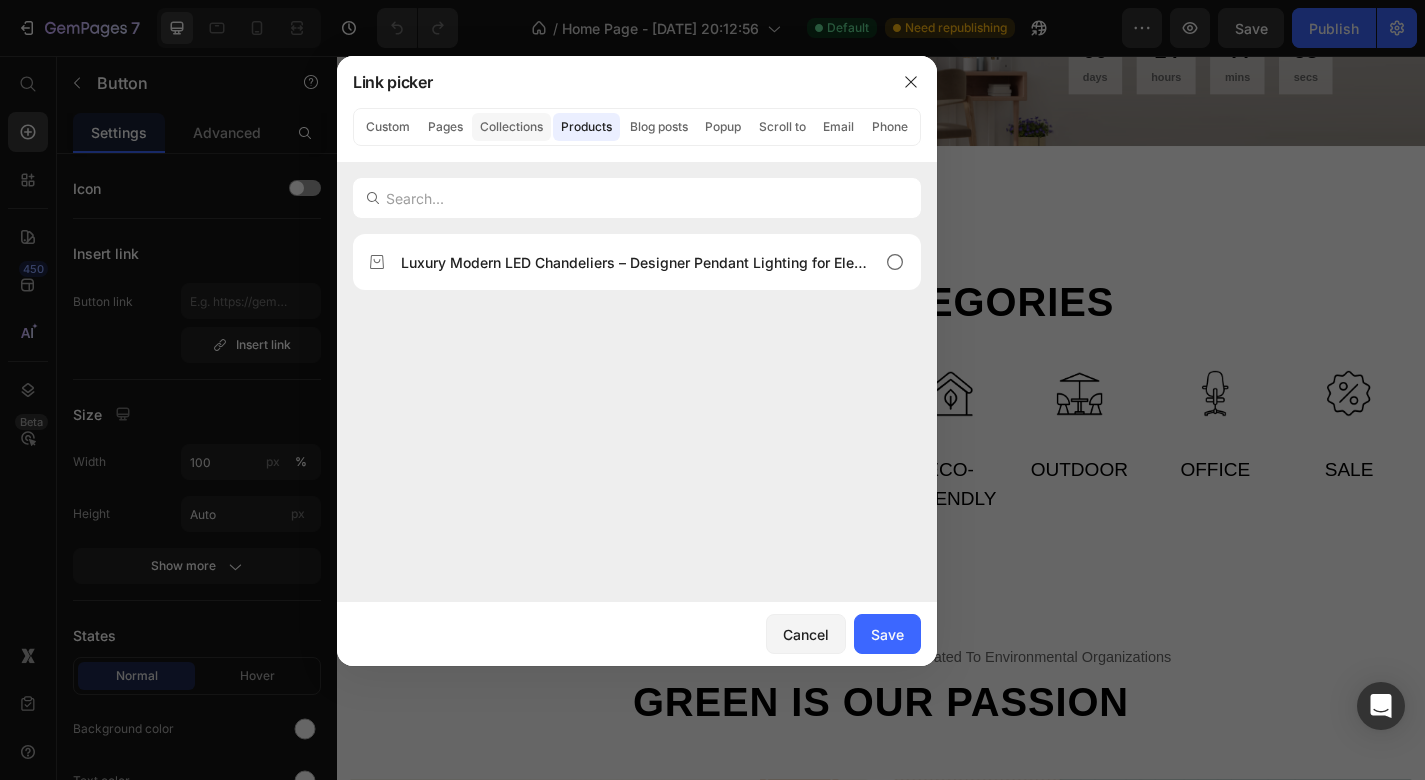 click on "Collections" 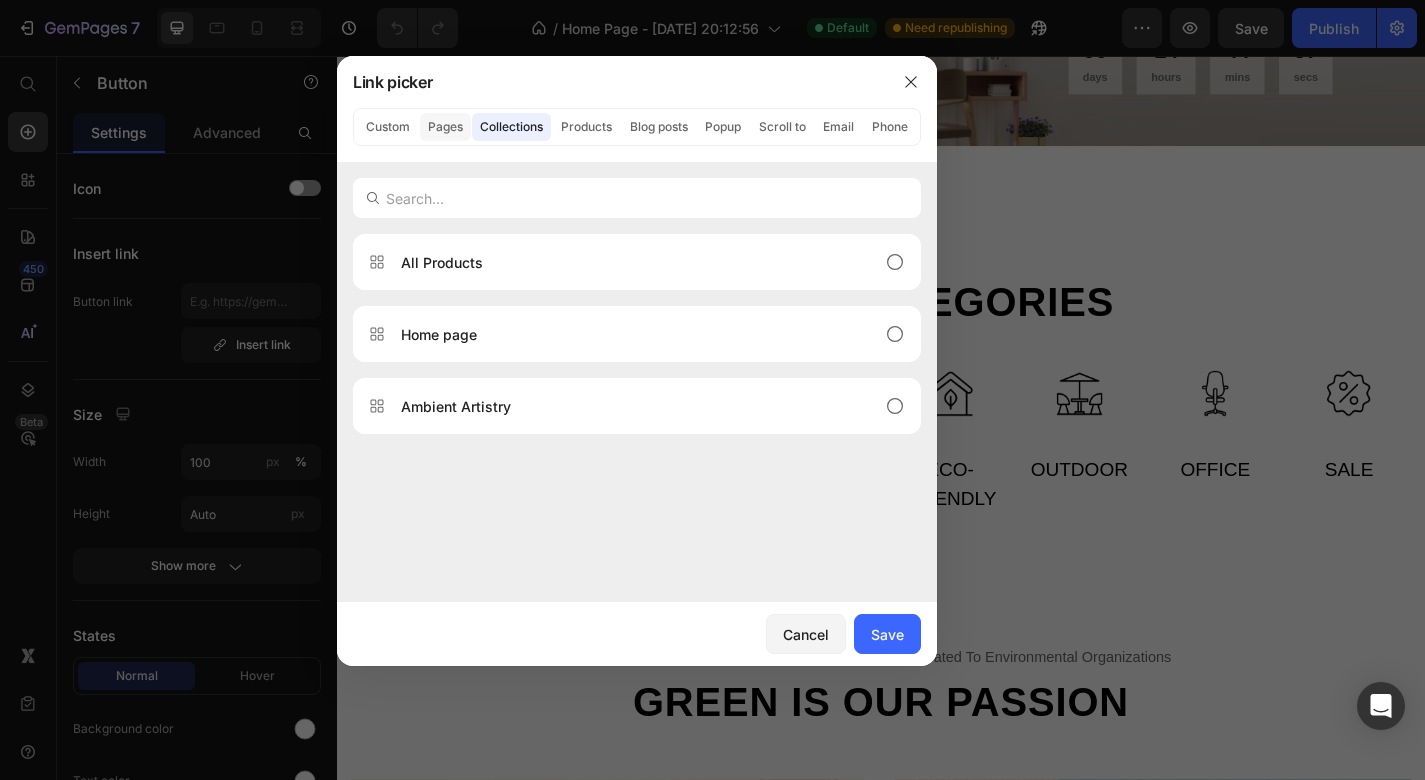 click on "Pages" 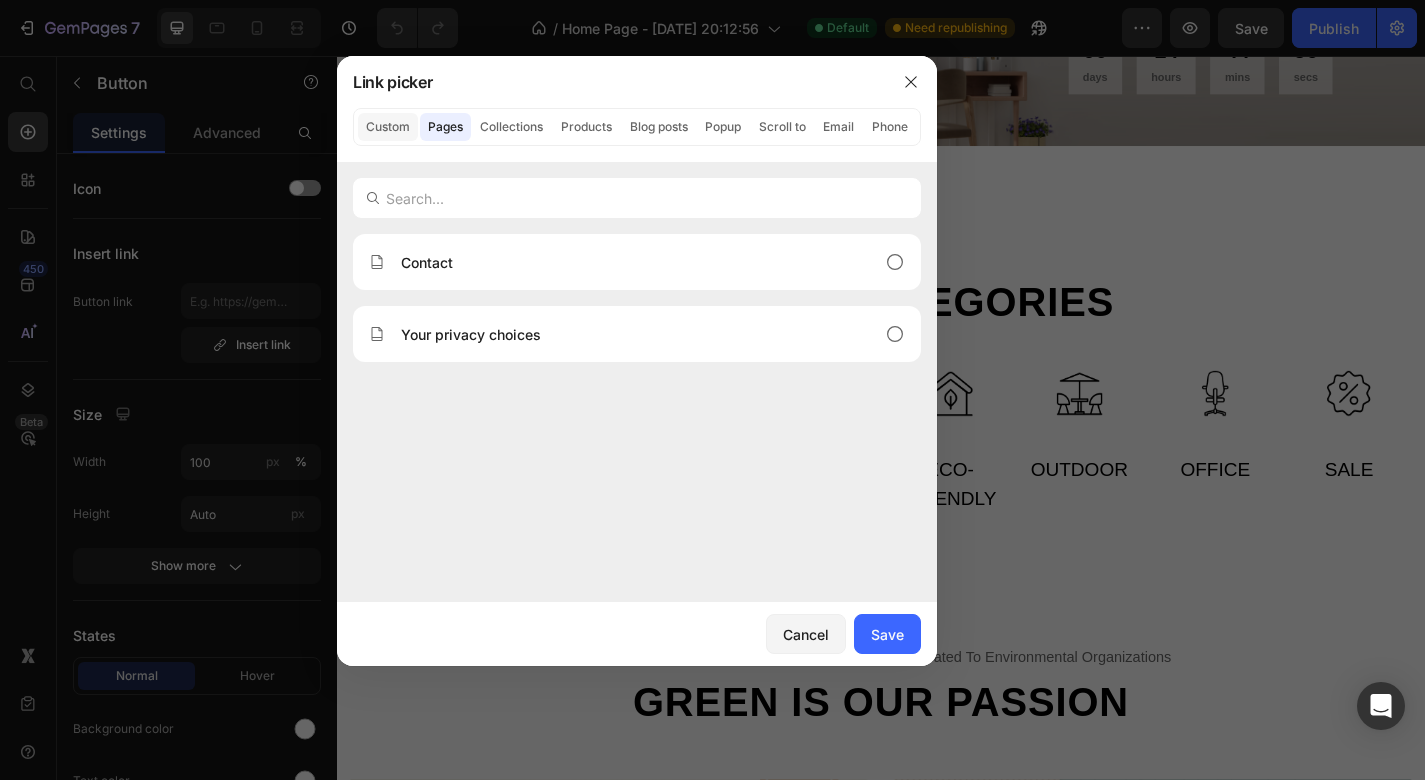 click on "Custom" 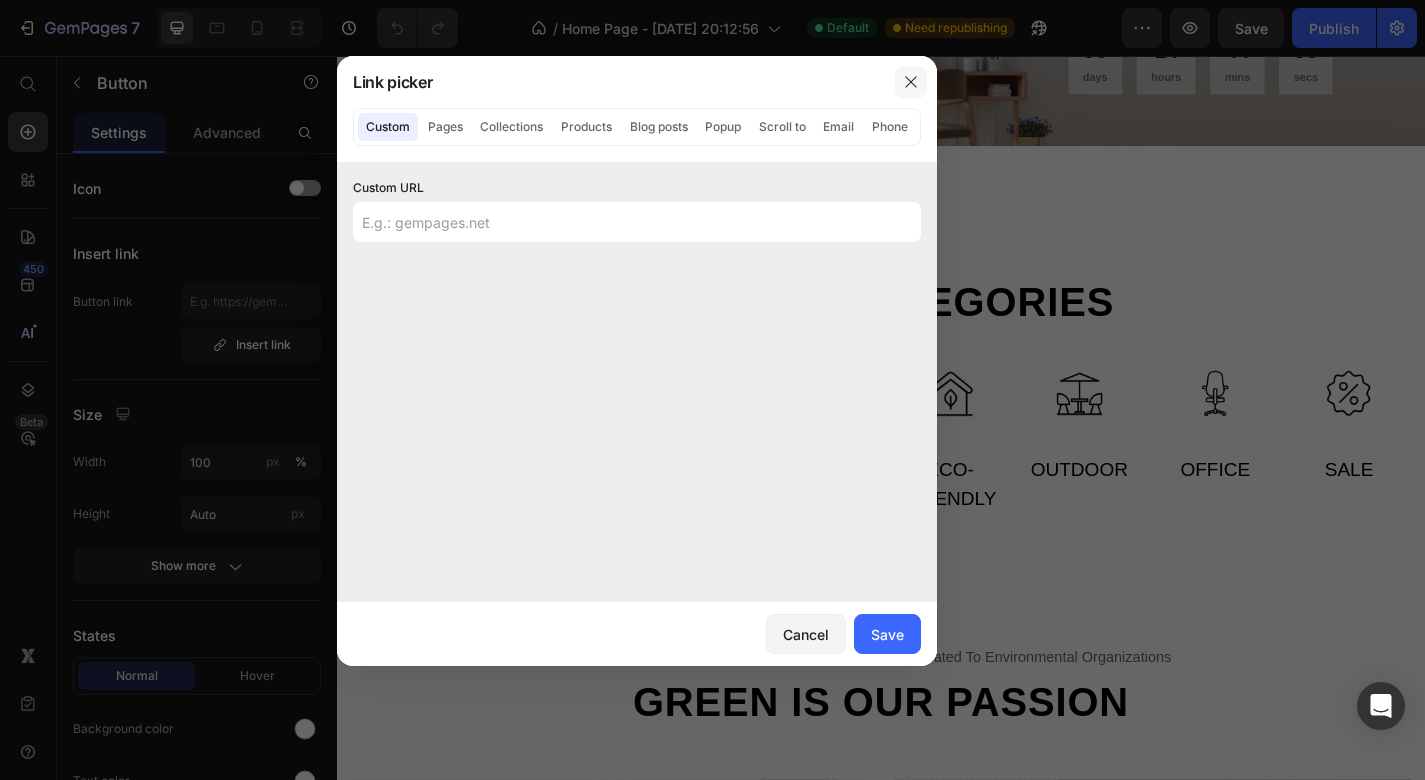 click at bounding box center (911, 82) 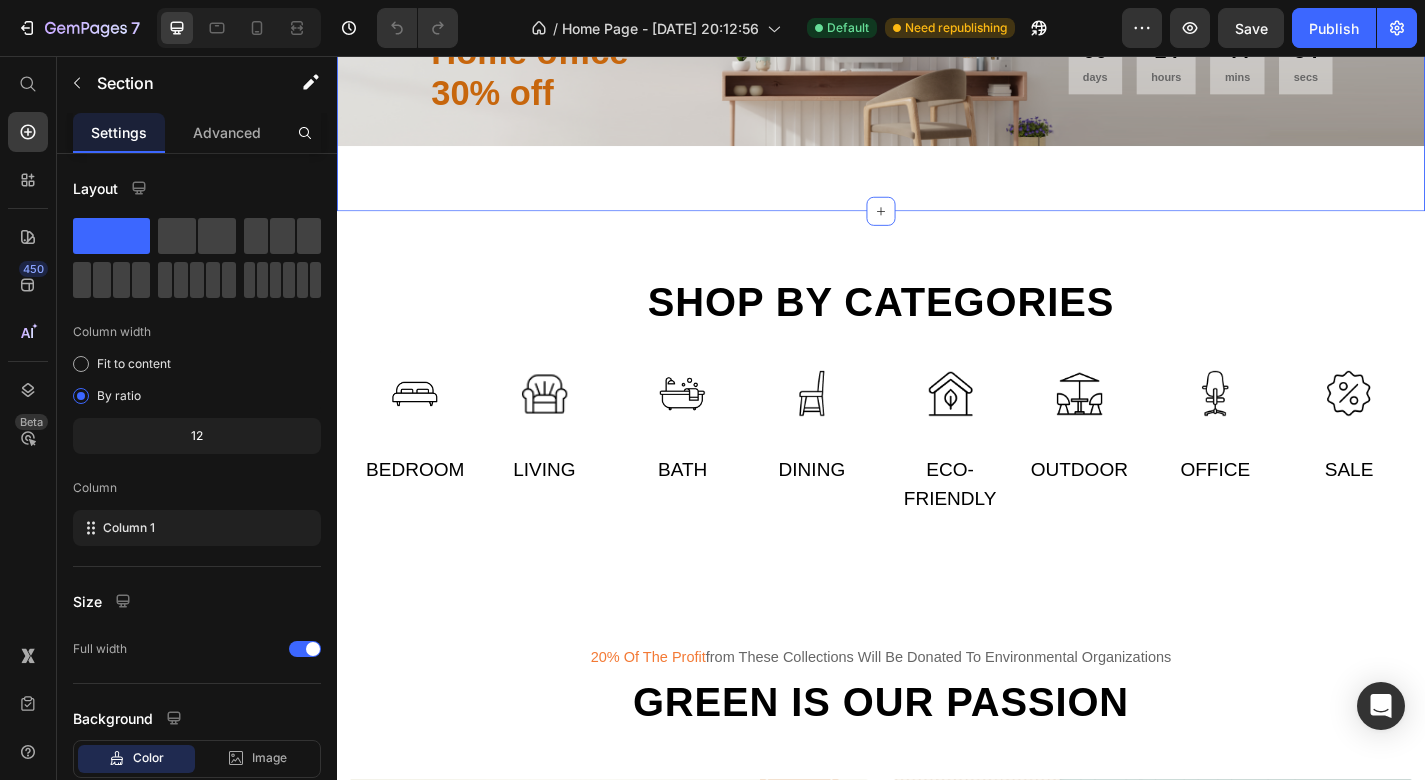 click on "Delicately designed & ethically crafted Text Everything  your home deserves Heading Your imagination, our creation. Find a look that truly defines you with GemHome - your interior design experts.
Text Shop all looks Button Row
Drop element here Row Row Deal of the day Text Home office 30% off Heading 00 days 14 hours 44 mins 54 secs CountDown Timer Row Row Section 1" at bounding box center [937, -206] 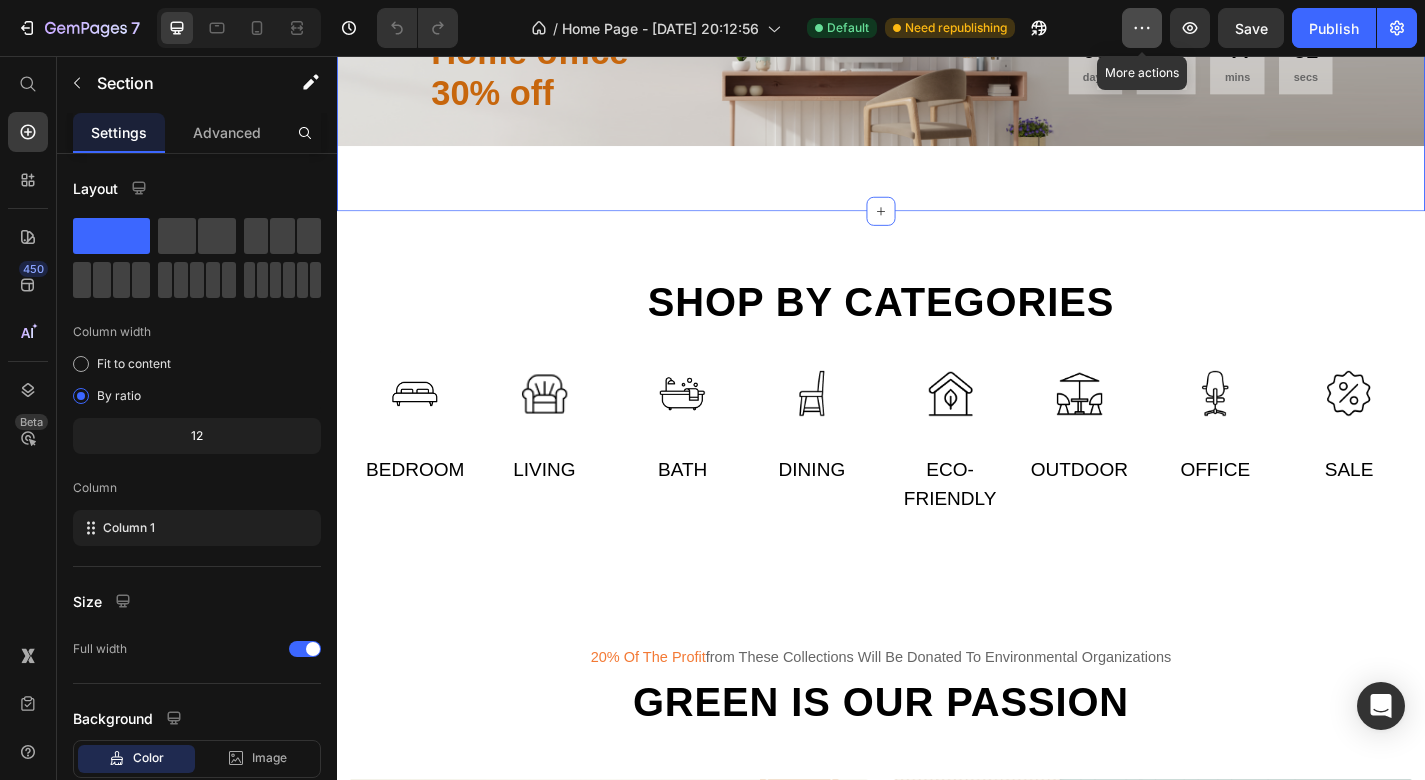 click 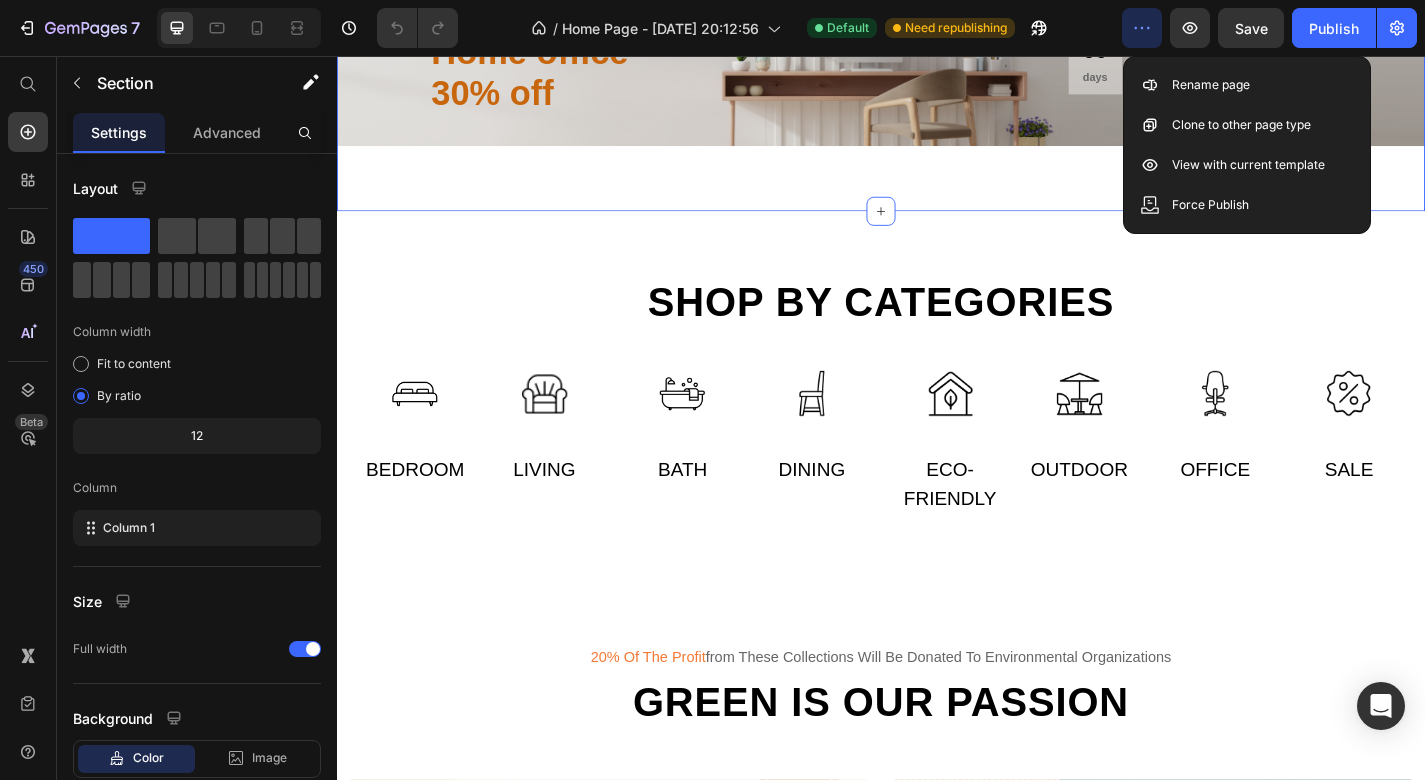 click 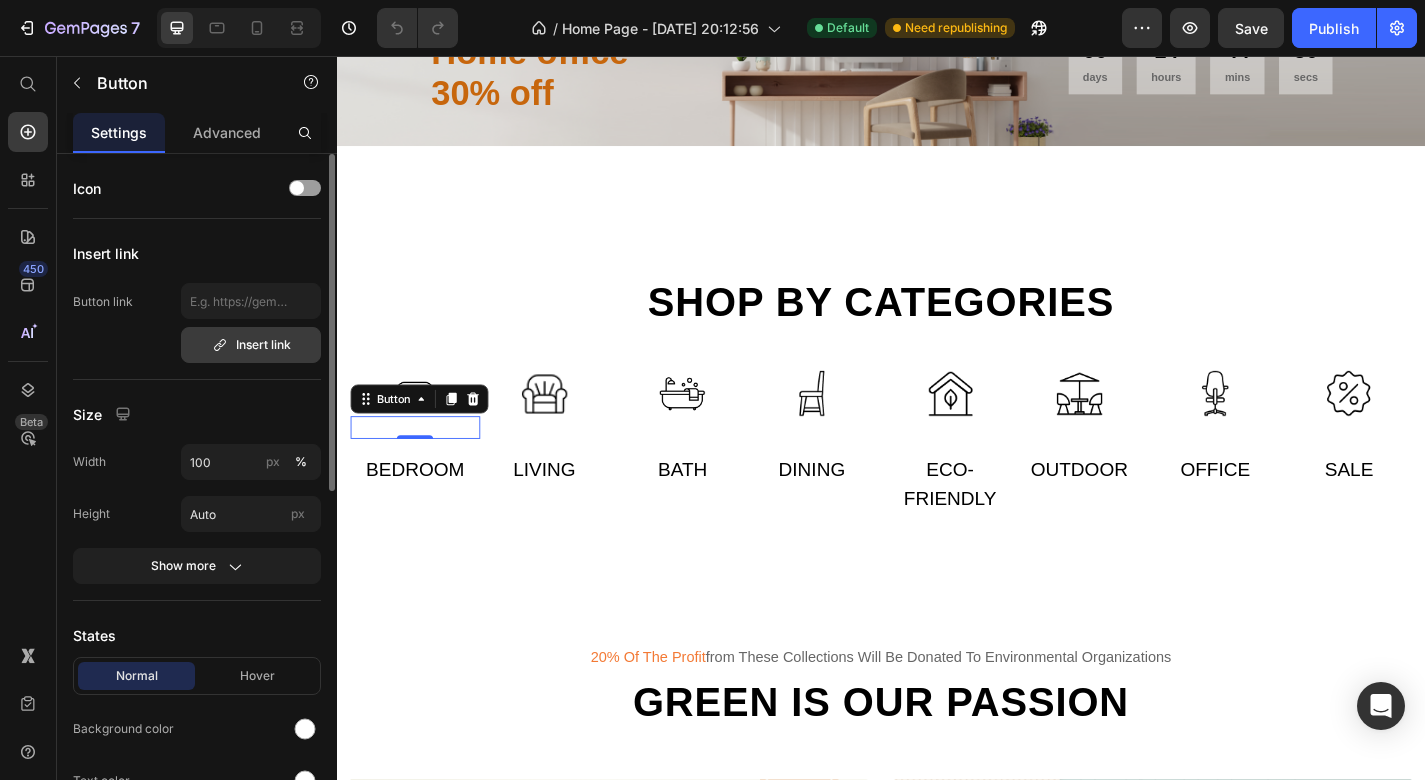 click on "Insert link" at bounding box center [251, 345] 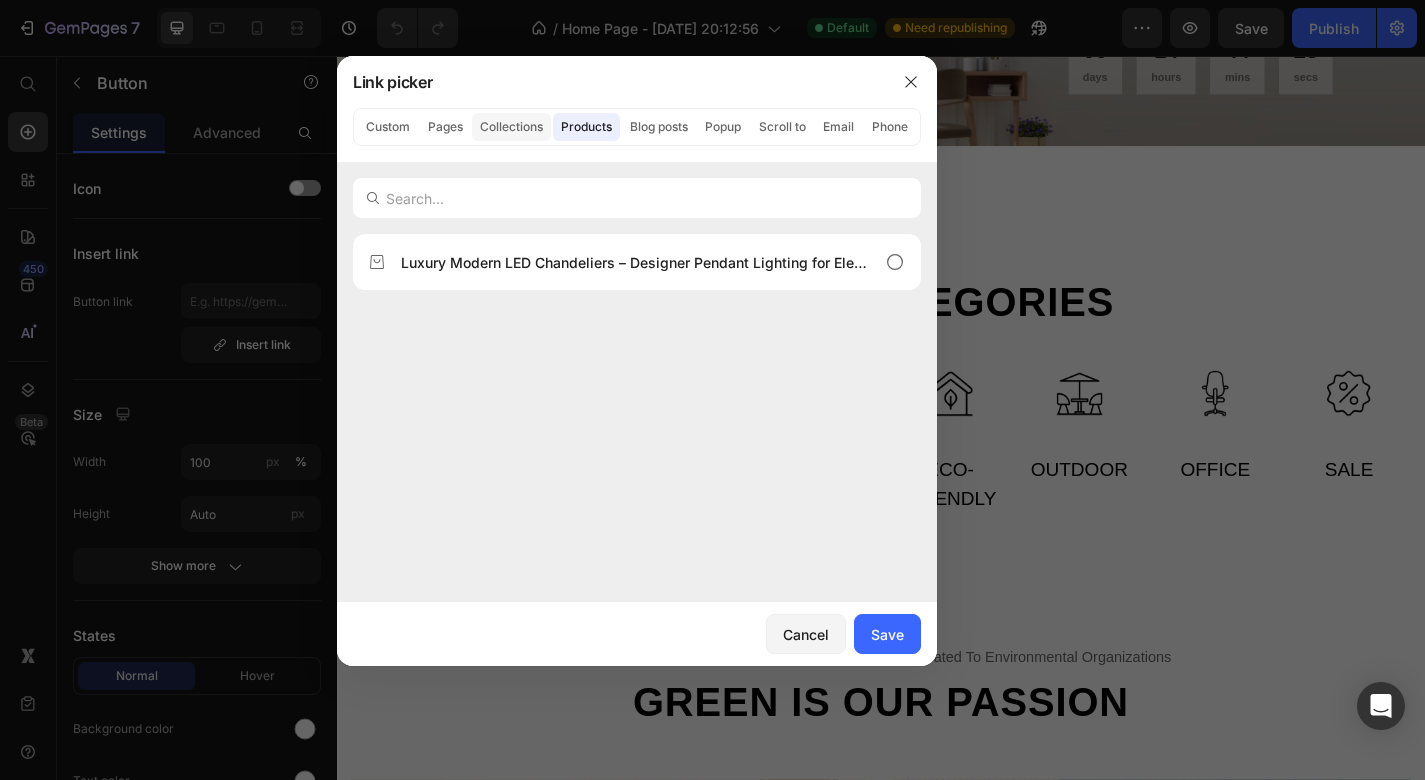 click on "Collections" 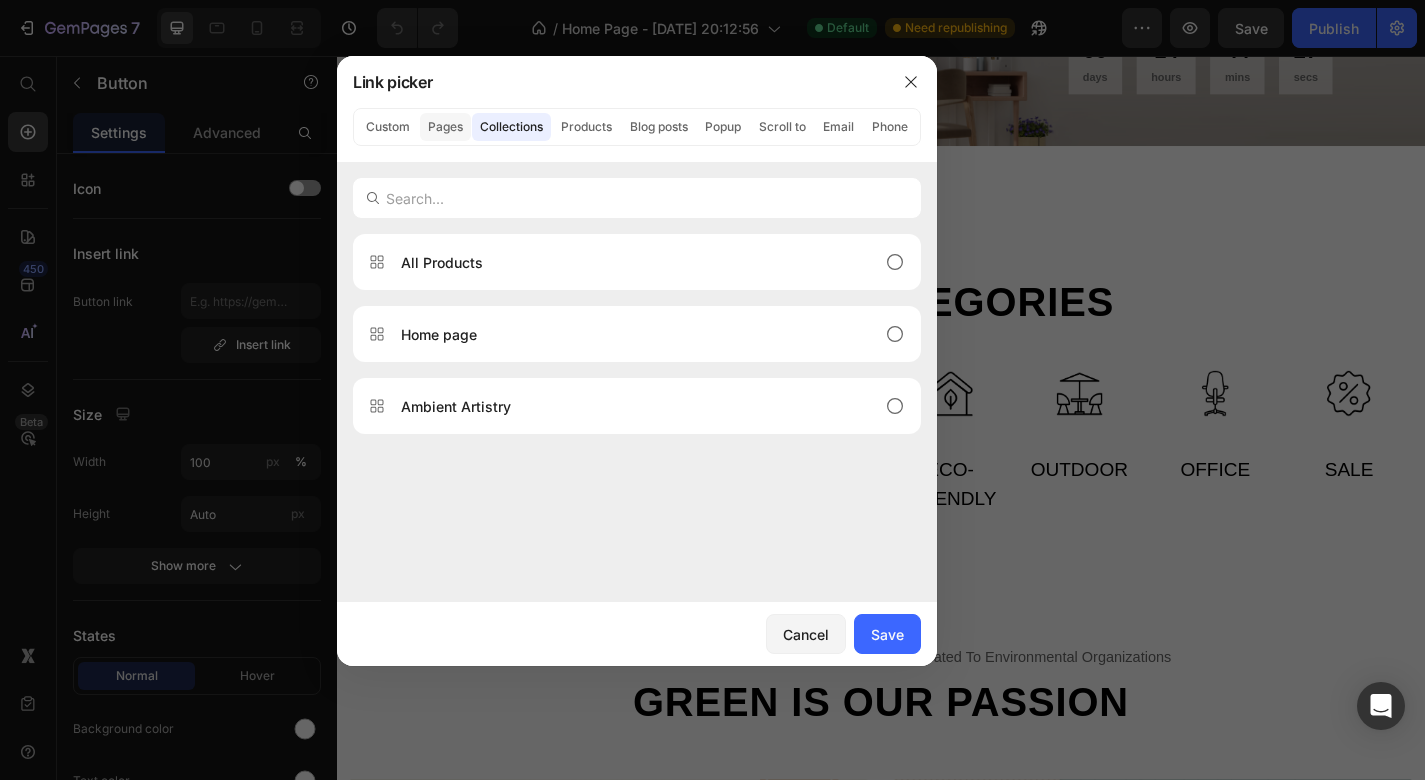 click on "Pages" 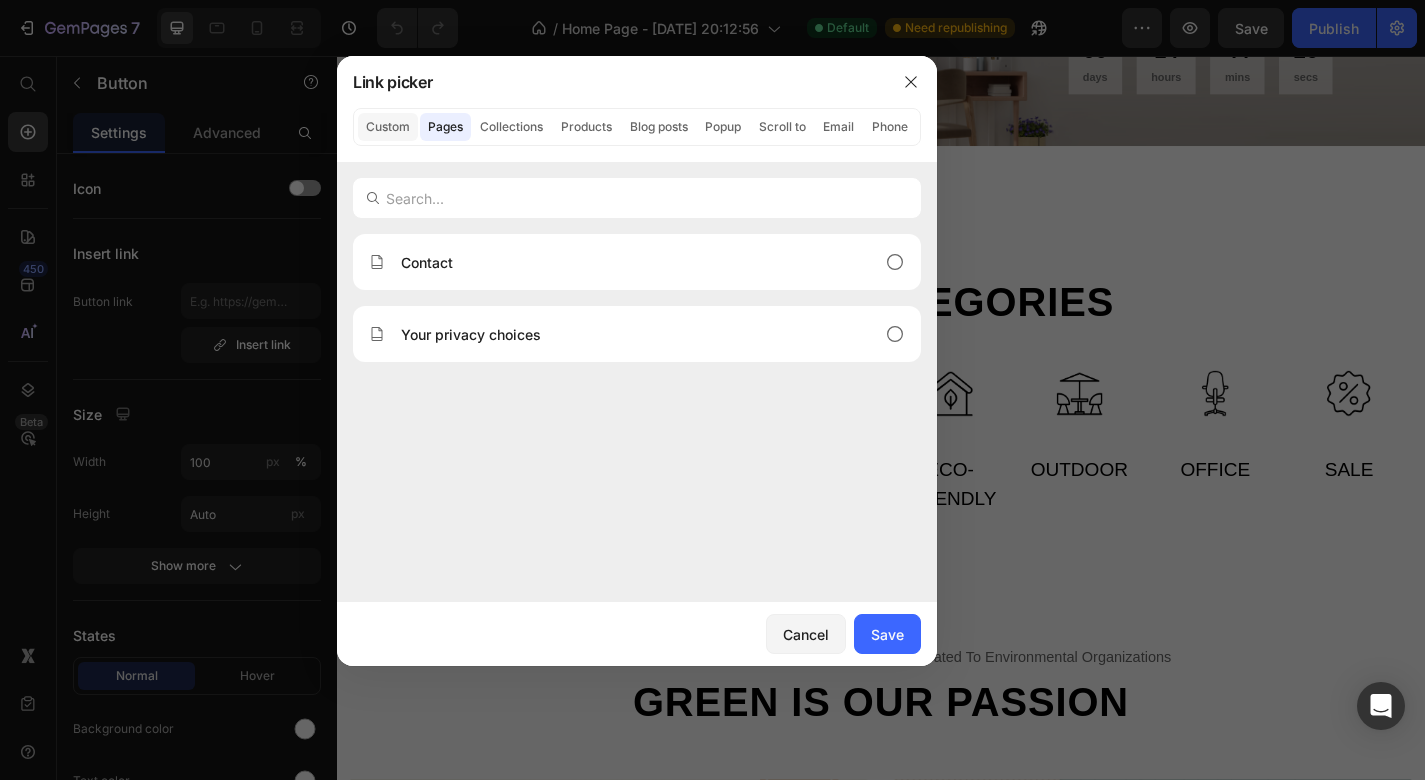 click on "Custom" 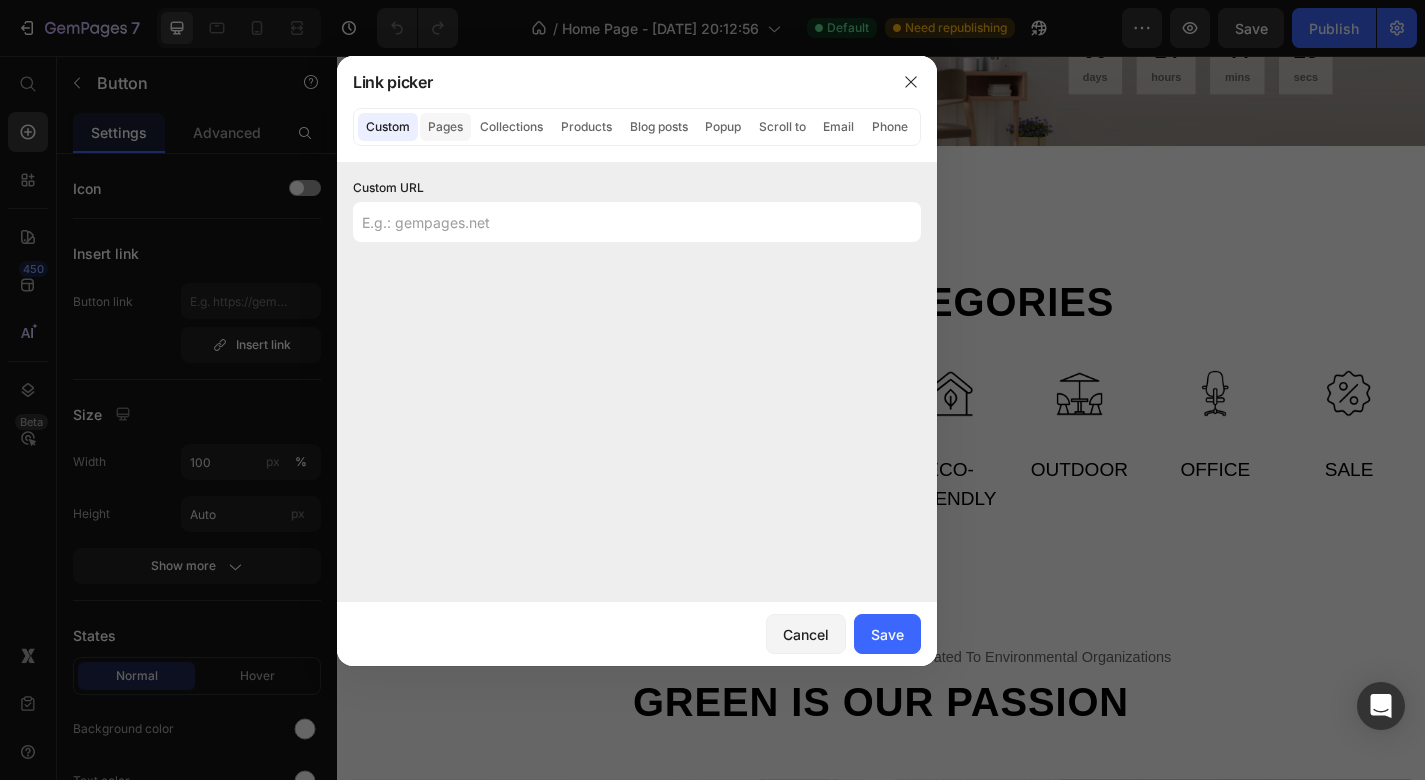 click on "Pages" 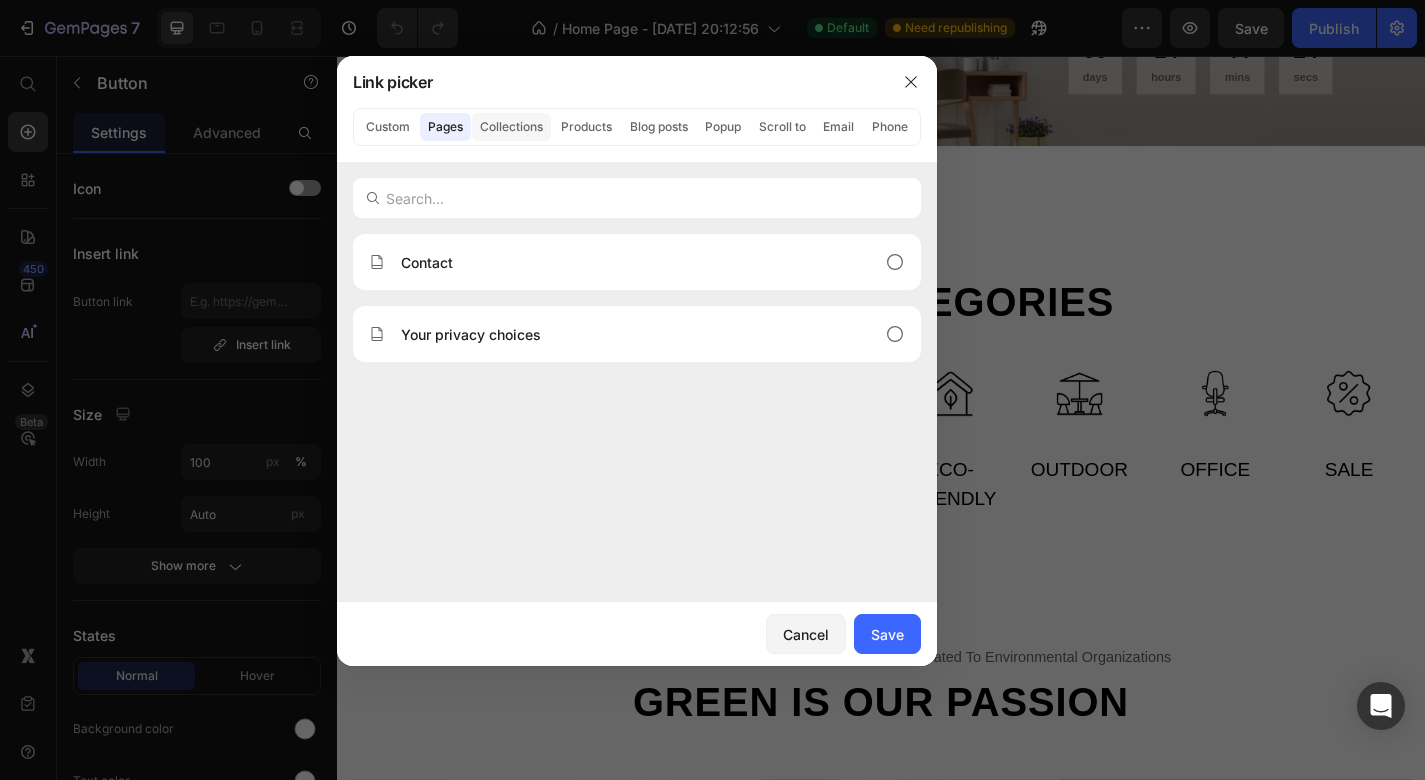 click on "Collections" 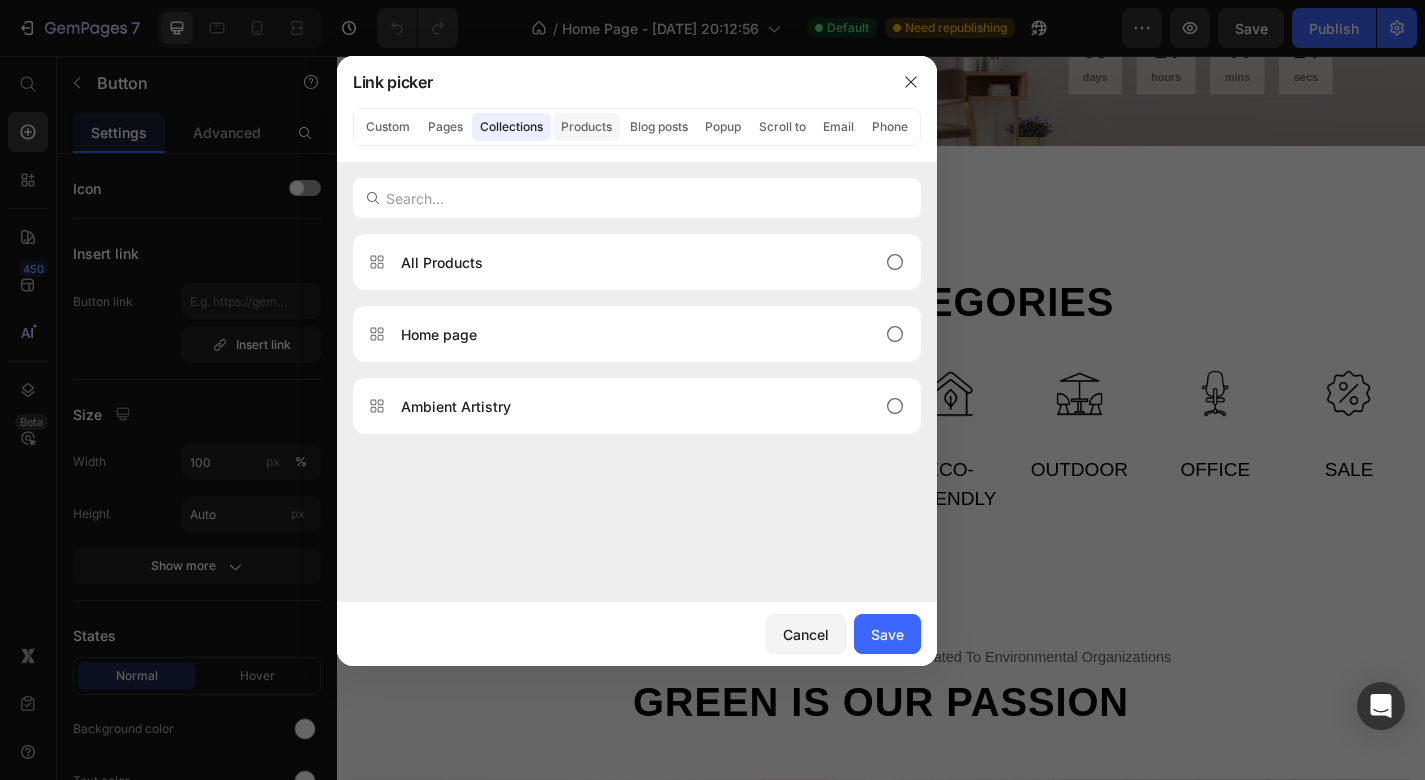 click on "Products" 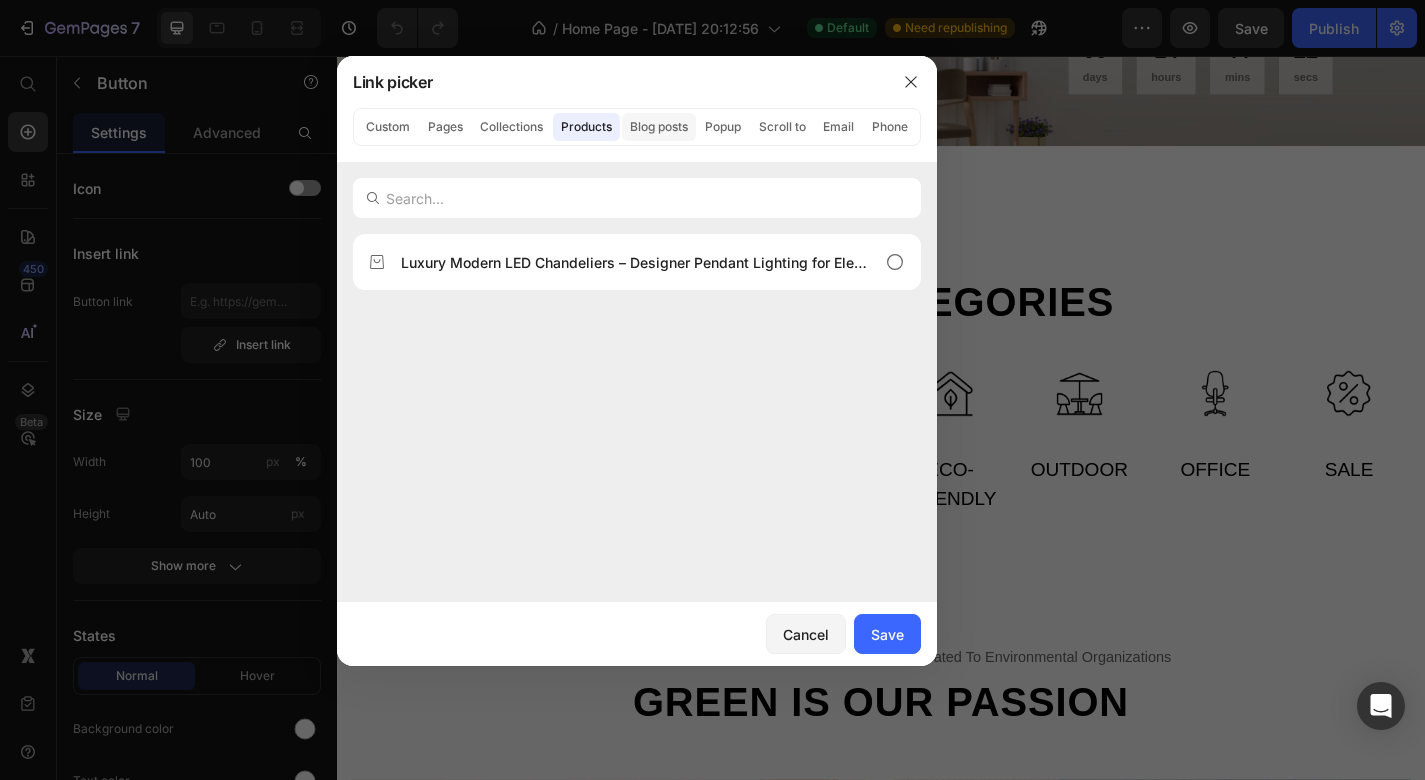 click on "Blog posts" 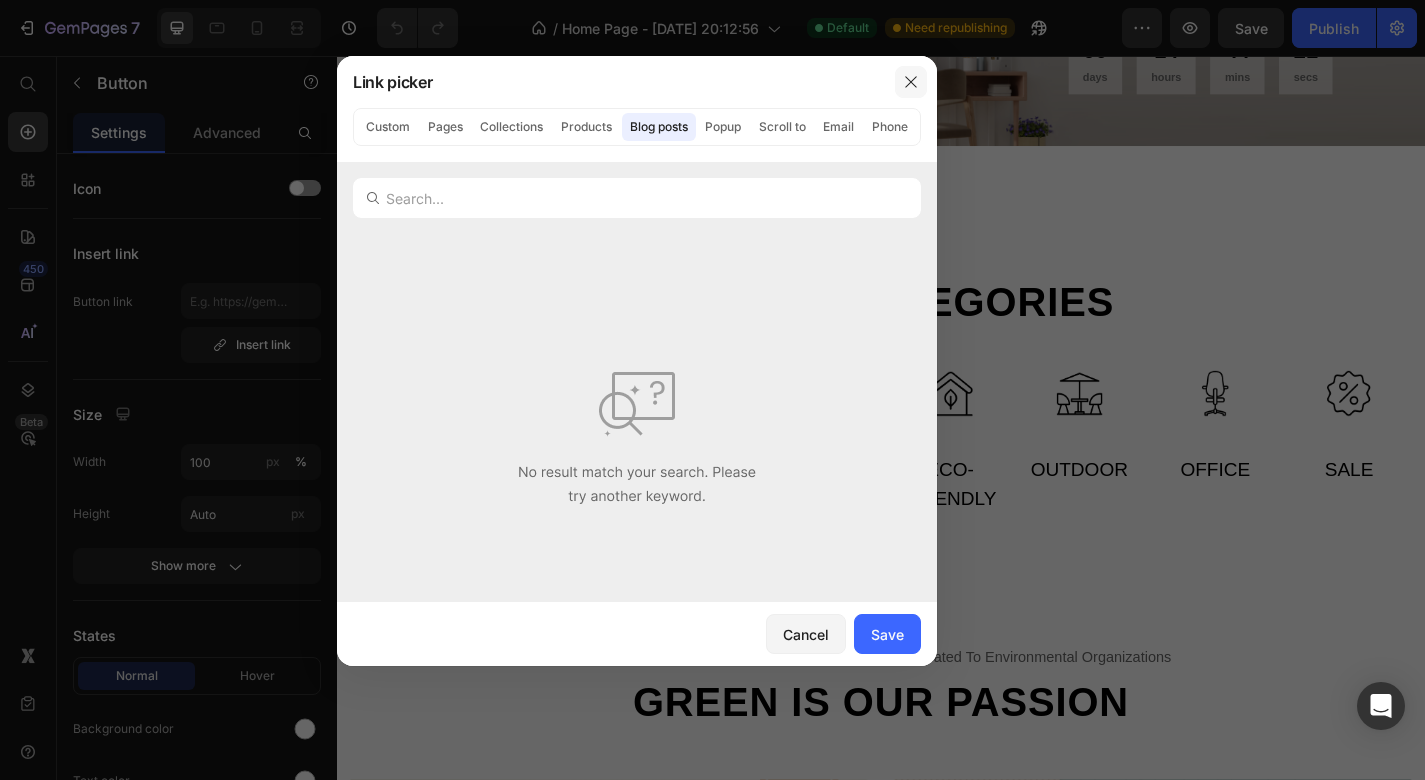 click 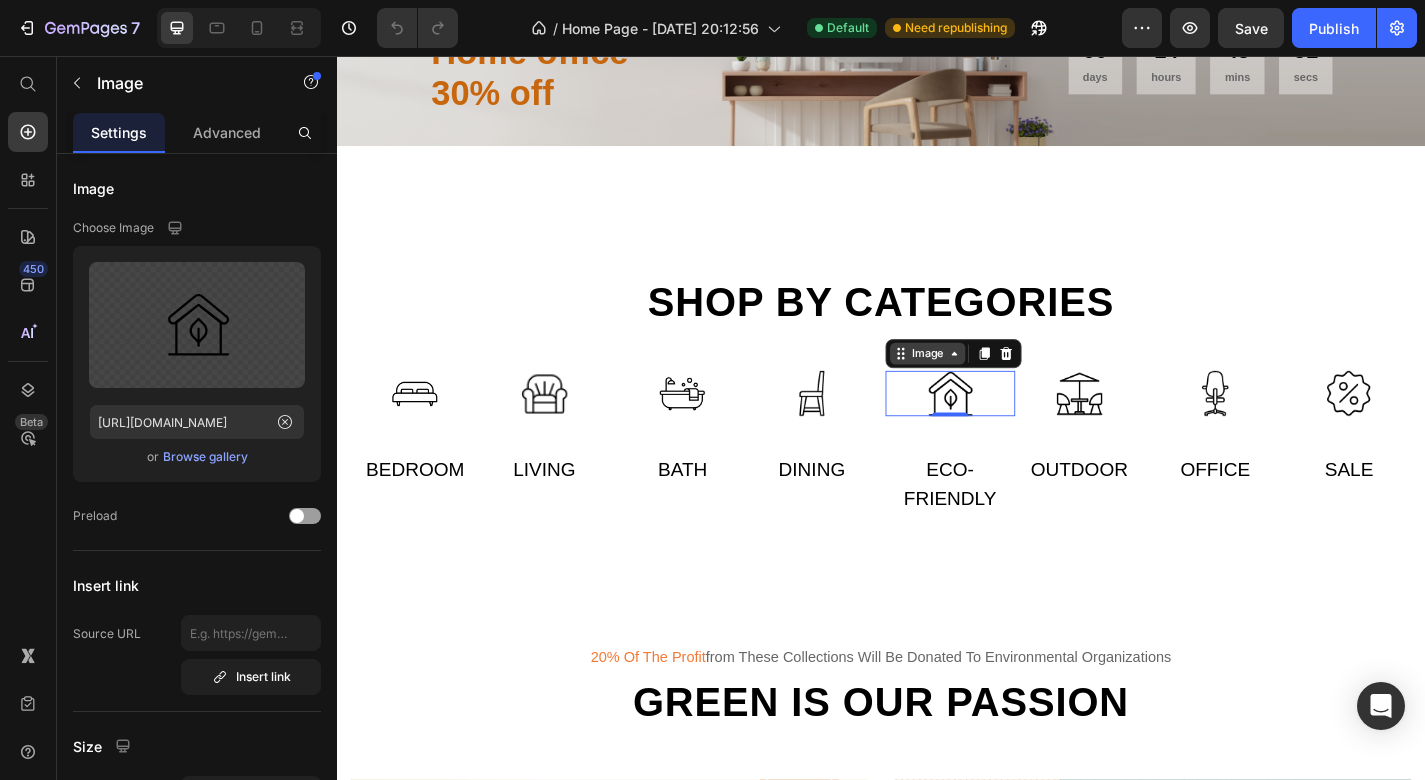 click 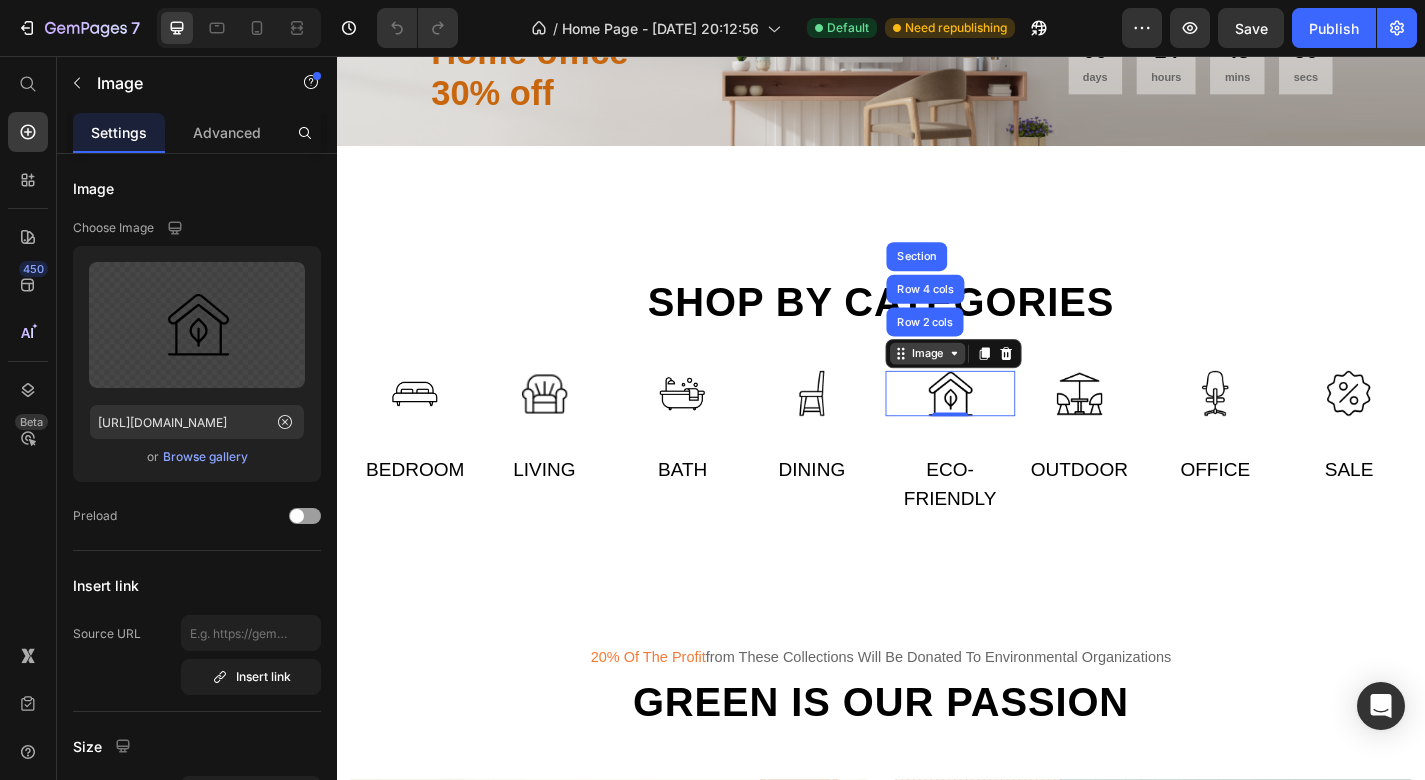 click 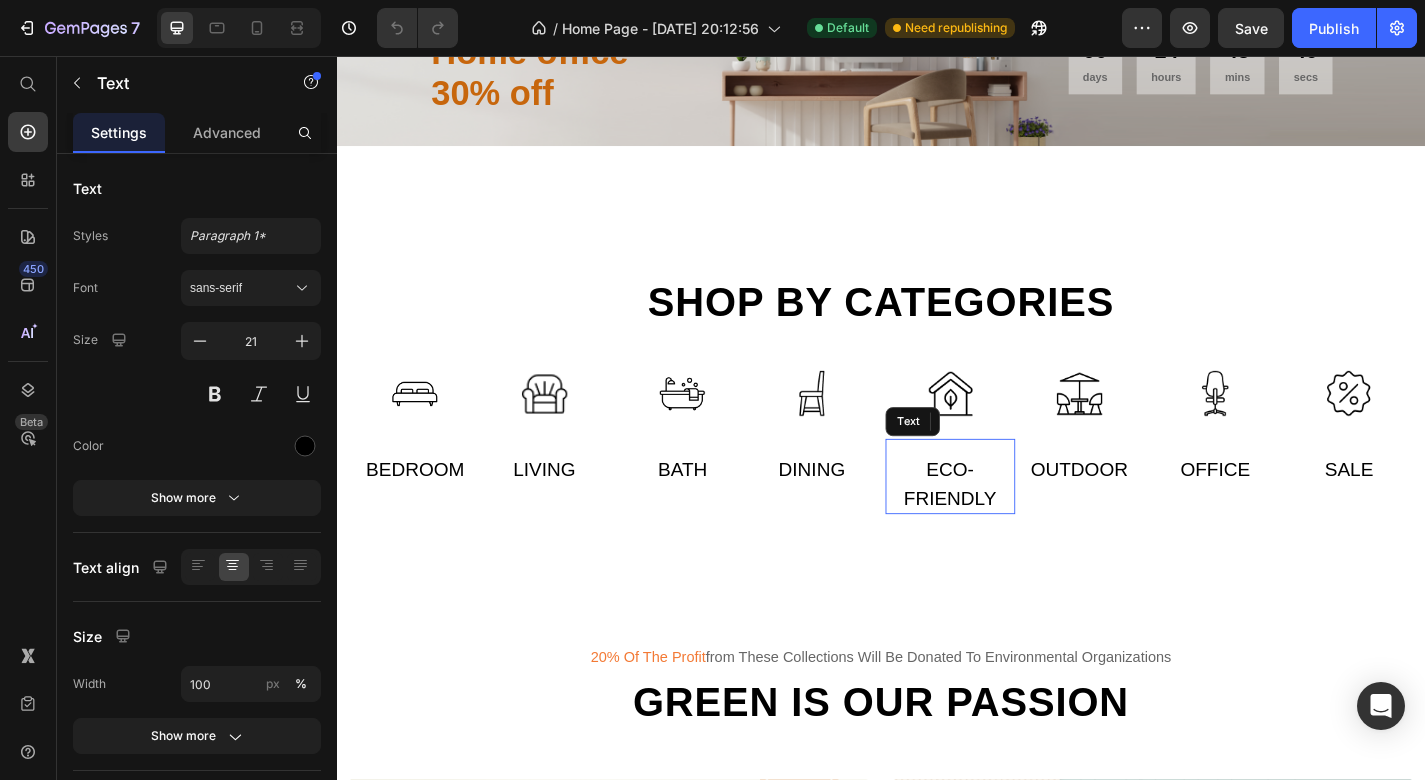click on "Eco-friendly" at bounding box center (1013, 527) 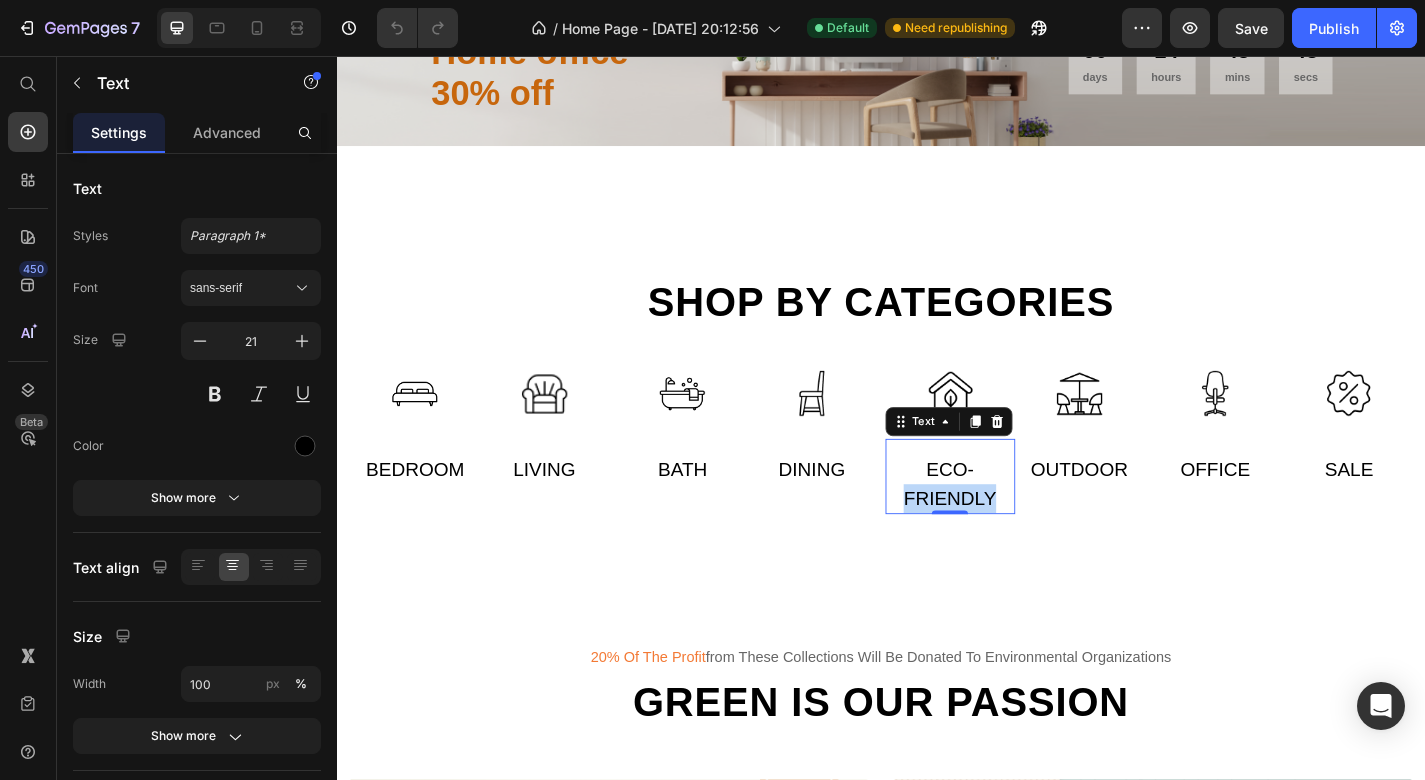click on "Eco-friendly" at bounding box center [1013, 527] 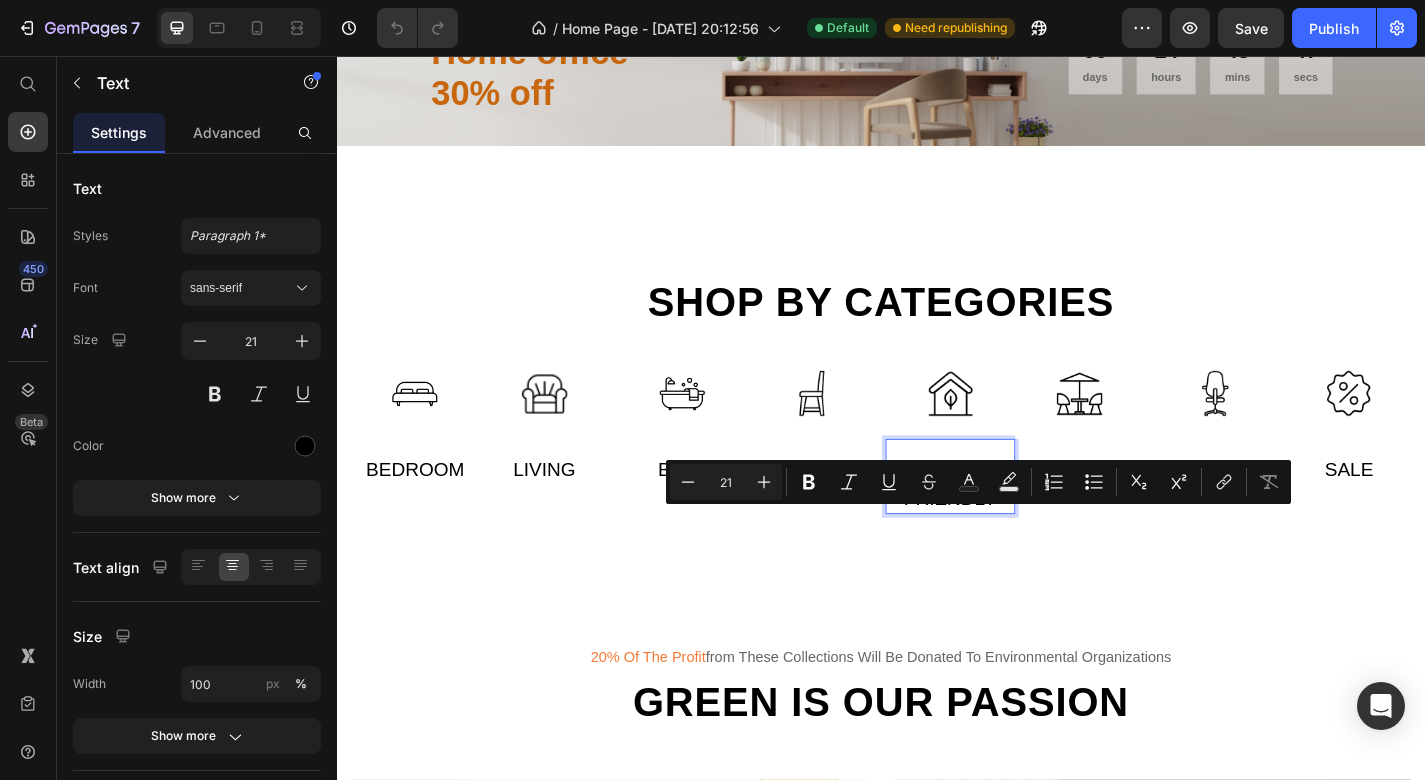 click on "Eco-friendly" at bounding box center (1013, 527) 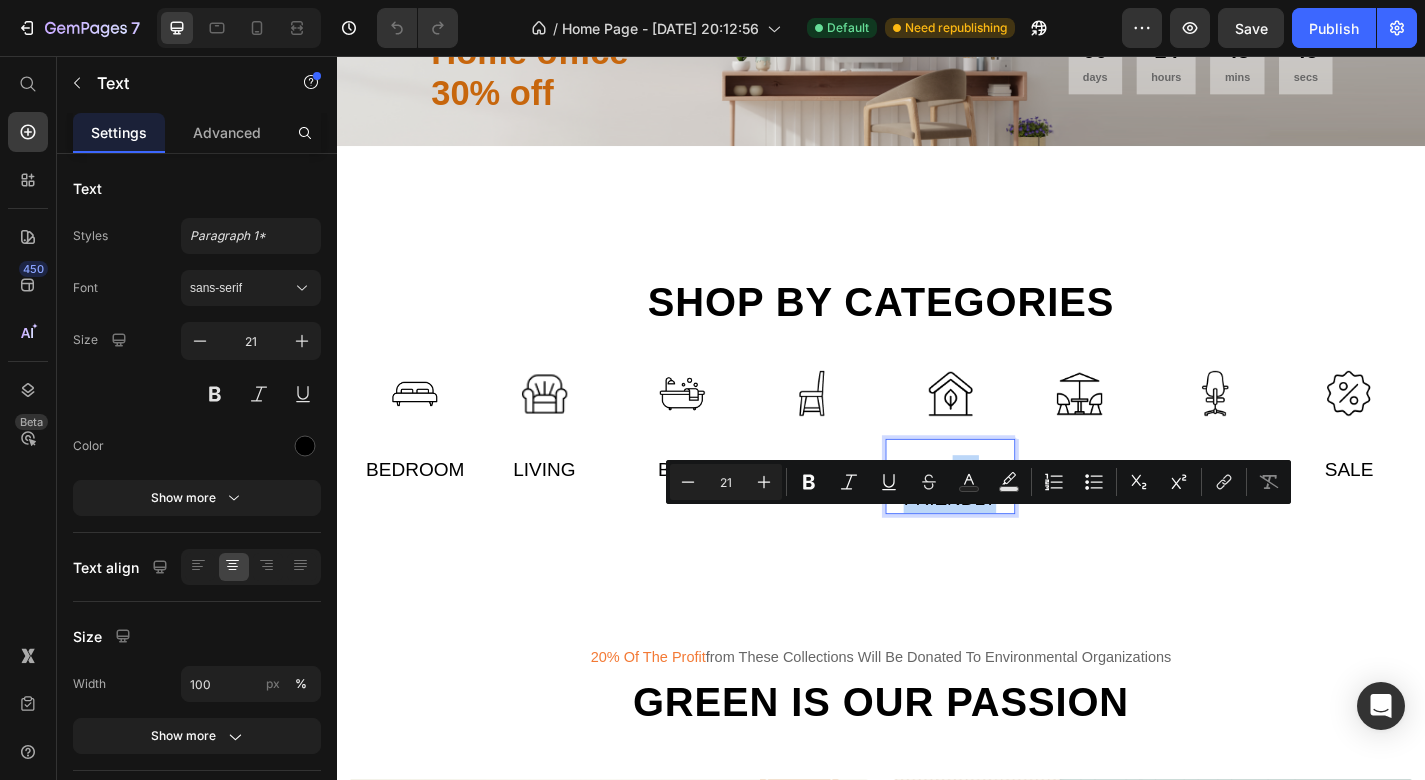 drag, startPoint x: 1061, startPoint y: 599, endPoint x: 994, endPoint y: 561, distance: 77.02597 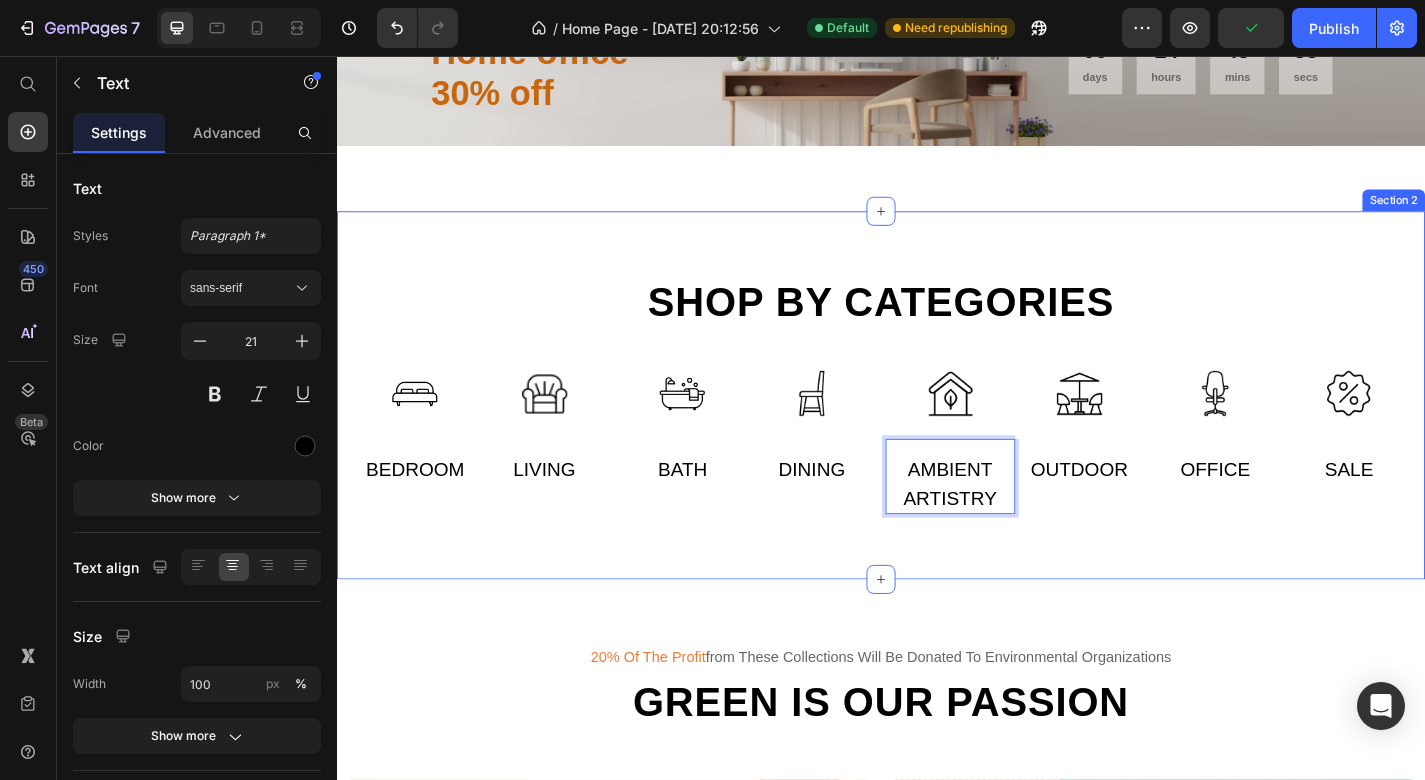 click on "Shop by categories Heading" at bounding box center (937, 335) 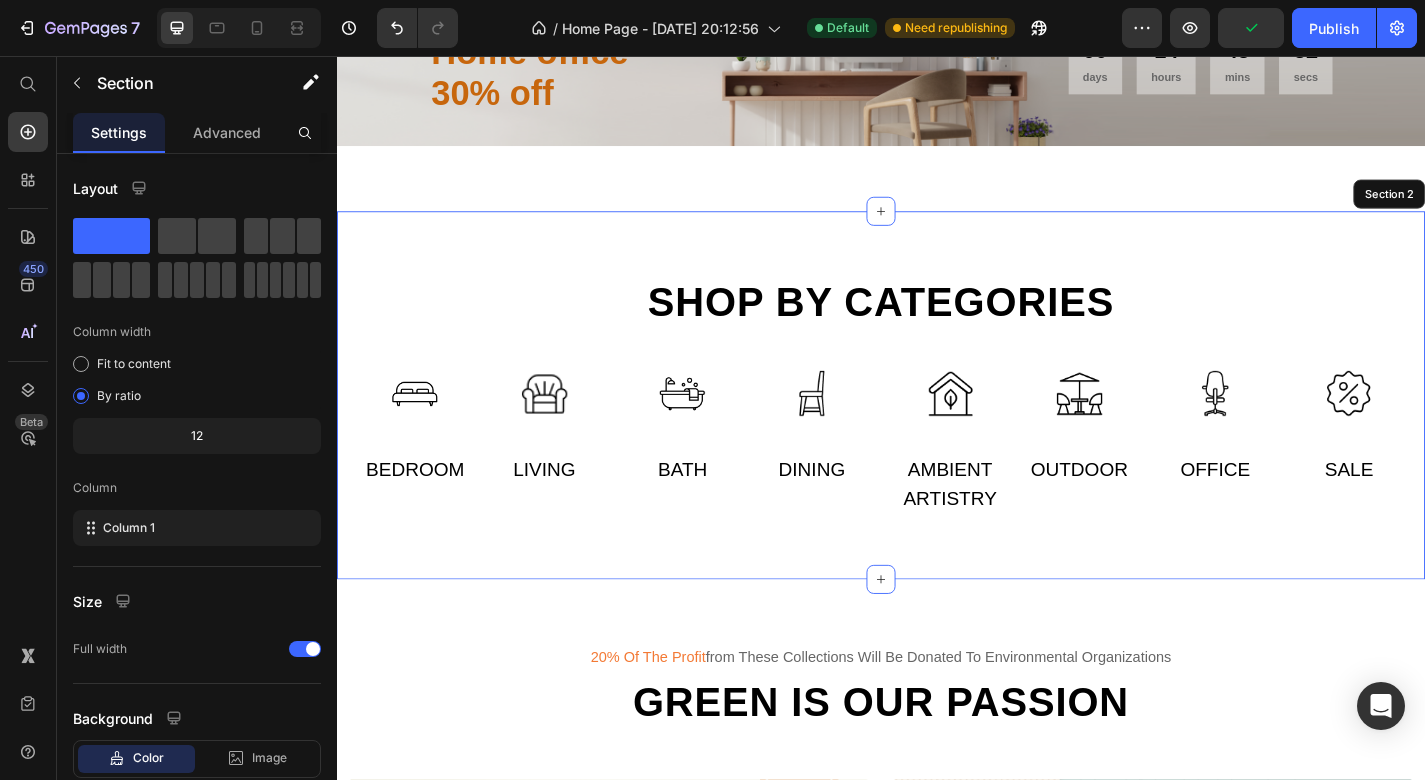click on "Shop by categories Heading Row   32 Image Button Bedroom Text Image Button Living Text Row Image Button Bath Text Image Button Dining Text Row Image Button Ambient artistry Text Image Button Outdoor Text Row Image Button Office Text Image Button Sale Text Row Row Section 2" at bounding box center [937, 430] 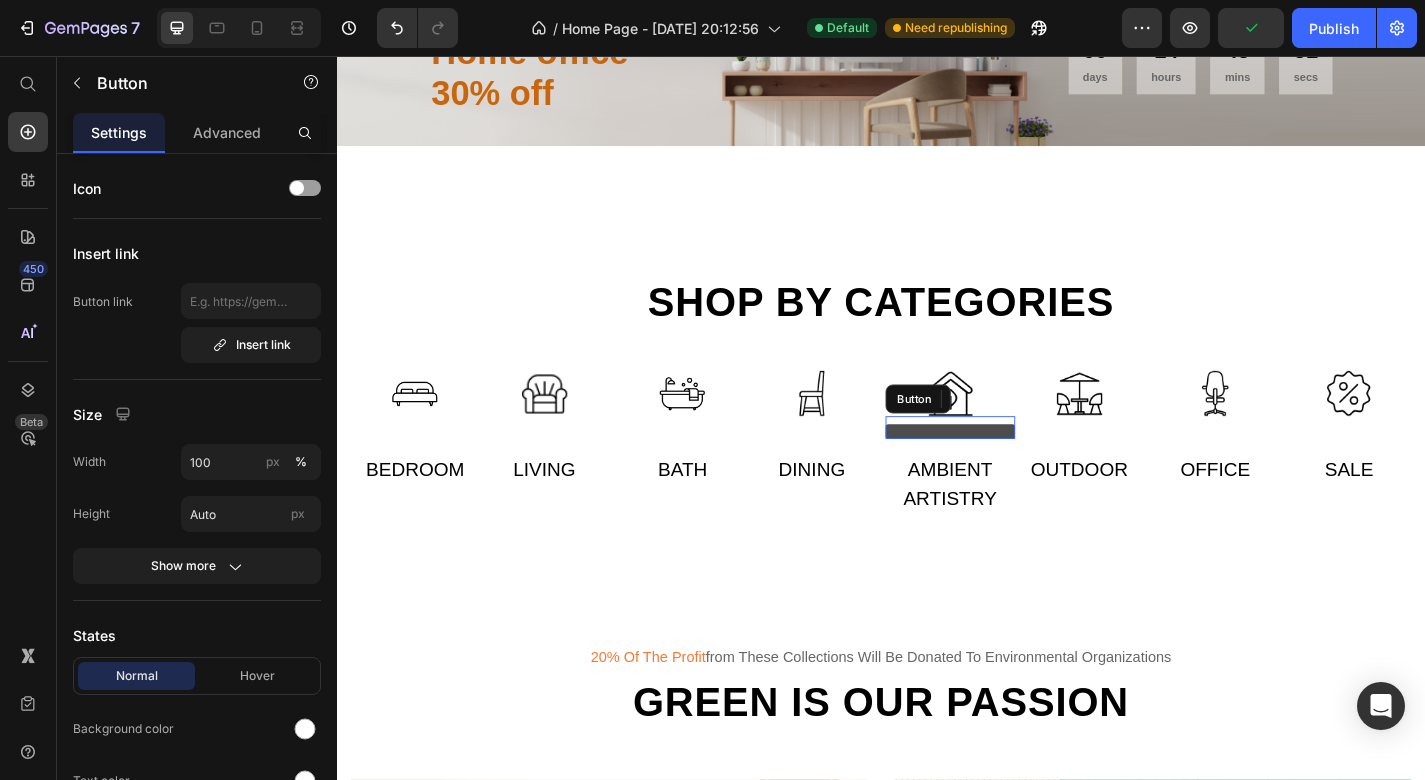 click at bounding box center [1013, 470] 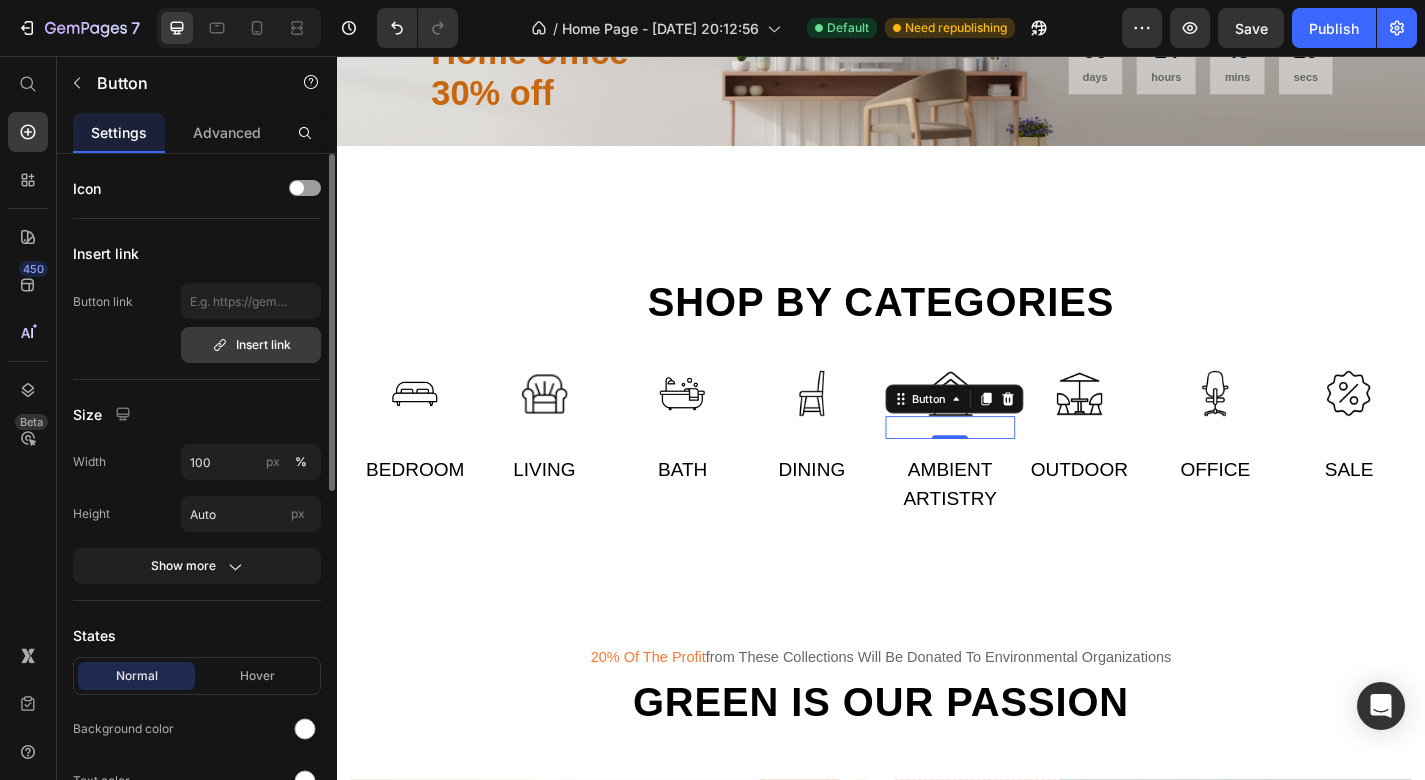 click on "Insert link" at bounding box center [251, 345] 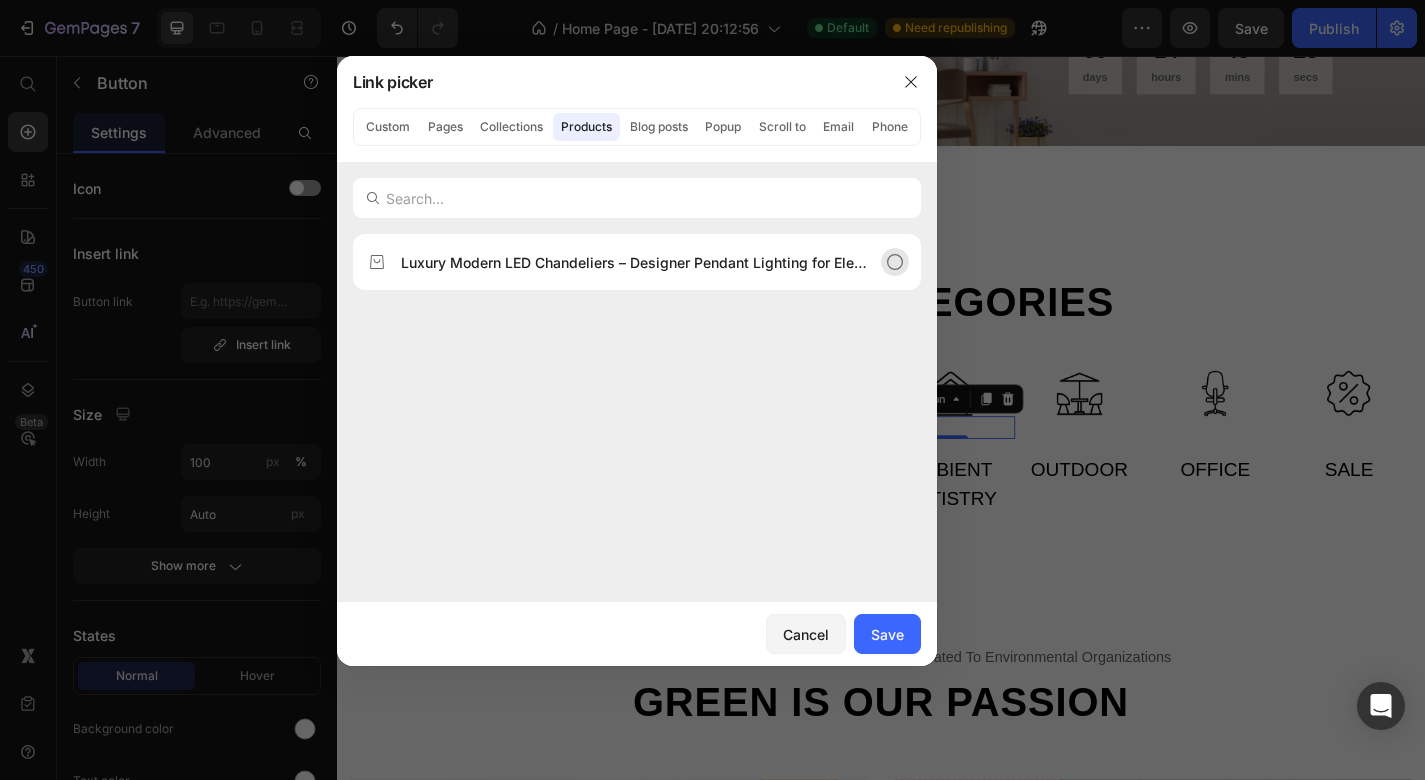 click on "Luxury Modern LED Chandeliers – Designer Pendant Lighting for Elegant Interiors." at bounding box center [637, 262] 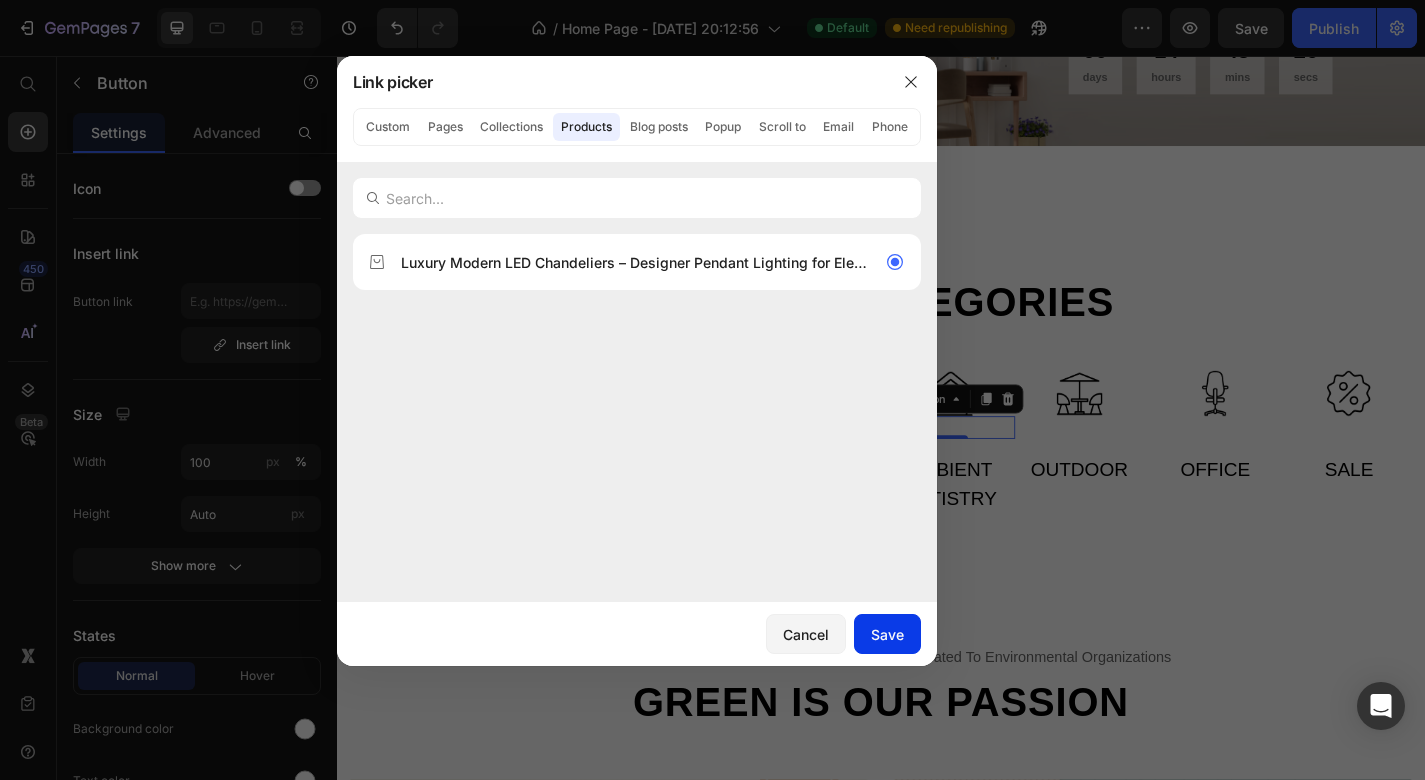 click on "Save" at bounding box center (887, 634) 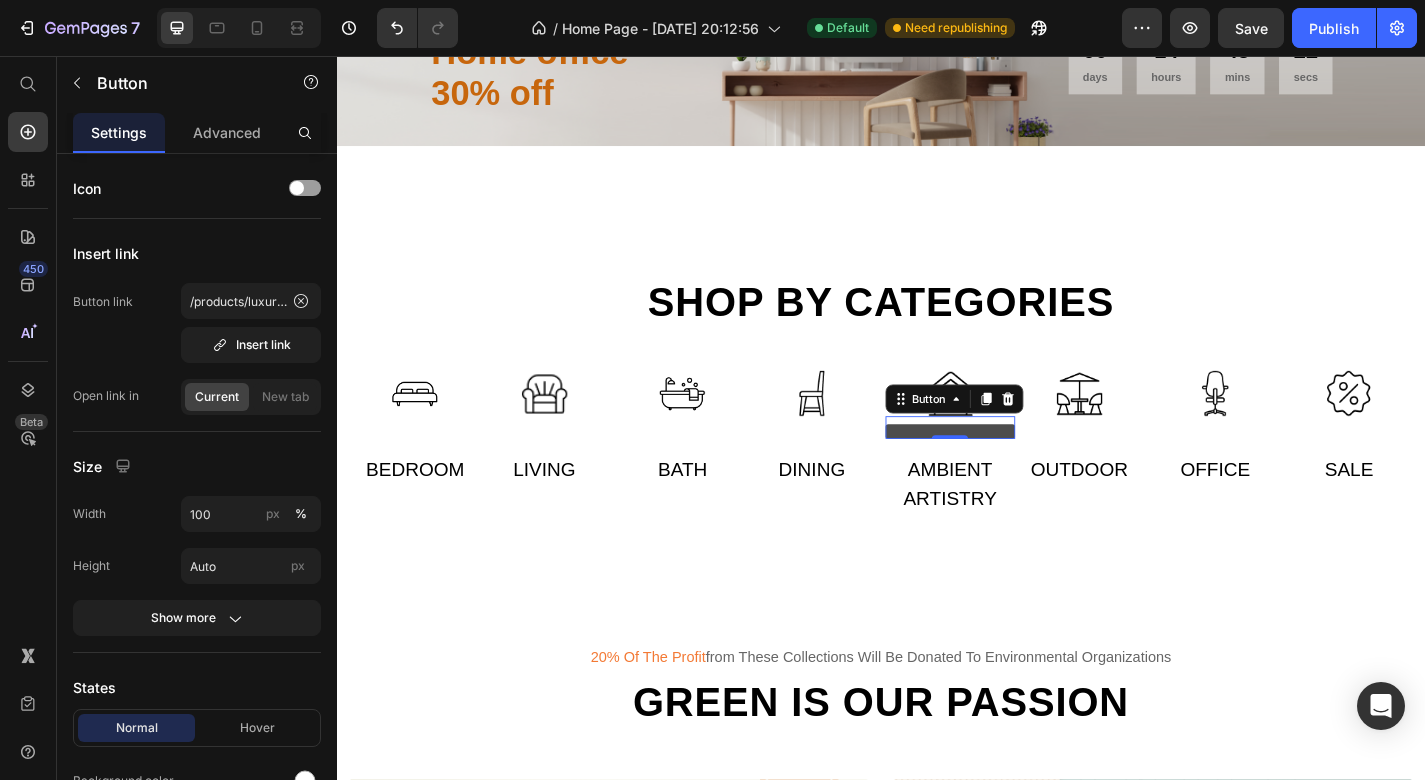 click at bounding box center [1013, 470] 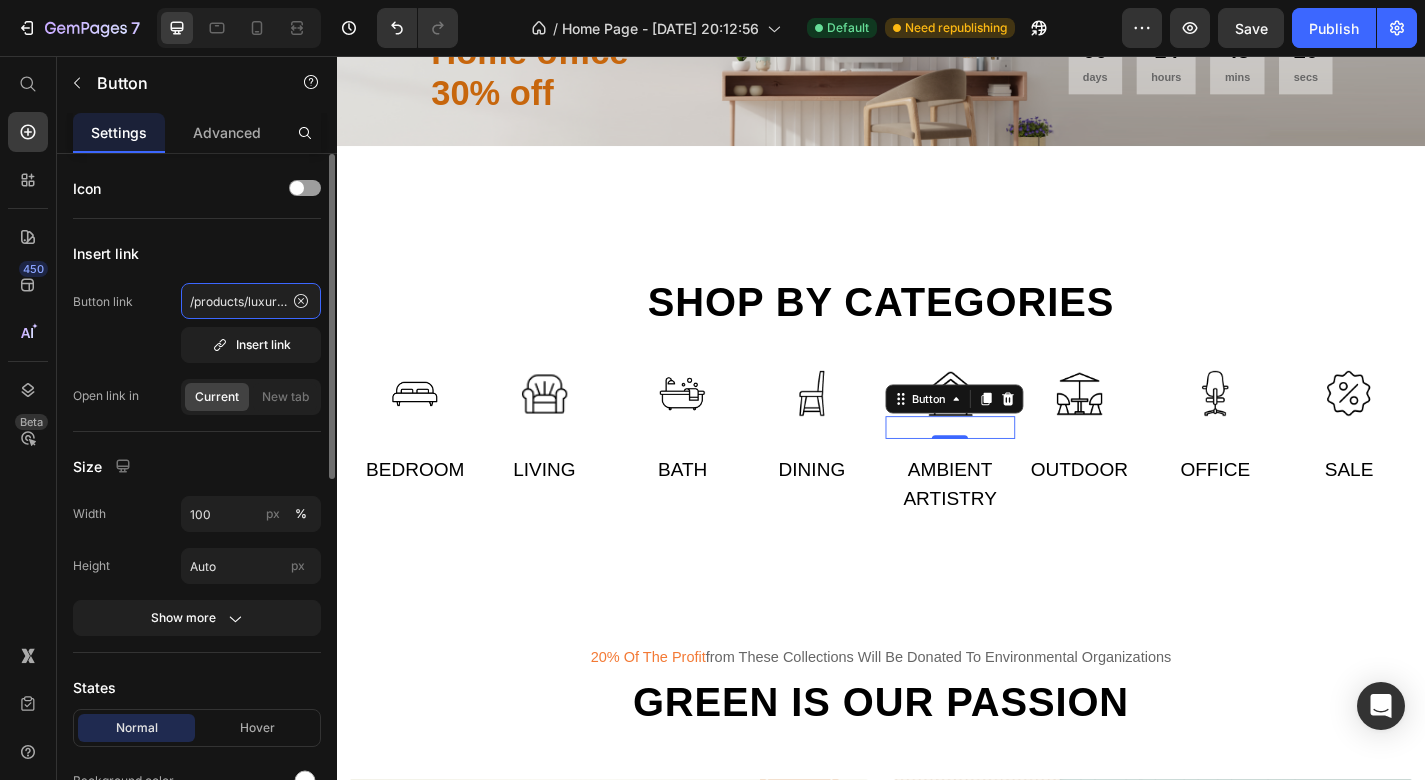 click on "/products/luxury-modern-led-chandeliers-designer-pendant-lighting-for-elegant-interiors" 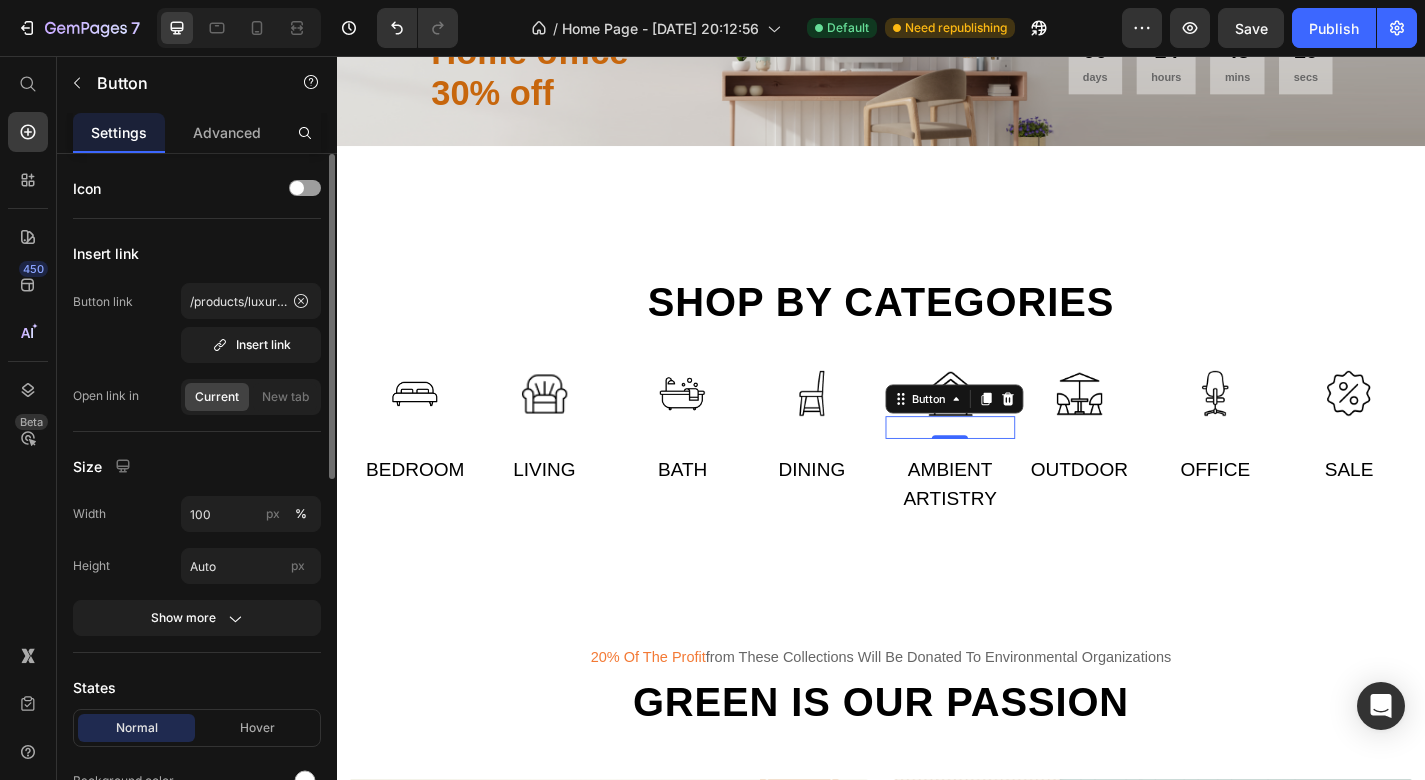 click on "Button link /products/luxury-modern-led-chandeliers-designer-pendant-lighting-for-elegant-interiors  Insert link" at bounding box center (197, 323) 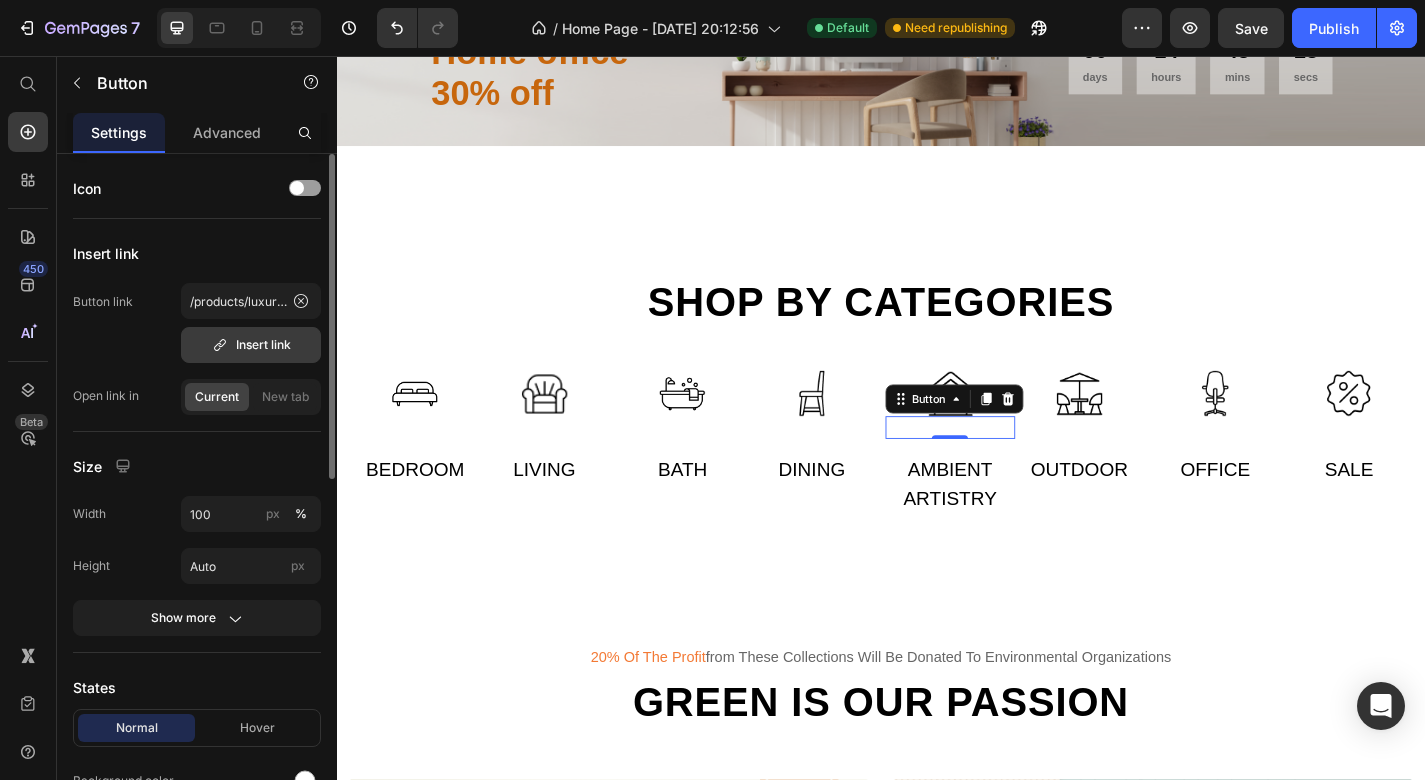 click on "Insert link" at bounding box center (251, 345) 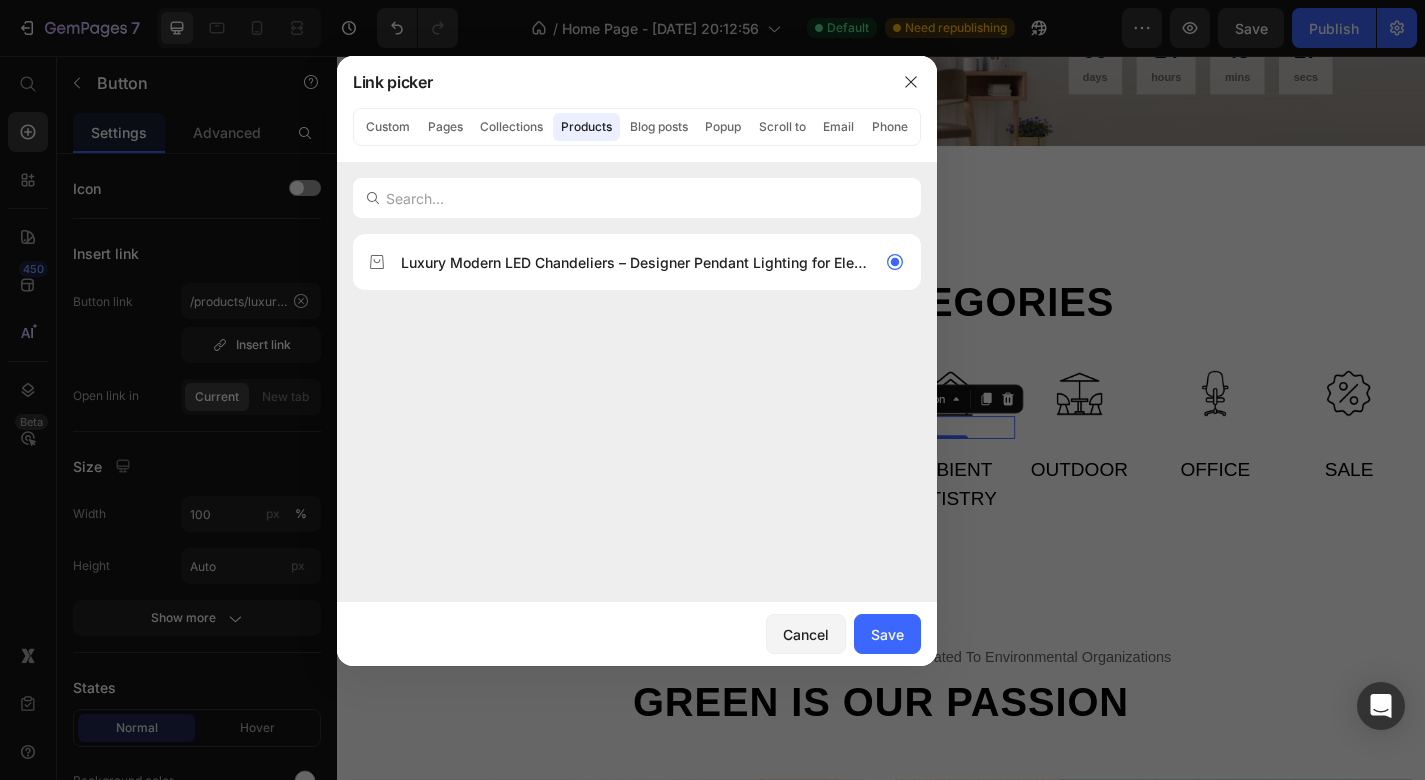 click on "Custom Pages Collections Products Blog posts Popup Scroll to Email Phone" 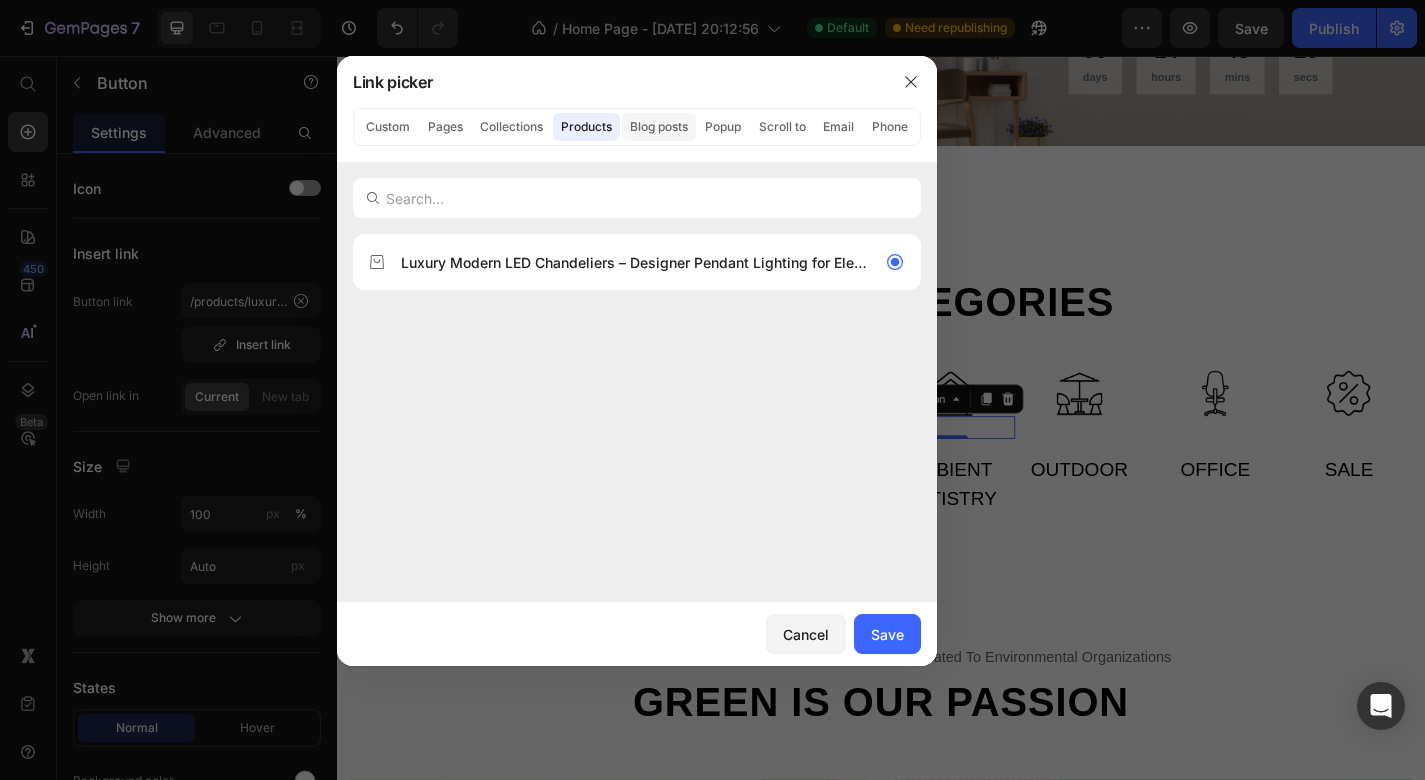click on "Blog posts" 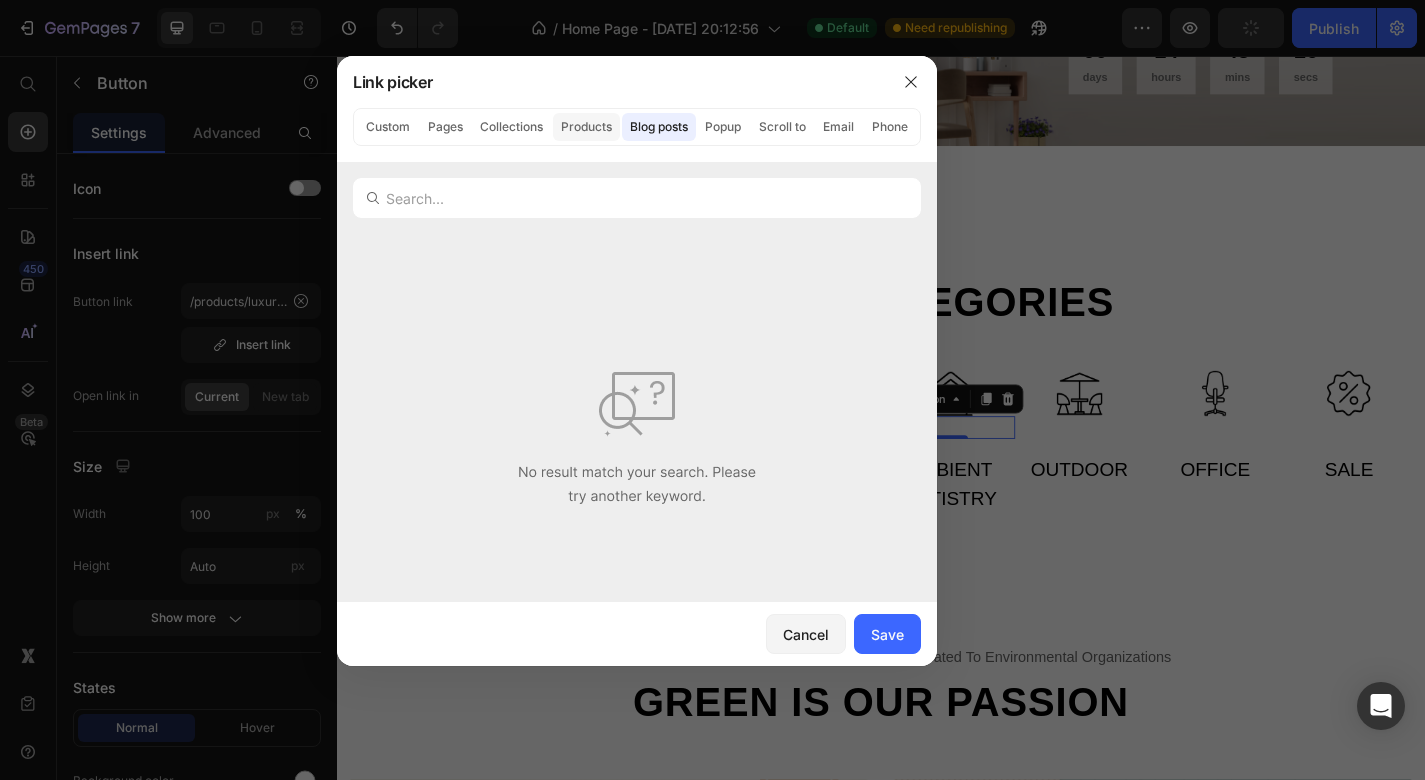 click on "Products" 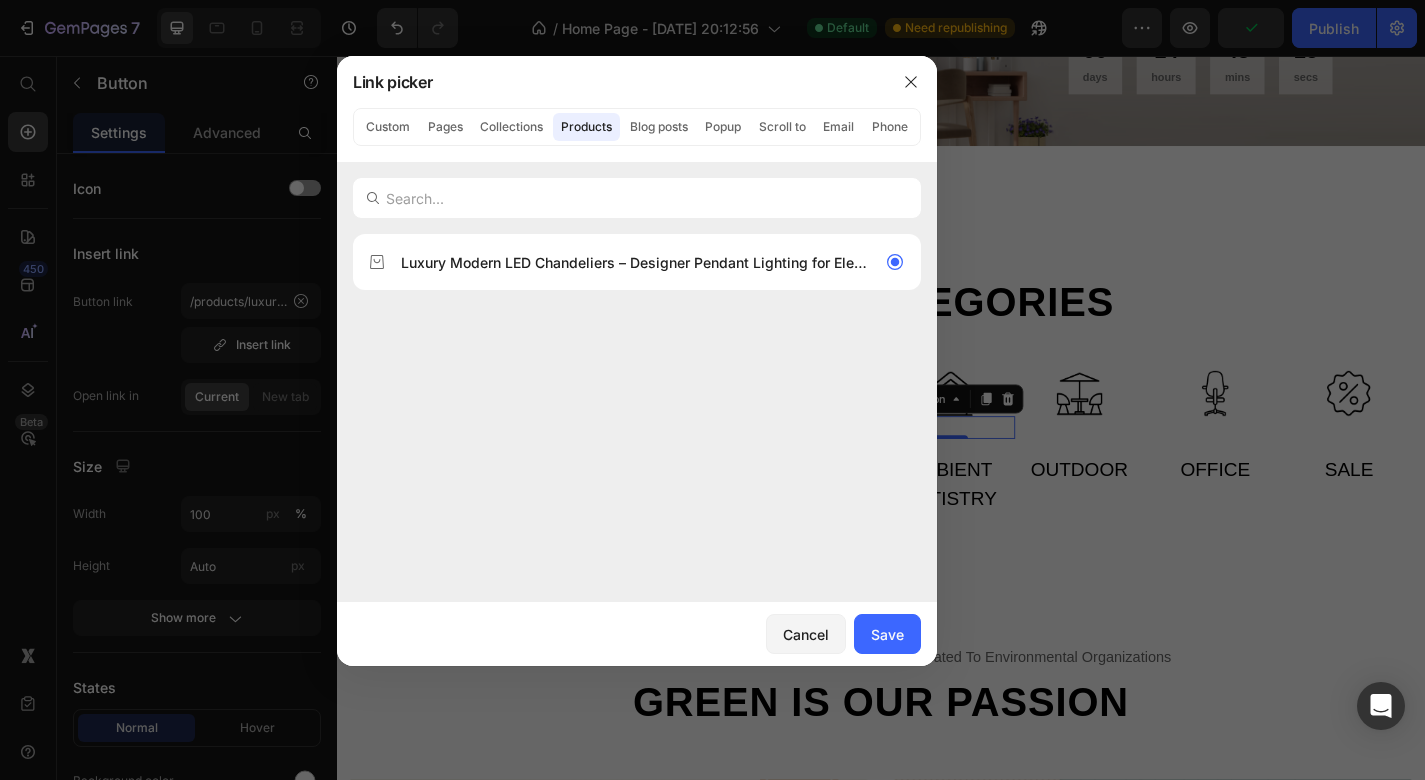 click on "Products" 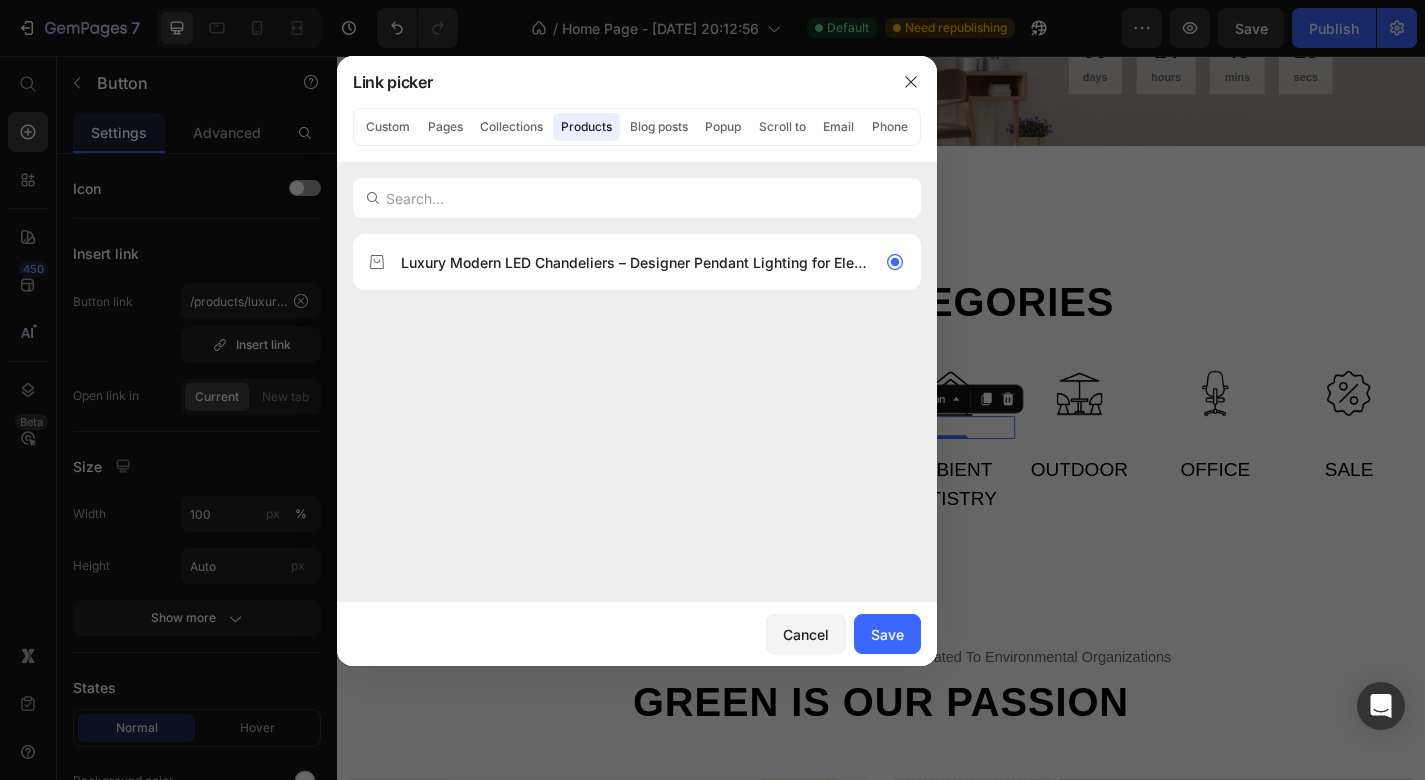 click on "Luxury Modern LED Chandeliers – Designer Pendant Lighting for Elegant Interiors." at bounding box center (637, 418) 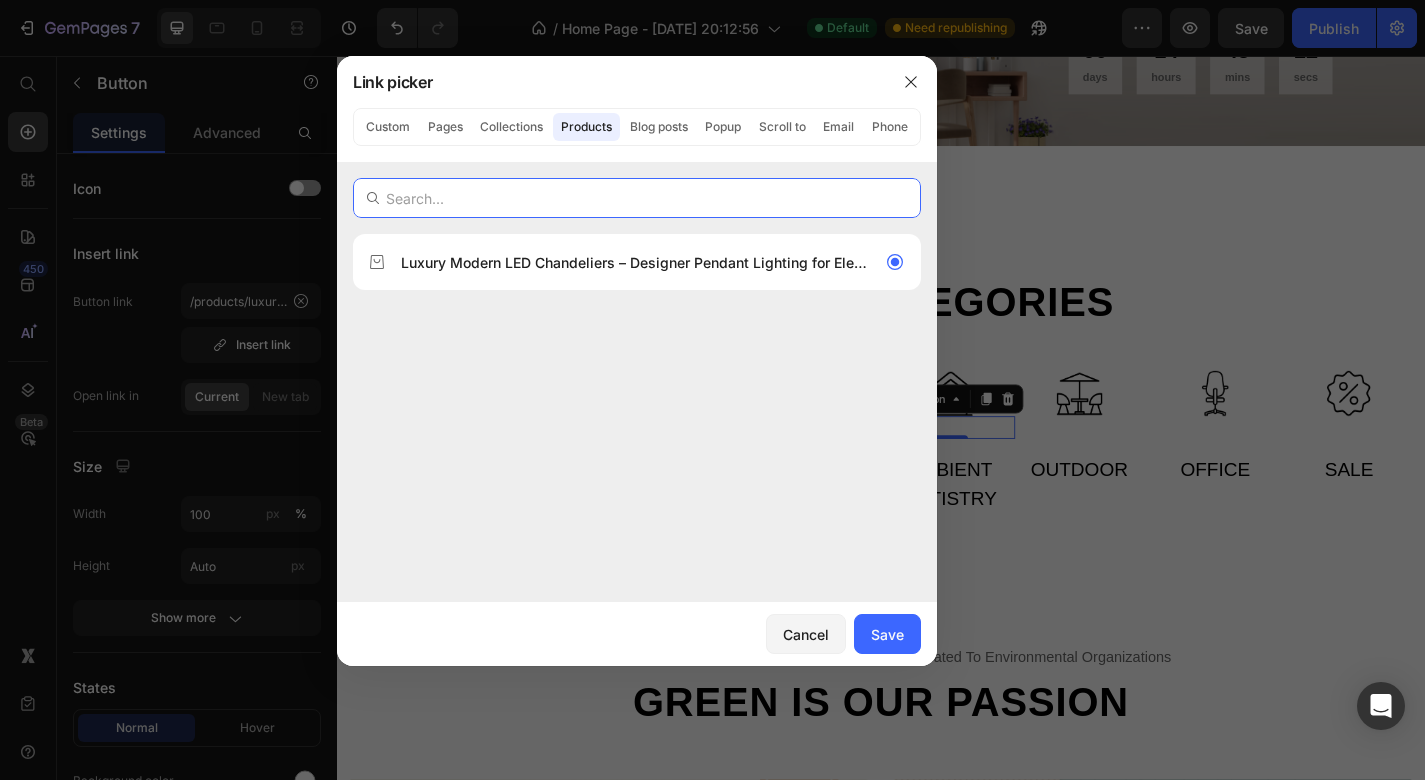 click at bounding box center [637, 198] 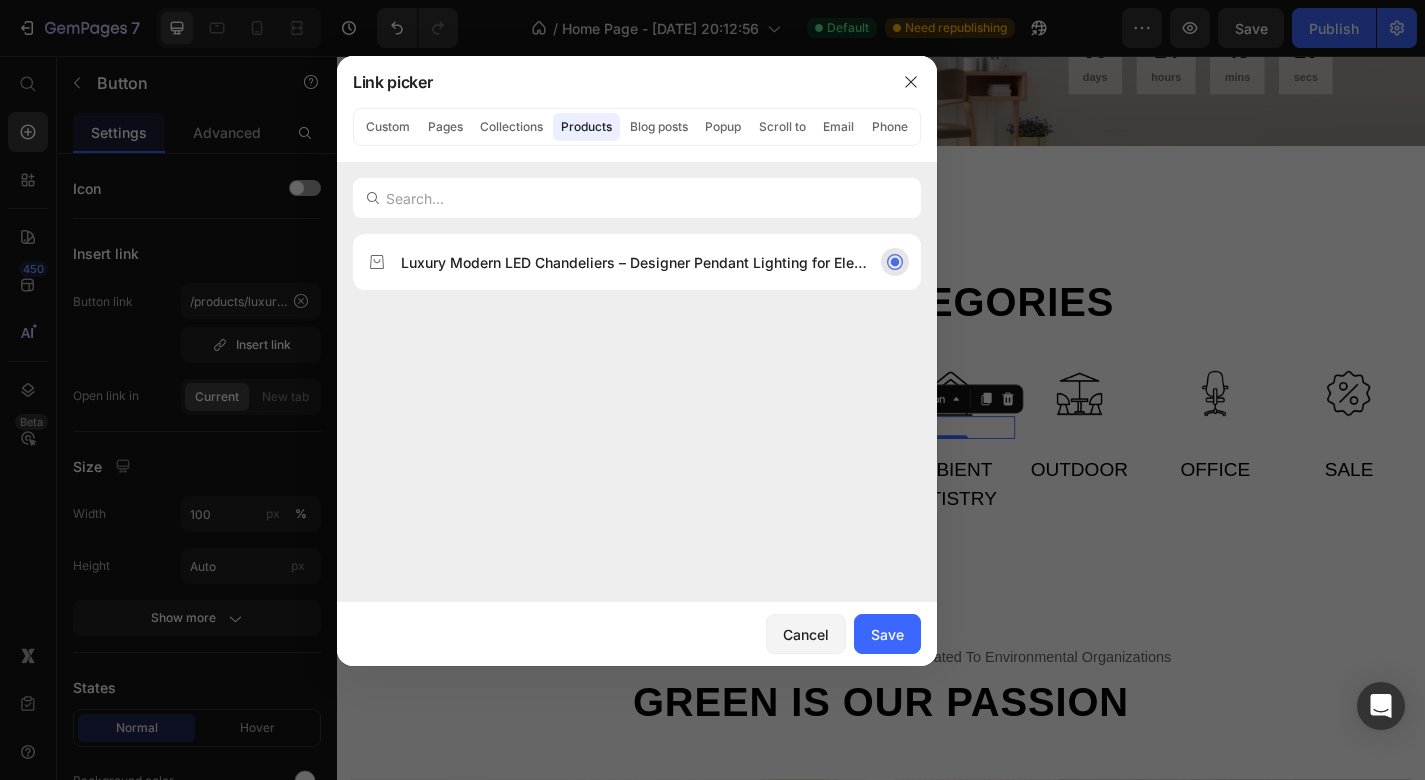 click 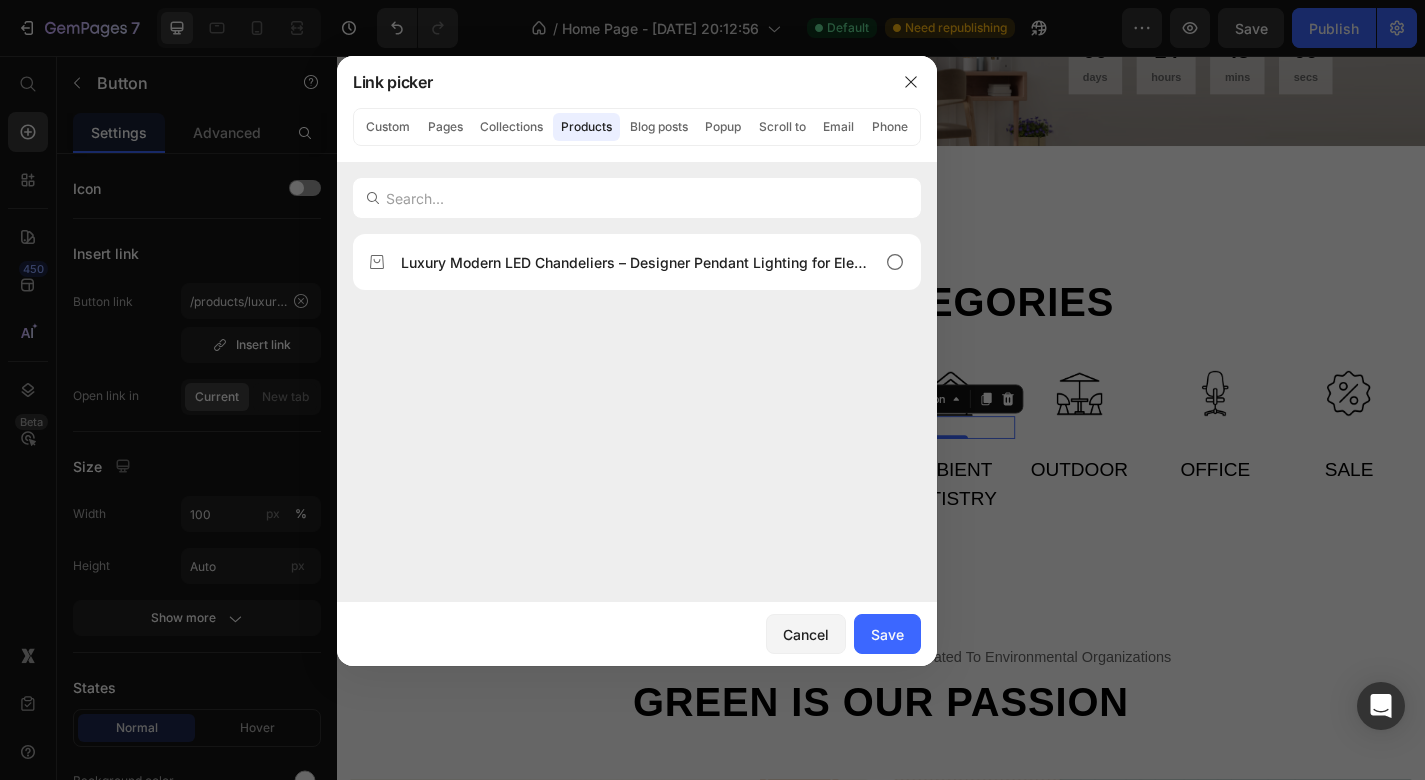 click on "Luxury Modern LED Chandeliers – Designer Pendant Lighting for Elegant Interiors." at bounding box center (637, 418) 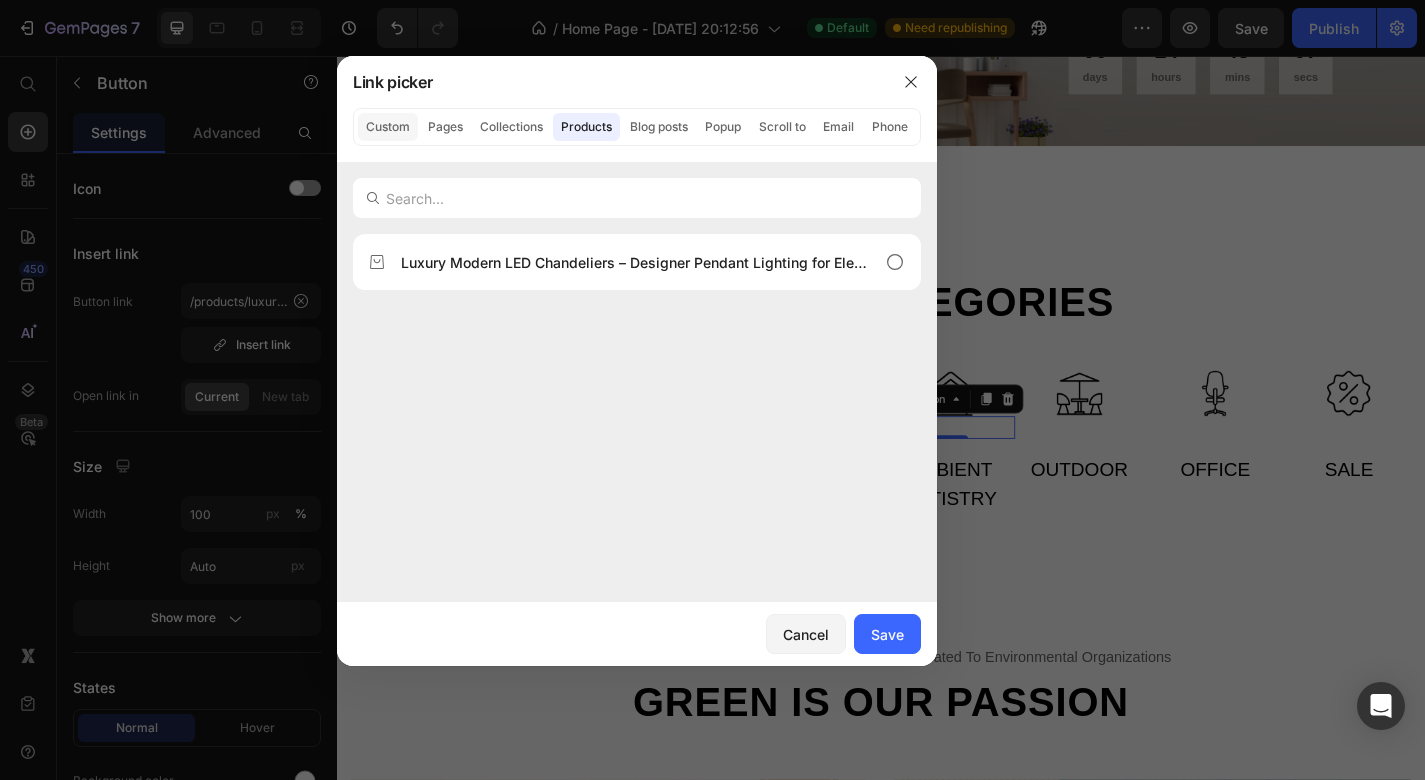 click on "Custom" 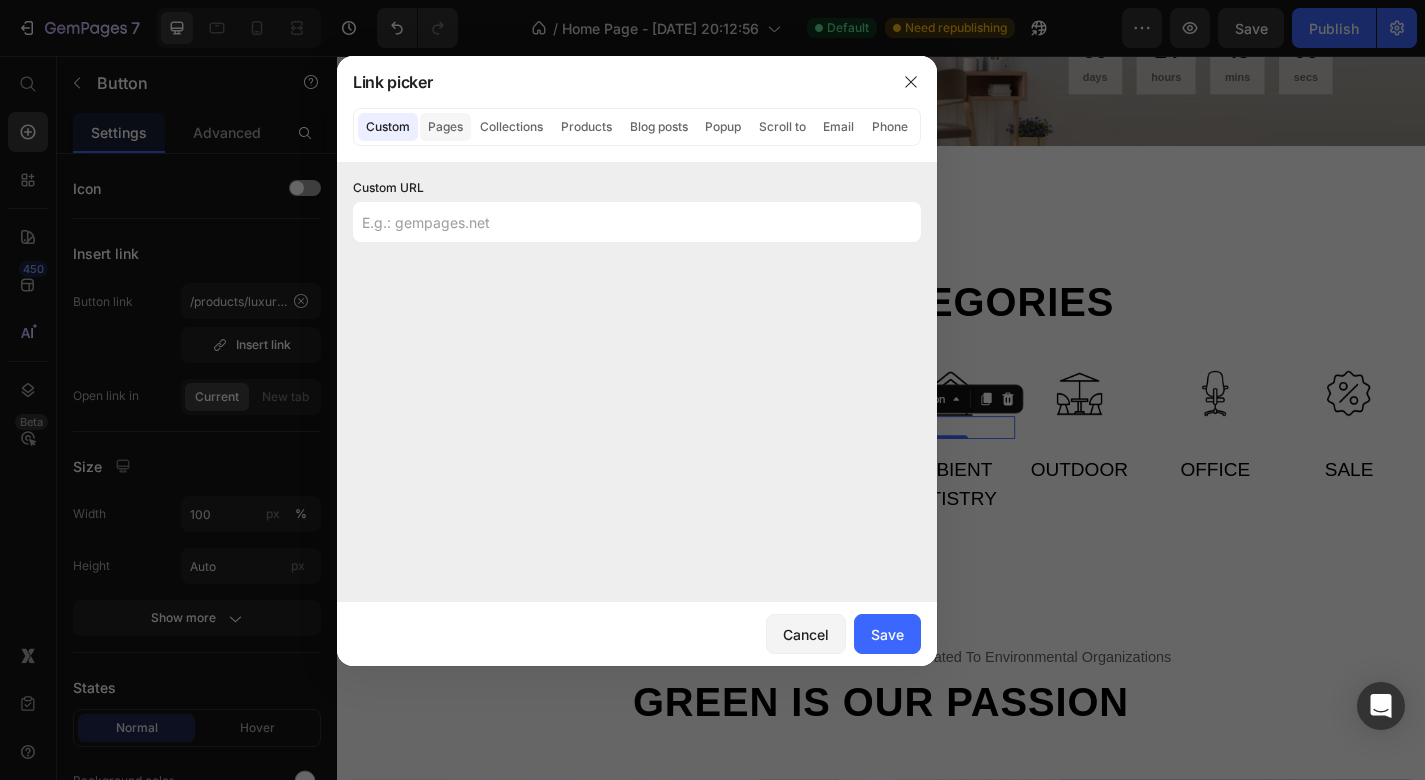 click on "Pages" 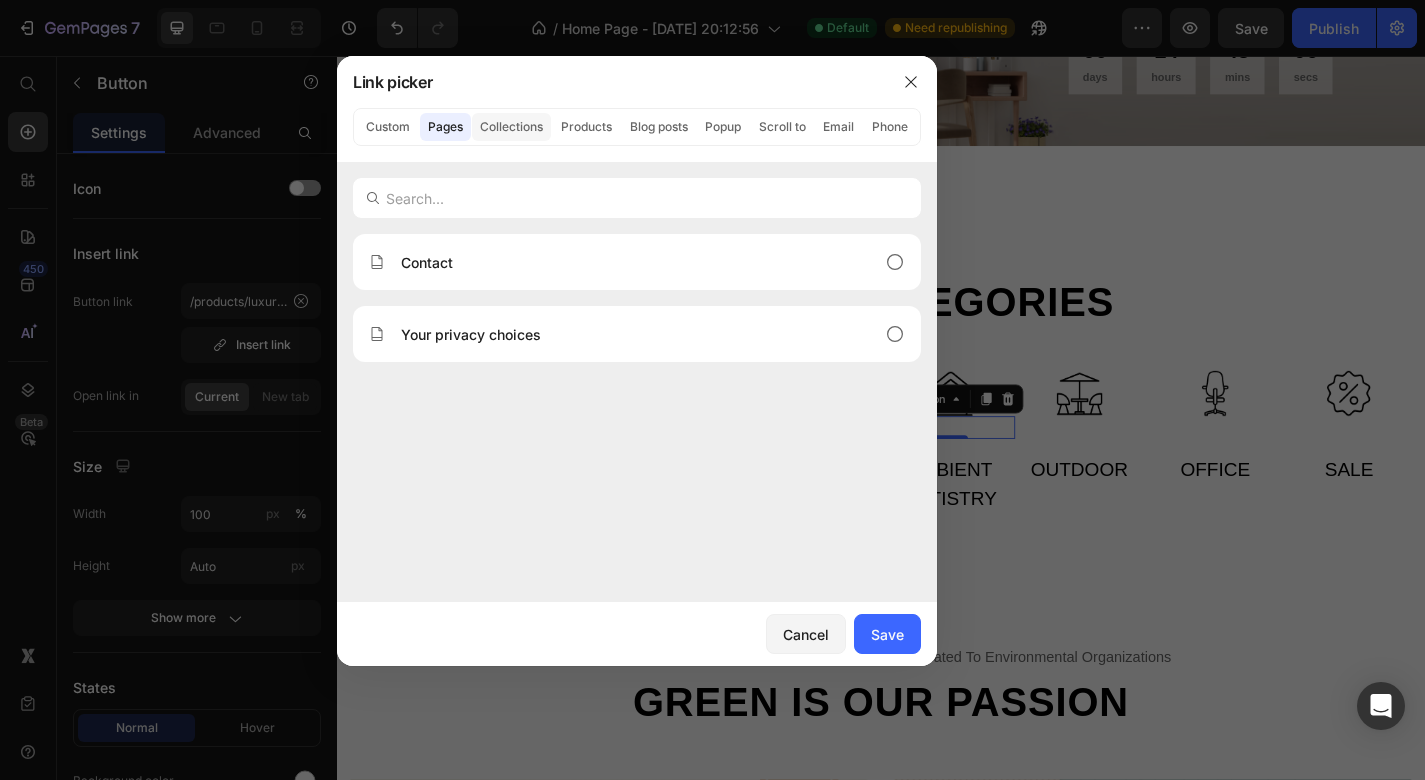 click on "Collections" 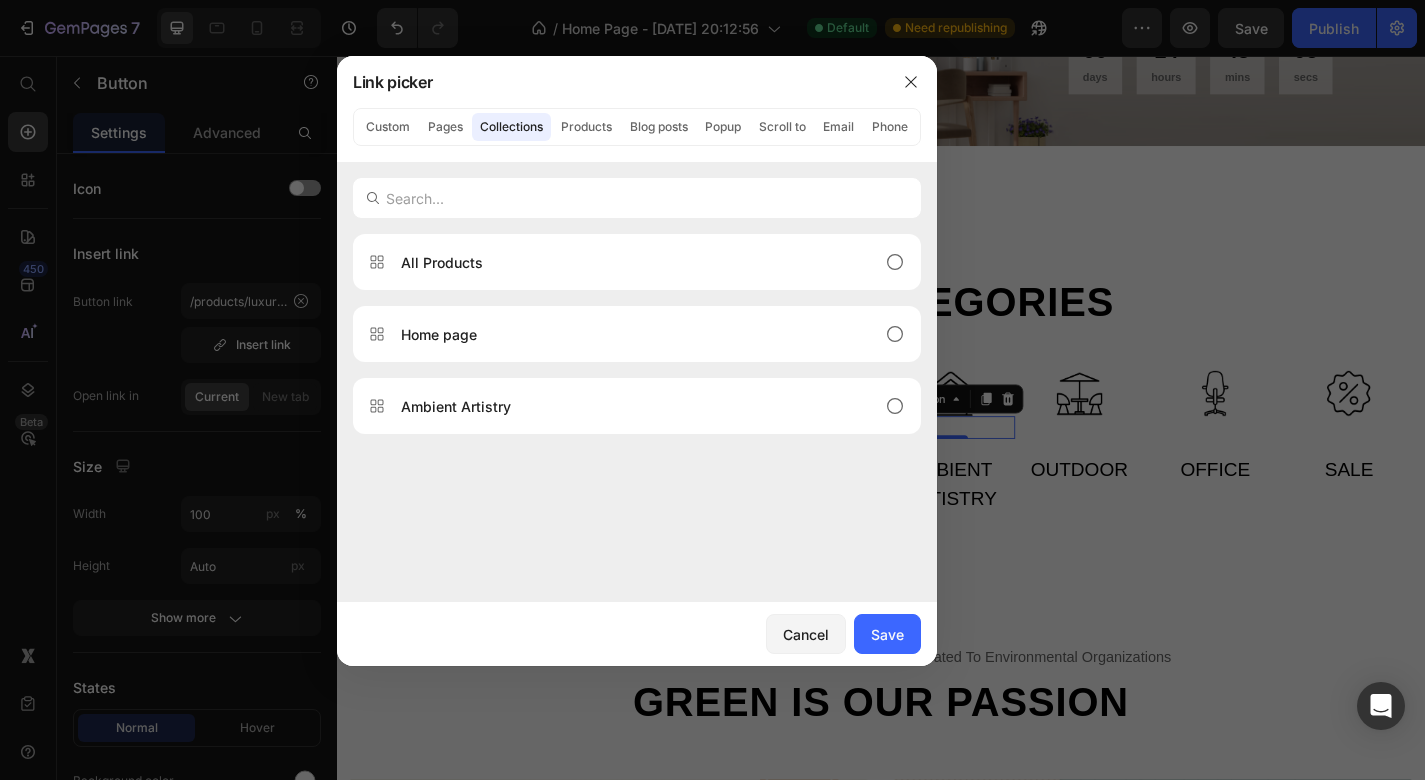 click on "Collections" 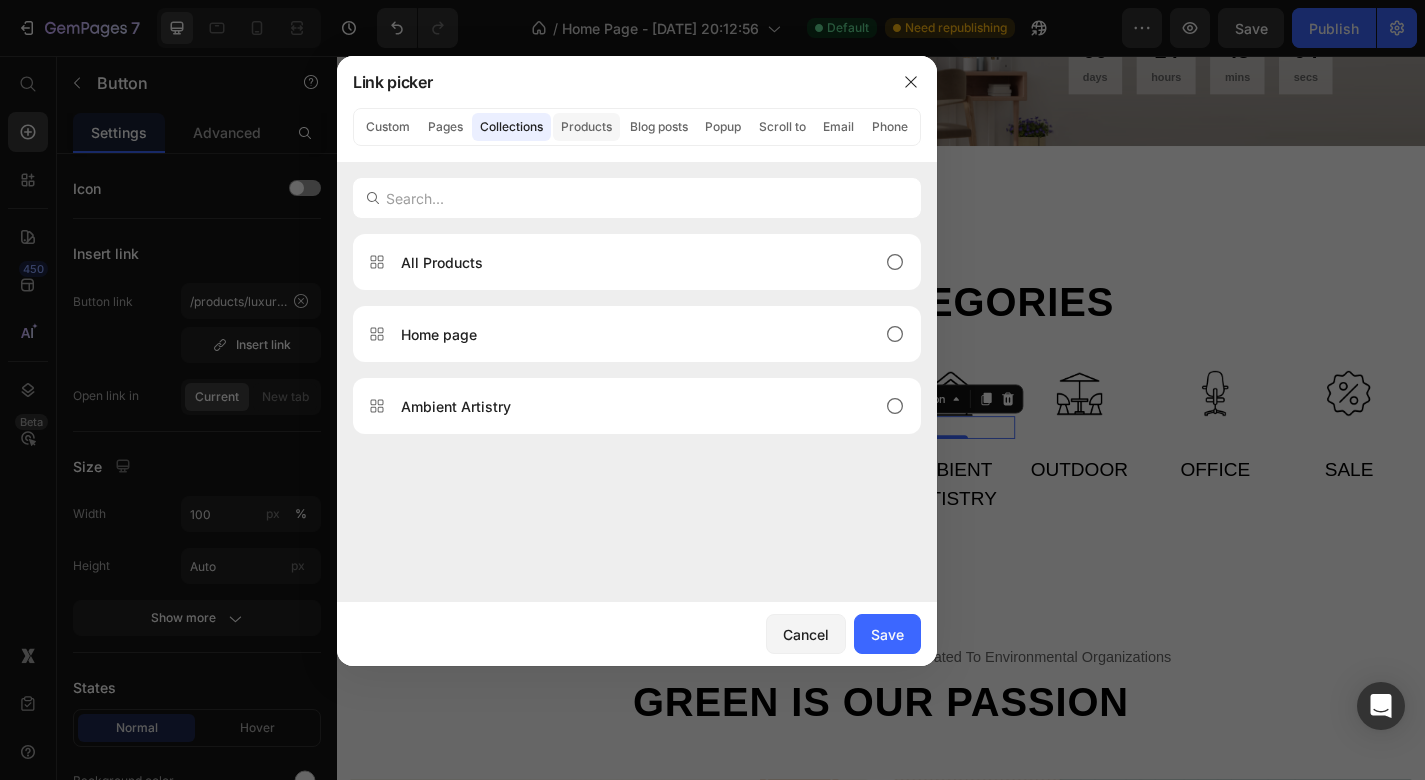 click on "Products" 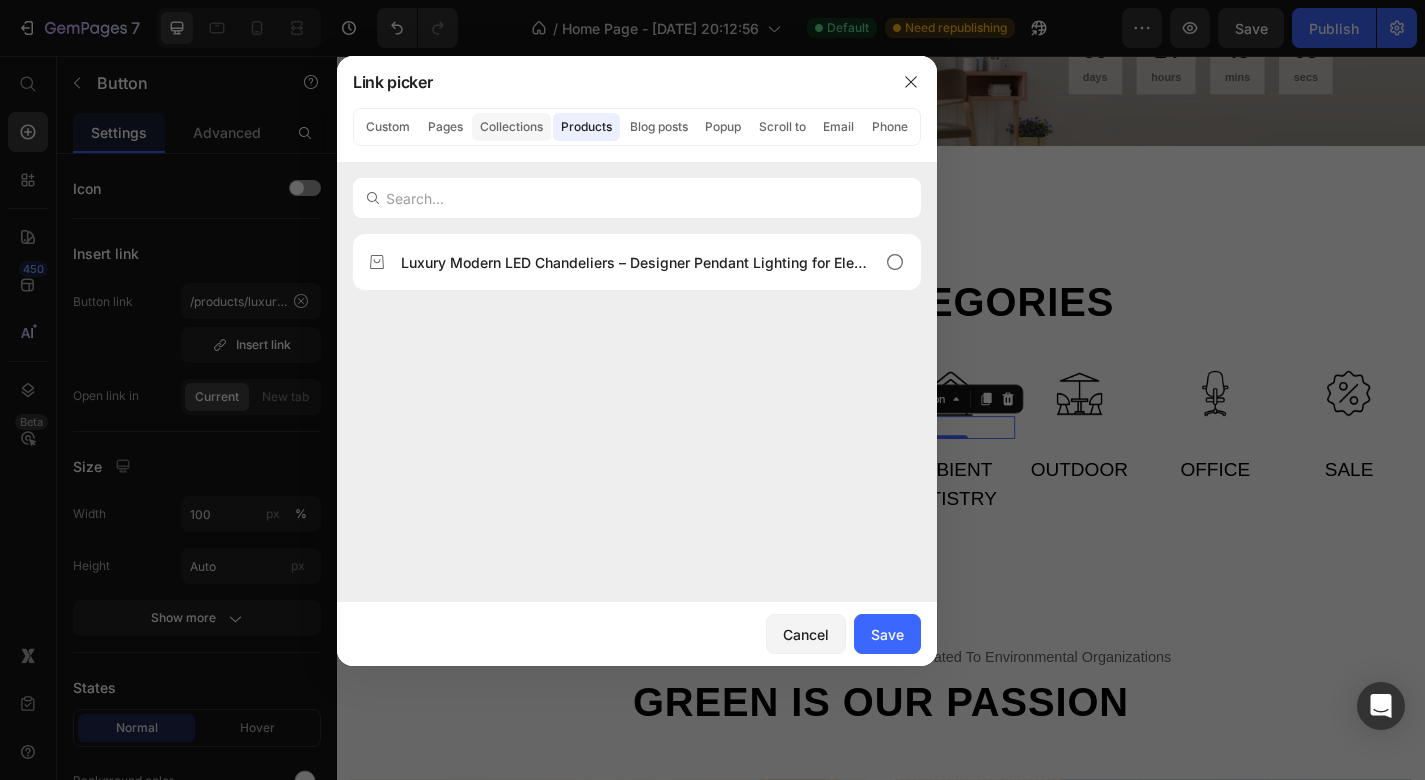 click on "Collections" 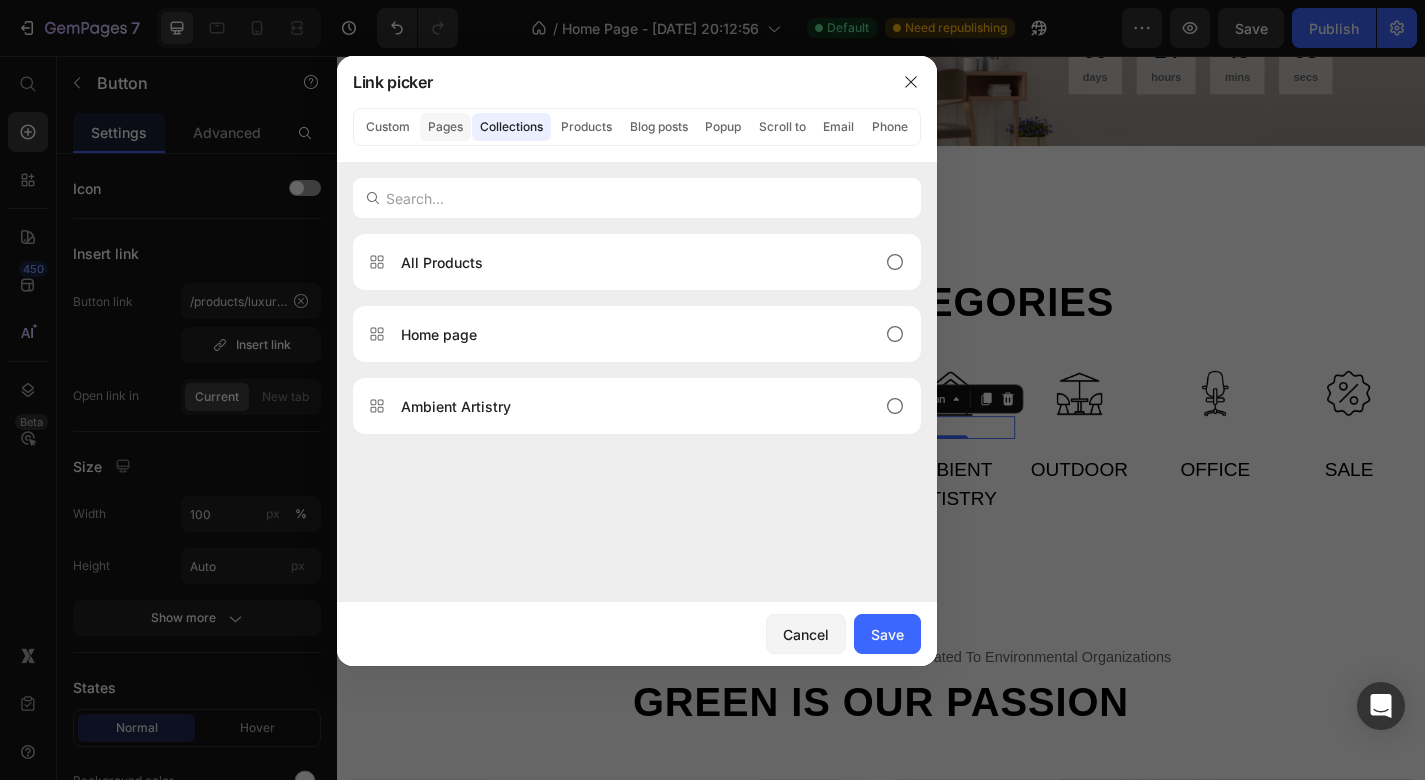 click on "Pages" 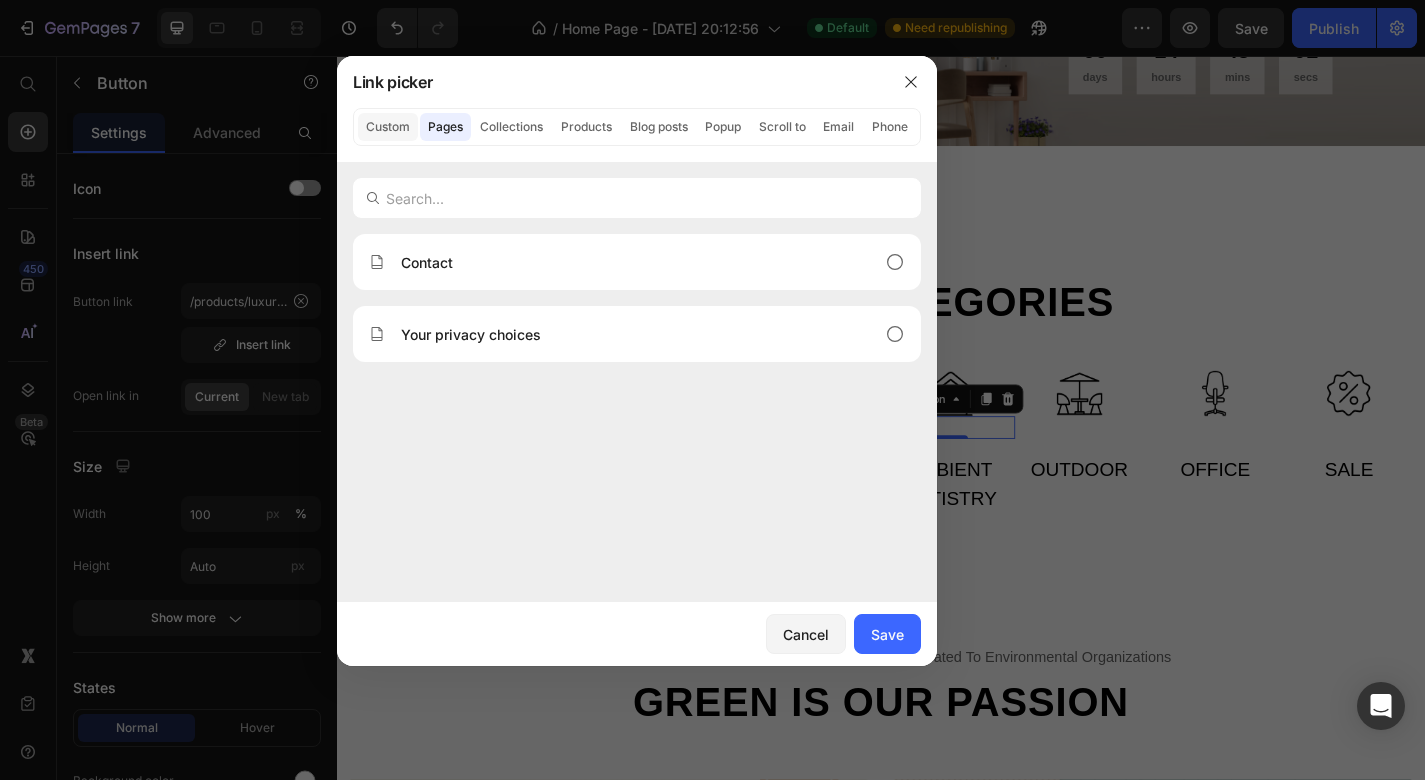 click on "Custom" 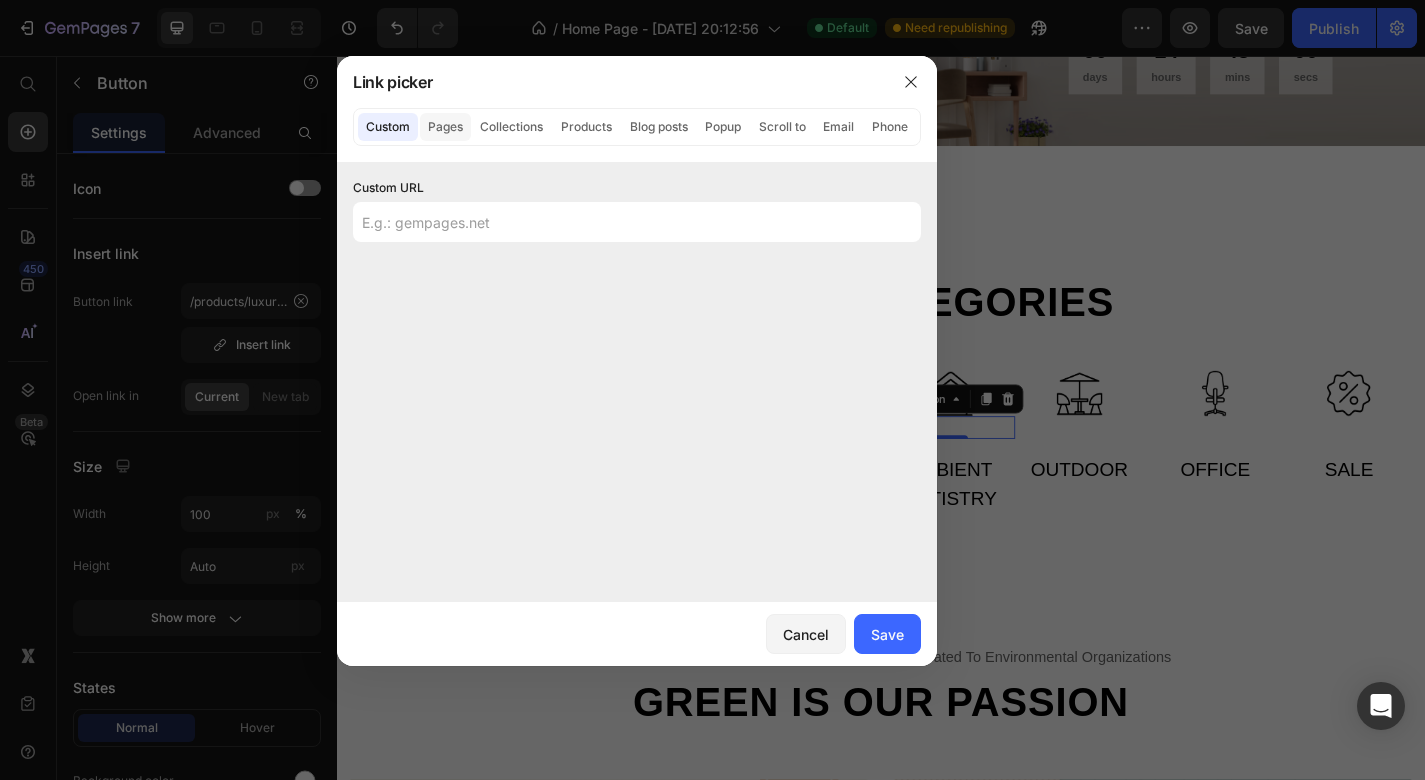click on "Pages" 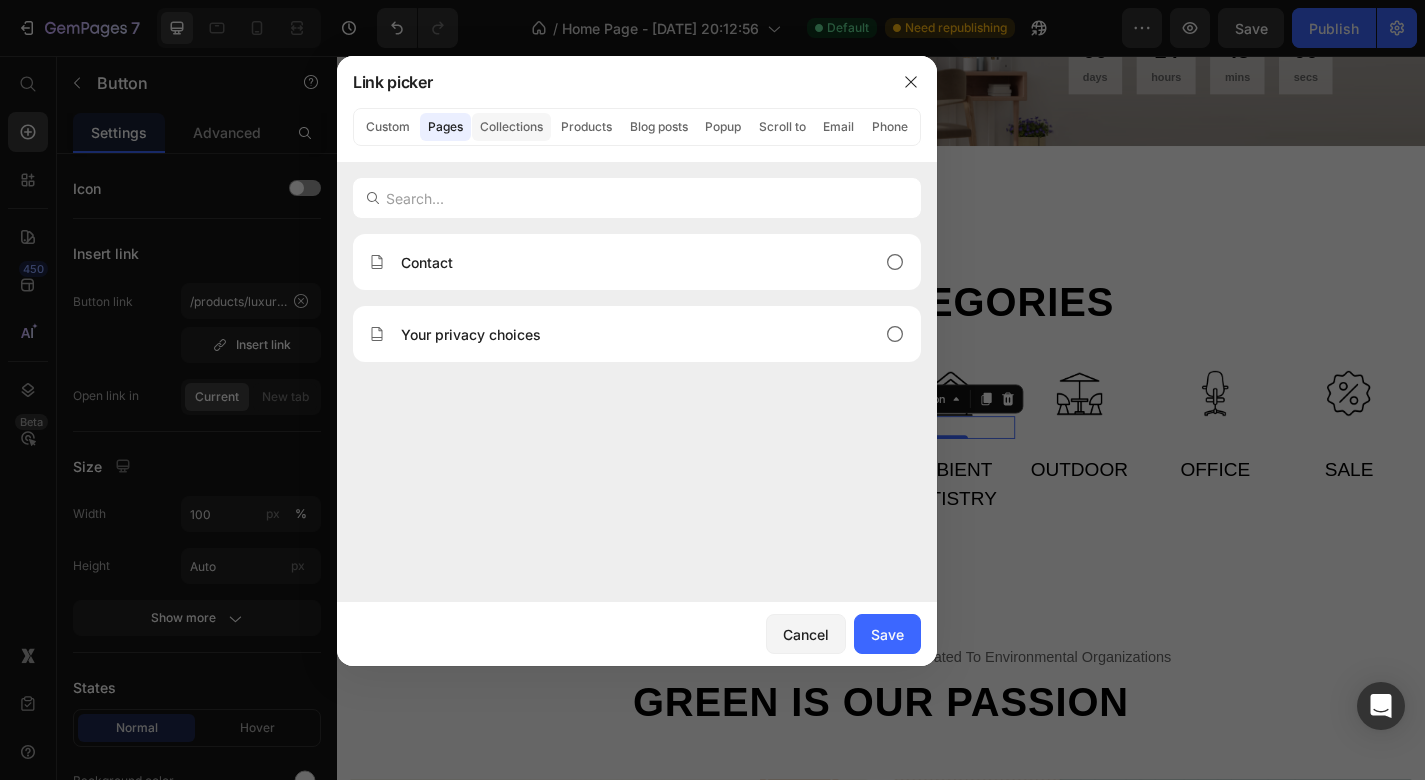 click on "Collections" 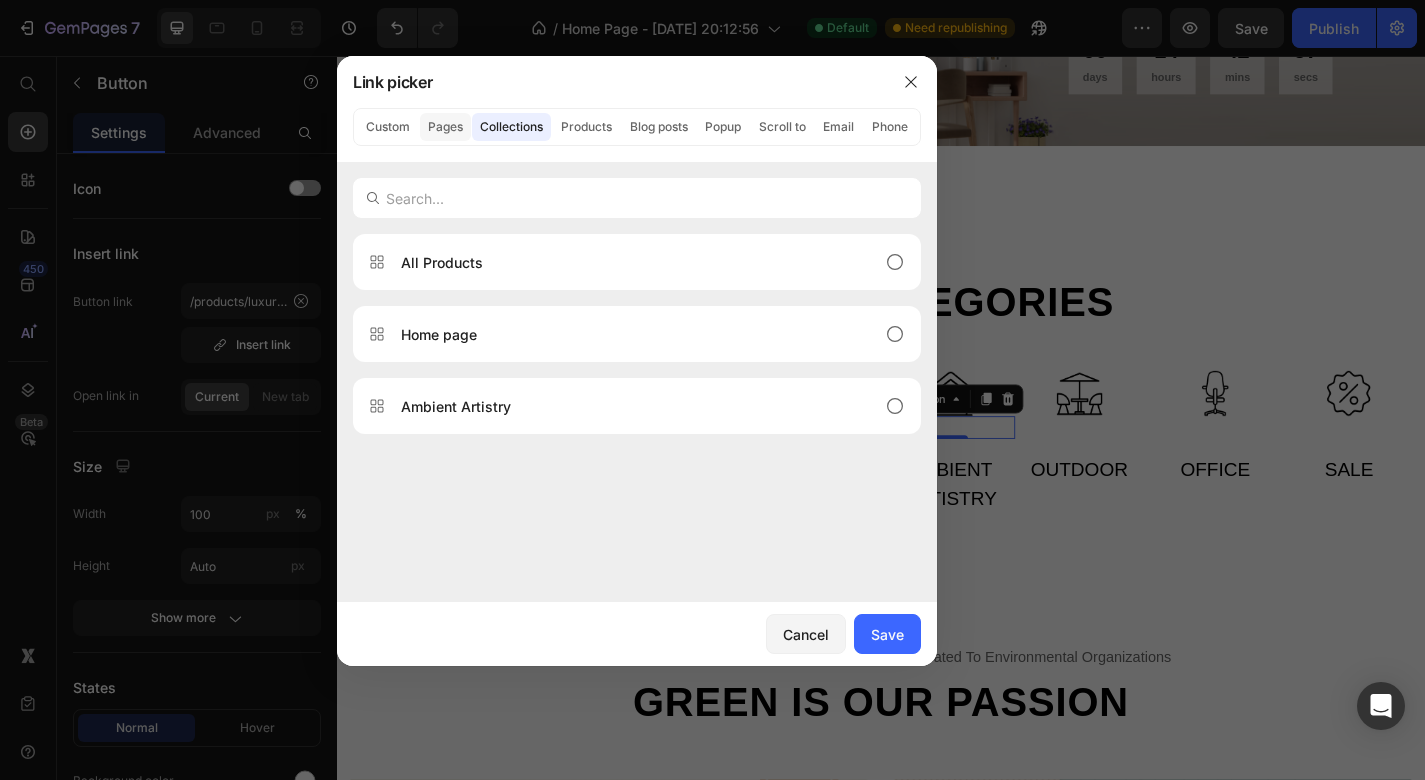 click on "Pages" 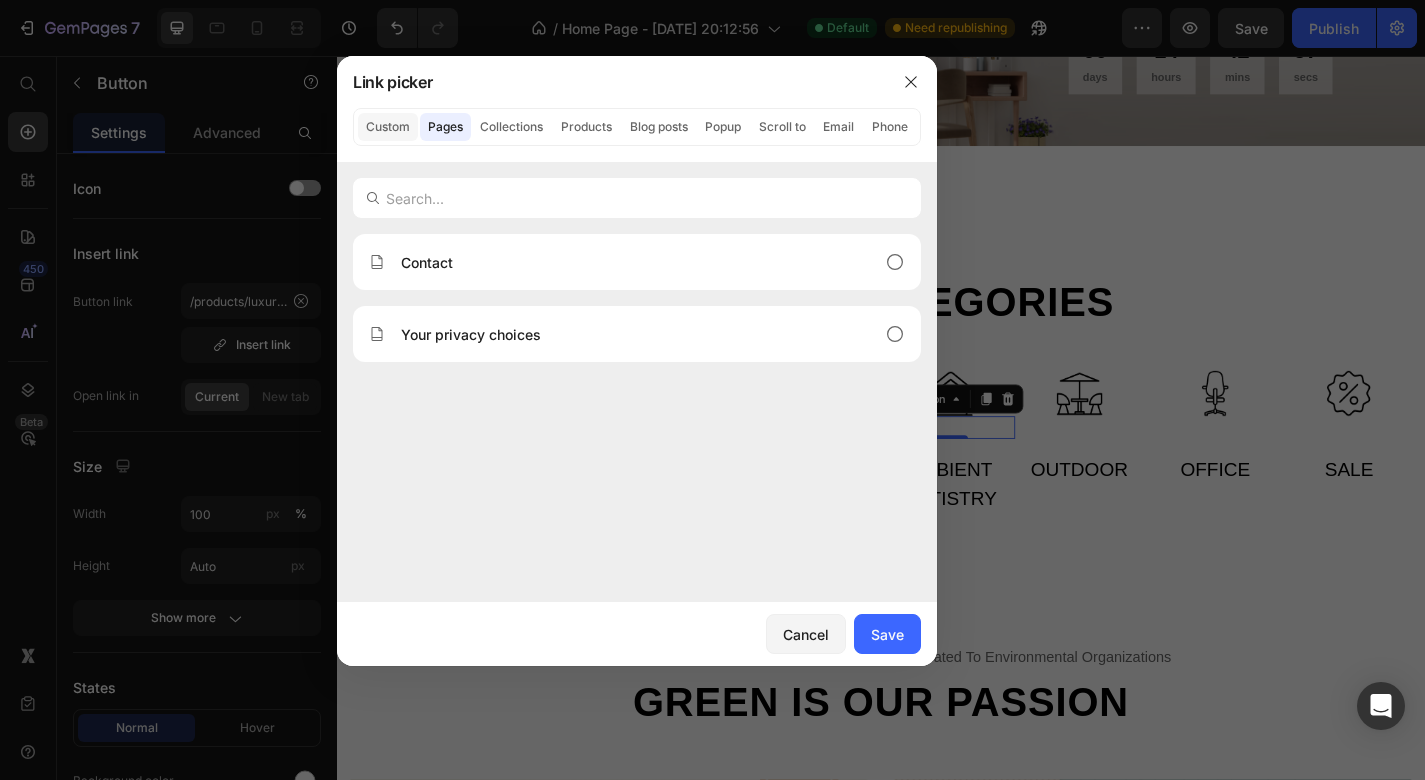 click on "Custom" 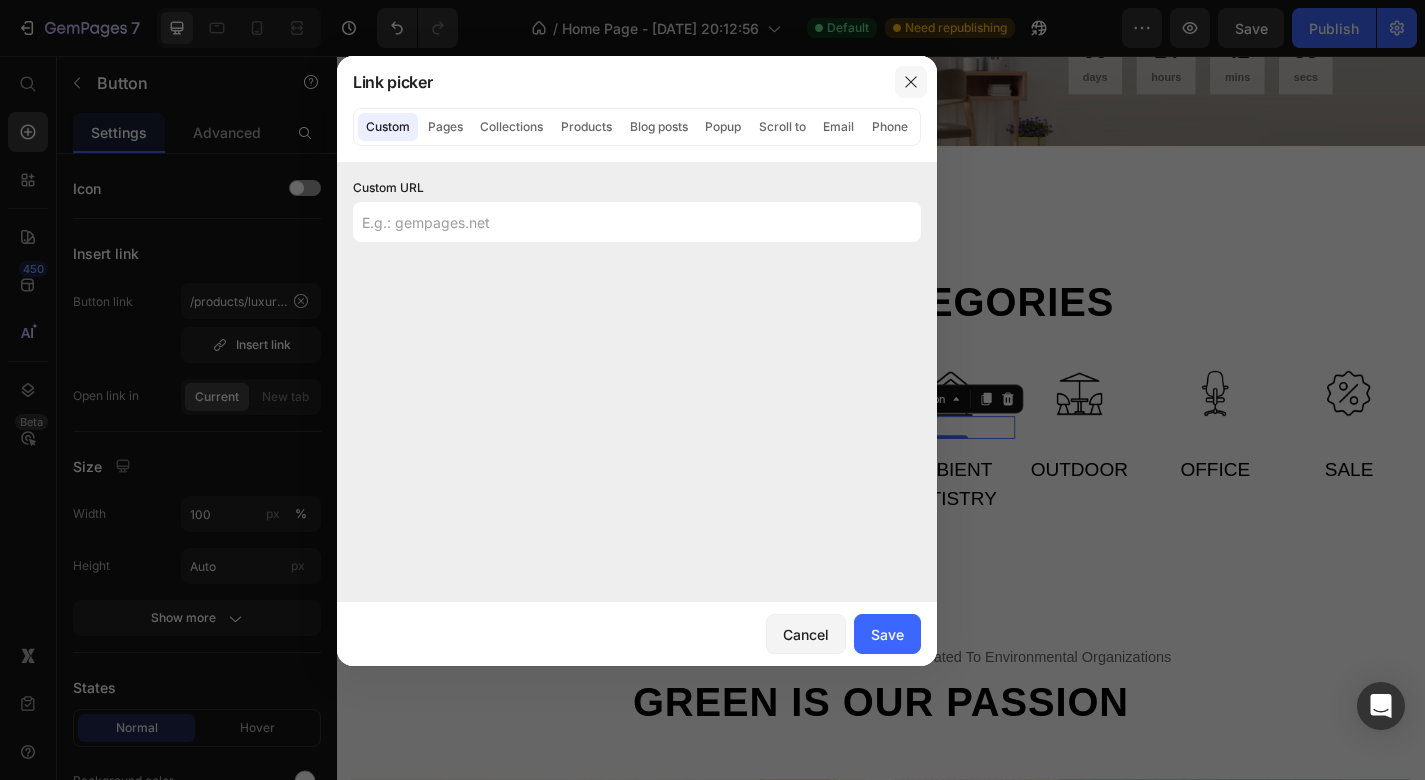 click 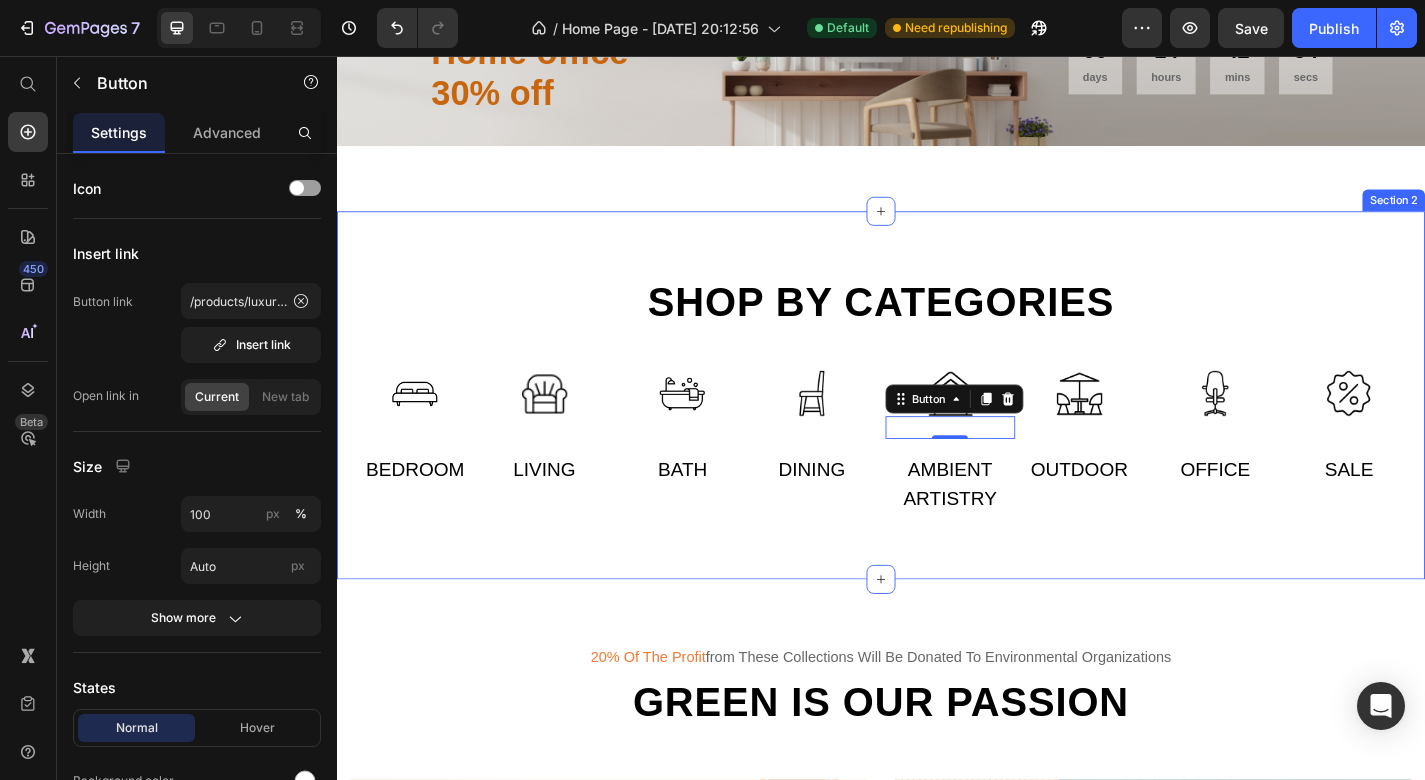 click on "Shop by categories Heading Row Image Button Bedroom Text Image Button Living Text Row Image Button Bath Text Image Button Dining Text Row Image Button   0 Ambient artistry Text Image Button Outdoor Text Row Image Button Office Text Image Button Sale Text Row Row Section 2" at bounding box center (937, 430) 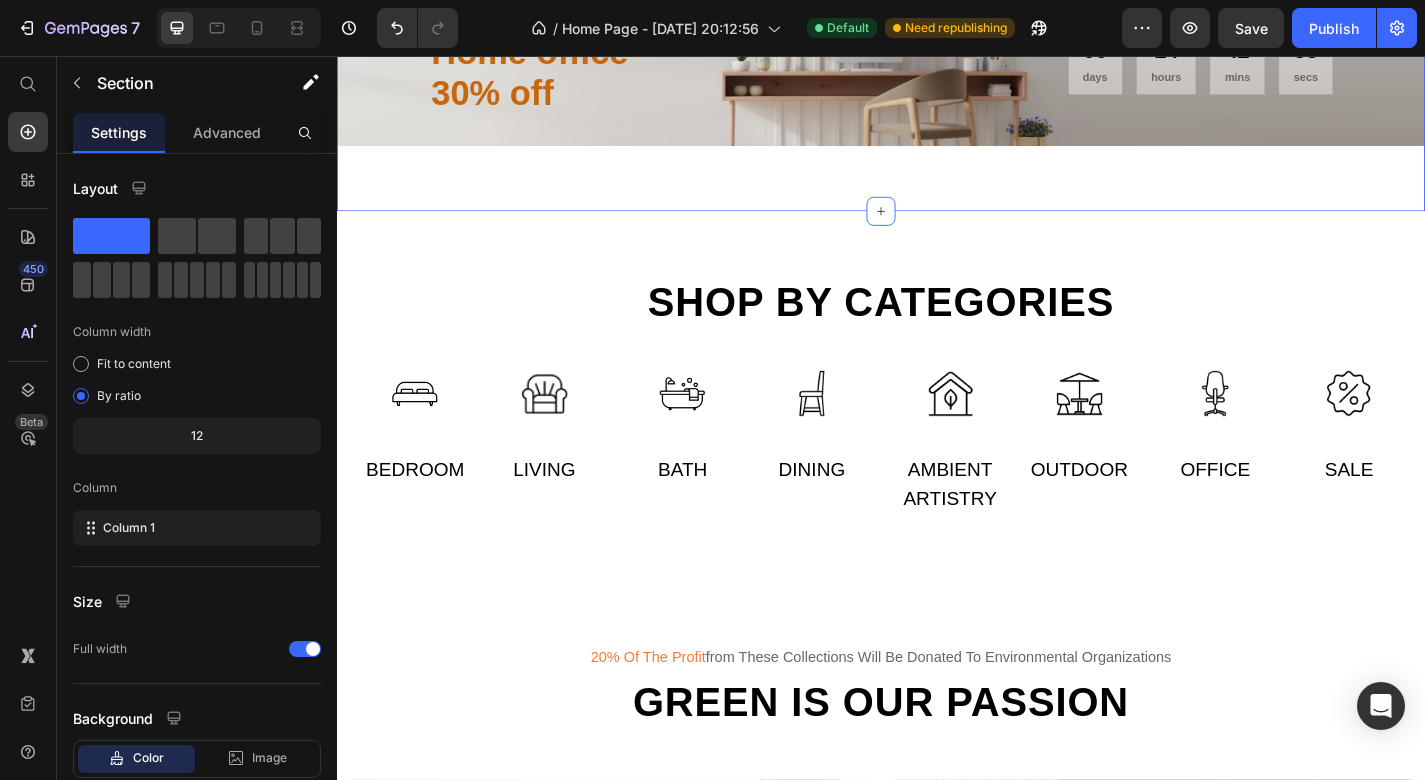 click on "Delicately designed & ethically crafted Text Everything  your home deserves Heading Your imagination, our creation. Find a look that truly defines you with GemHome - your interior design experts.
Text Shop all looks Button Row
Drop element here Row Row Deal of the day Text Home office 30% off Heading 00 days 14 hours 42 mins 53 secs CountDown Timer Row Row Section 1" at bounding box center (937, -206) 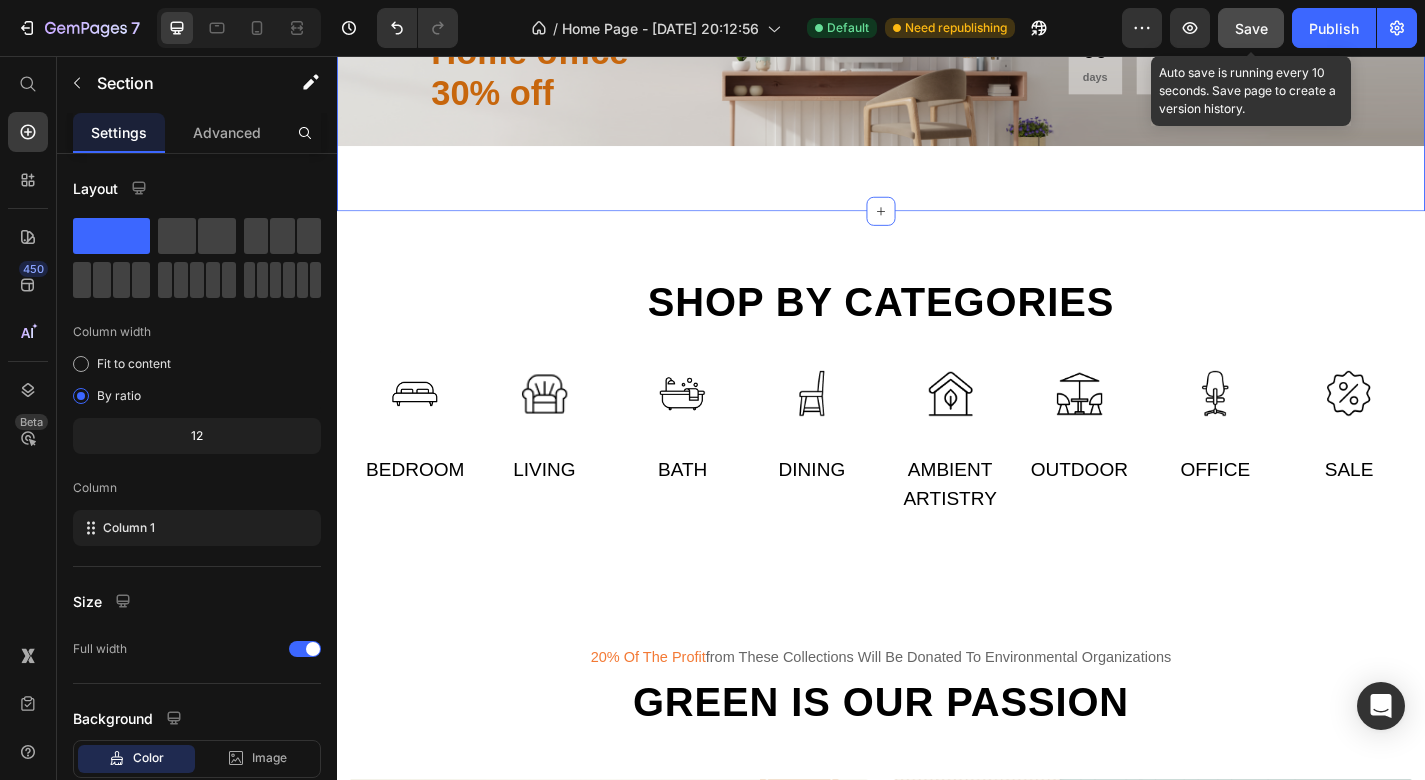 click on "Save" at bounding box center (1251, 28) 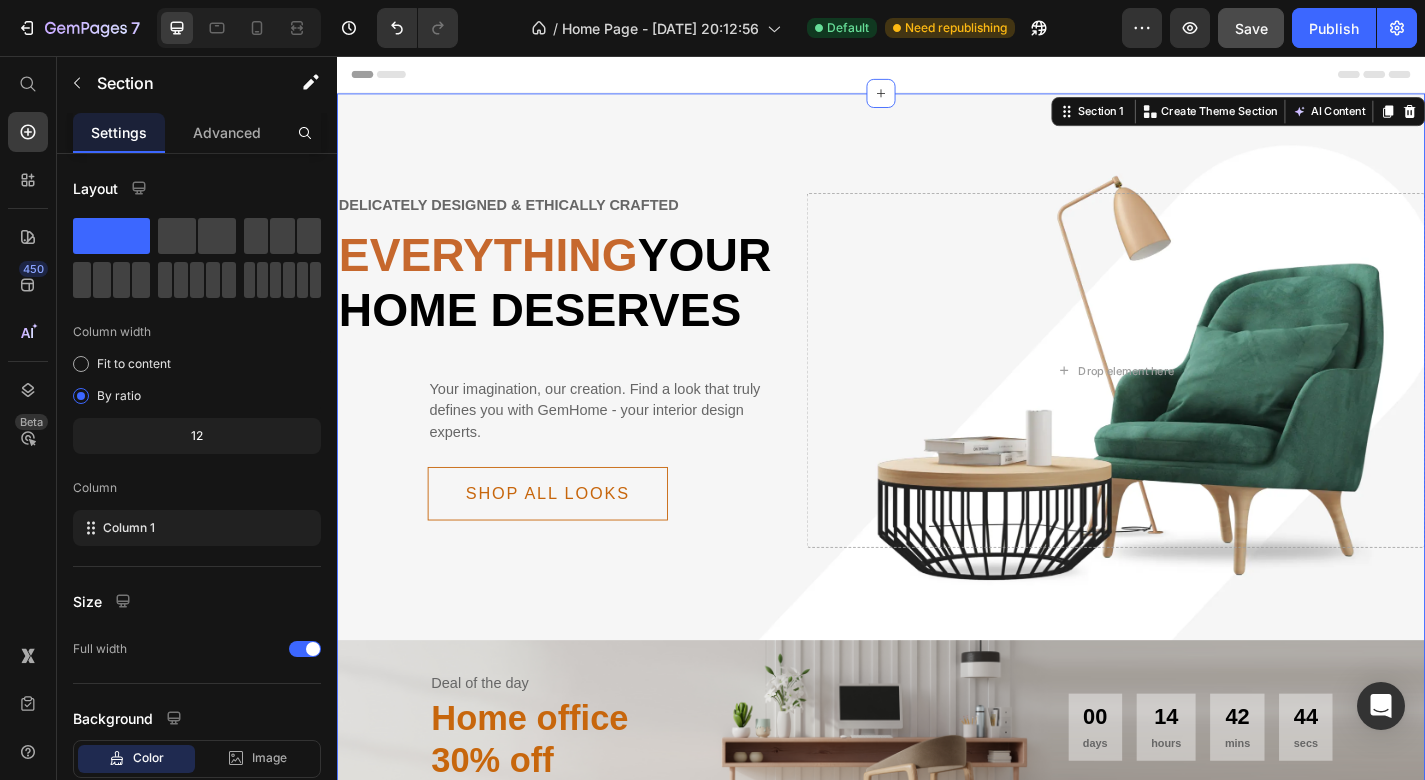 scroll, scrollTop: 0, scrollLeft: 0, axis: both 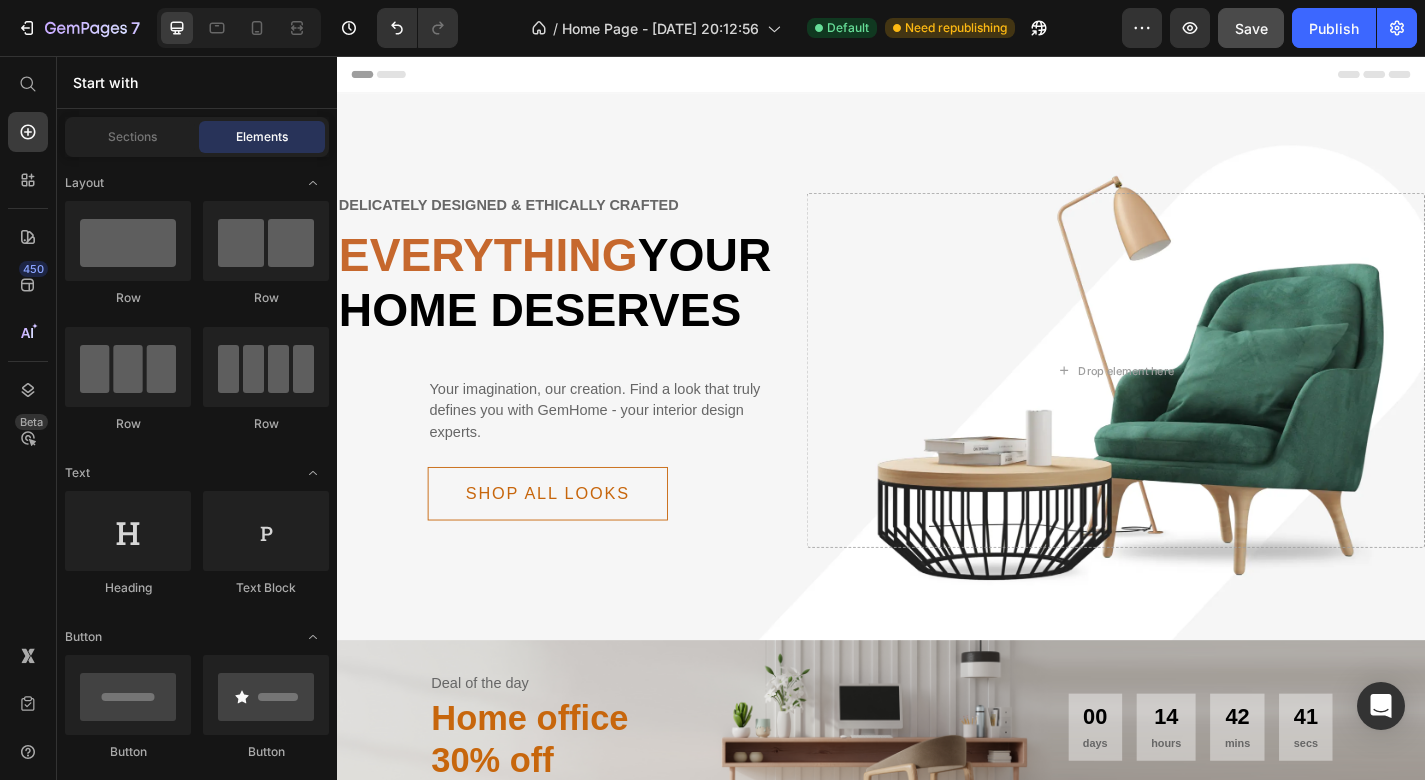 click on "Header" at bounding box center [394, 76] 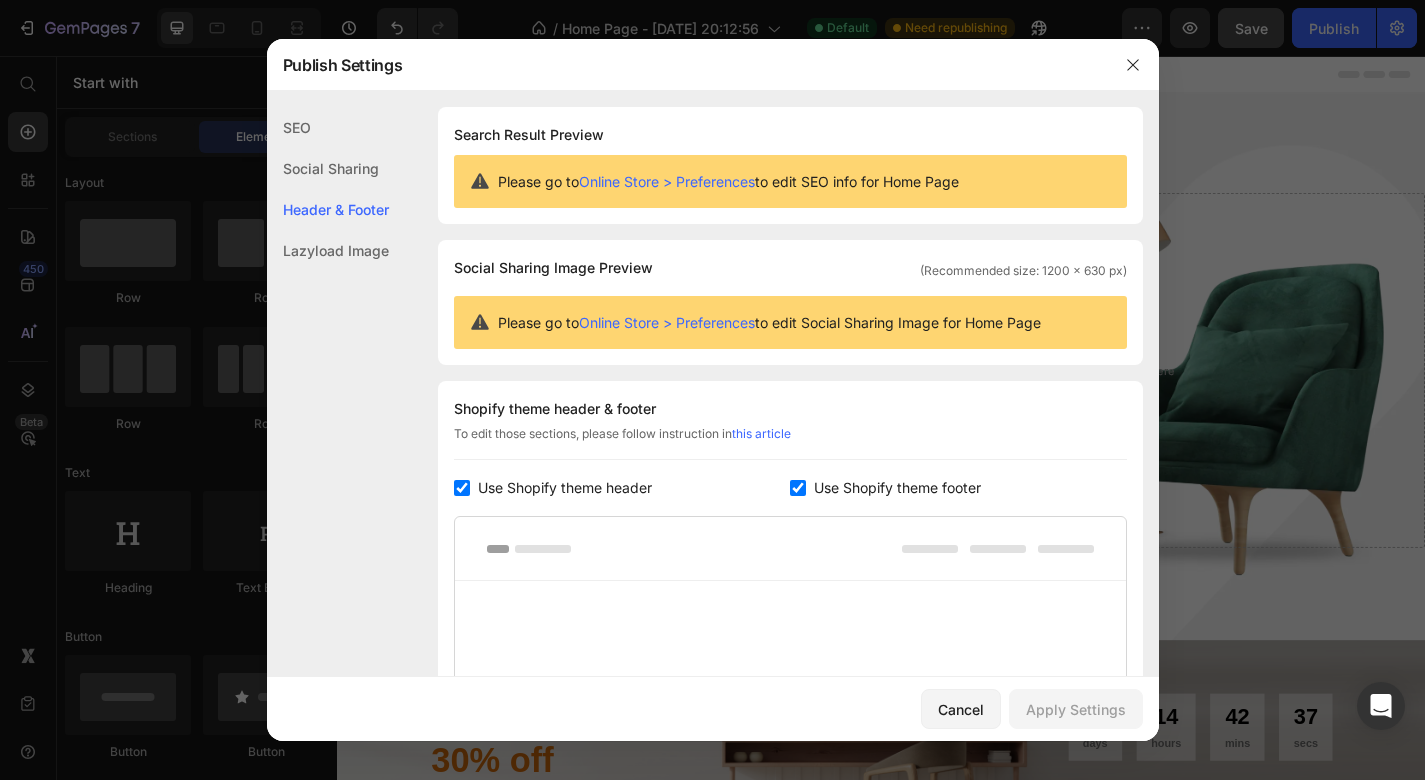 scroll, scrollTop: 0, scrollLeft: 0, axis: both 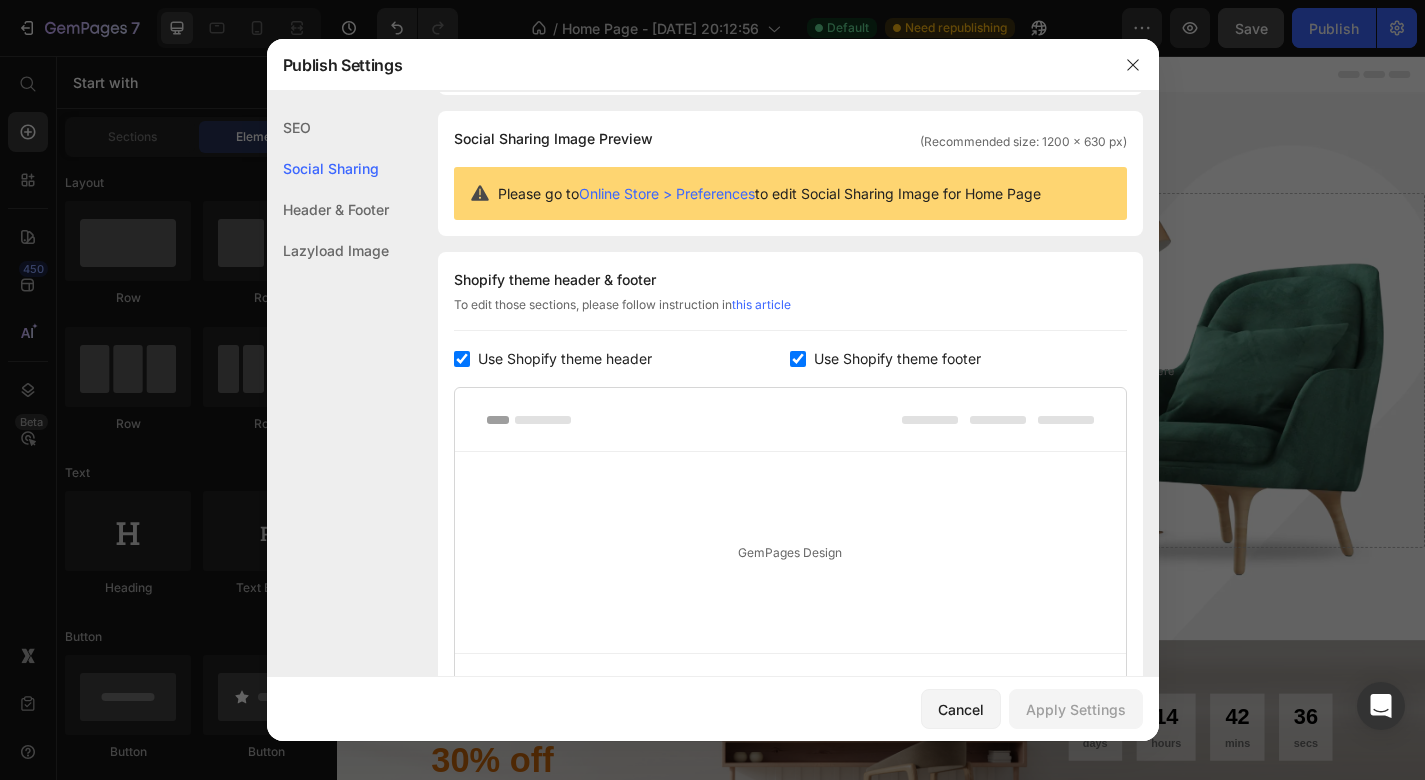click on "Lazyload Image" 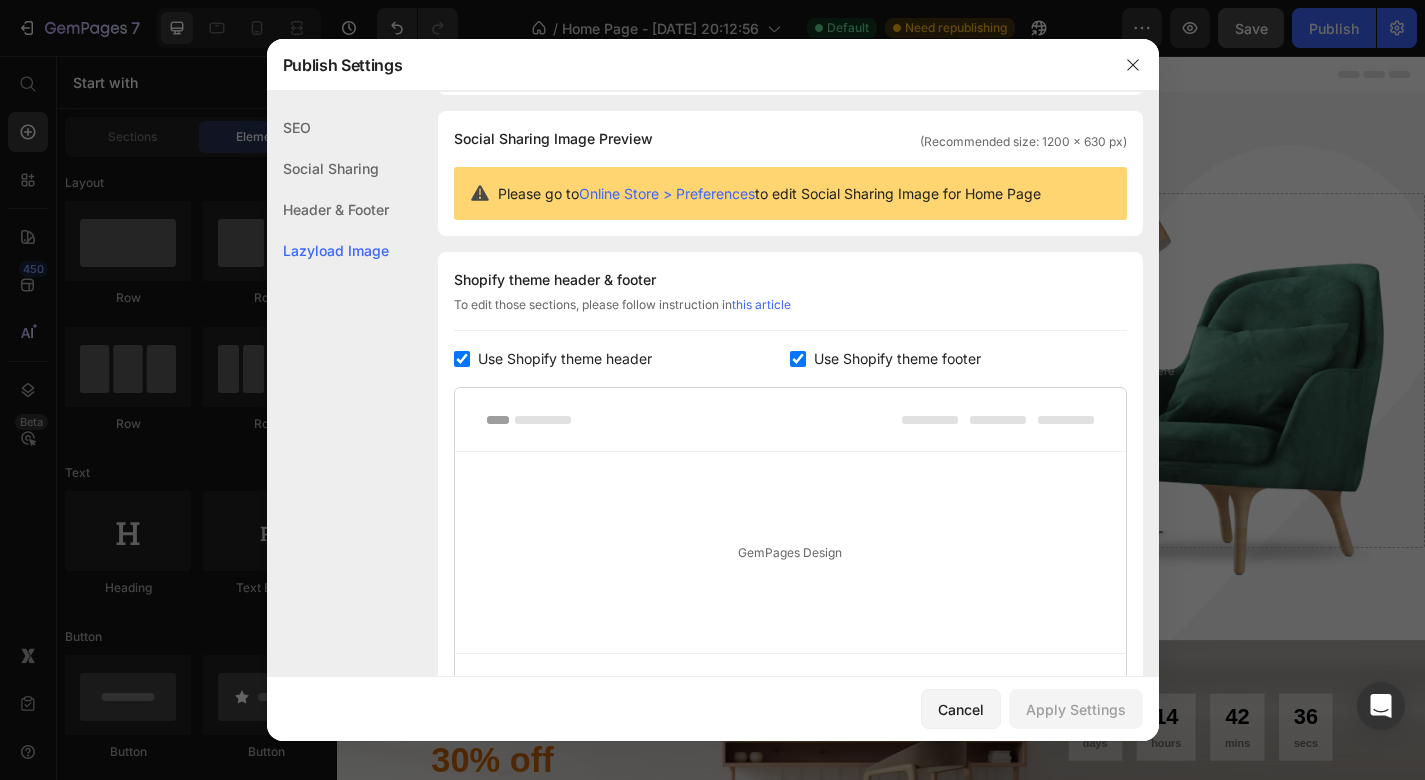 scroll, scrollTop: 334, scrollLeft: 0, axis: vertical 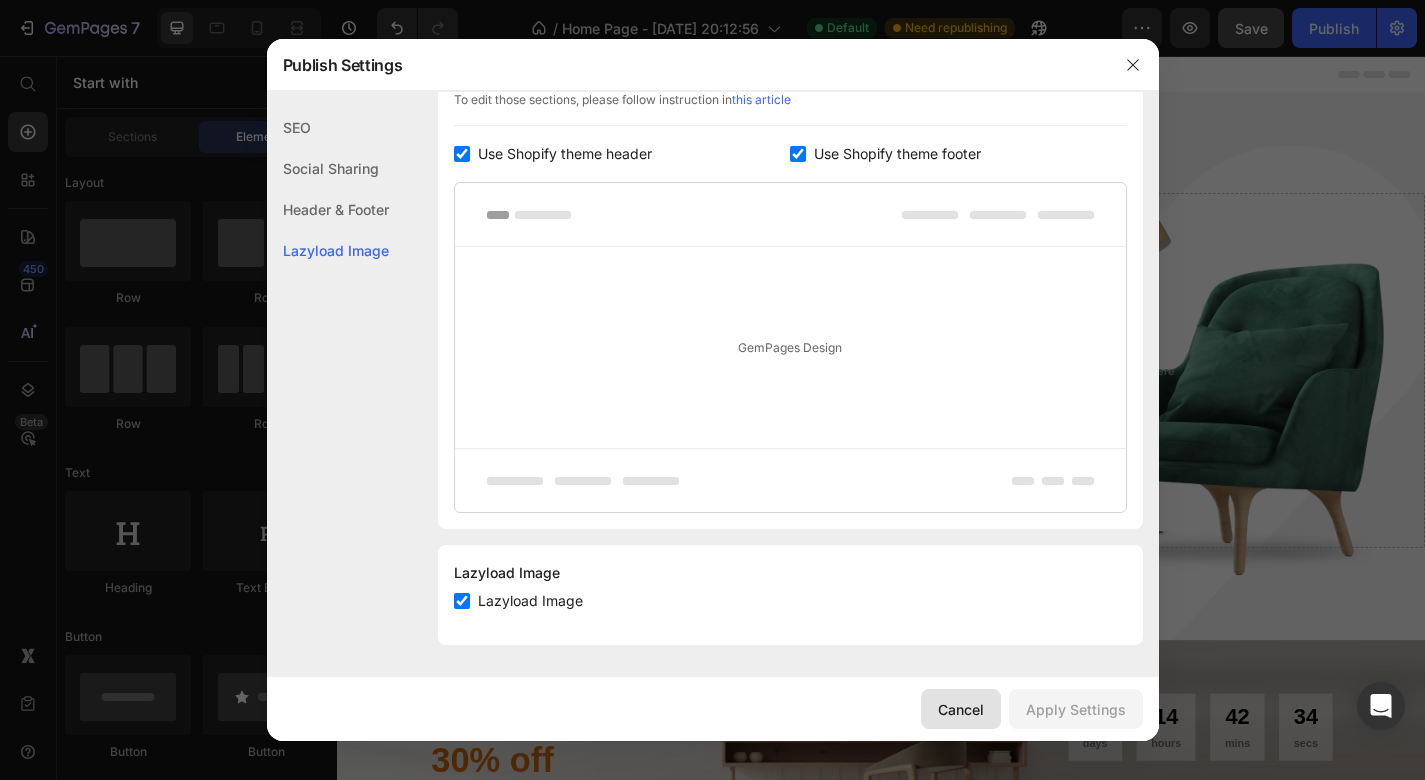 click on "Cancel" at bounding box center (961, 709) 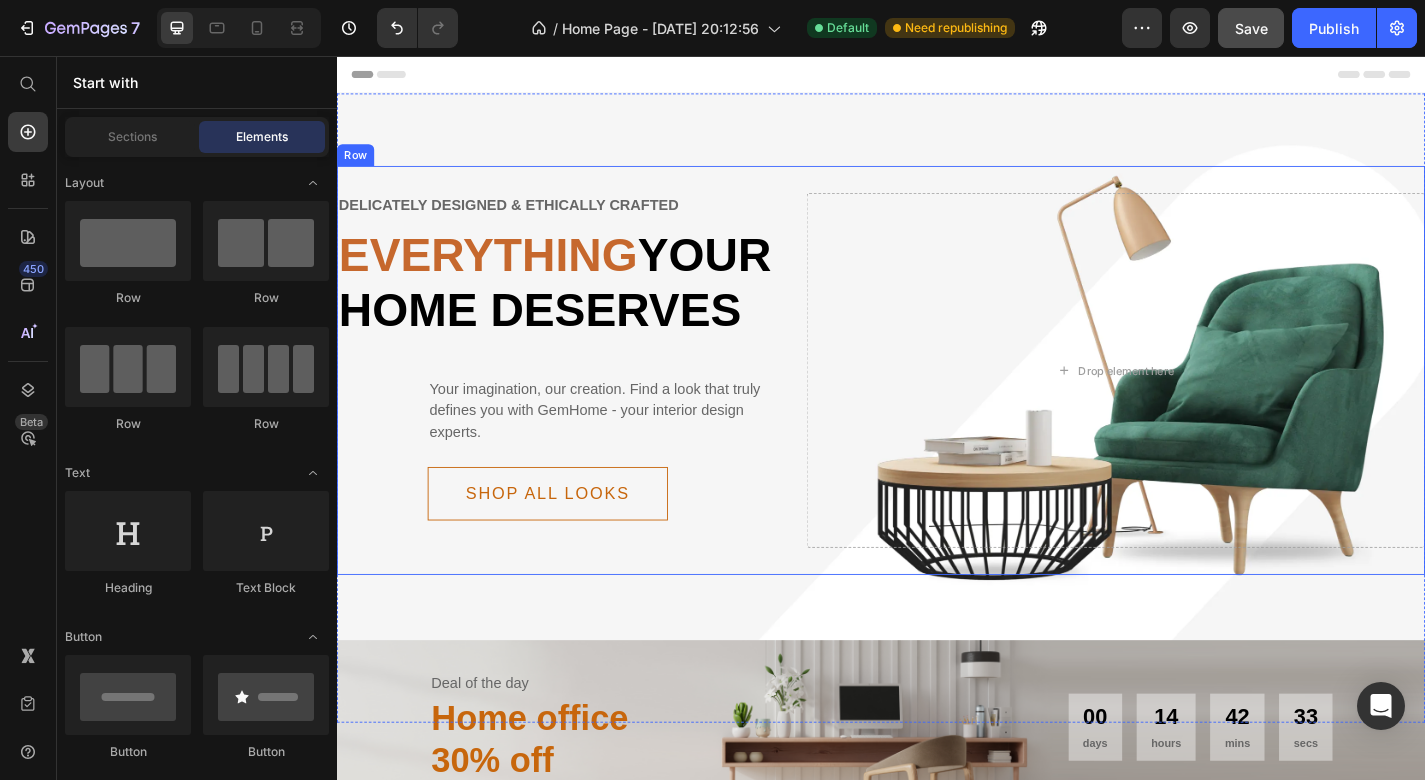 click on "Delicately designed & ethically crafted Text Everything  your home deserves Heading Your imagination, our creation. Find a look that truly defines you with GemHome - your interior design experts.
Text Shop all looks Button Row
Drop element here Row" at bounding box center (937, 402) 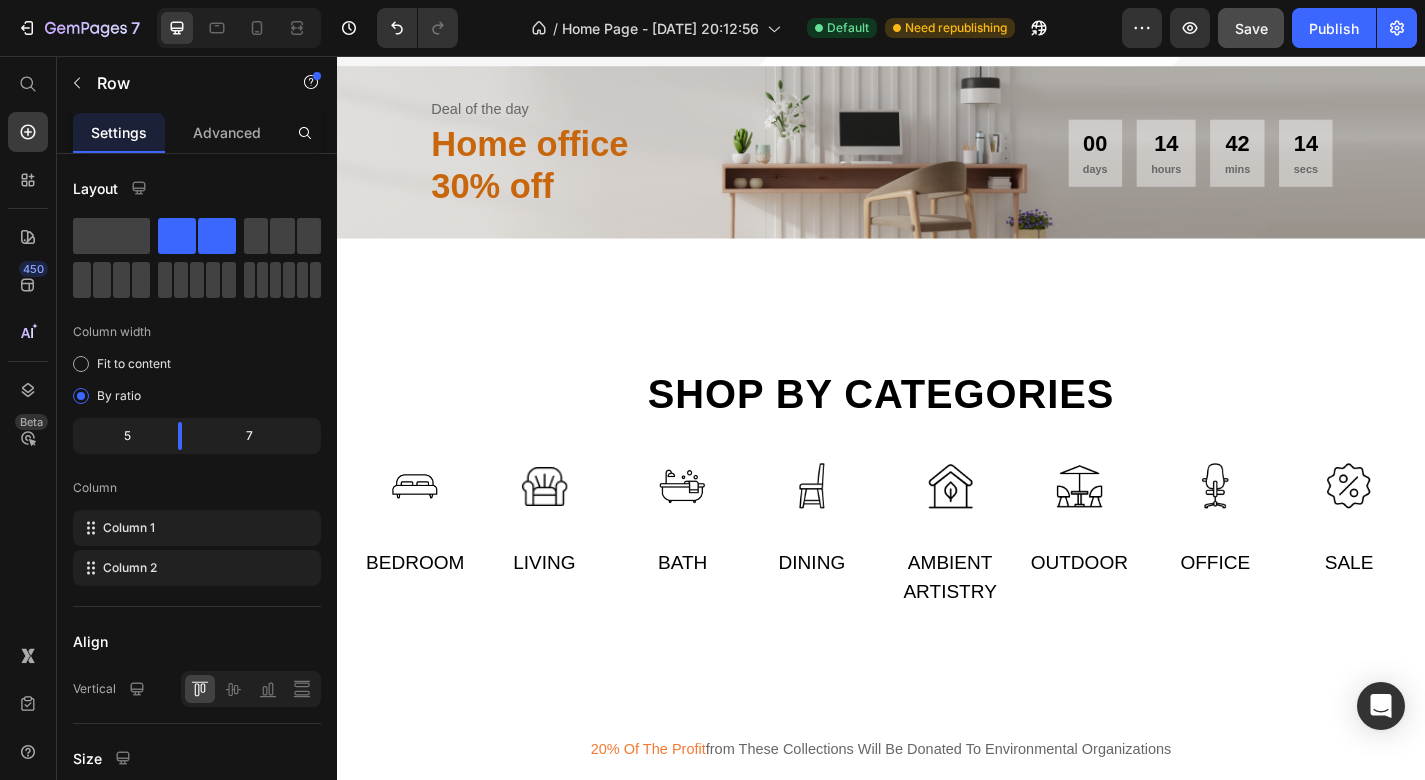 scroll, scrollTop: 645, scrollLeft: 0, axis: vertical 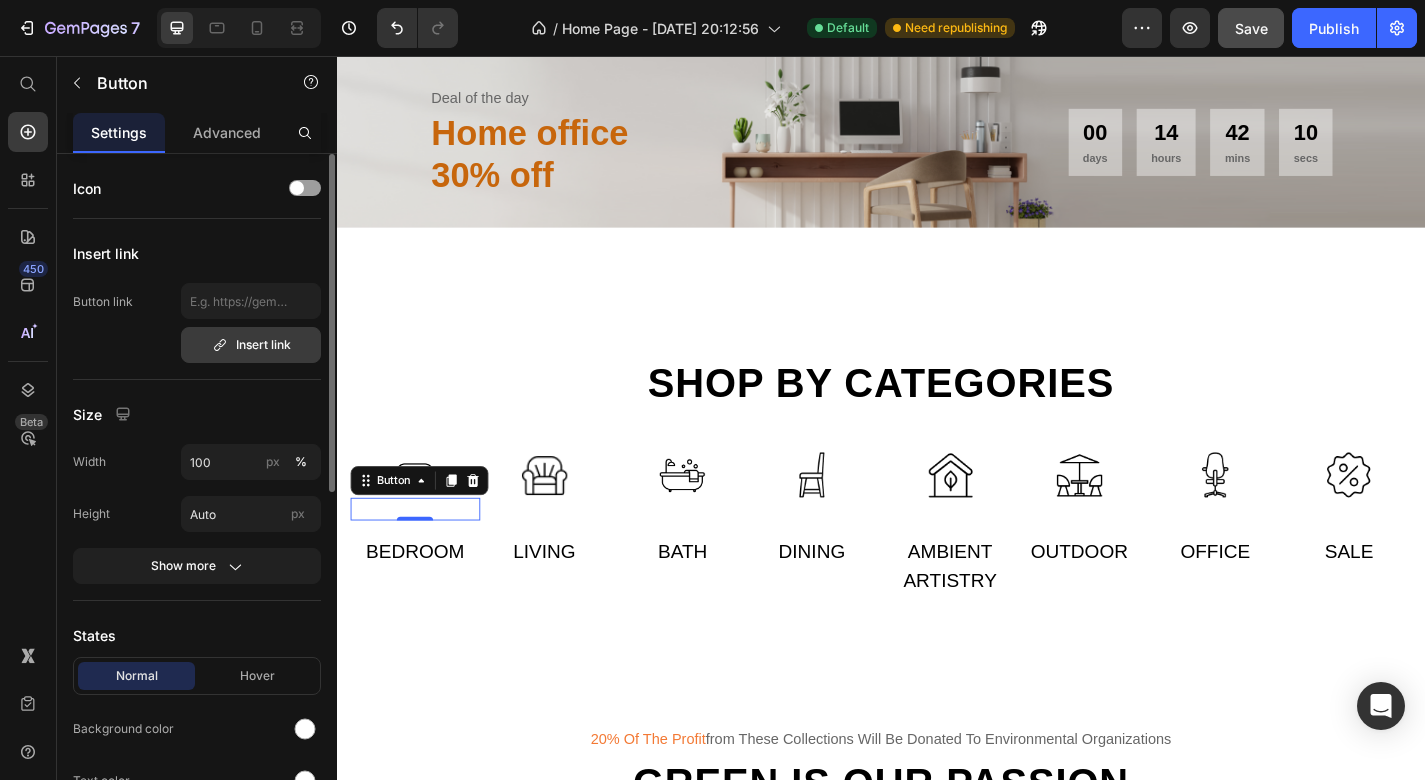 click on "Insert link" at bounding box center (251, 345) 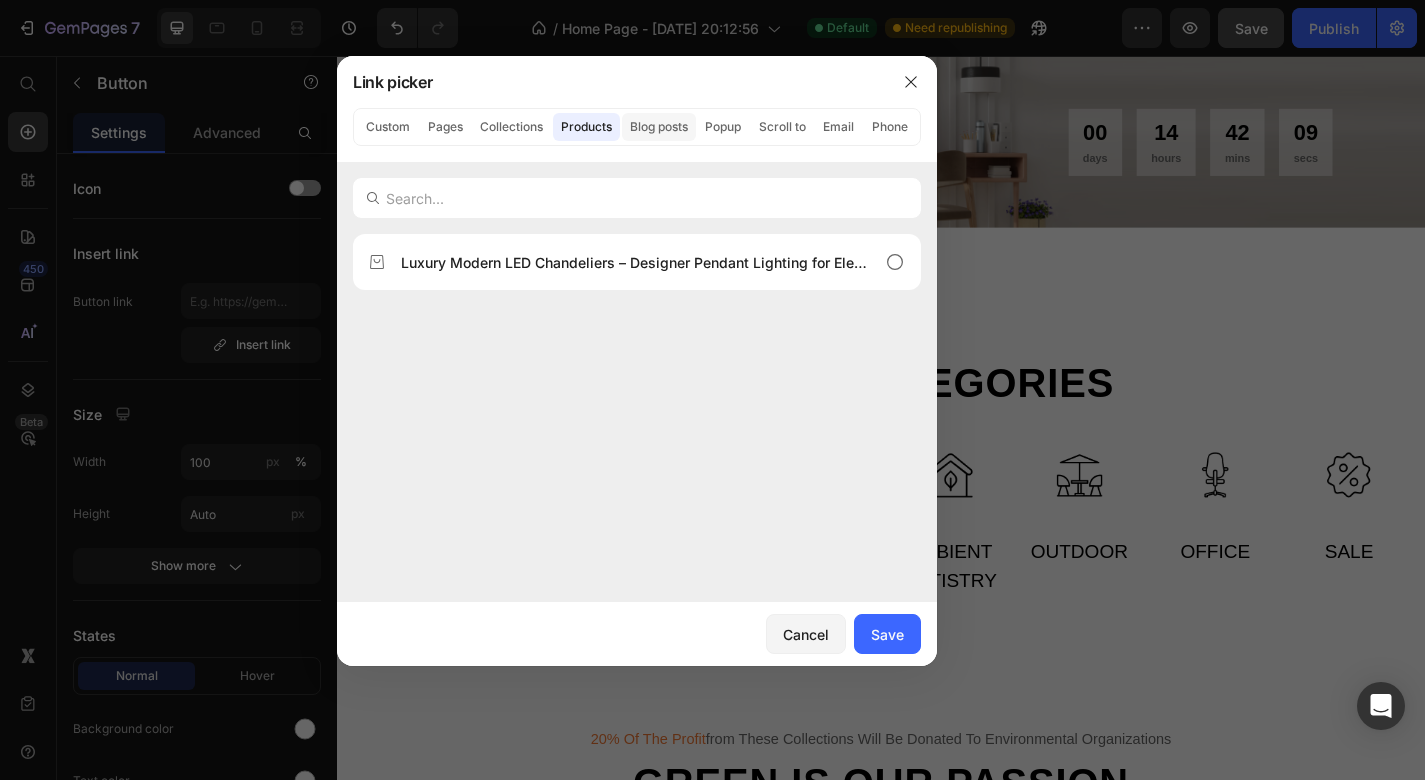 click on "Blog posts" 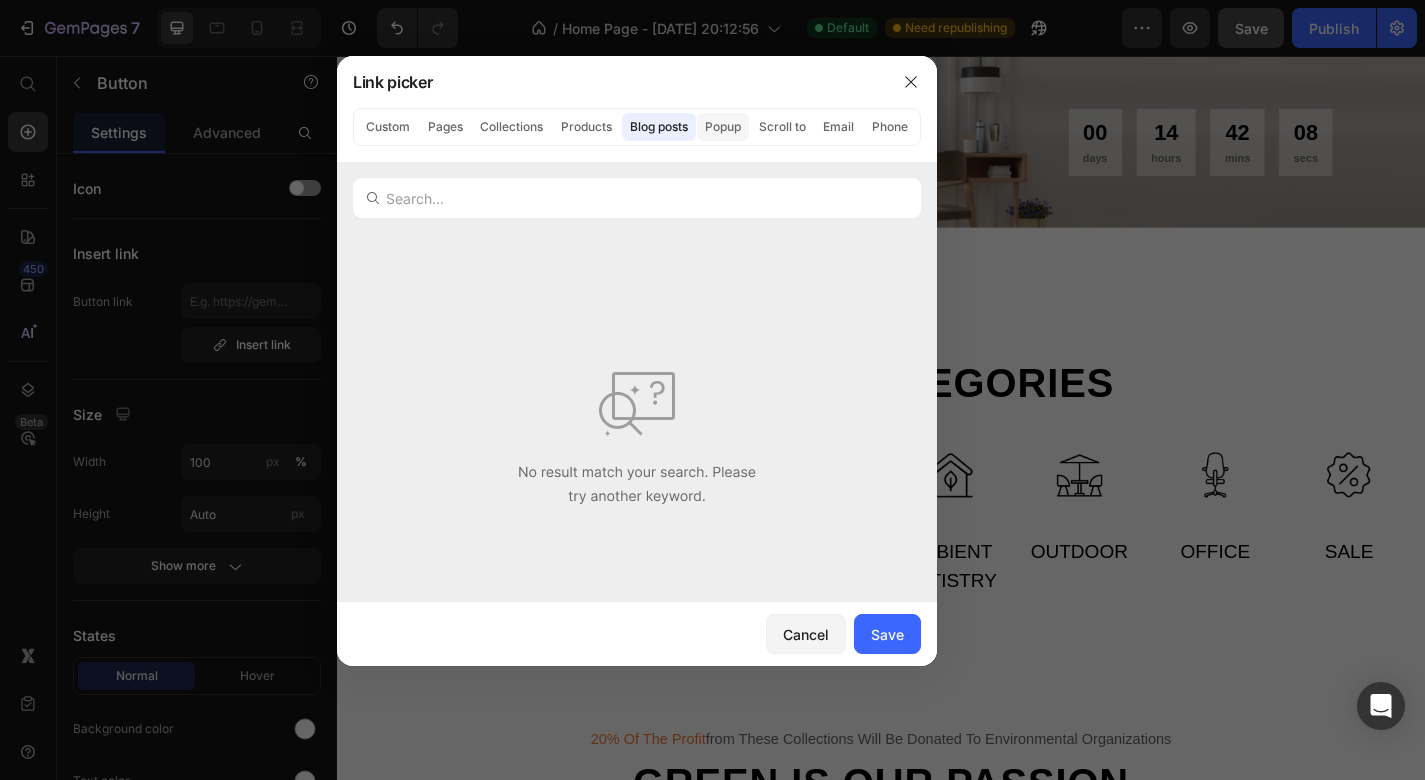 click on "Popup" 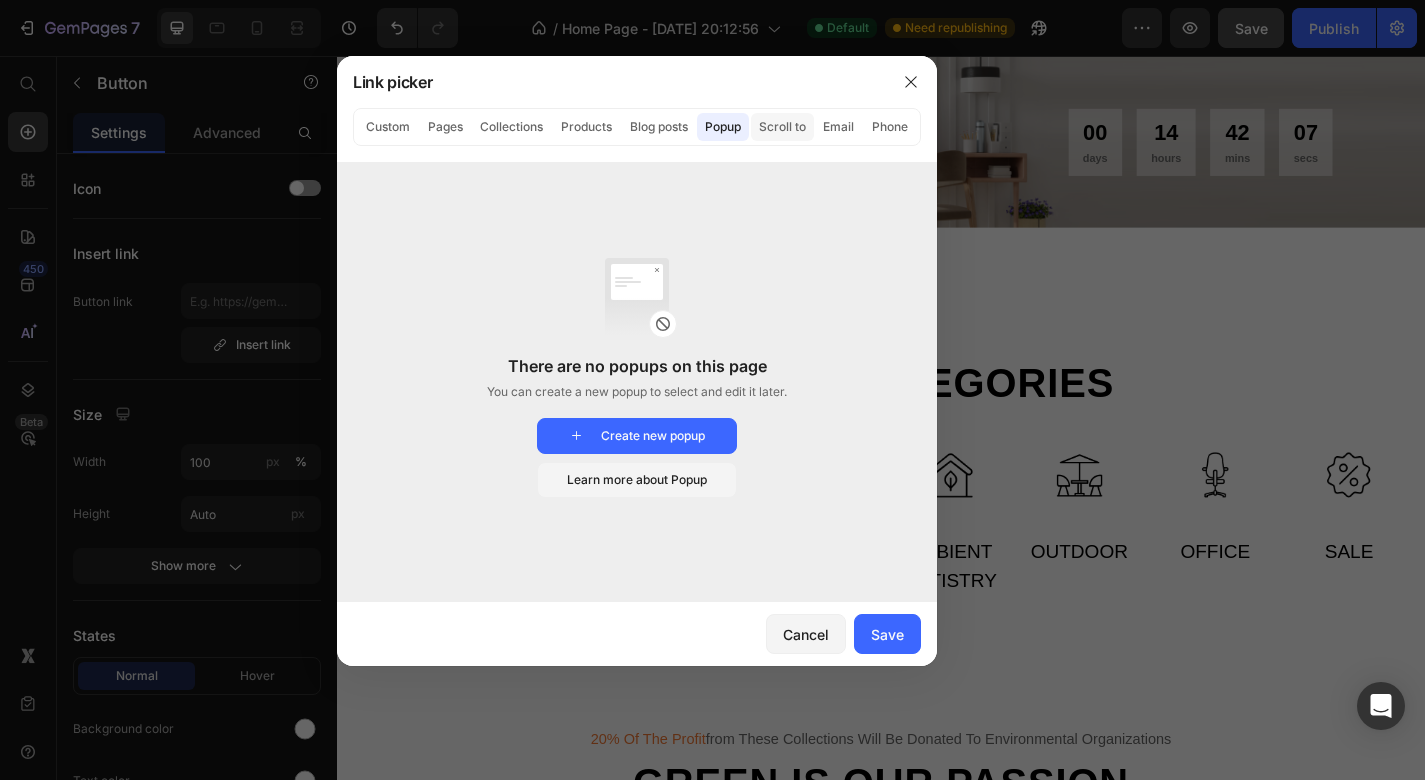 click on "Scroll to" 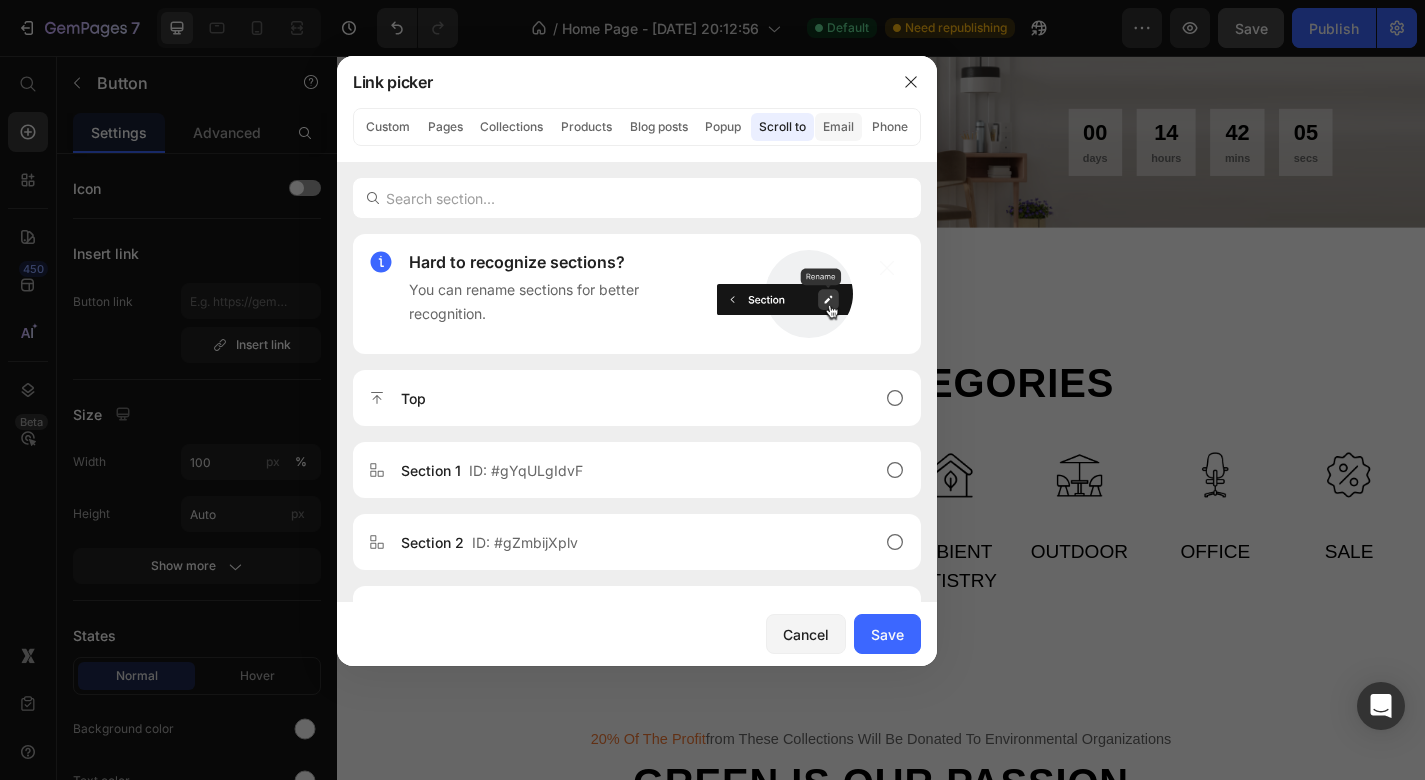 click on "Email" 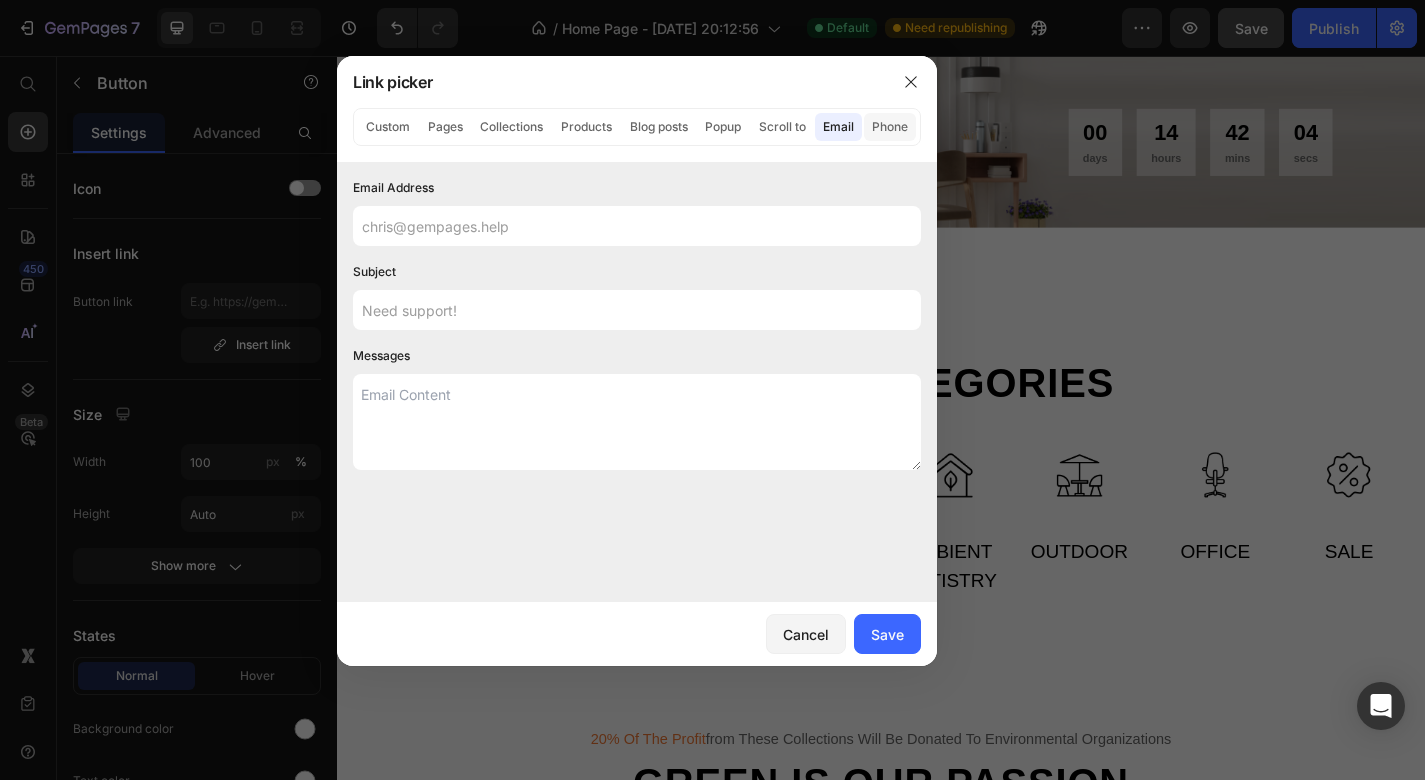 click on "Phone" 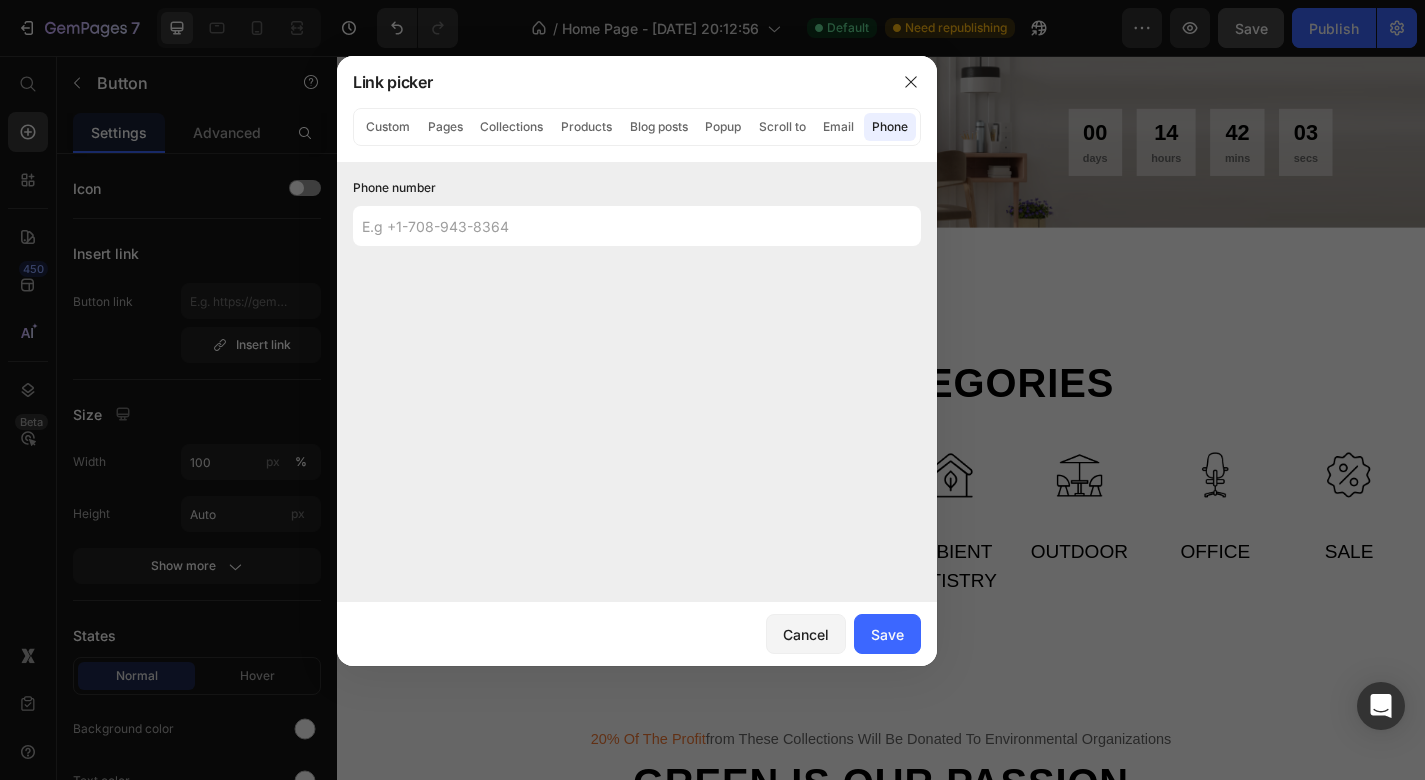 click on "Custom Pages Collections Products Blog posts Popup Scroll to Email Phone" 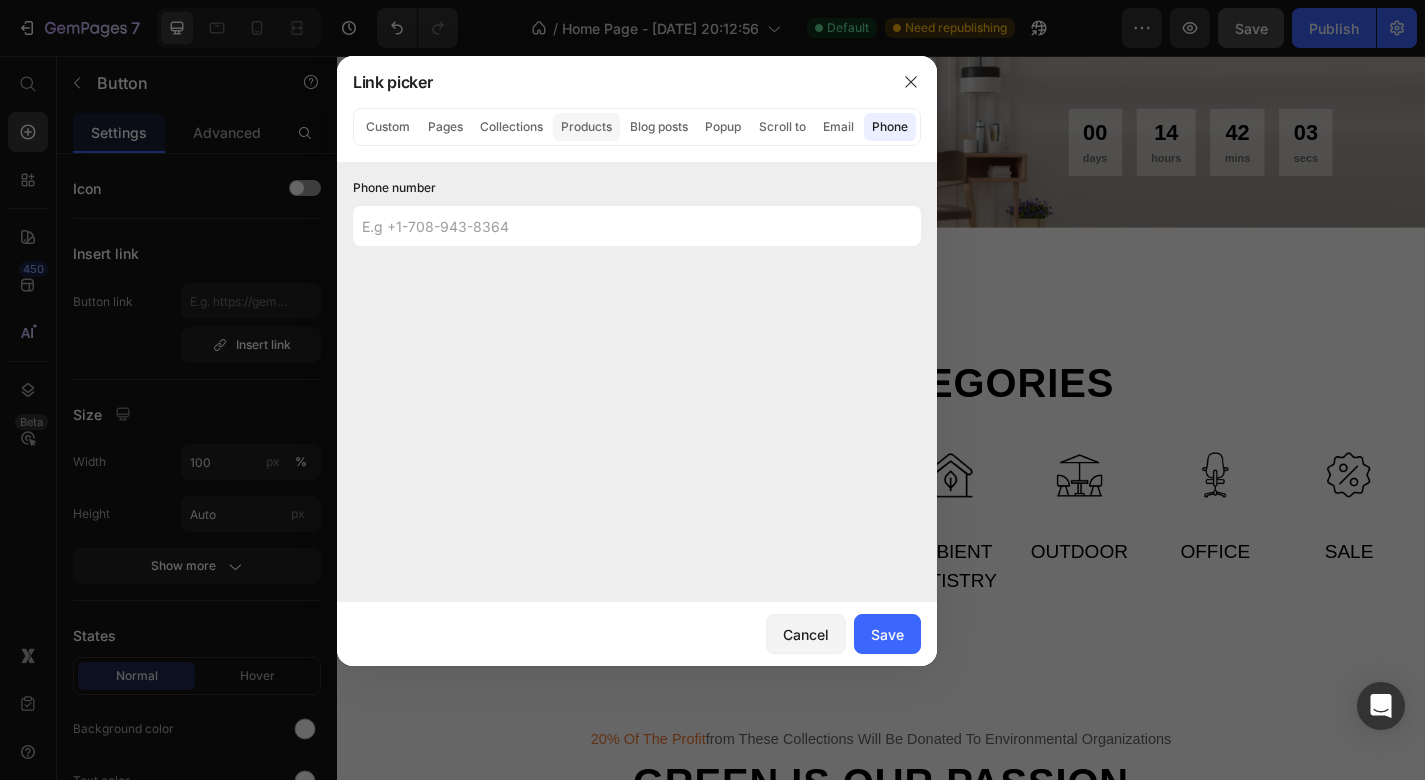 click on "Products" 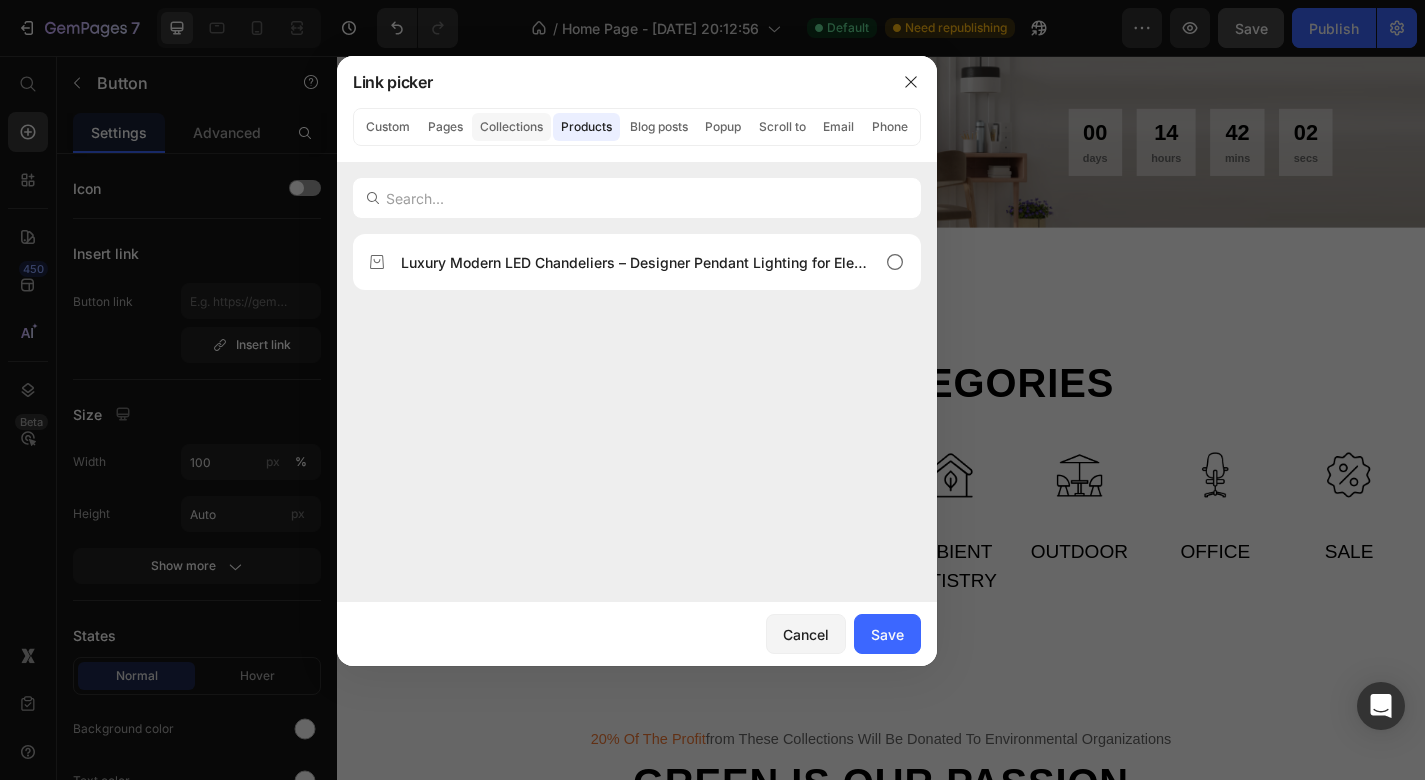 click on "Collections" 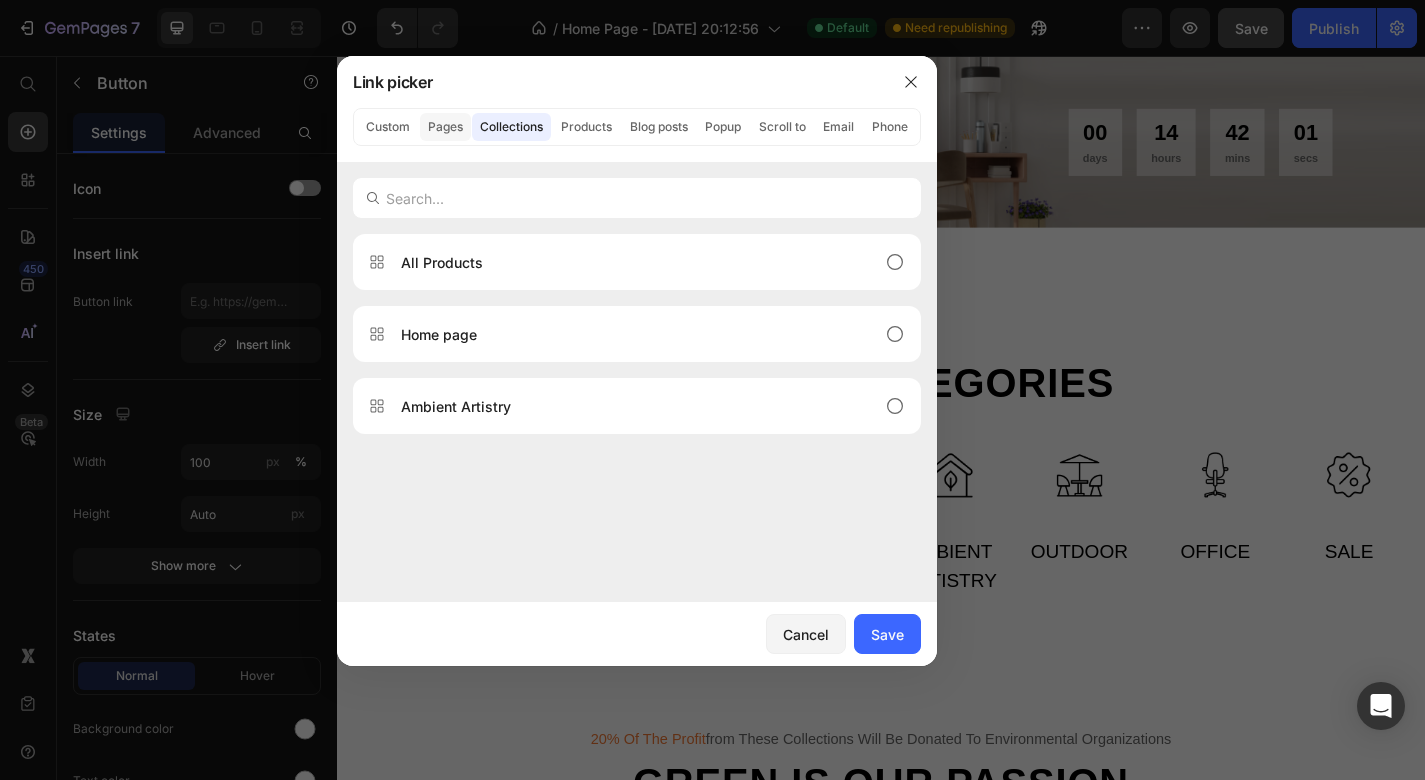 click on "Pages" 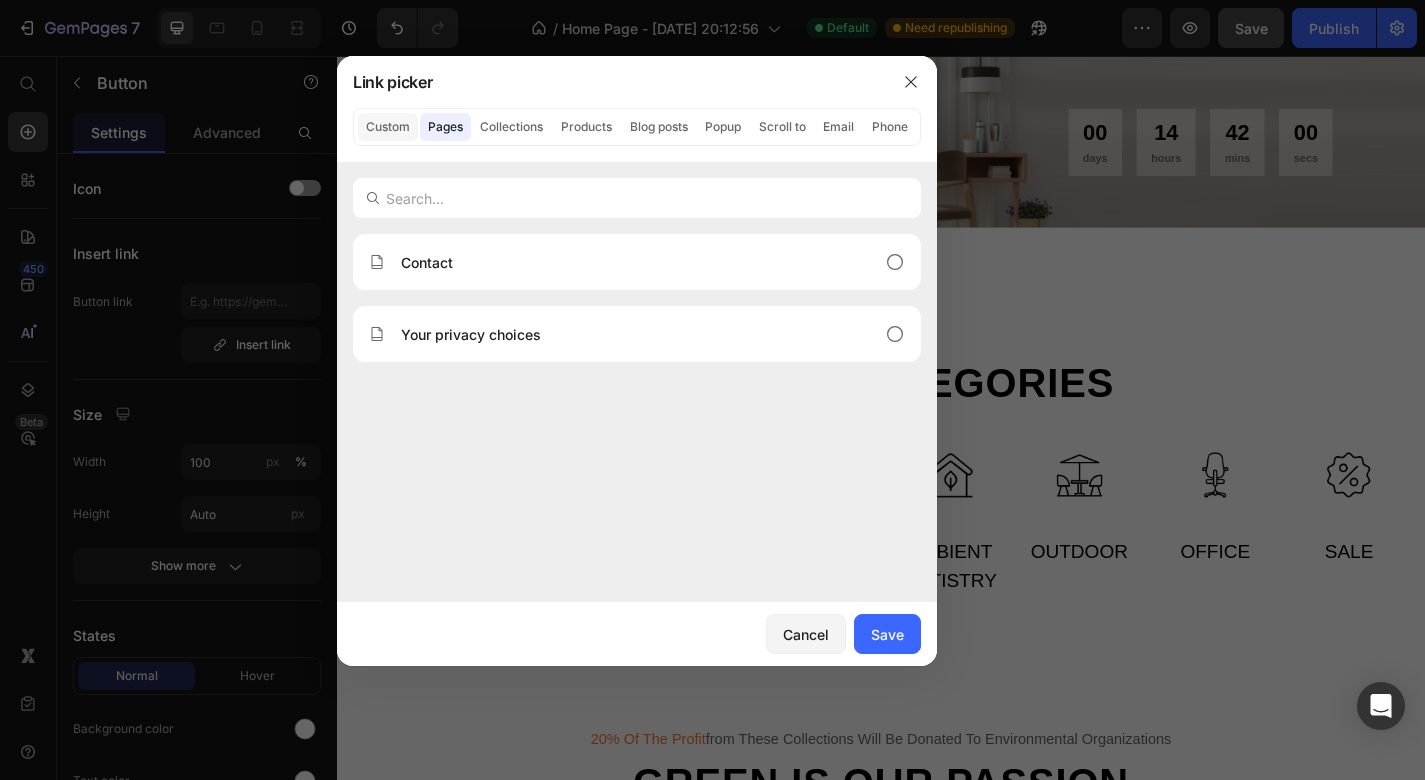 click on "Custom" 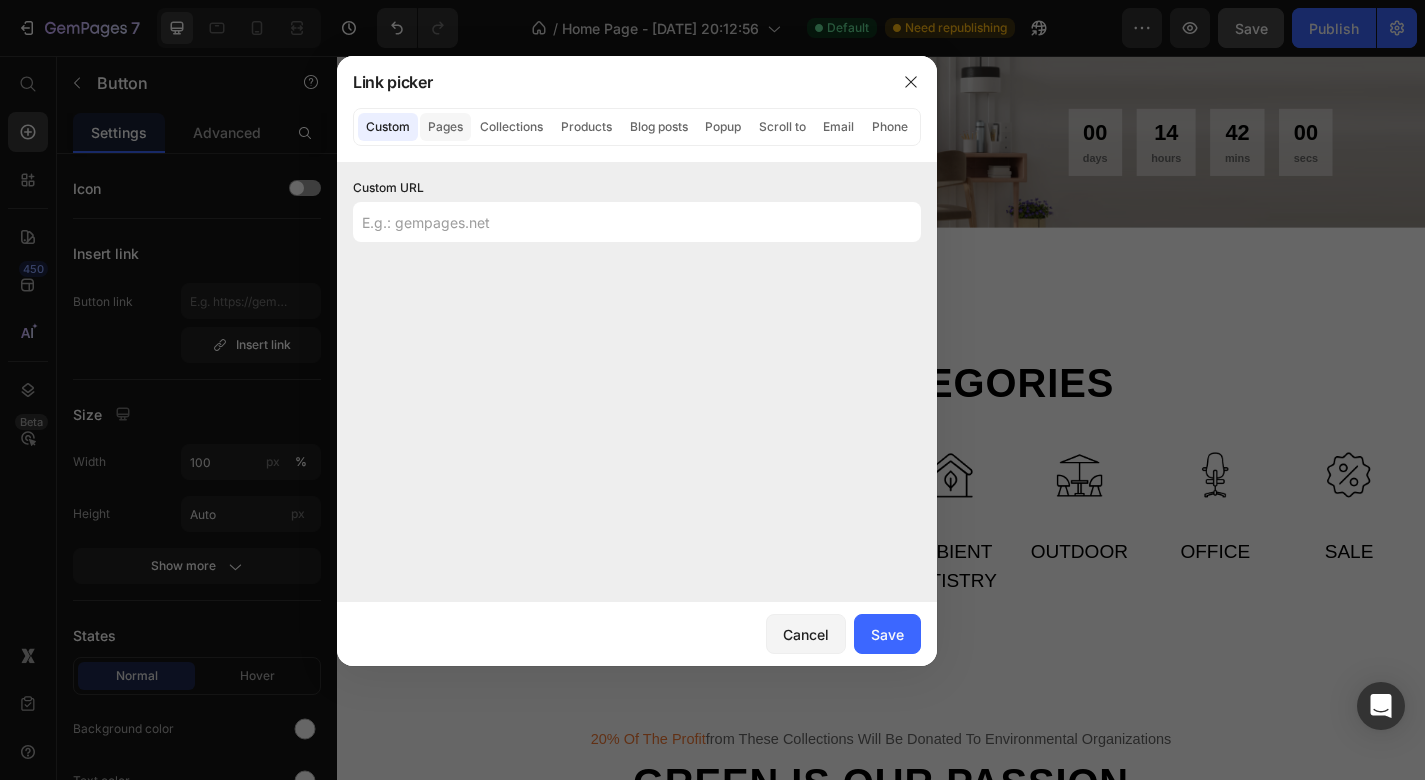 click on "Pages" 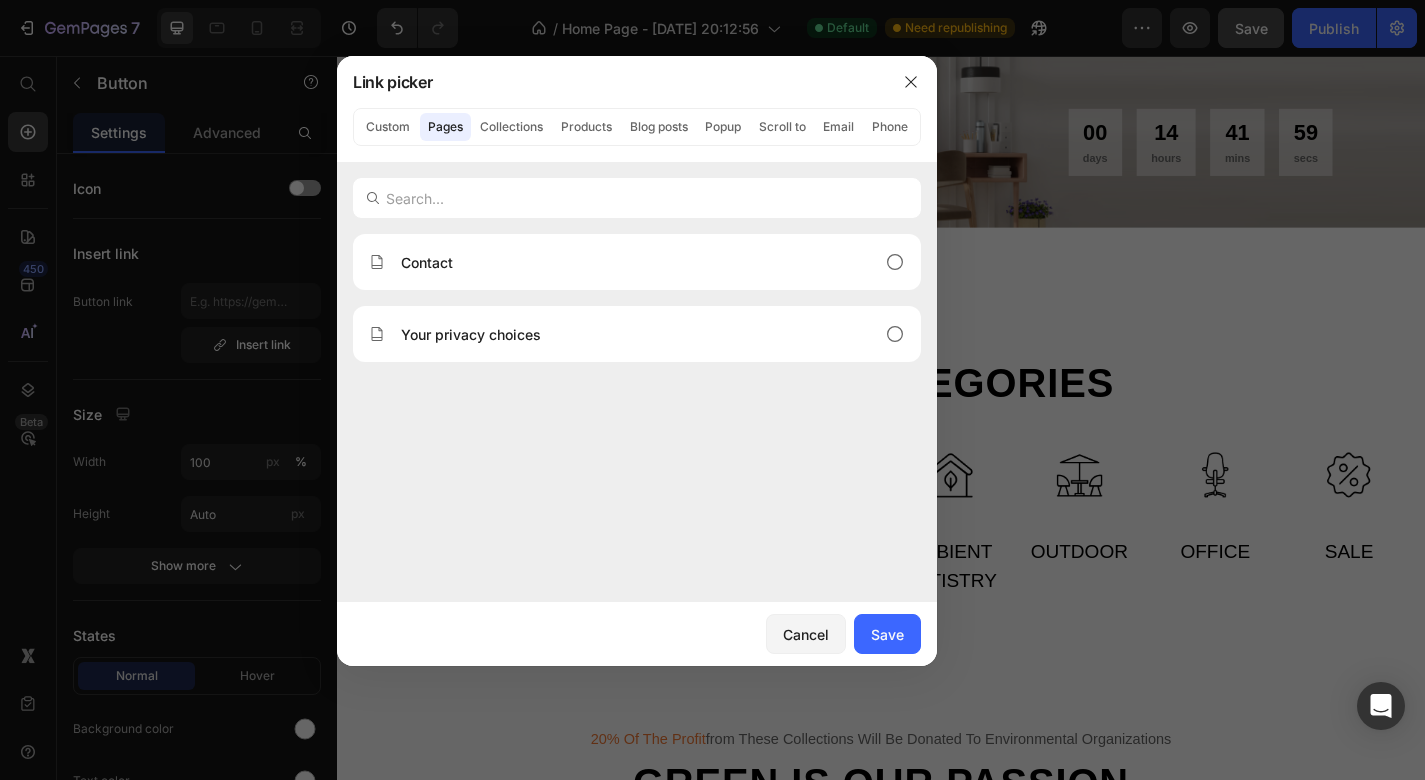 click on "Pages" 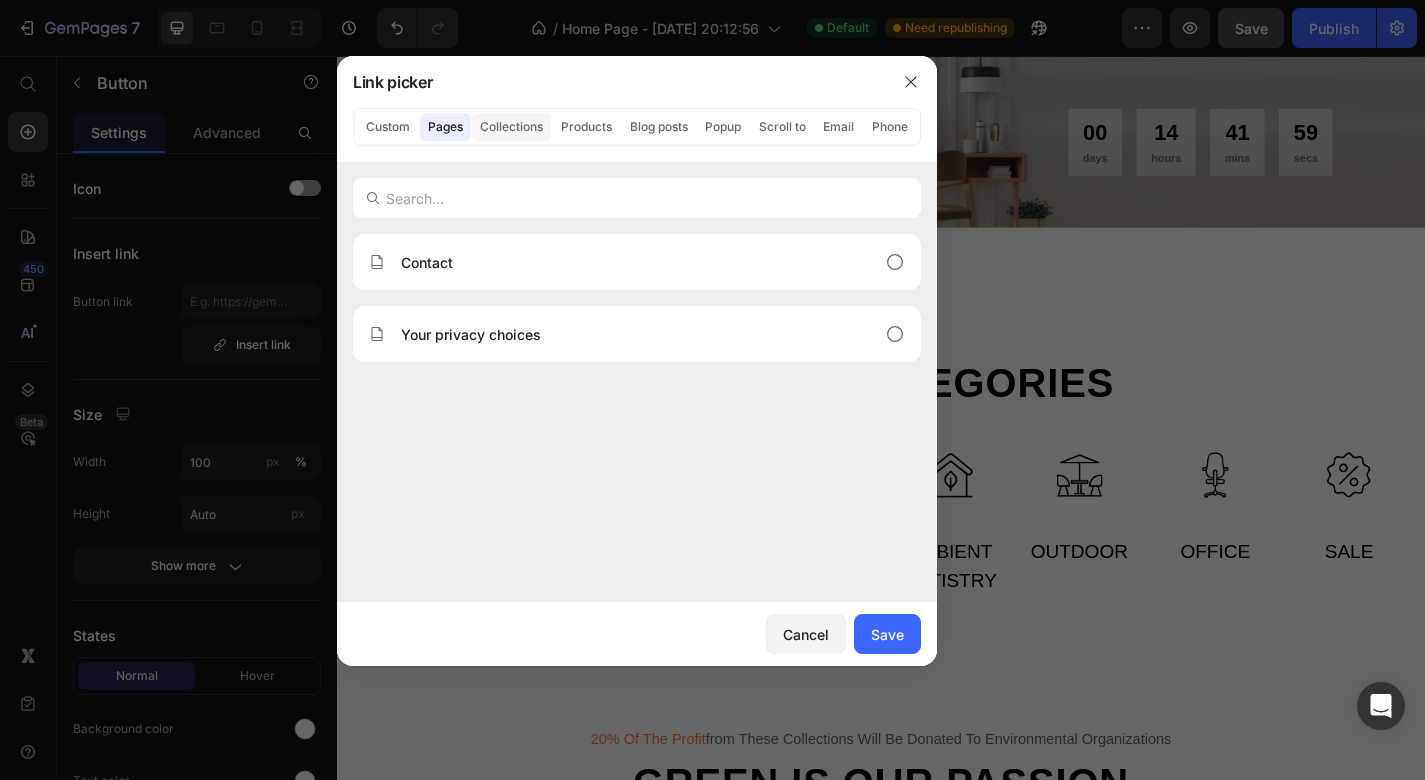 click on "Collections" 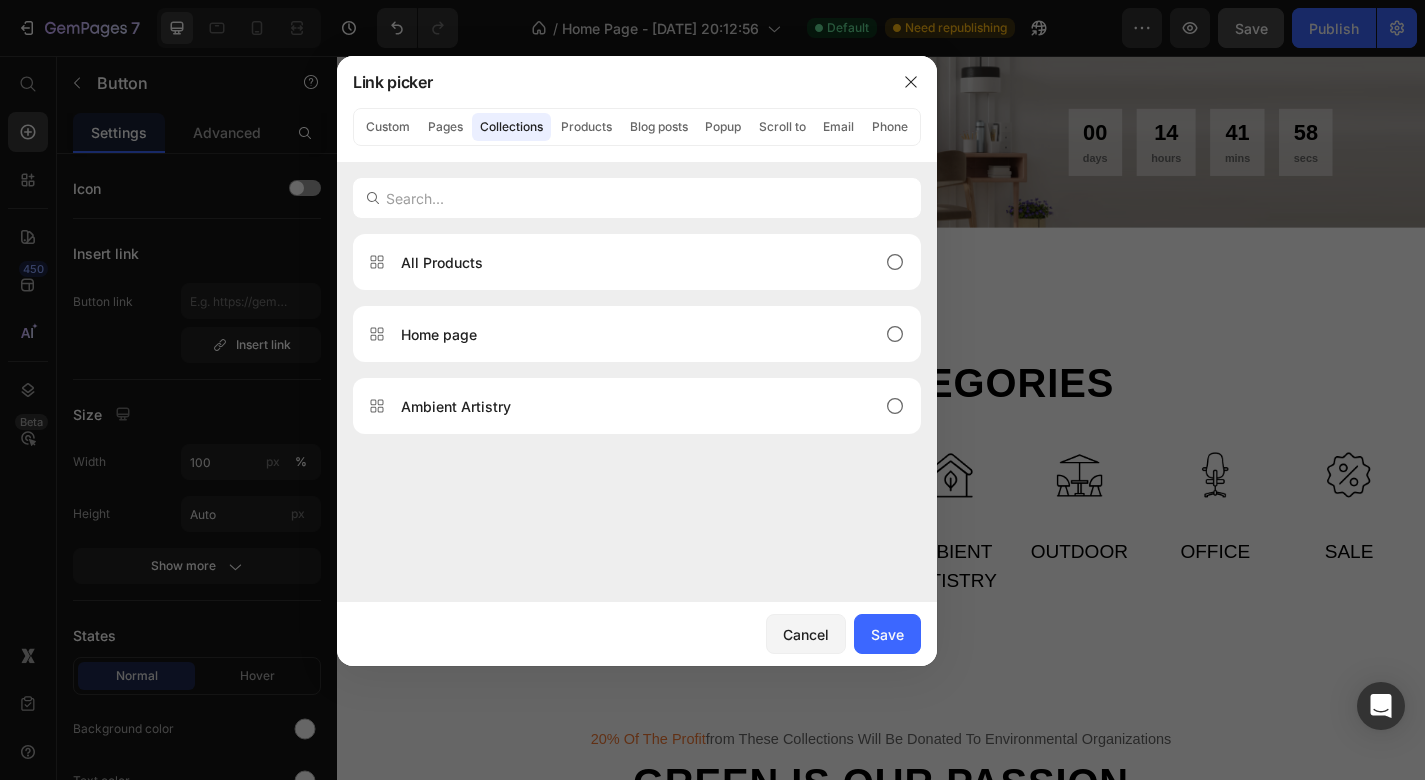 click on "Link picker" at bounding box center [611, 82] 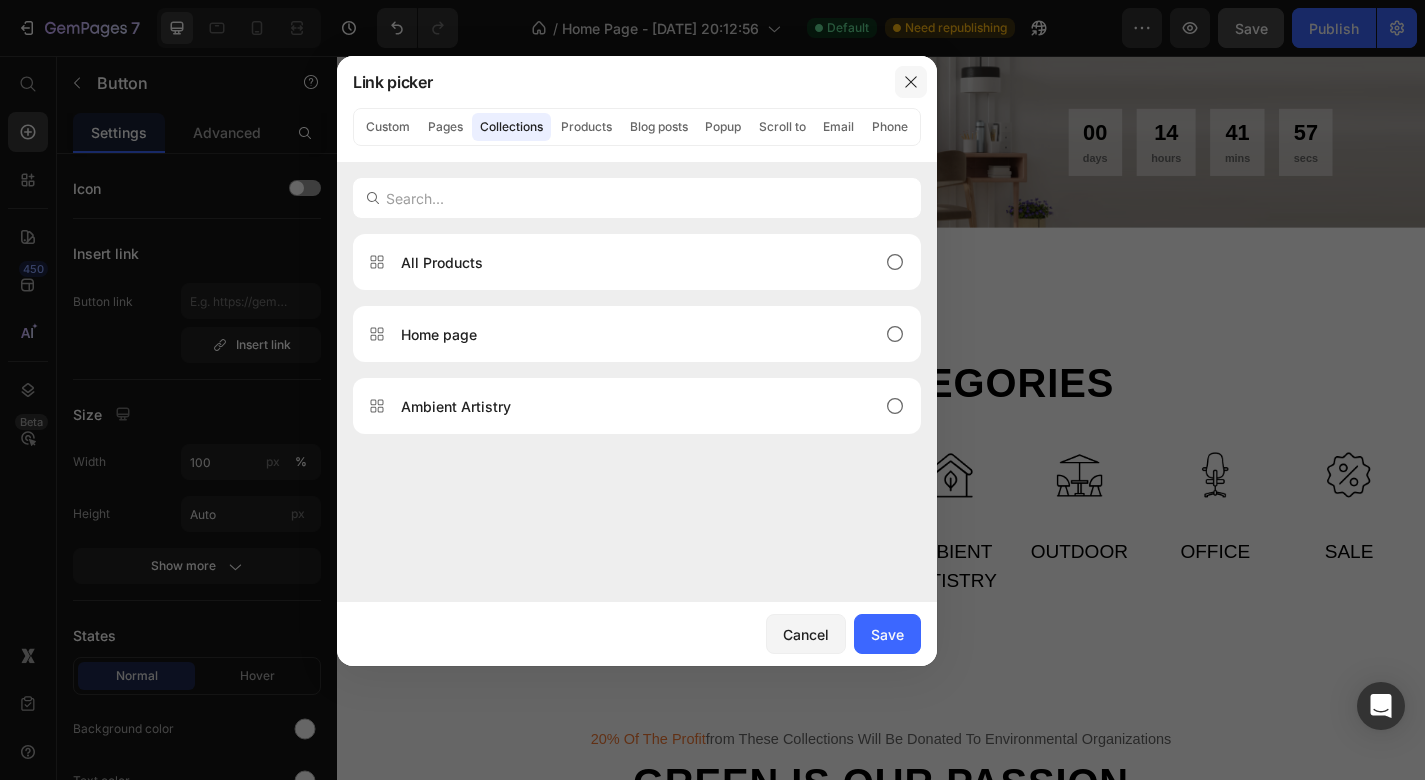 click at bounding box center (911, 82) 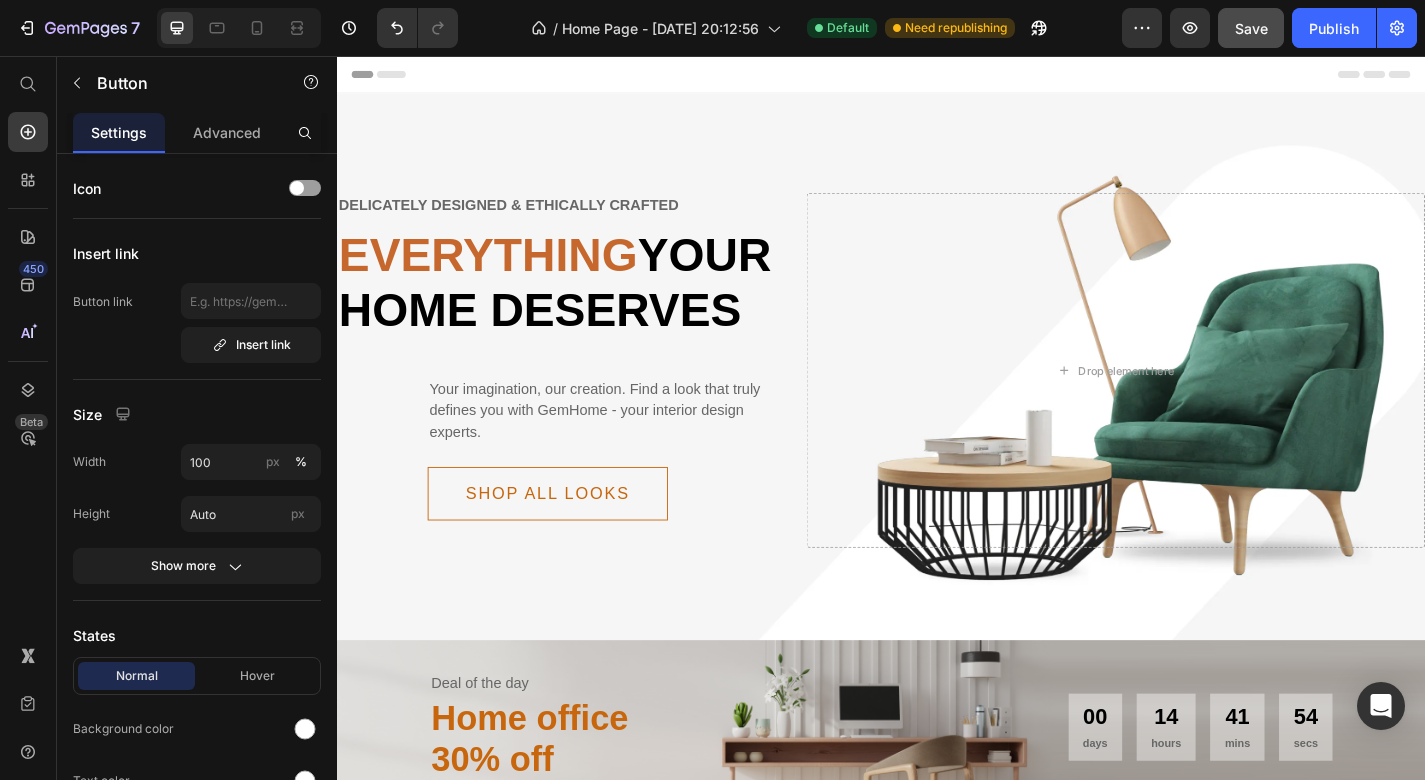 scroll, scrollTop: 0, scrollLeft: 0, axis: both 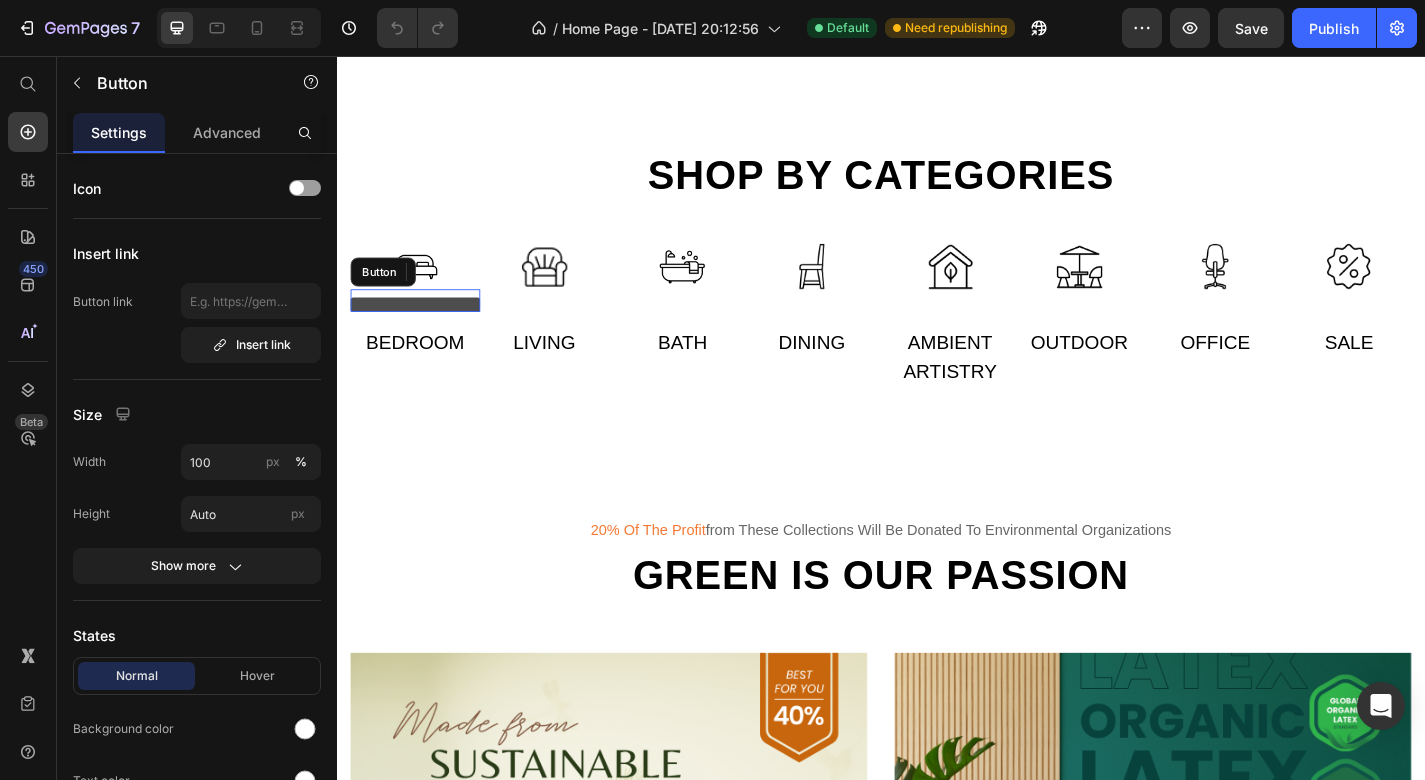 click at bounding box center (423, 330) 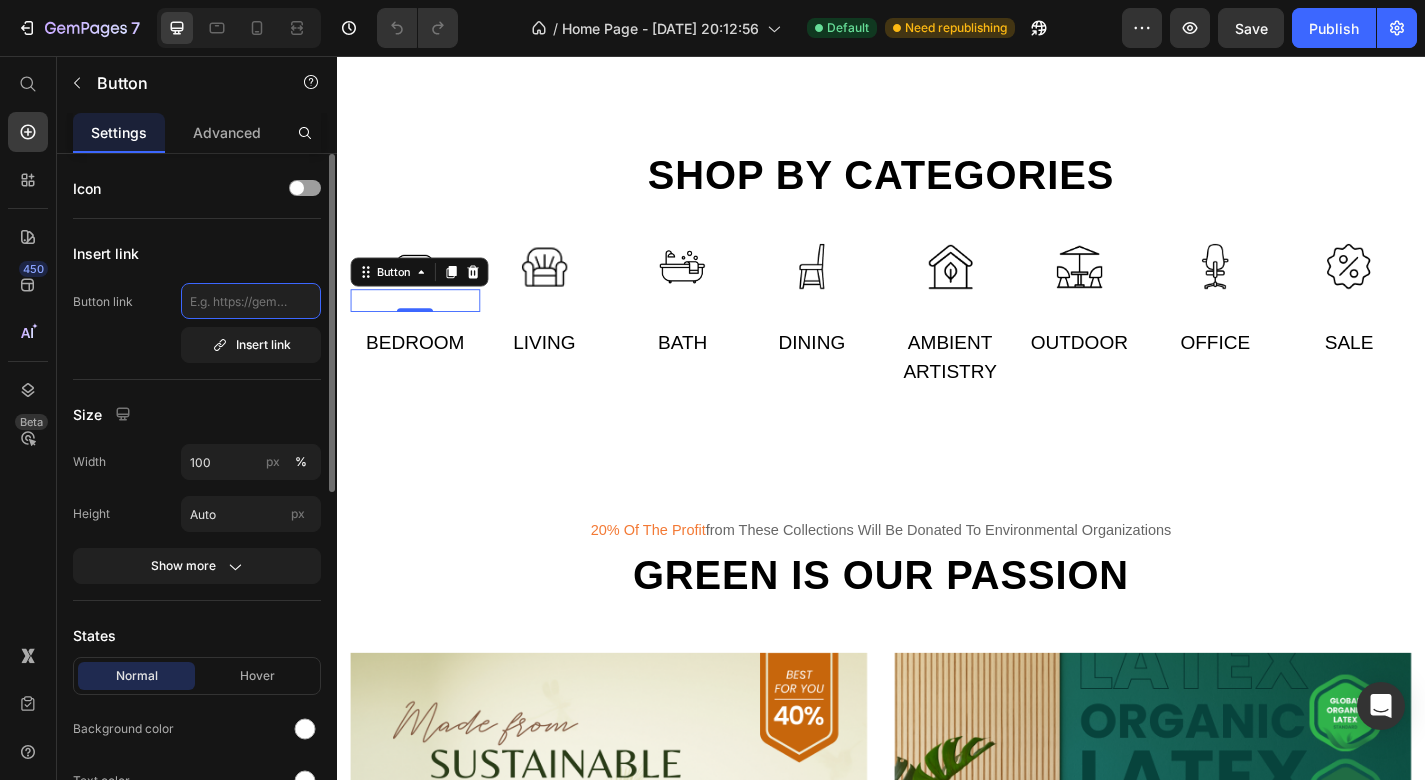 click 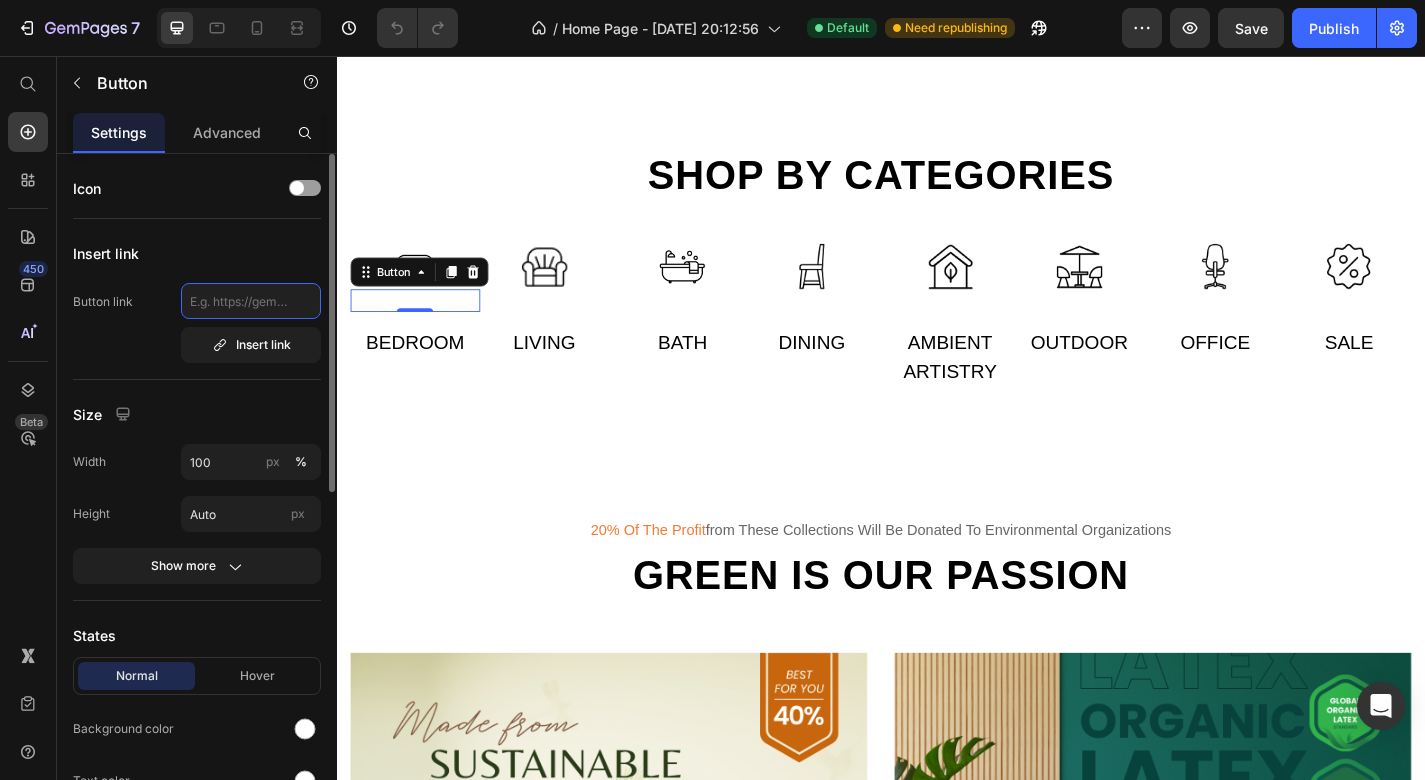 paste on "[URL][DOMAIN_NAME]" 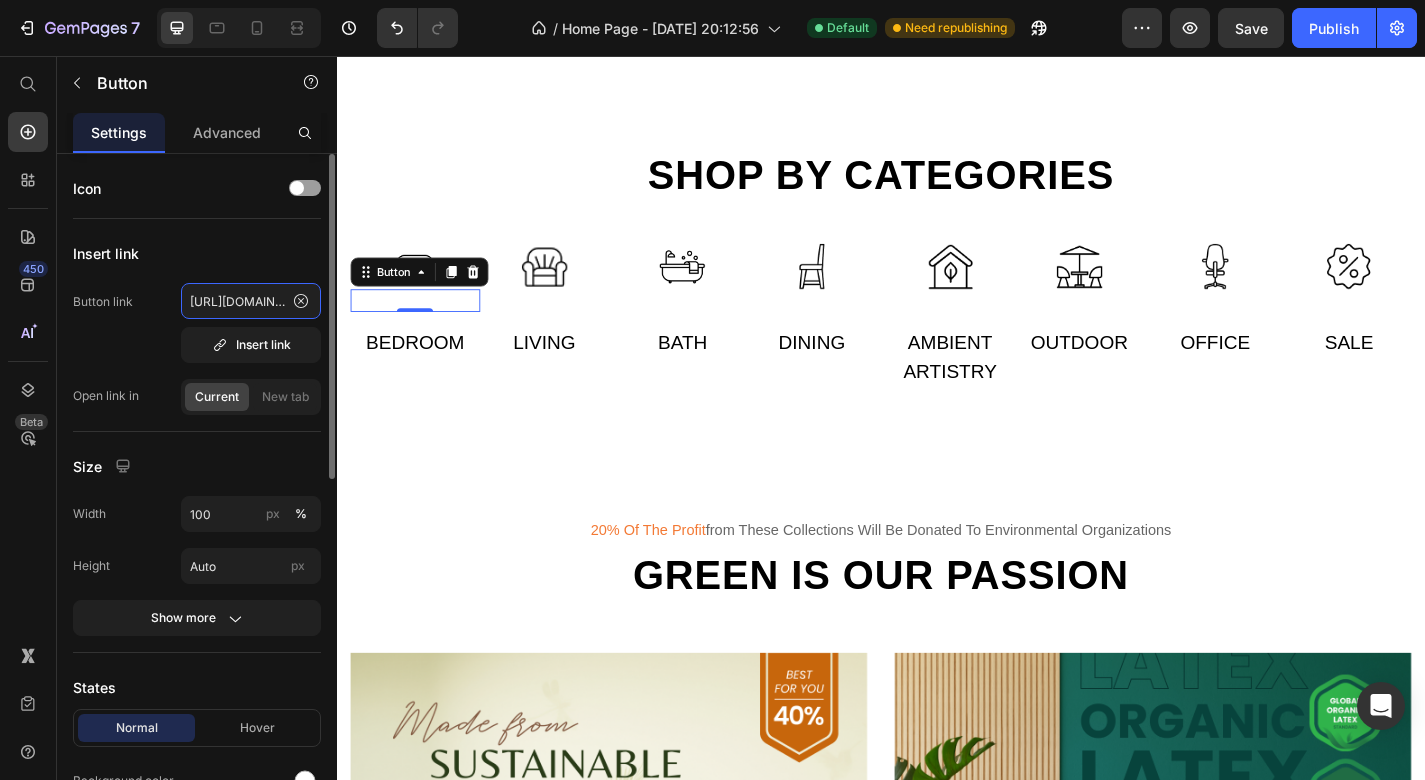type on "[URL][DOMAIN_NAME]" 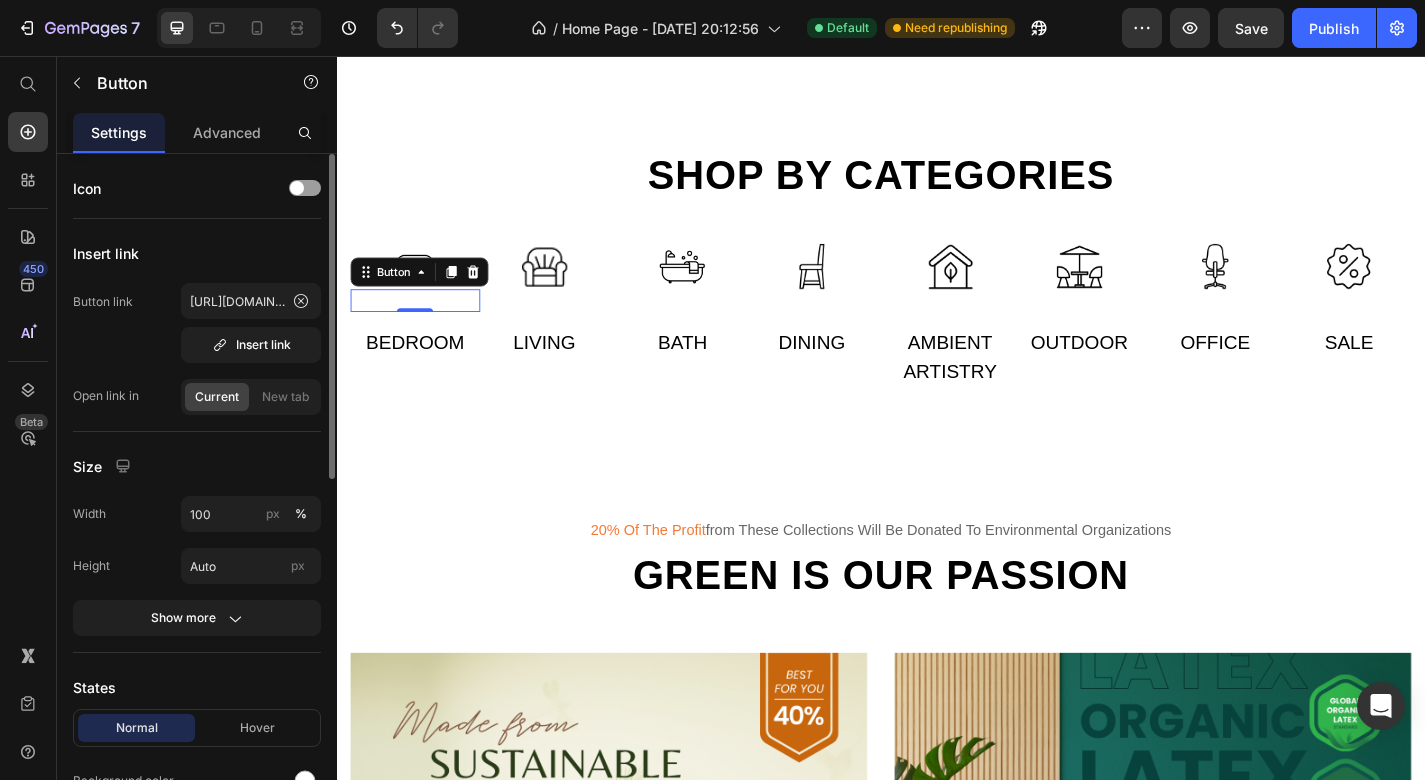 click on "Button link [URL][DOMAIN_NAME]  Insert link" at bounding box center [197, 323] 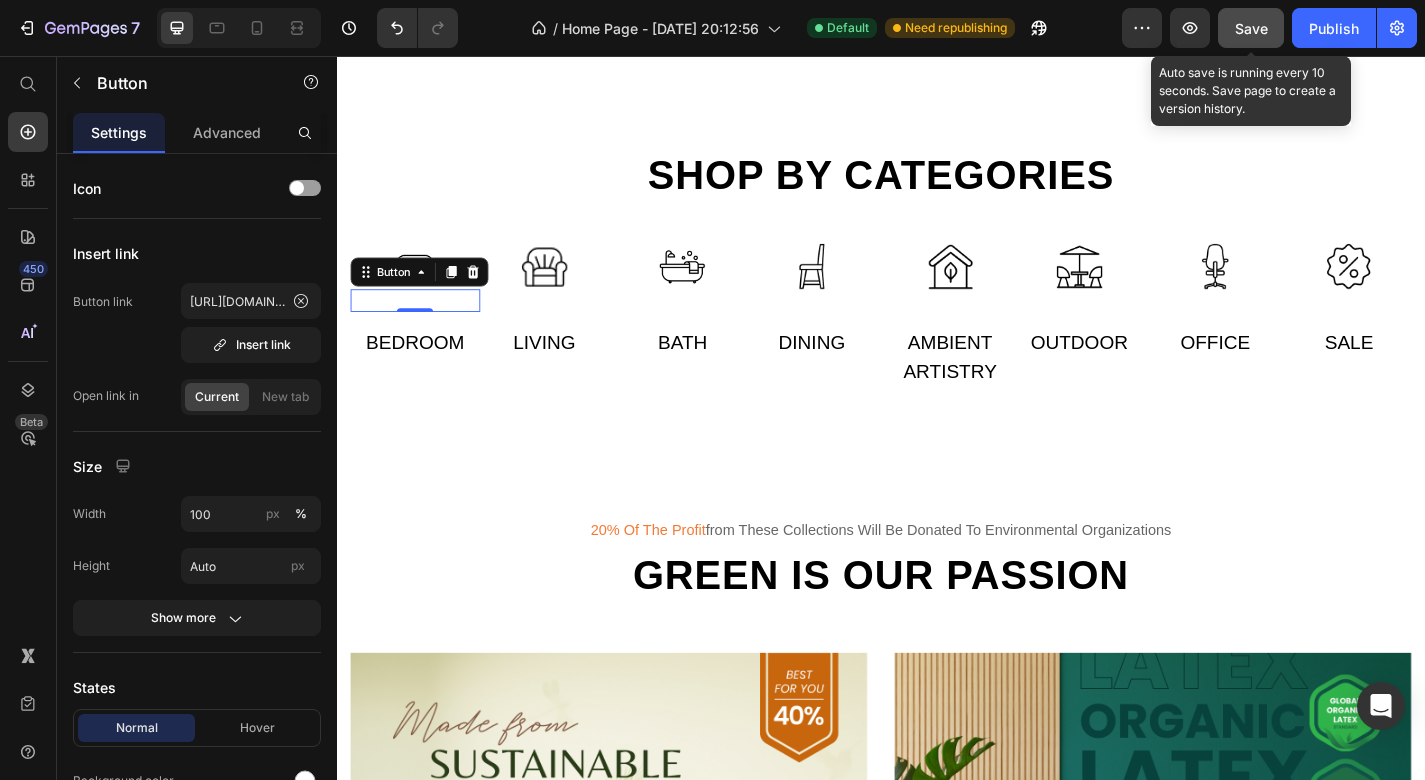 click on "Save" 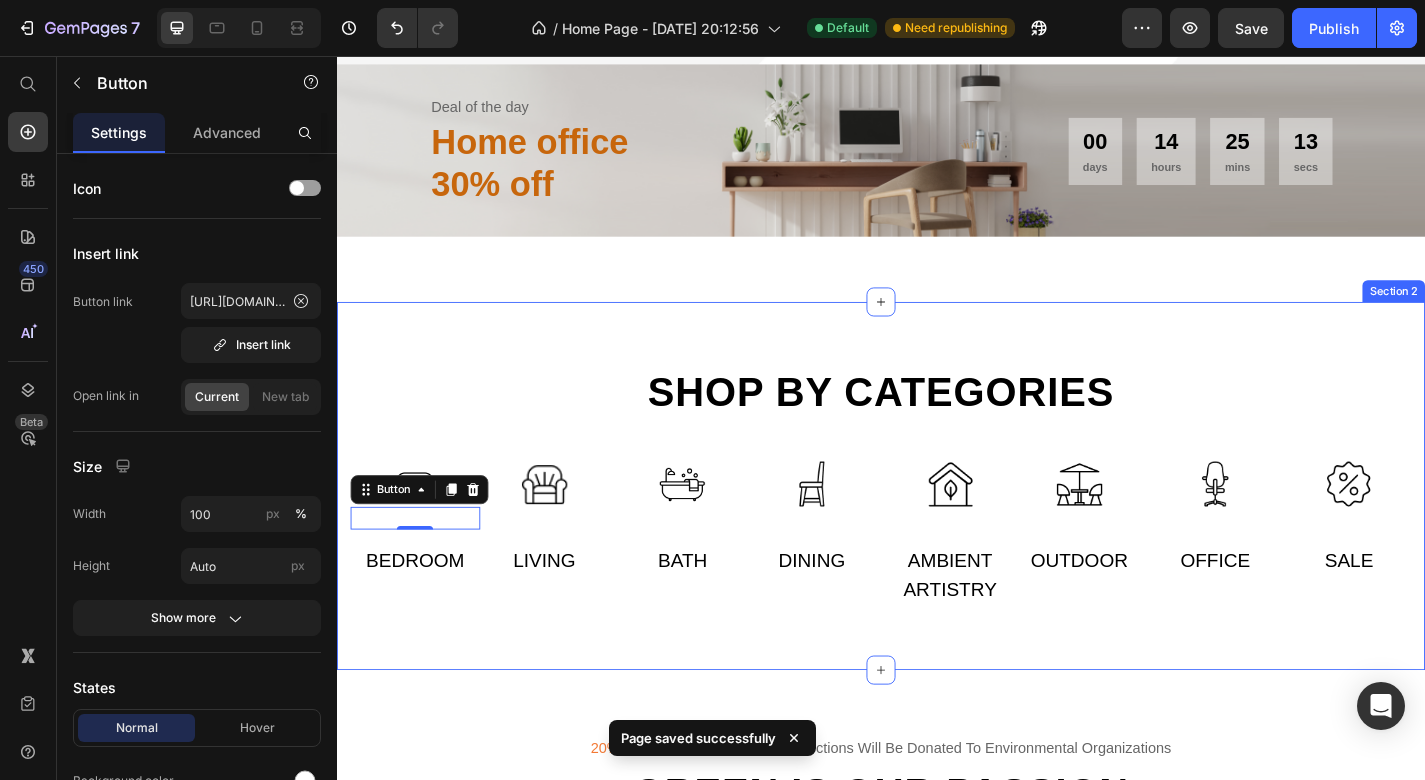 scroll, scrollTop: 590, scrollLeft: 0, axis: vertical 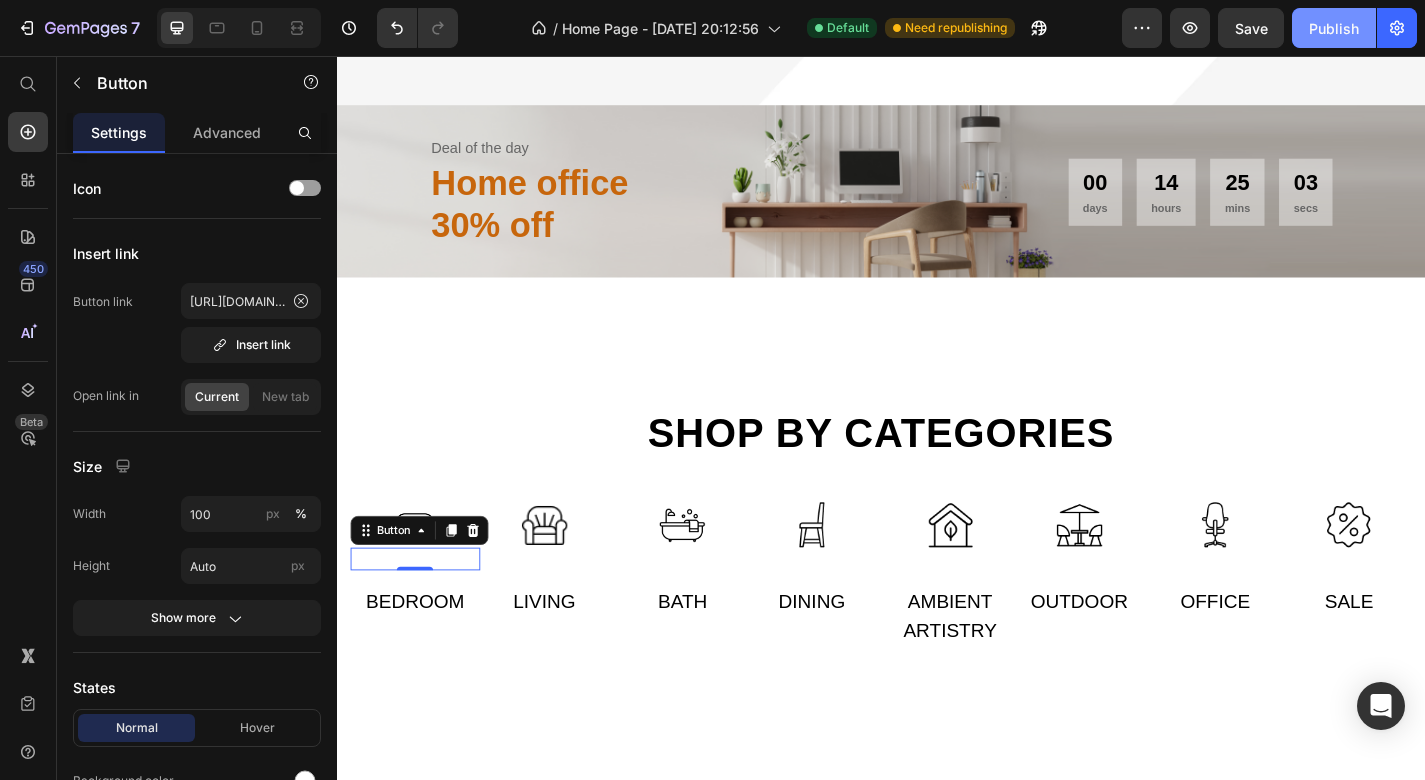 click on "Publish" at bounding box center (1334, 28) 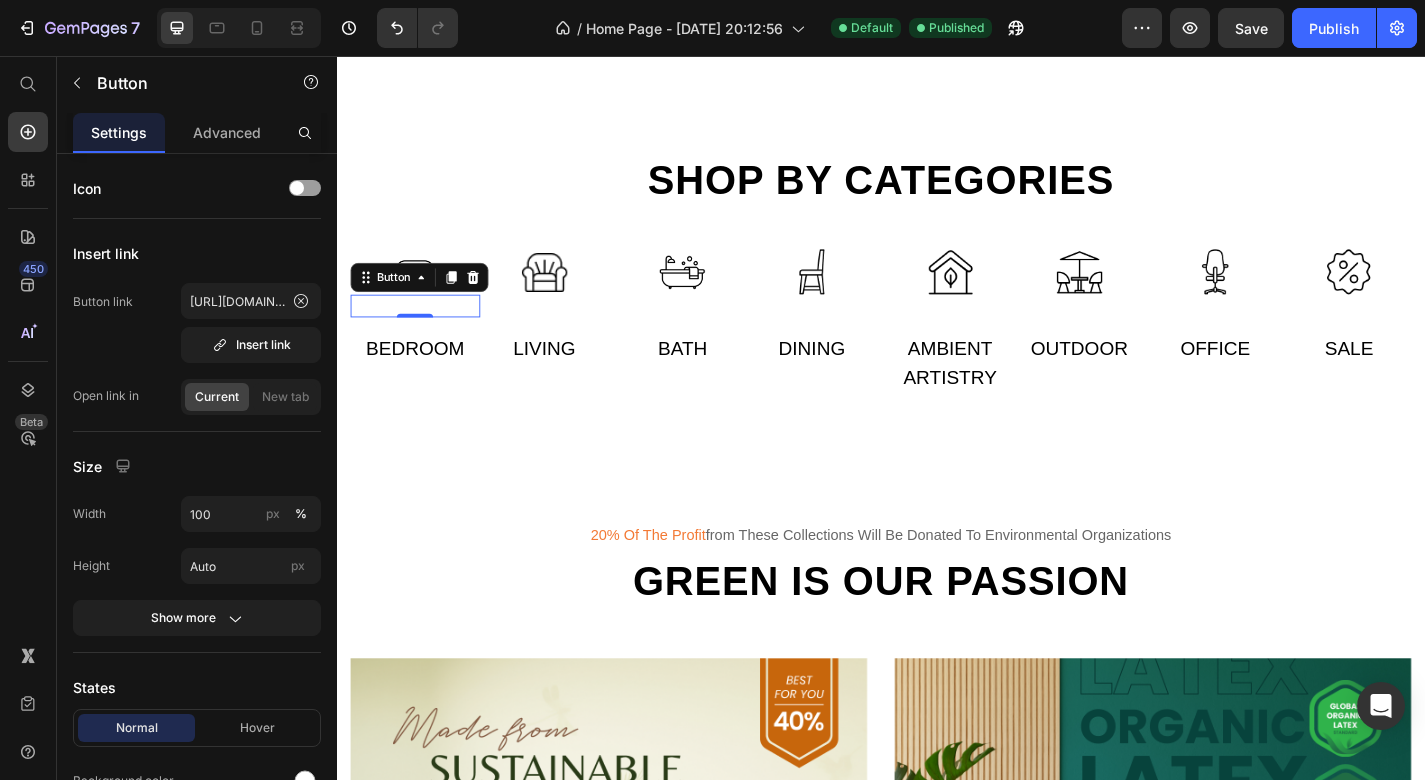 scroll, scrollTop: 900, scrollLeft: 0, axis: vertical 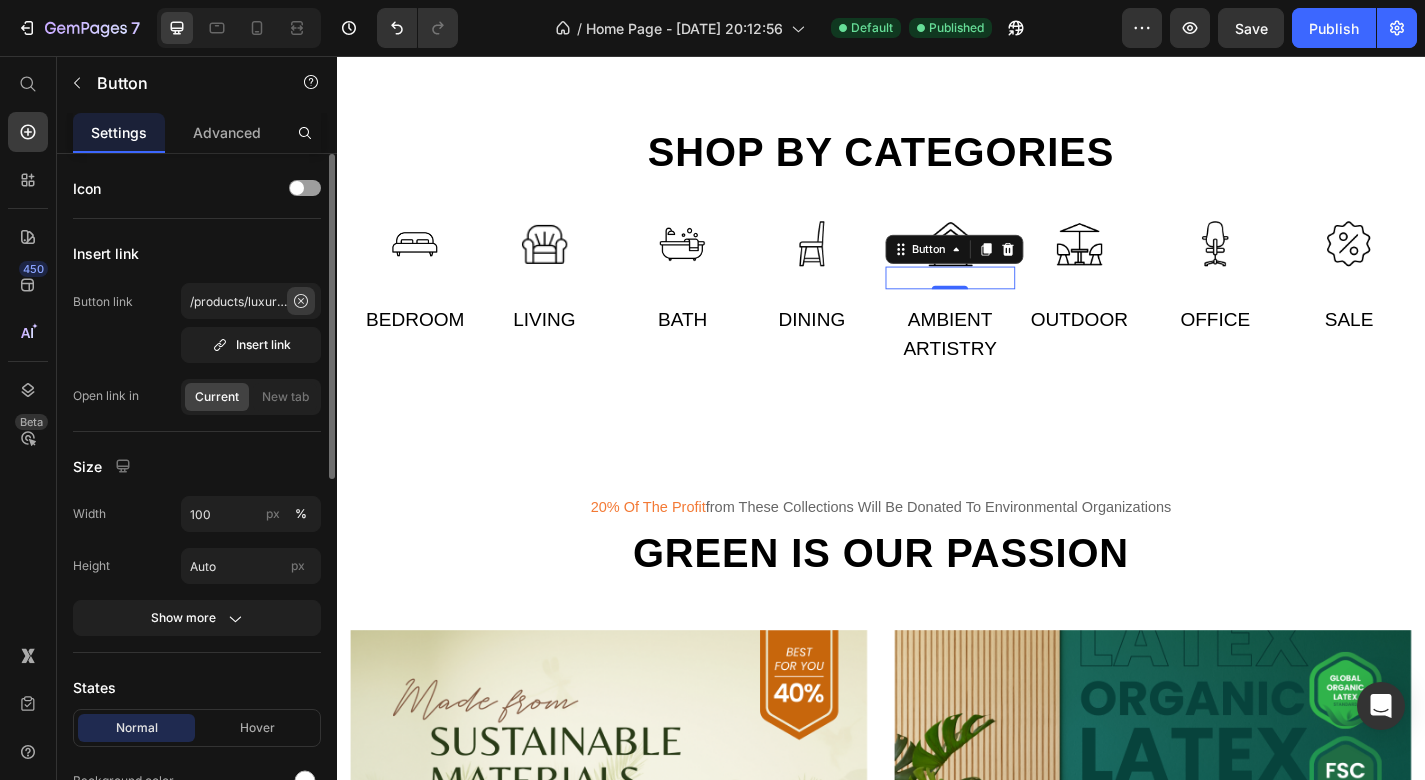 click 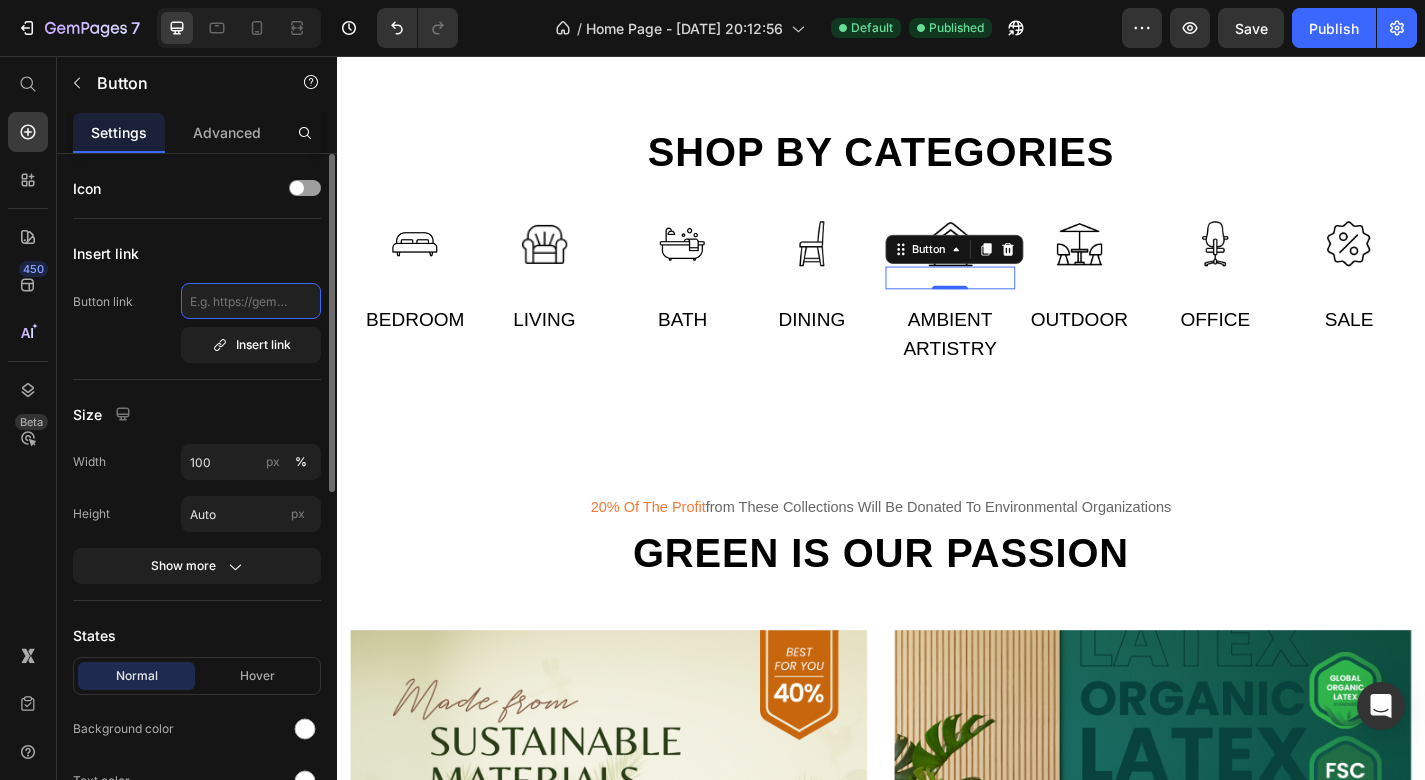 paste on "[URL][DOMAIN_NAME]" 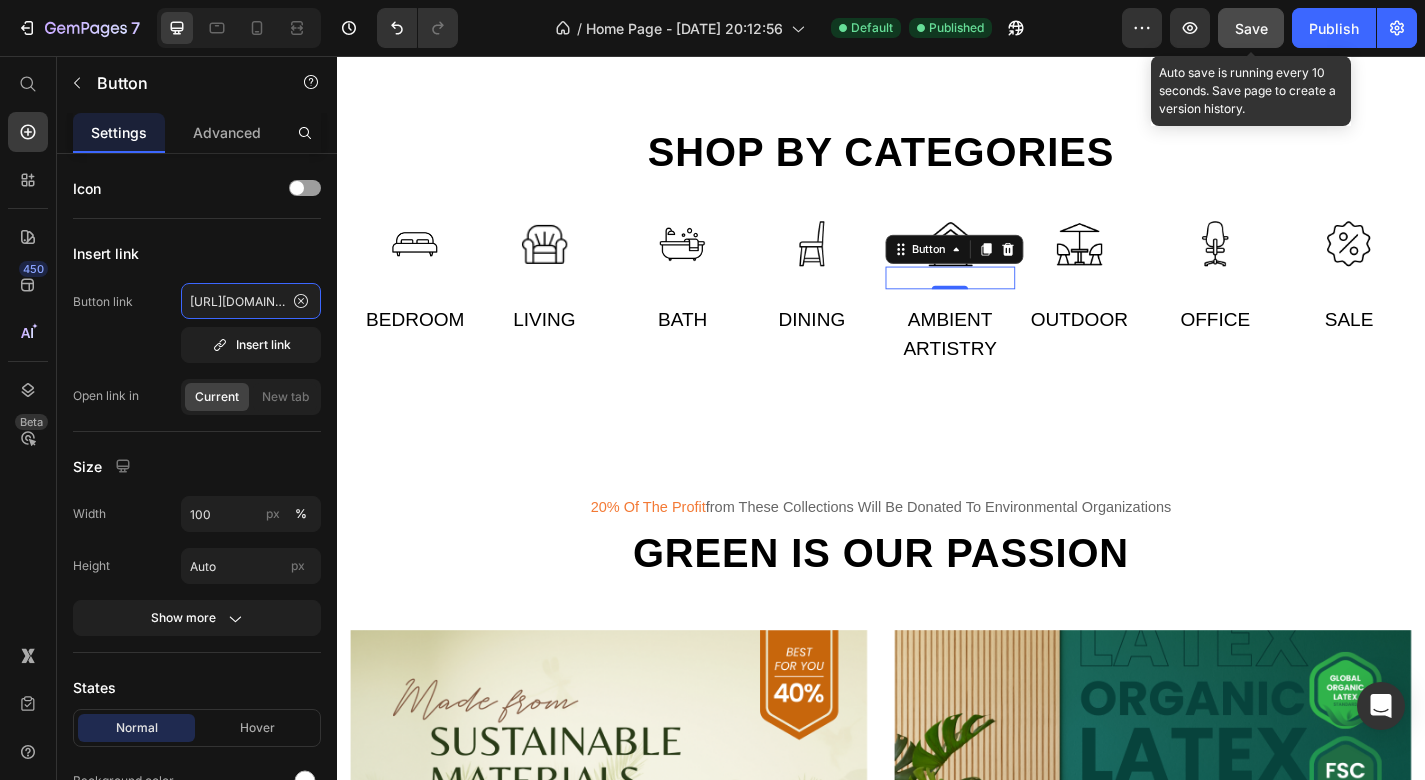type on "[URL][DOMAIN_NAME]" 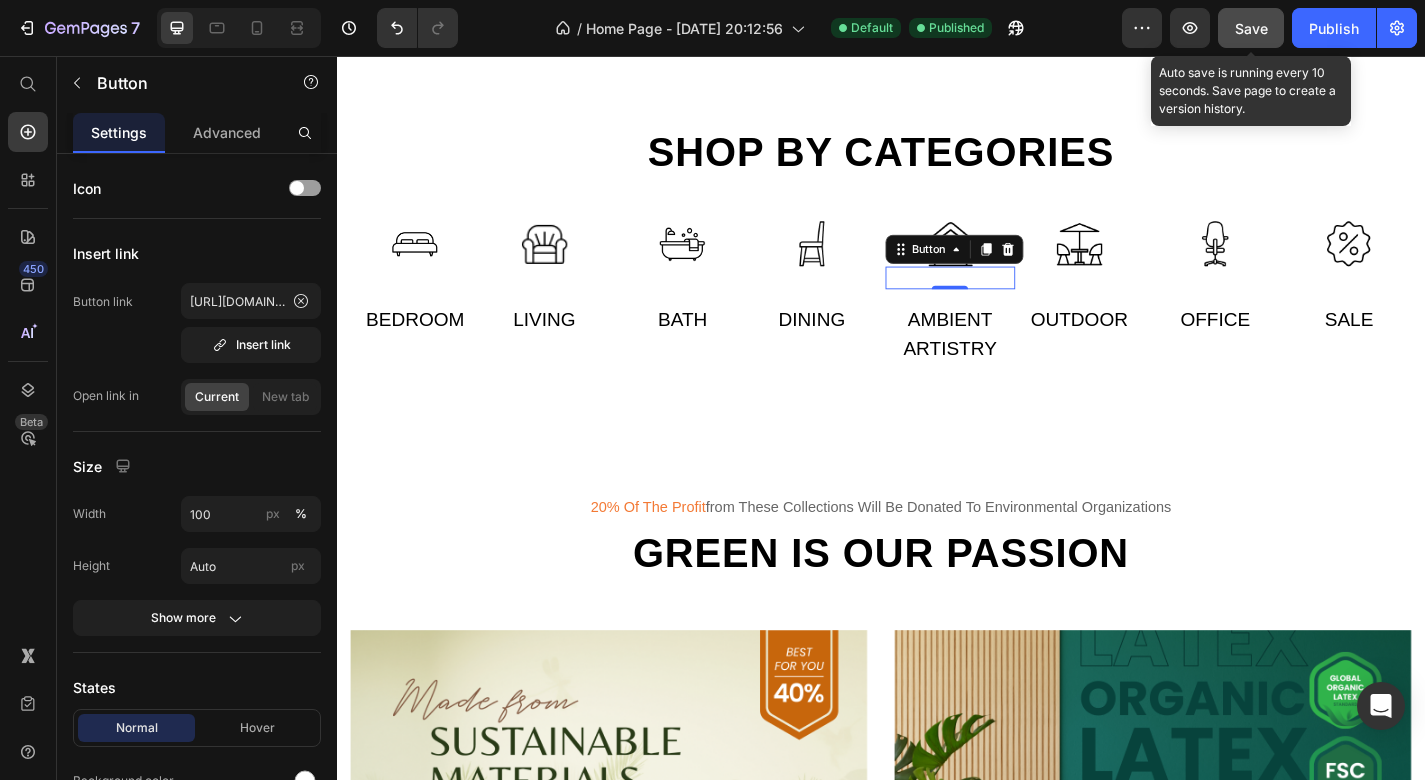 click on "Save" 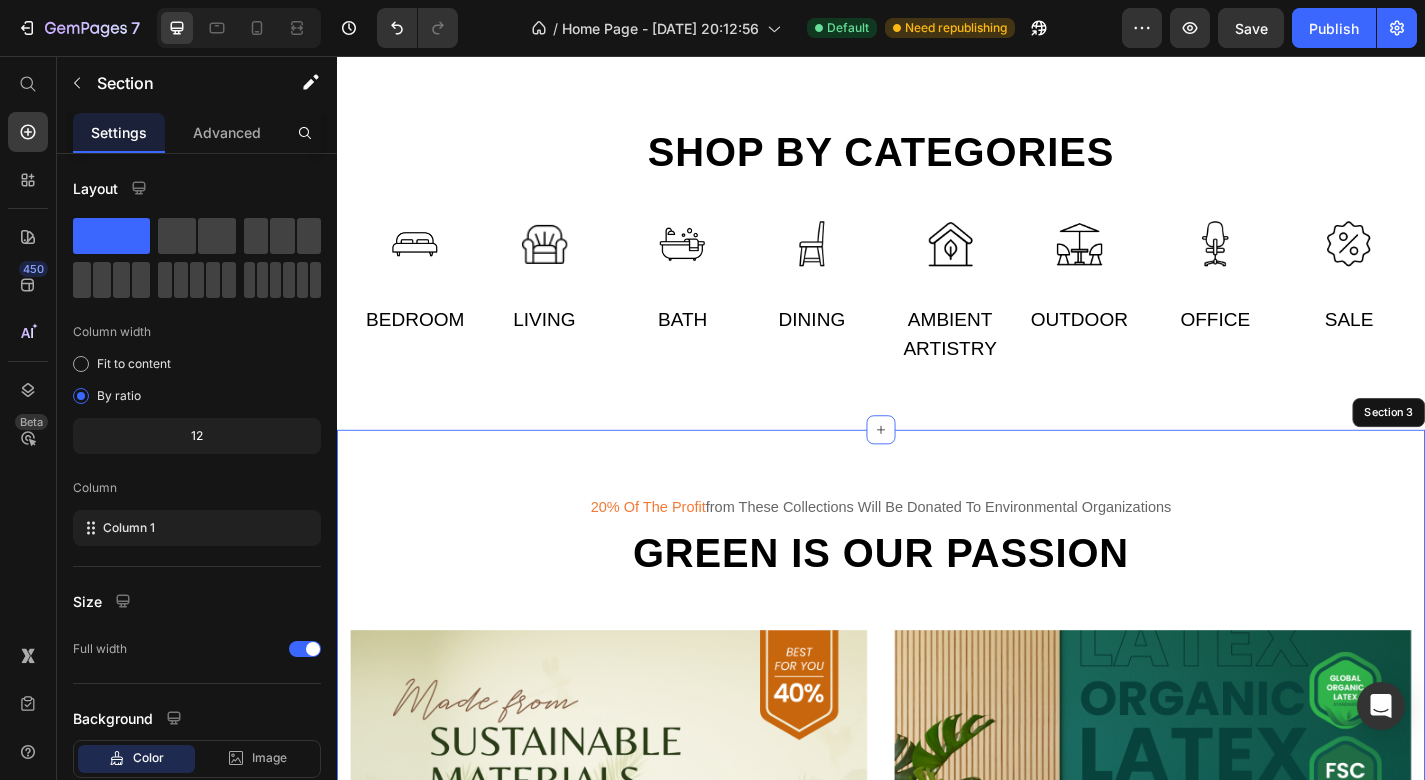 click on "20% of the profit  from these collections will be donated to environmental organizations Text Green is our passion Heading Row Image Made from sustainable materials Text Creative decor Text Row Row Image 100% organic certified Text Living room essentials Text Row Row Row Section 3" at bounding box center [937, 908] 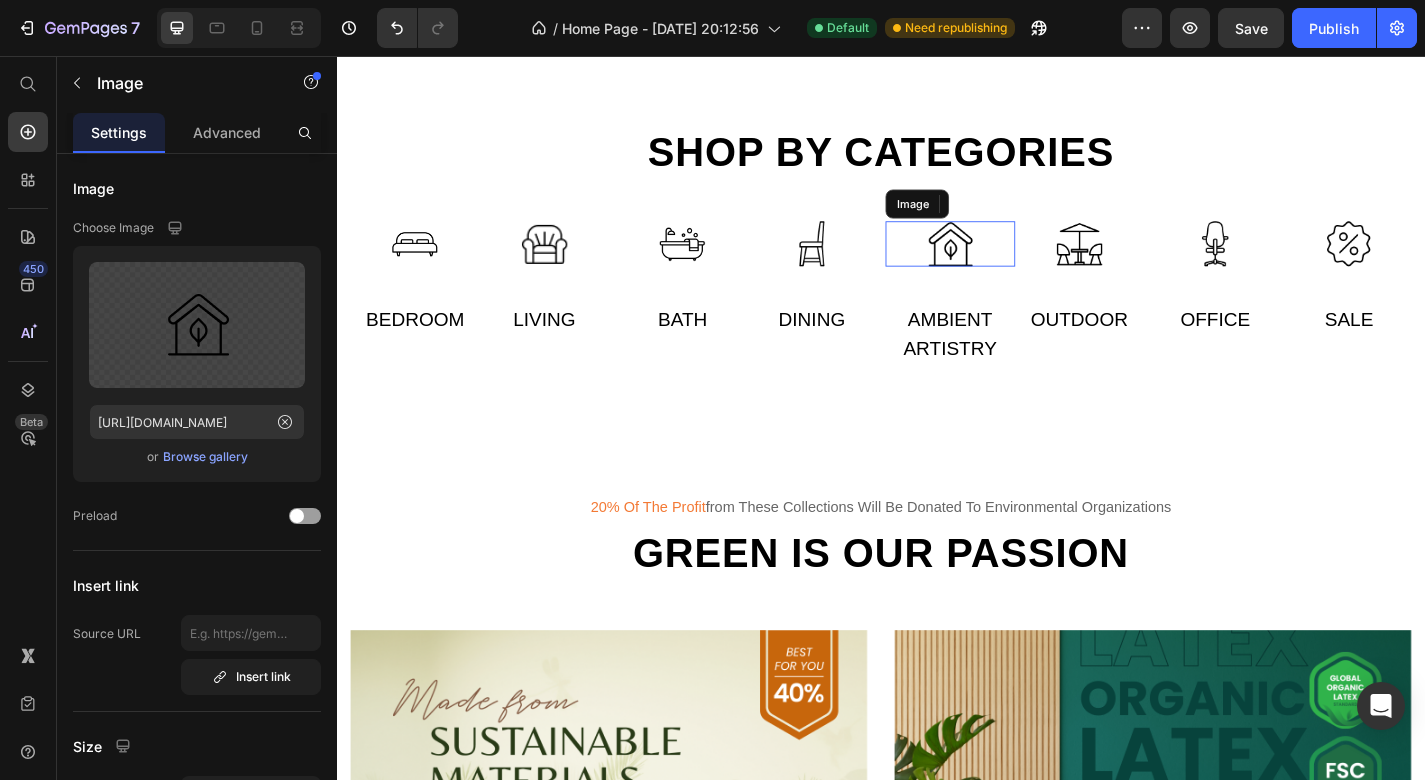 click at bounding box center (1013, 263) 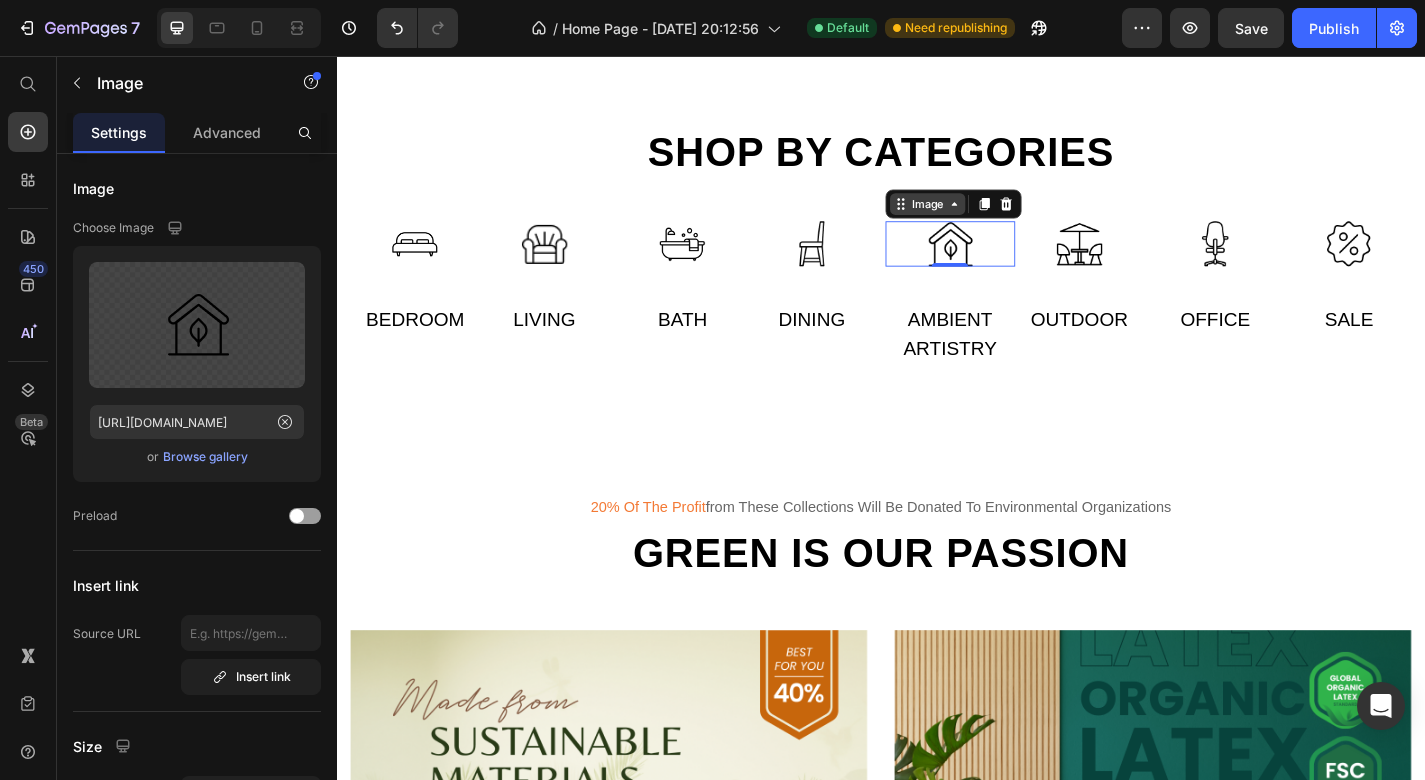 click on "Image" at bounding box center [988, 219] 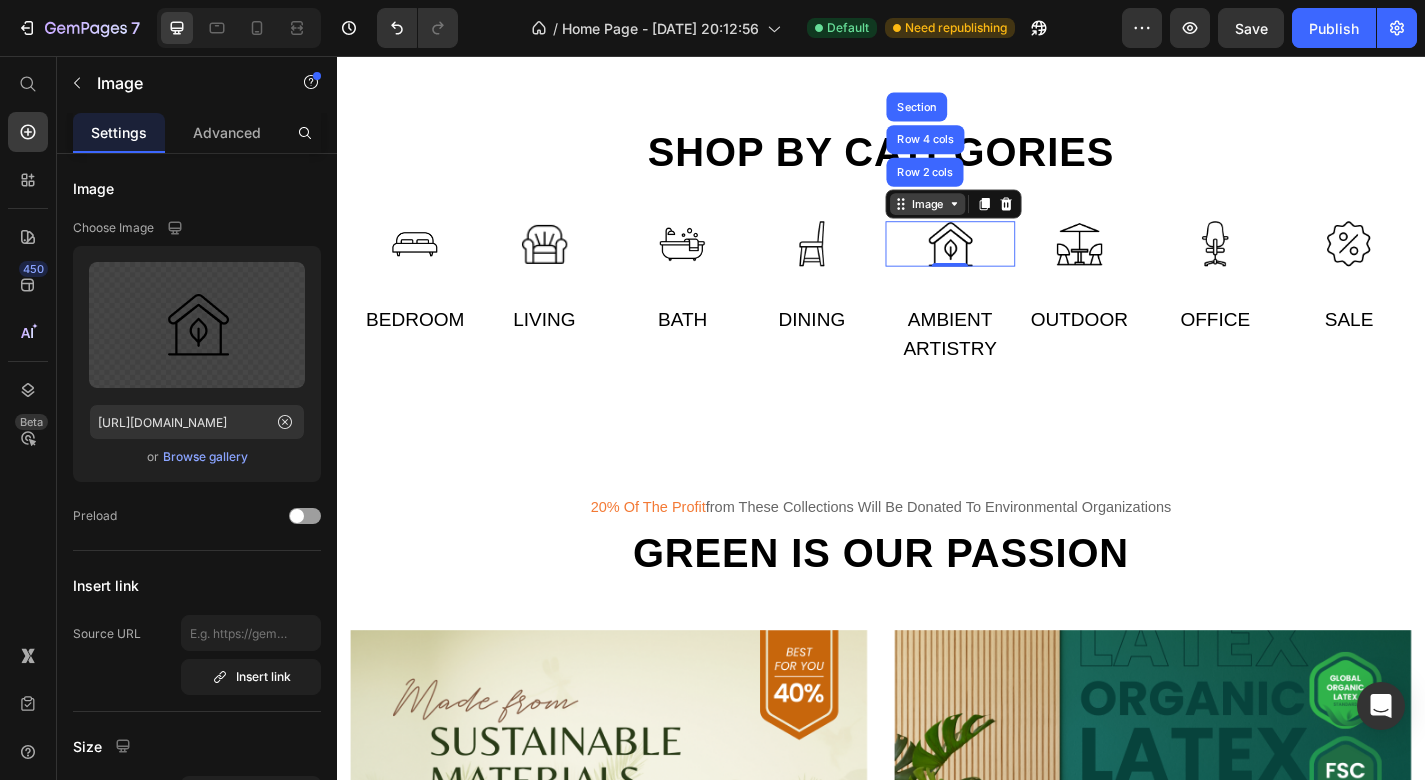 click on "Image" at bounding box center [988, 219] 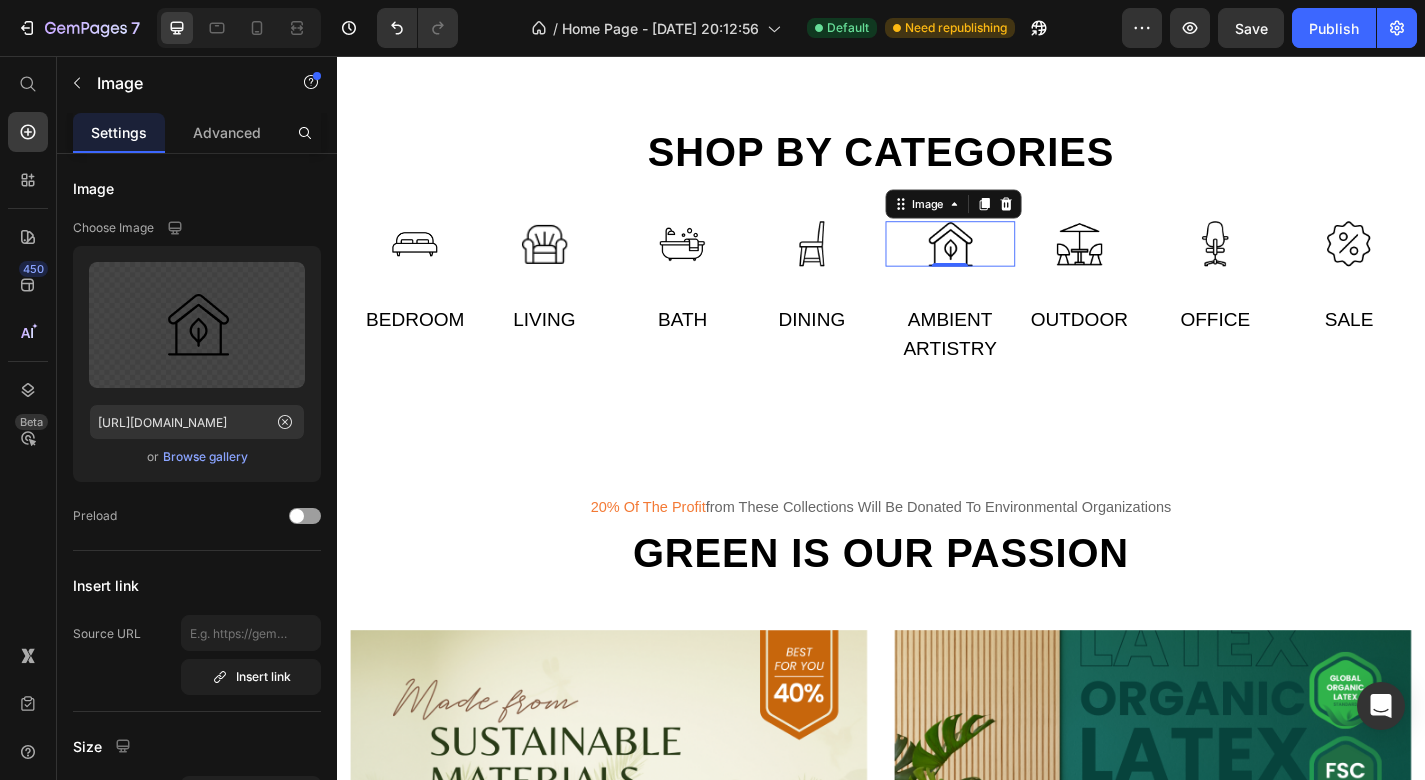 click at bounding box center (1013, 263) 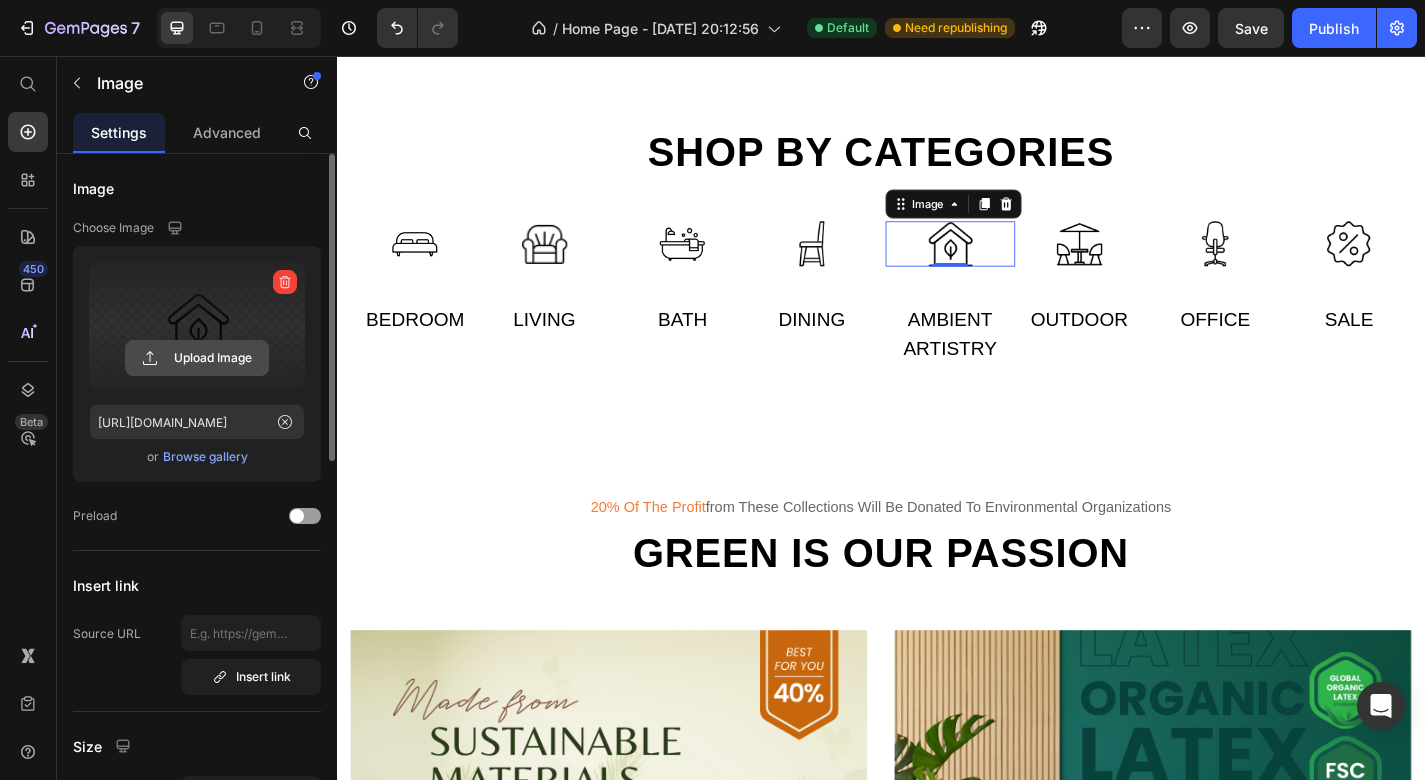 click 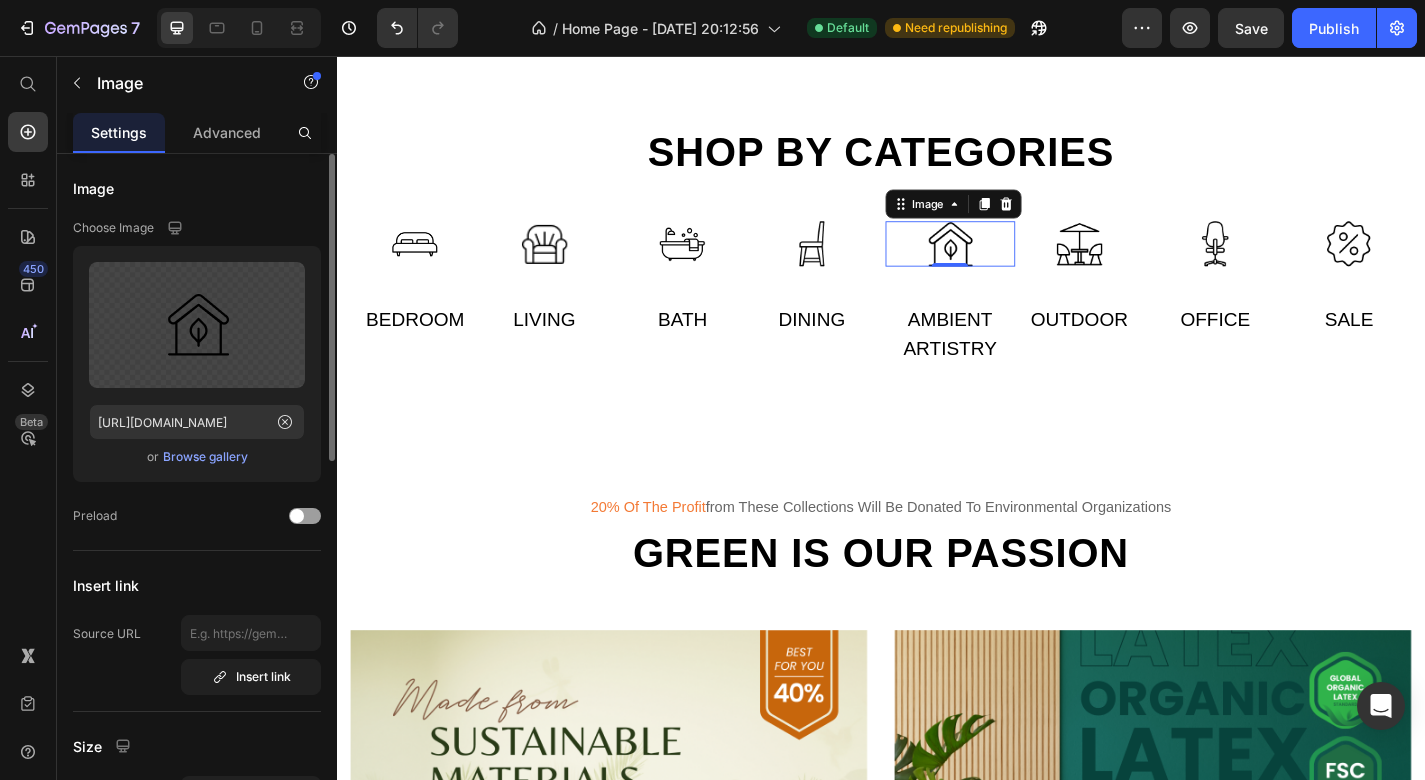 click on "Browse gallery" at bounding box center (205, 457) 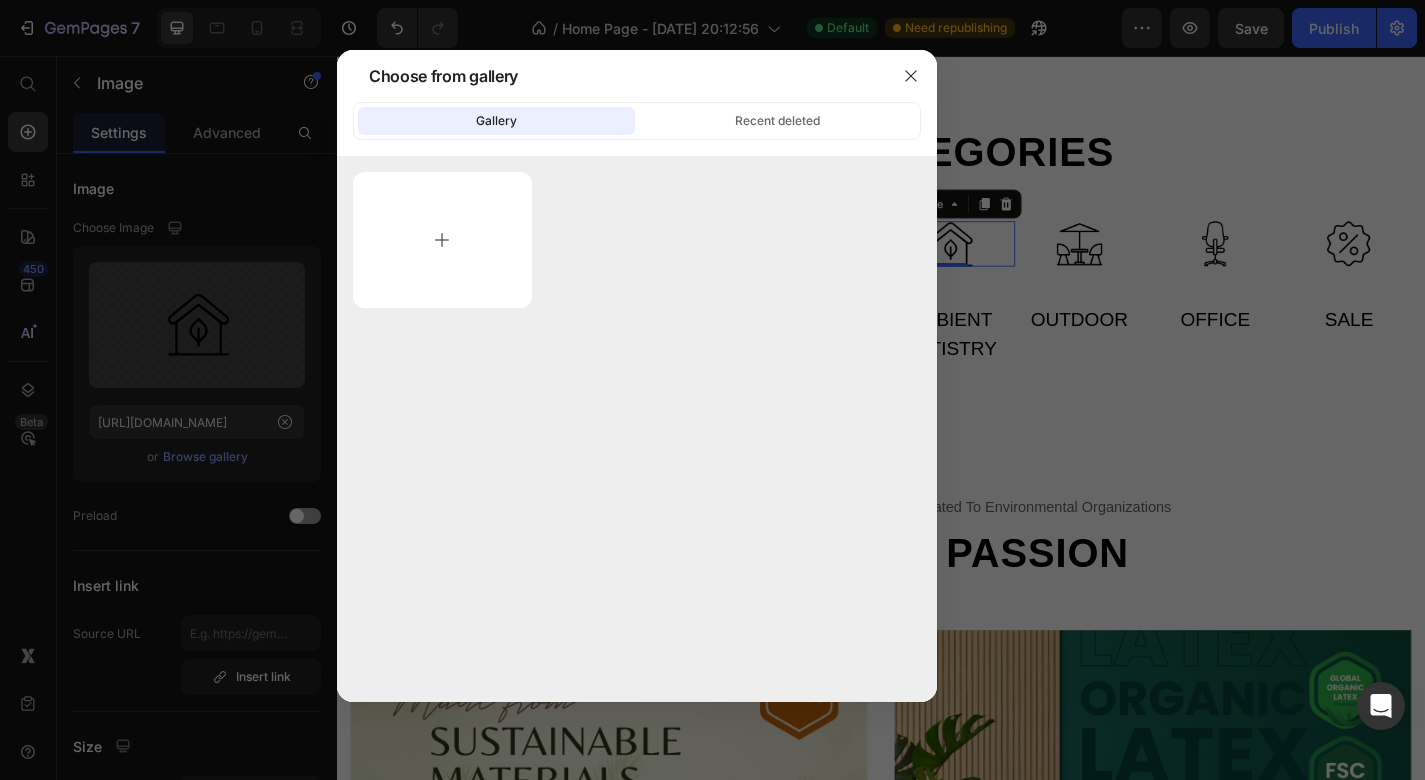 click at bounding box center [442, 240] 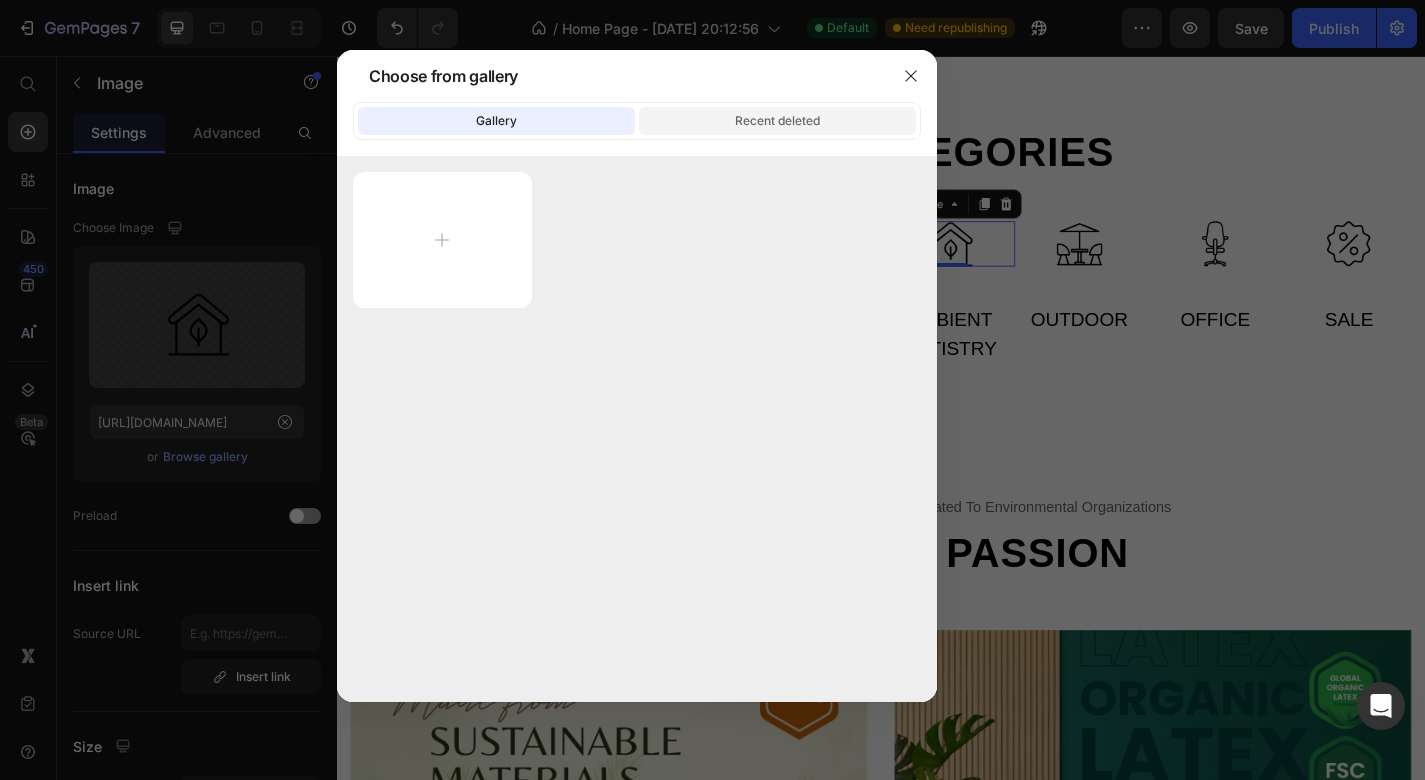 click on "Recent deleted" 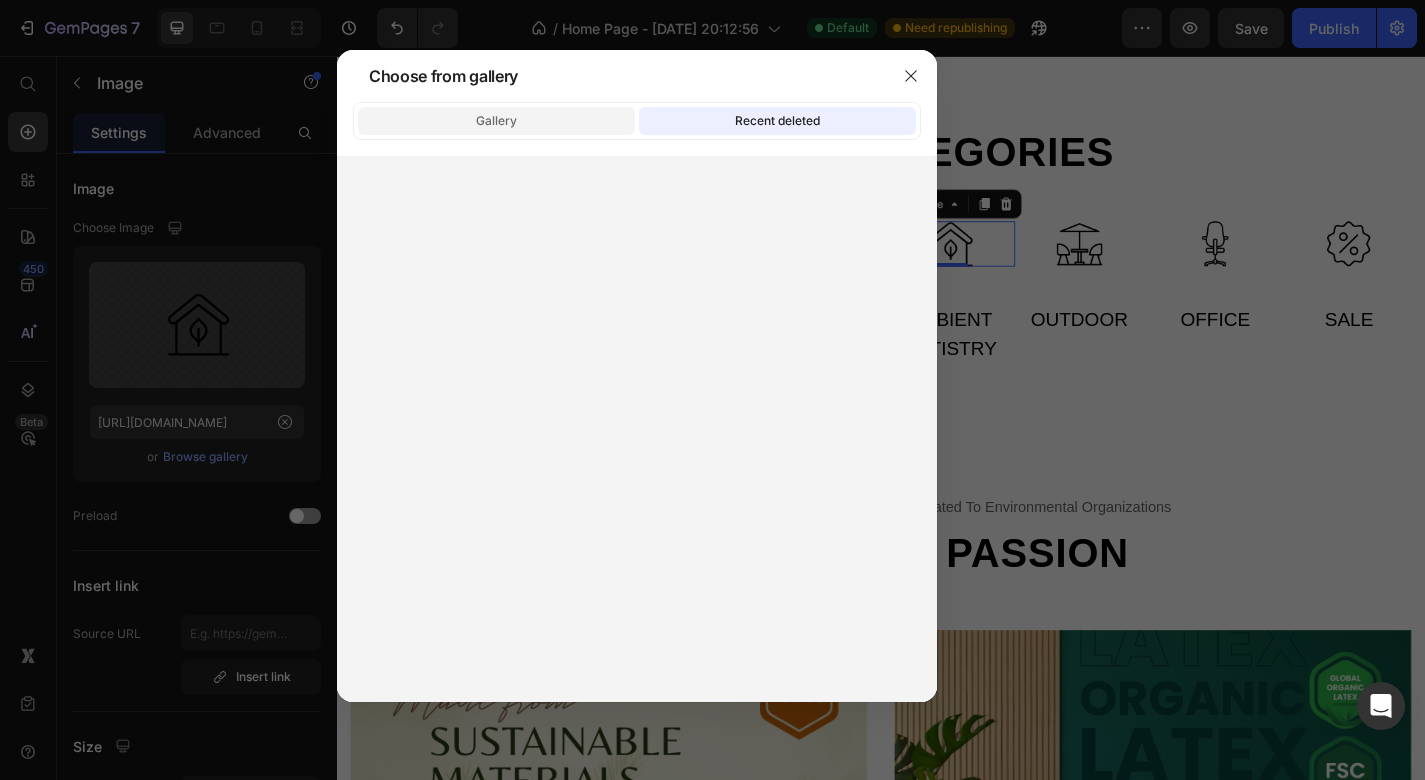 click on "Gallery" 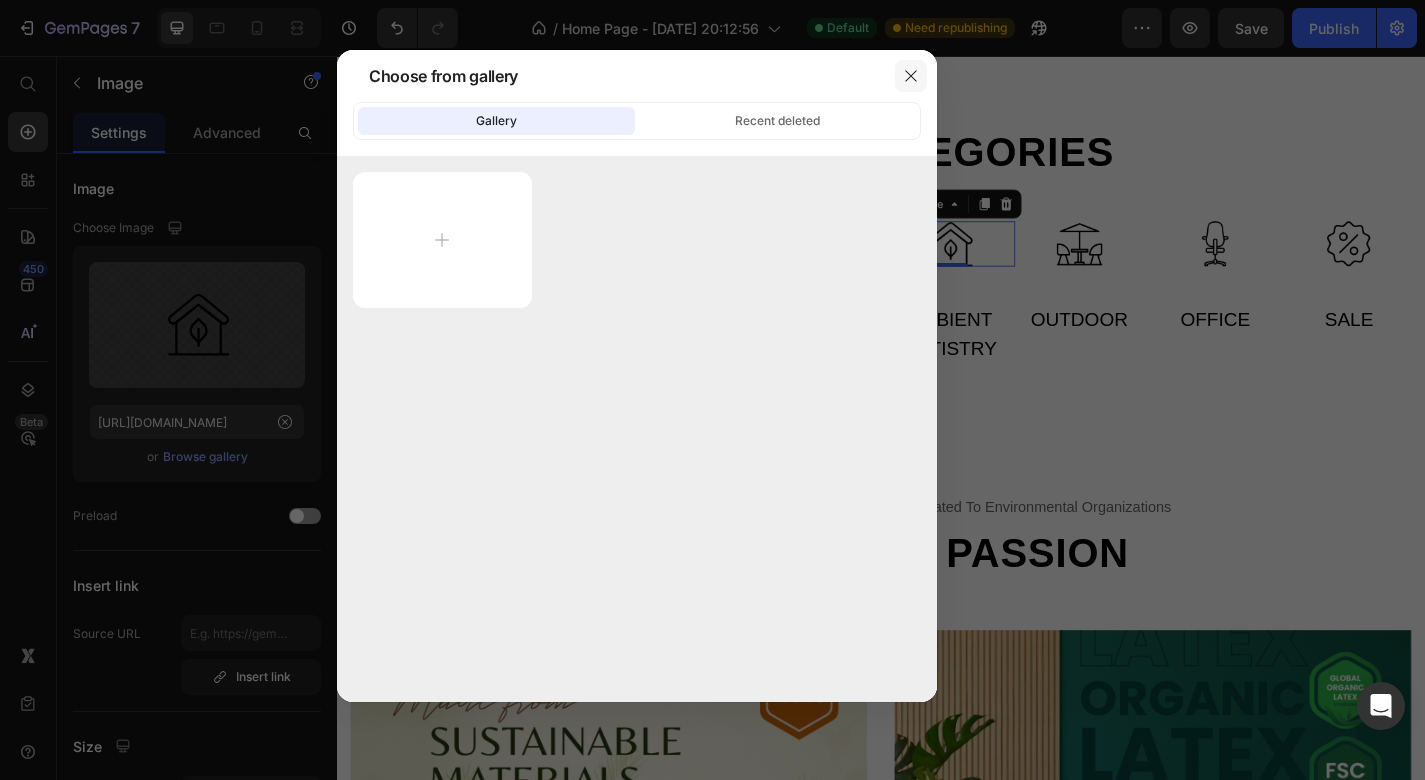 click 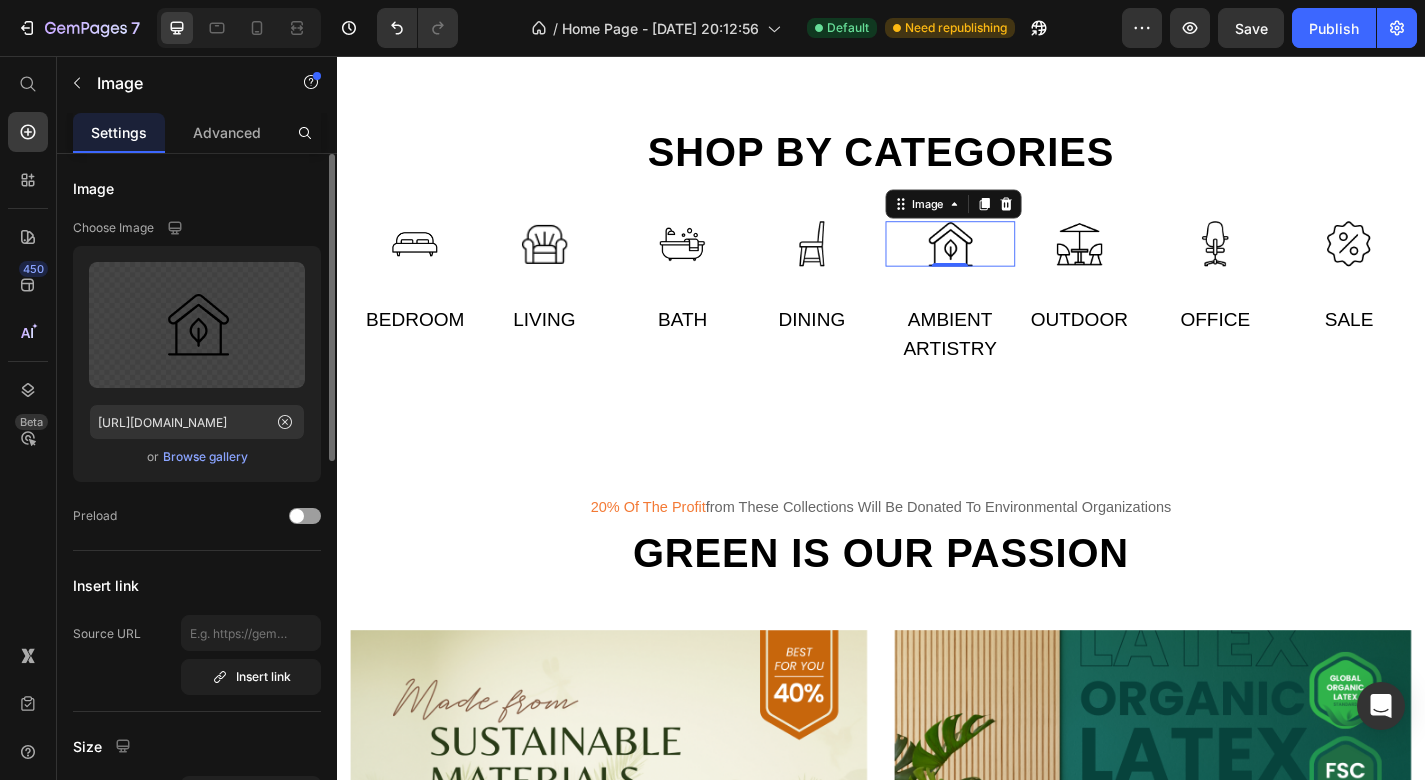 click on "Image" at bounding box center [197, 188] 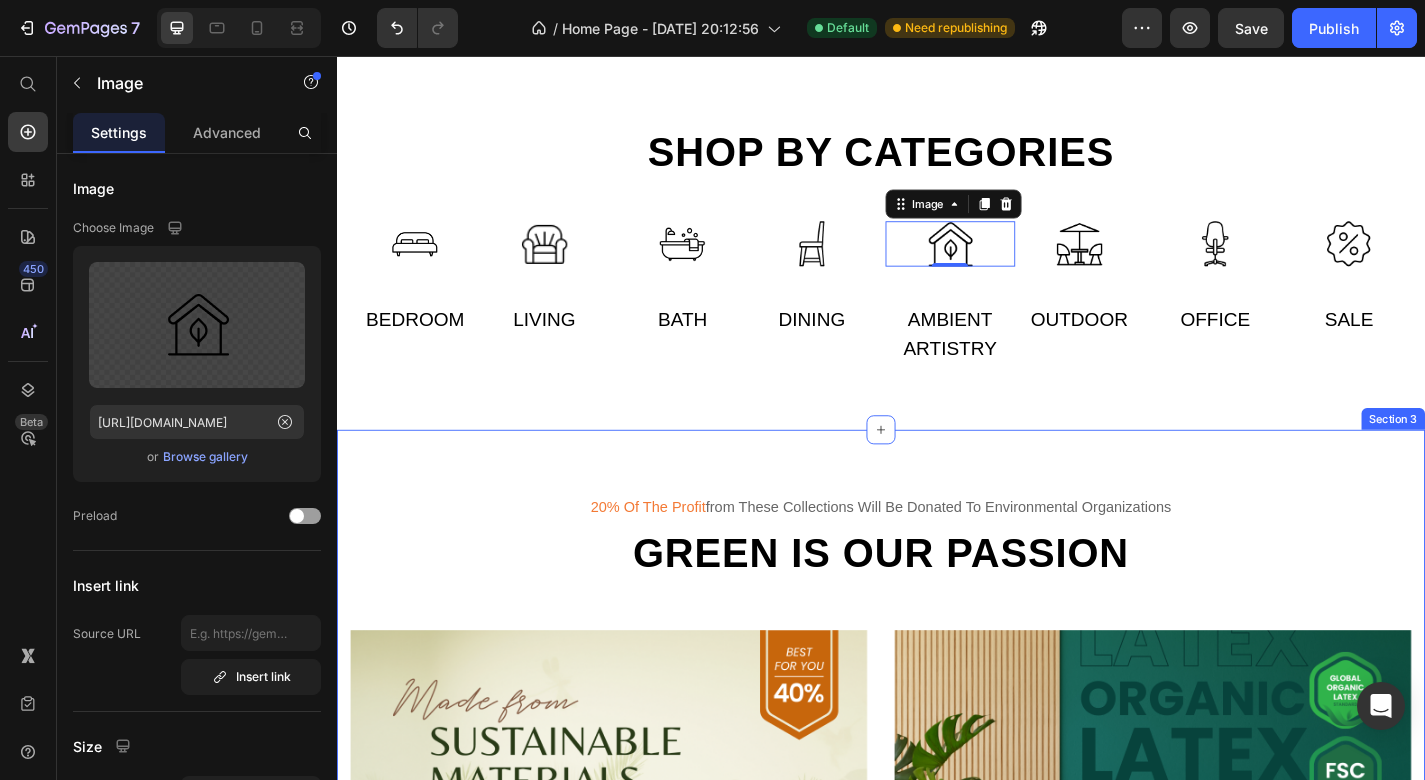 click on "20% of the profit  from these collections will be donated to environmental organizations Text Green is our passion Heading Row Image Made from sustainable materials Text Creative decor Text Row Row Image 100% organic certified Text Living room essentials Text Row Row Row Section 3" at bounding box center [937, 908] 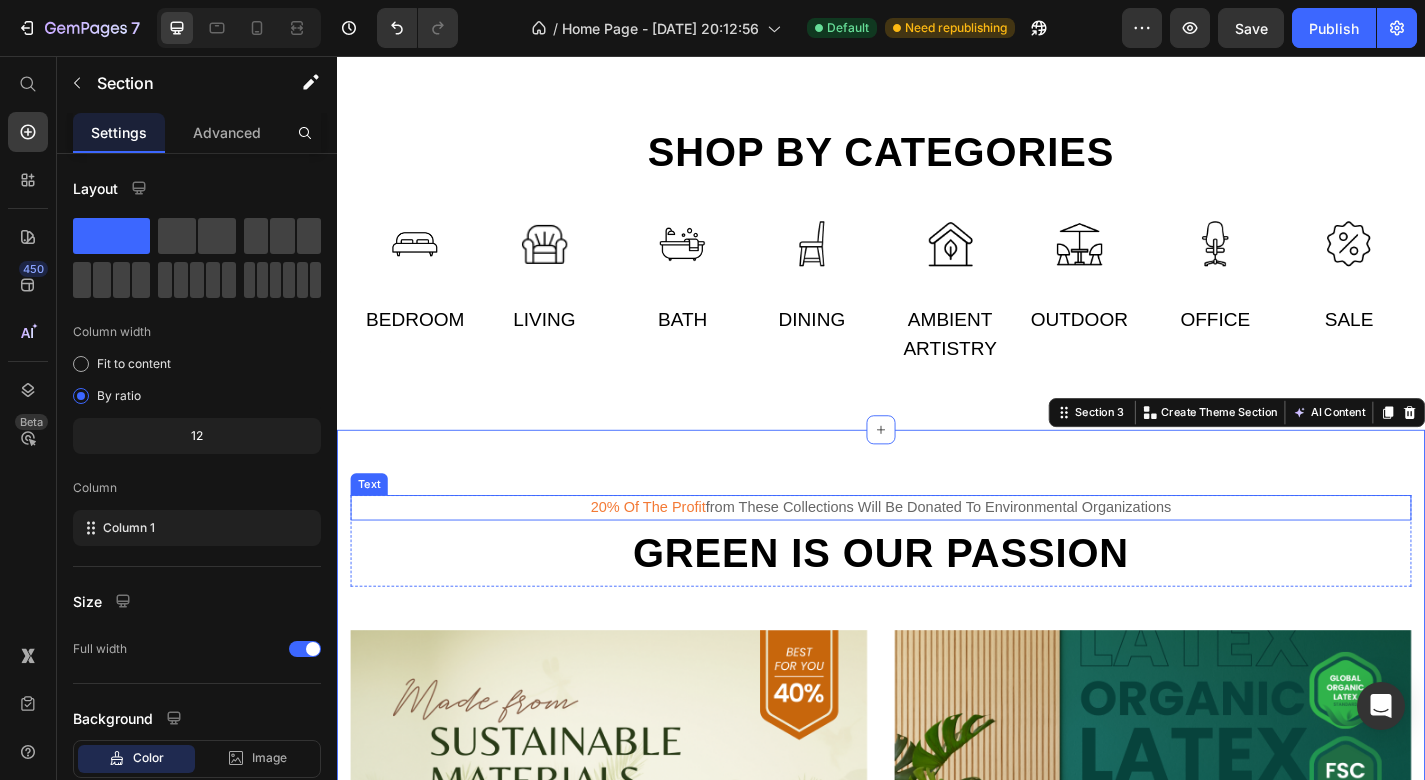 click on "20% of the profit  from these collections will be donated to environmental organizations" at bounding box center [937, 554] 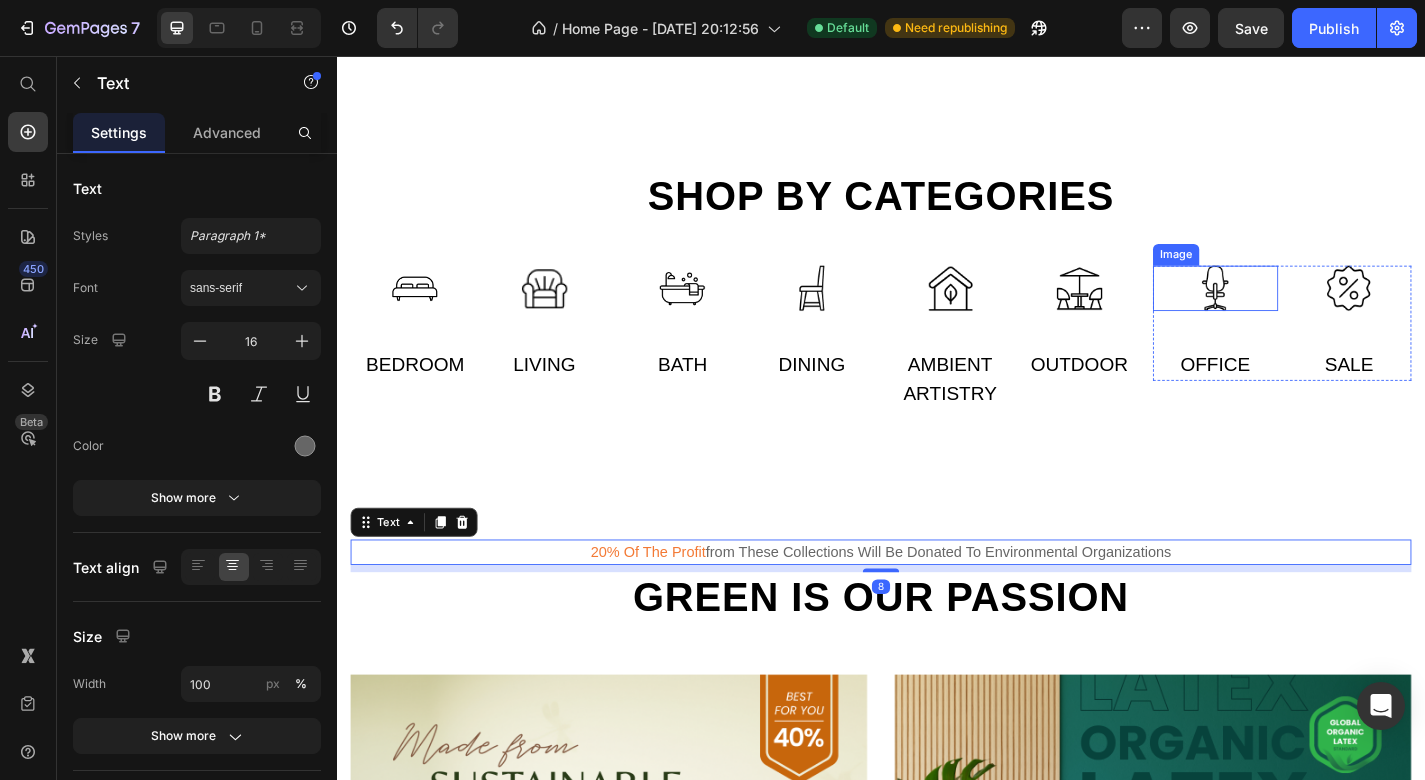 scroll, scrollTop: 850, scrollLeft: 0, axis: vertical 